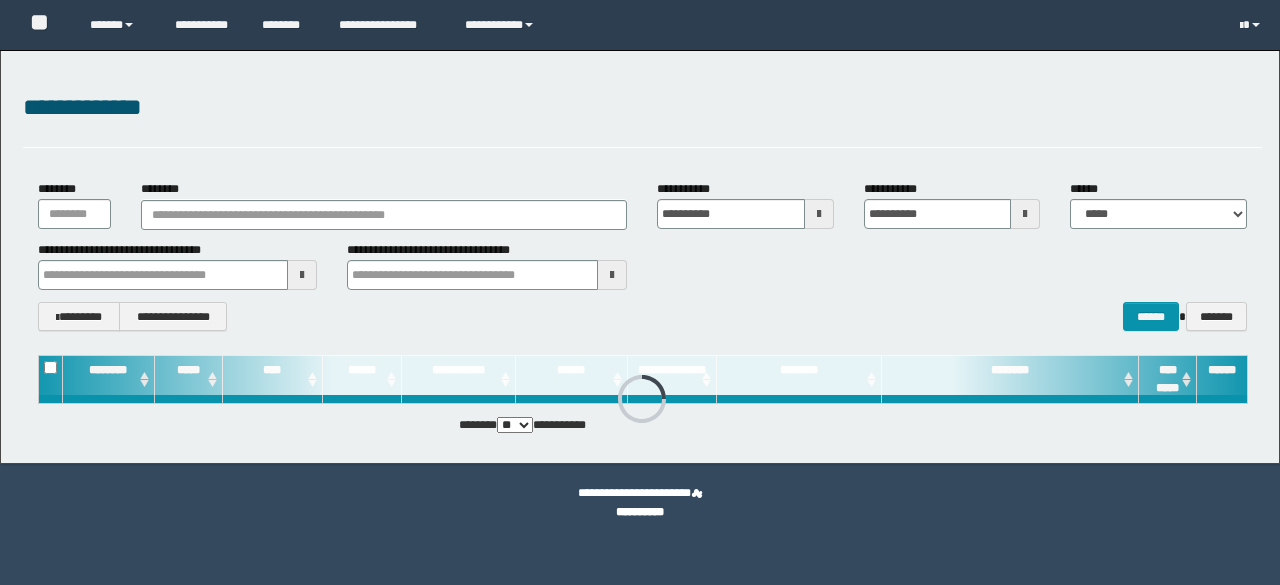 scroll, scrollTop: 0, scrollLeft: 0, axis: both 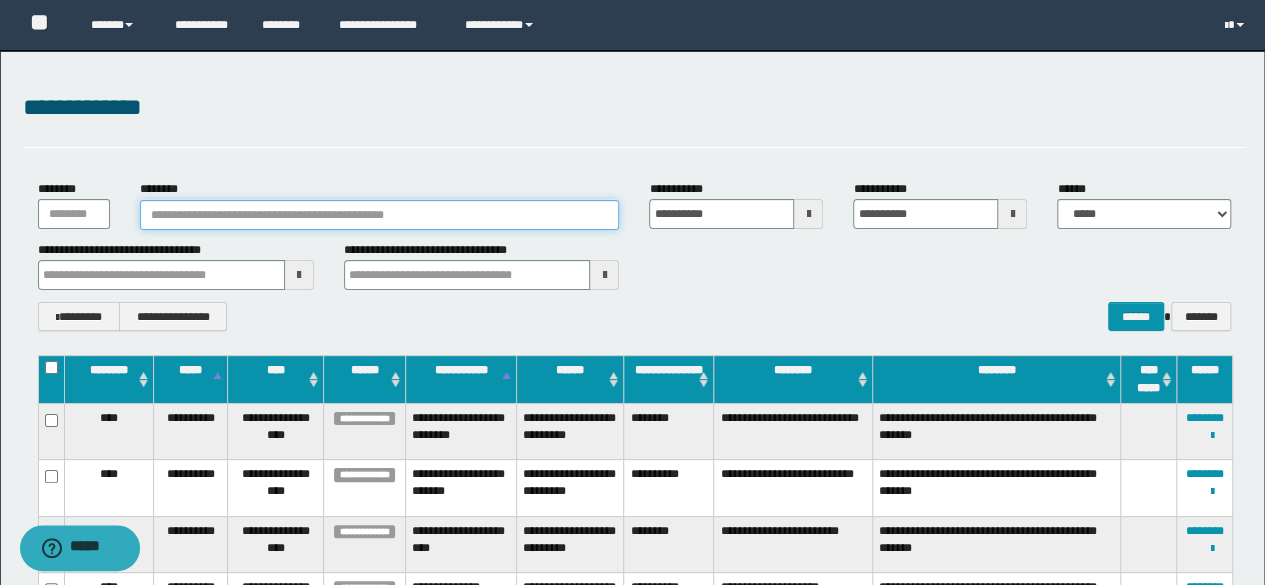 click on "********" at bounding box center (380, 215) 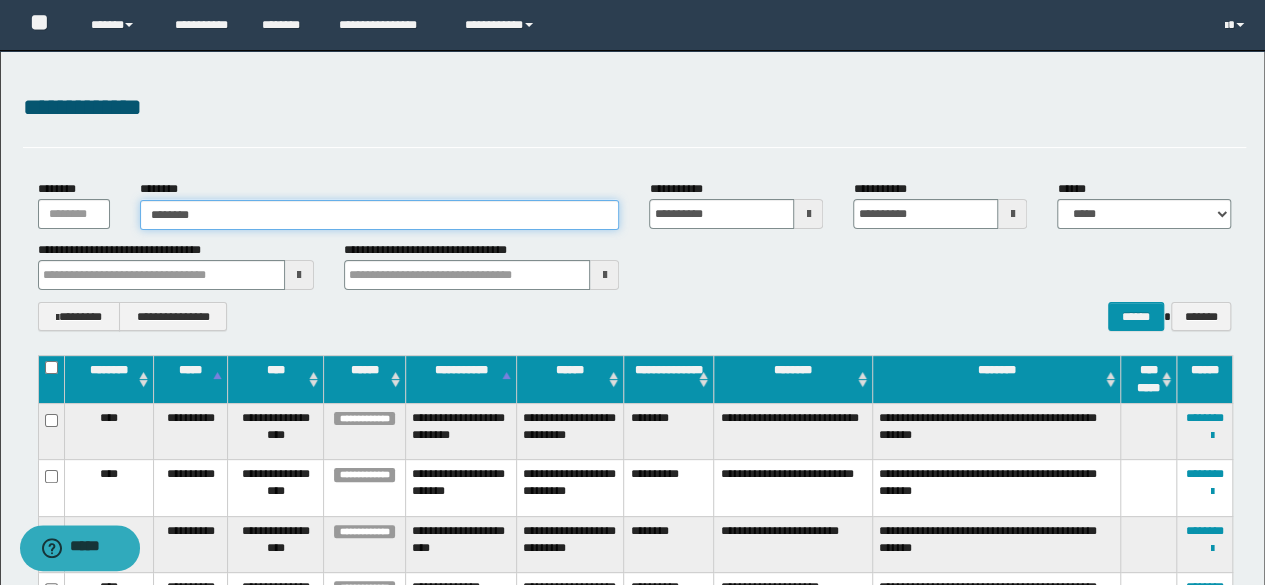 type on "********" 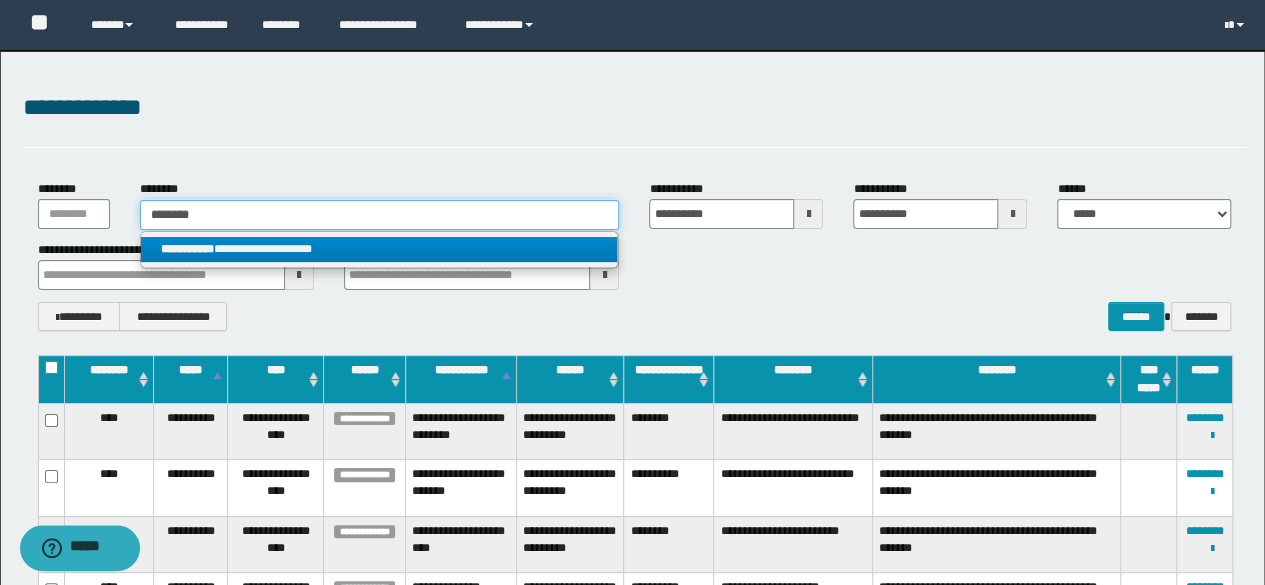 type on "********" 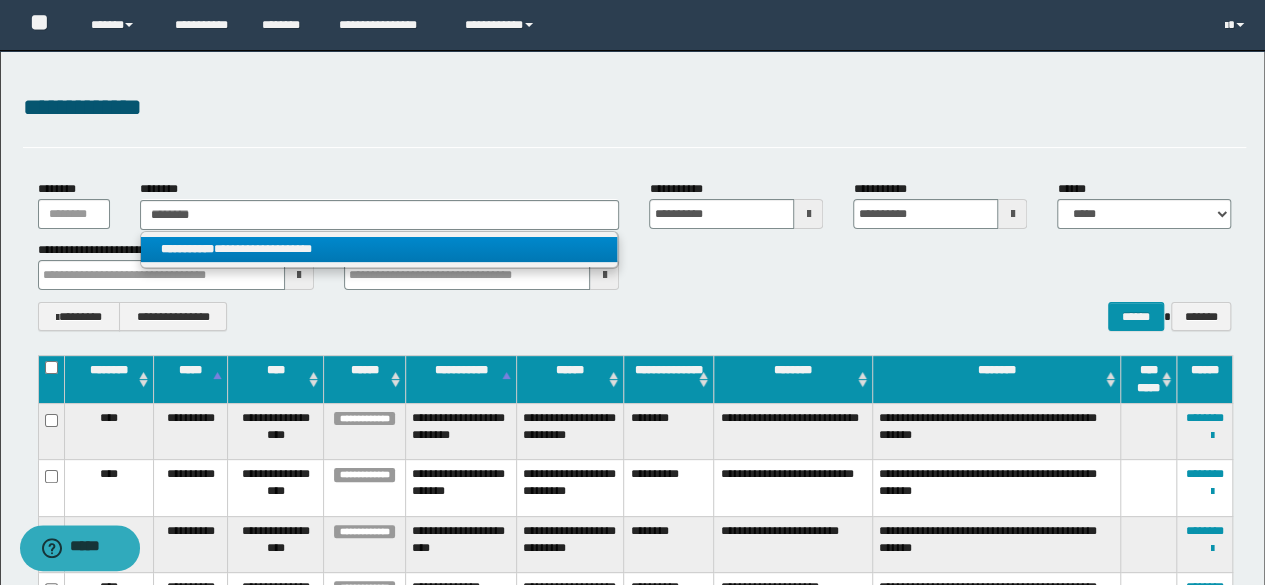 click on "**********" at bounding box center [379, 249] 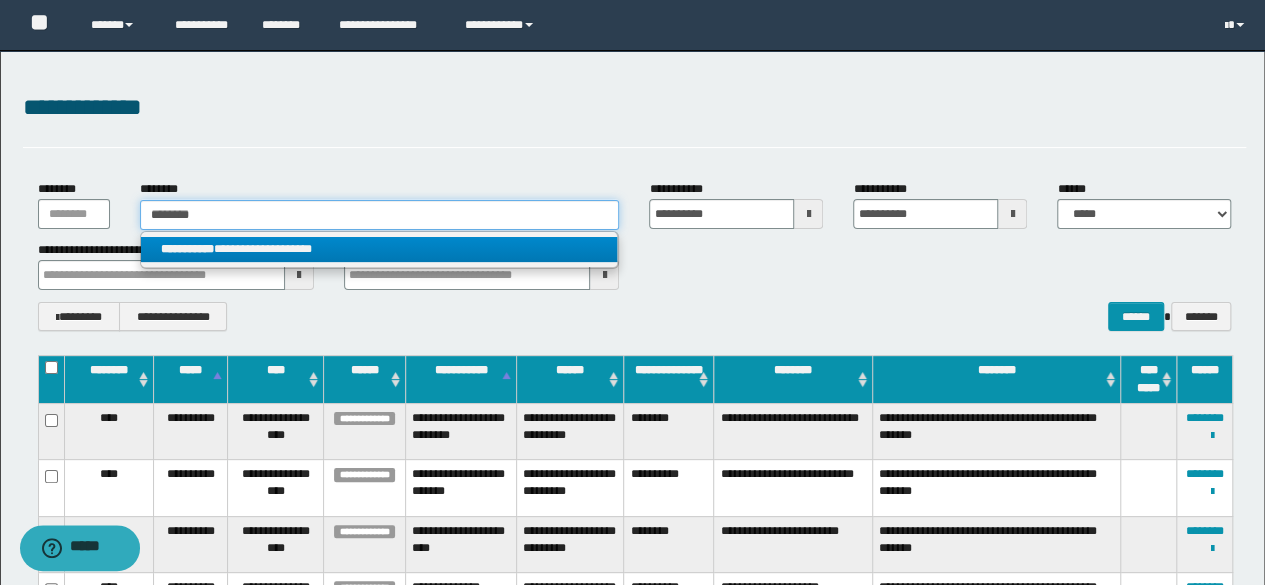 type 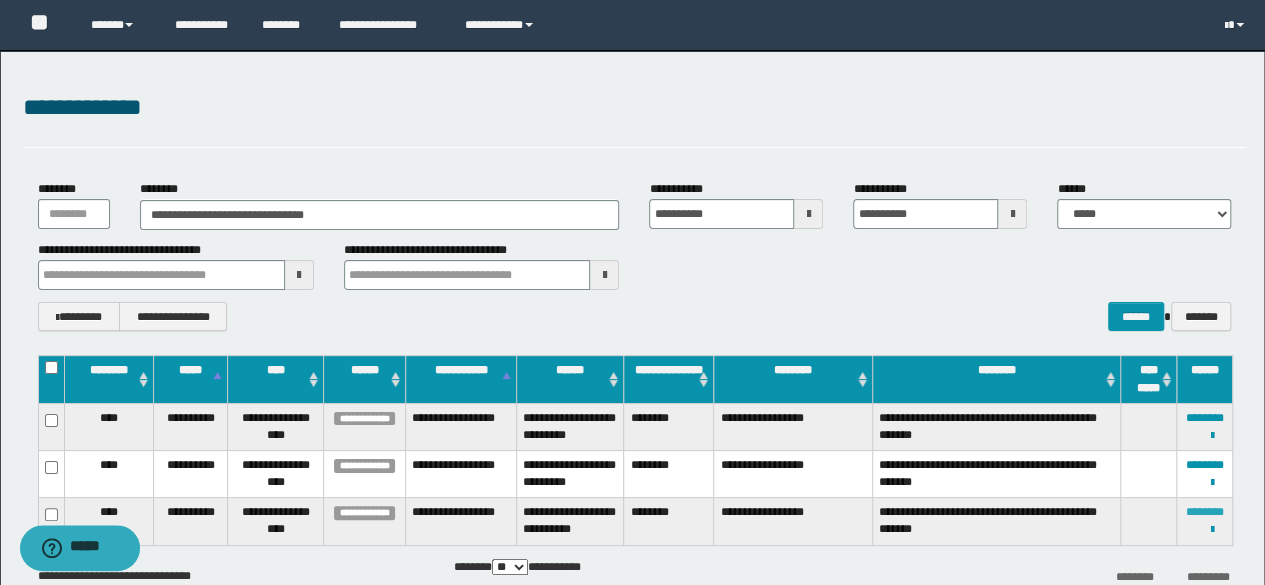 click on "********" at bounding box center [1205, 512] 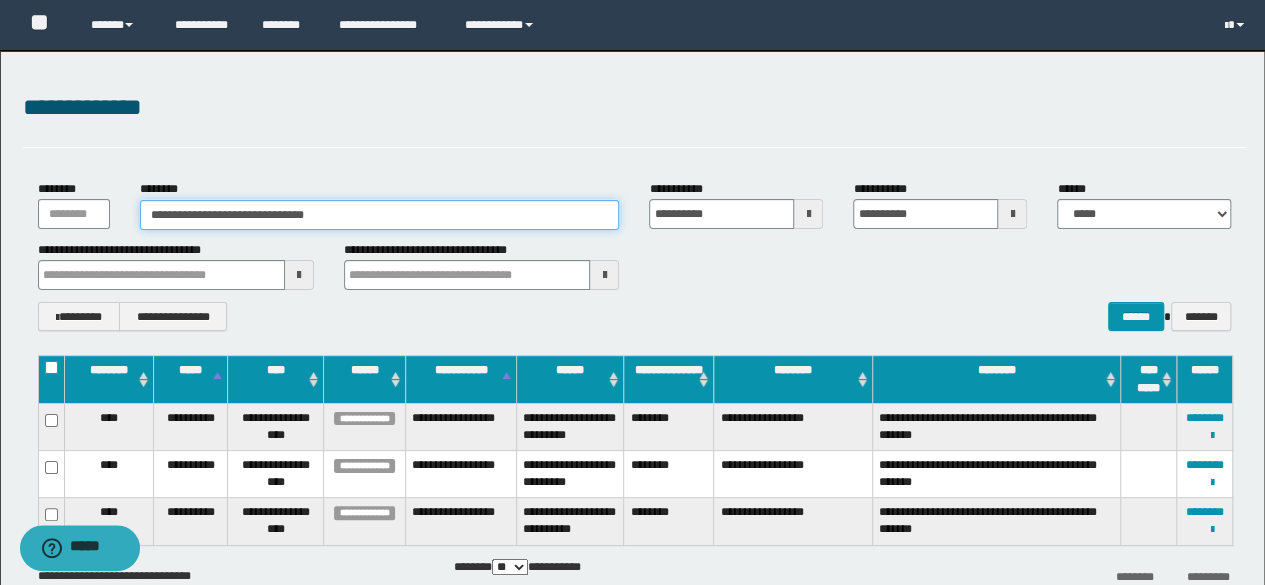 drag, startPoint x: 362, startPoint y: 211, endPoint x: 0, endPoint y: 135, distance: 369.89188 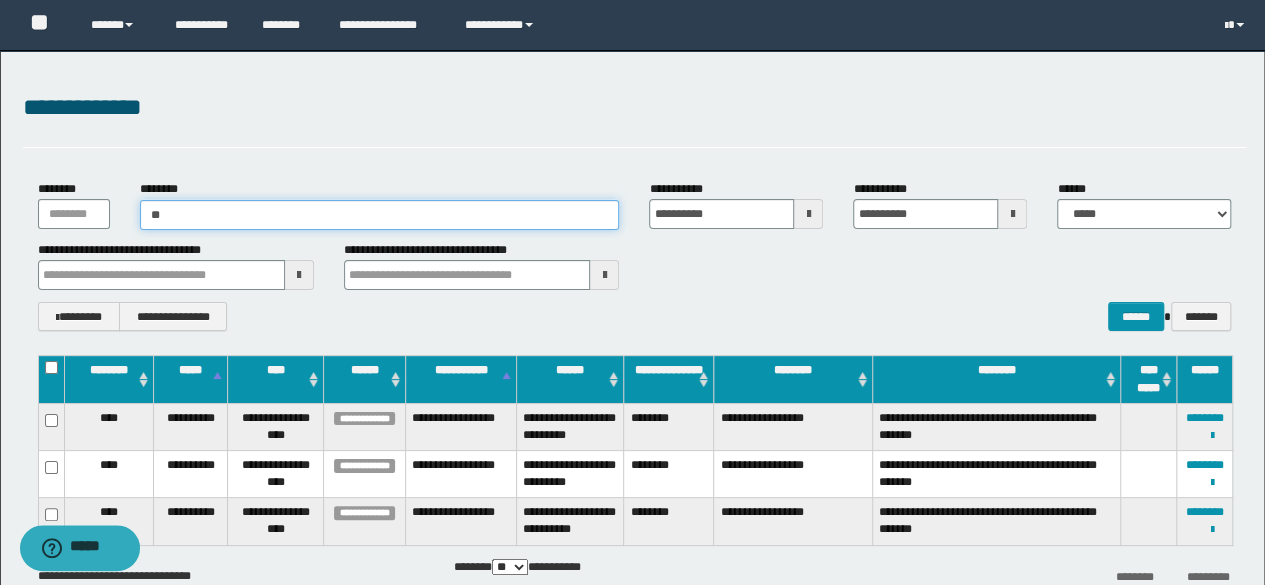 type on "*" 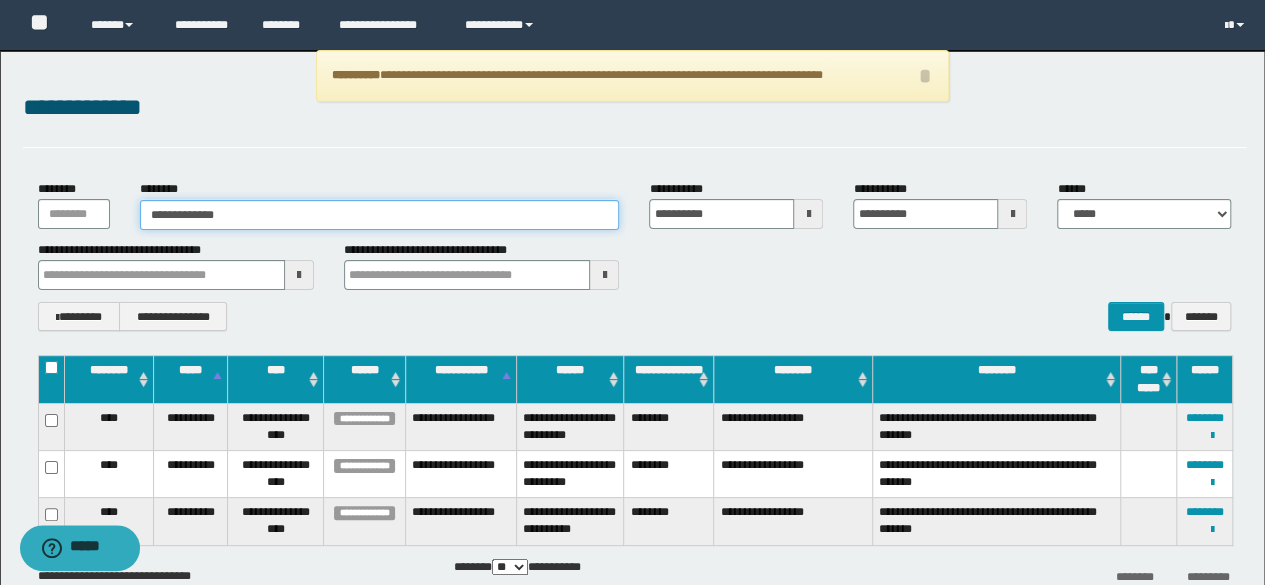 type on "**********" 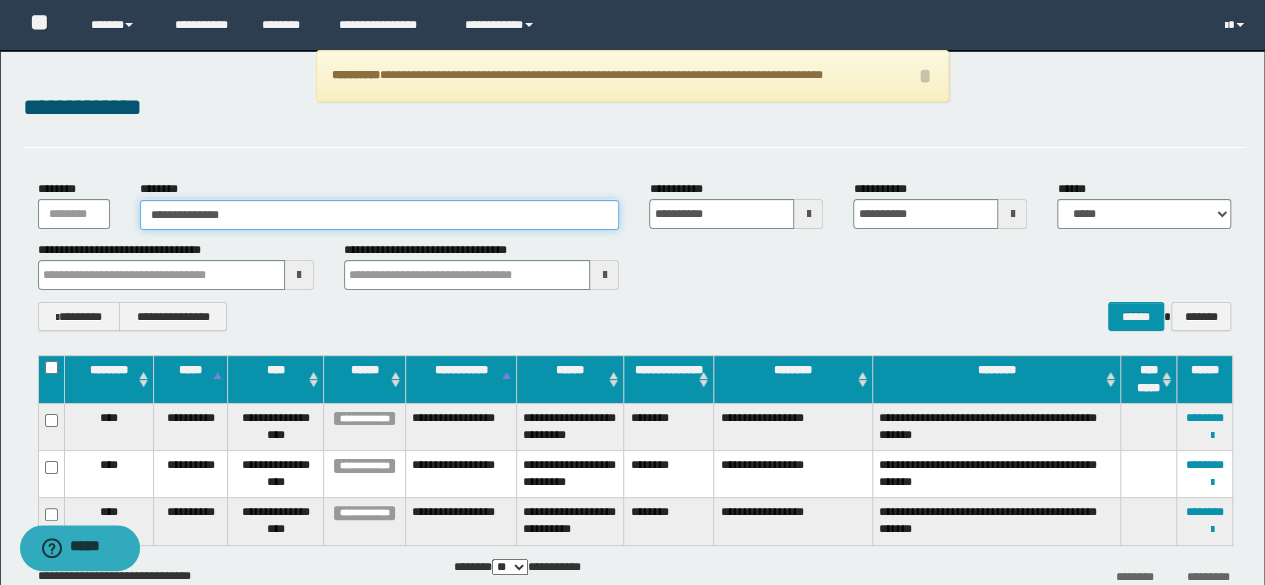 type on "**********" 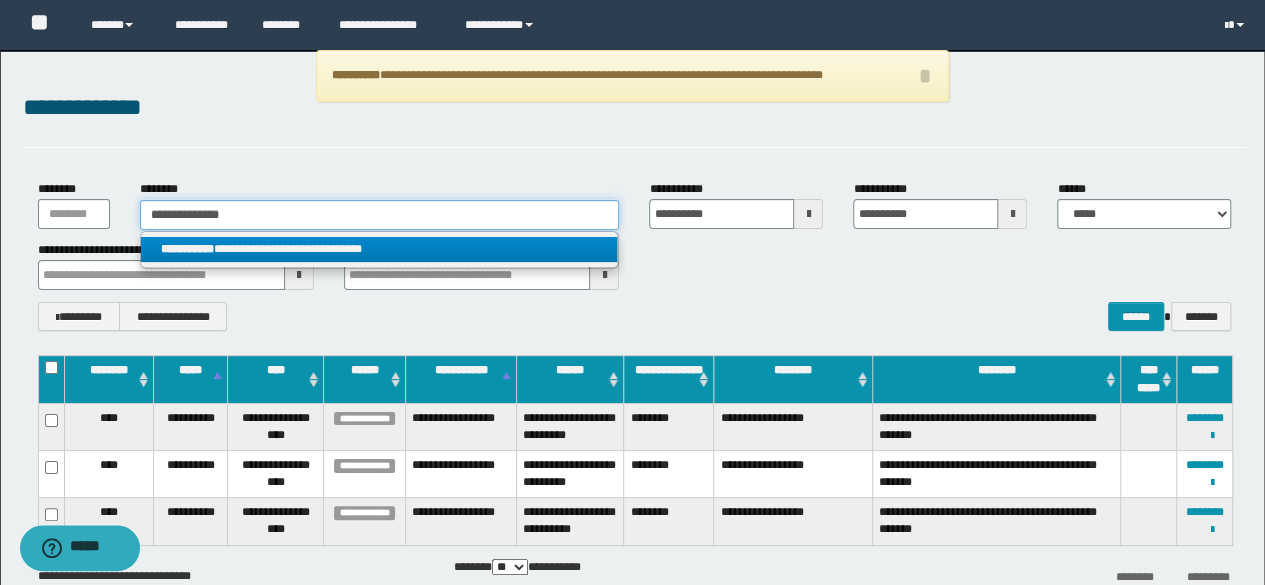type on "**********" 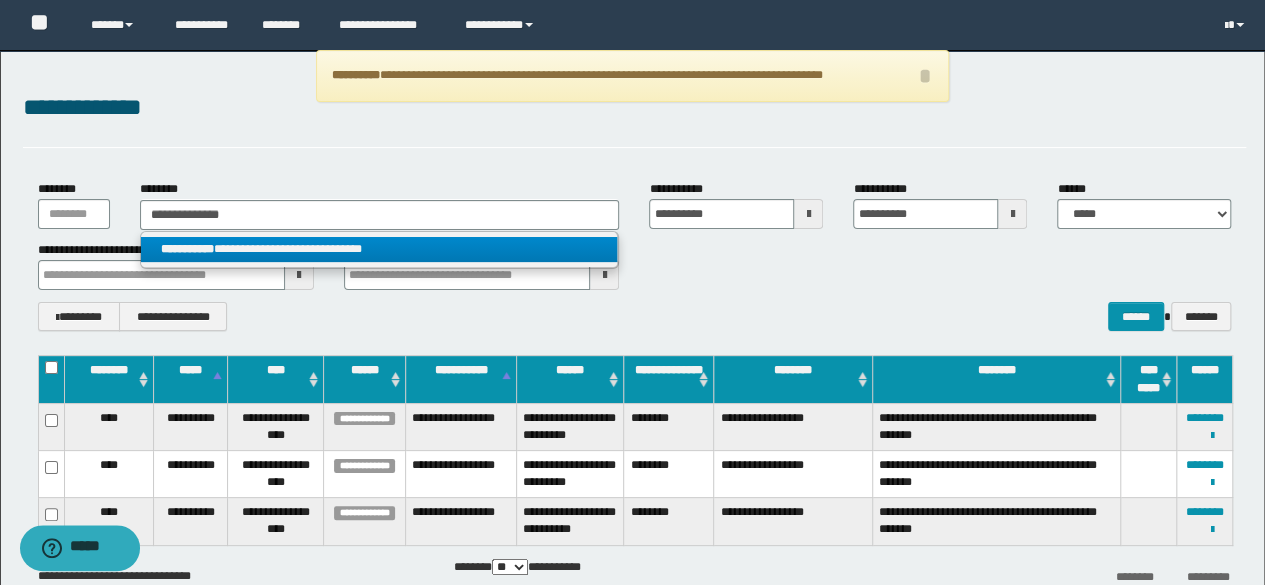 click on "**********" at bounding box center [379, 249] 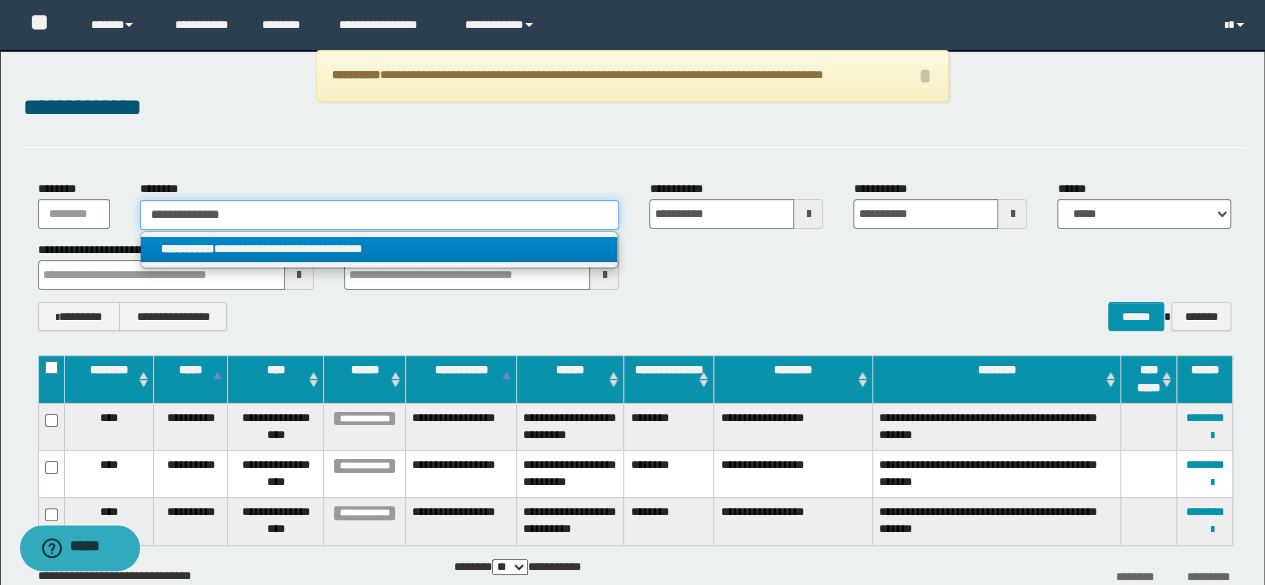 type 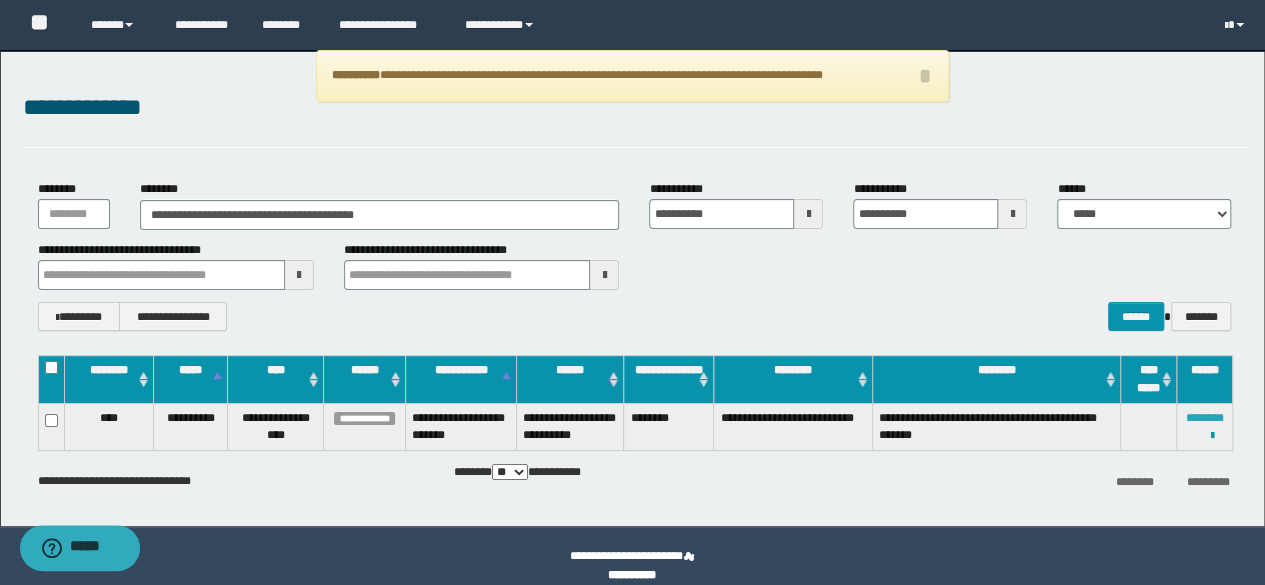 click on "********" at bounding box center [1205, 418] 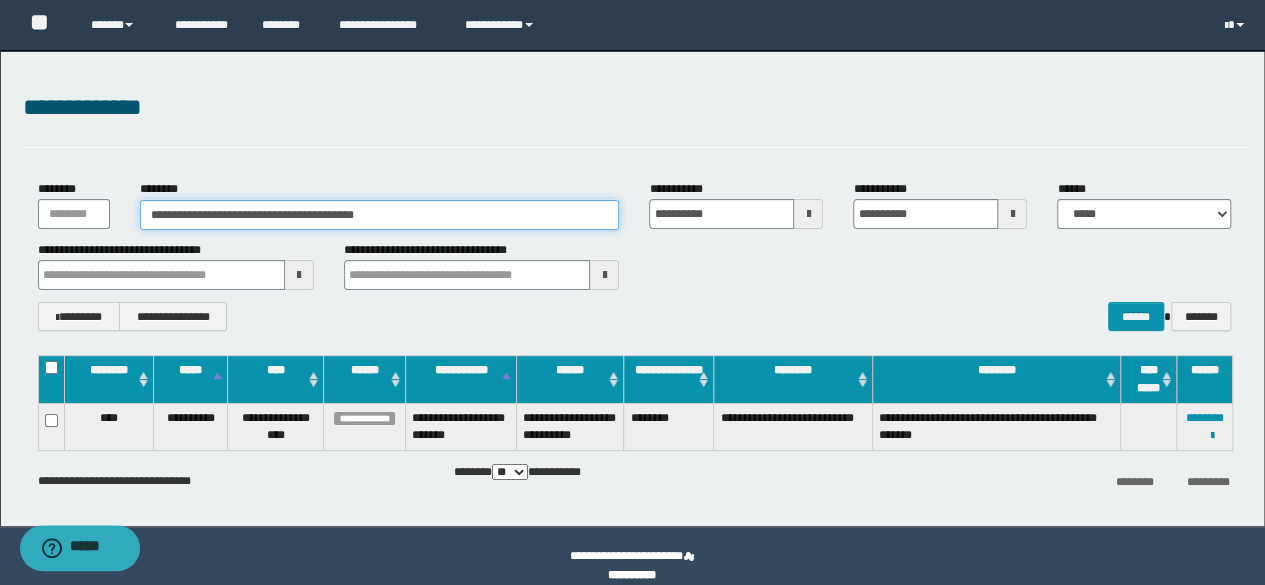 drag, startPoint x: 422, startPoint y: 215, endPoint x: 0, endPoint y: 193, distance: 422.57306 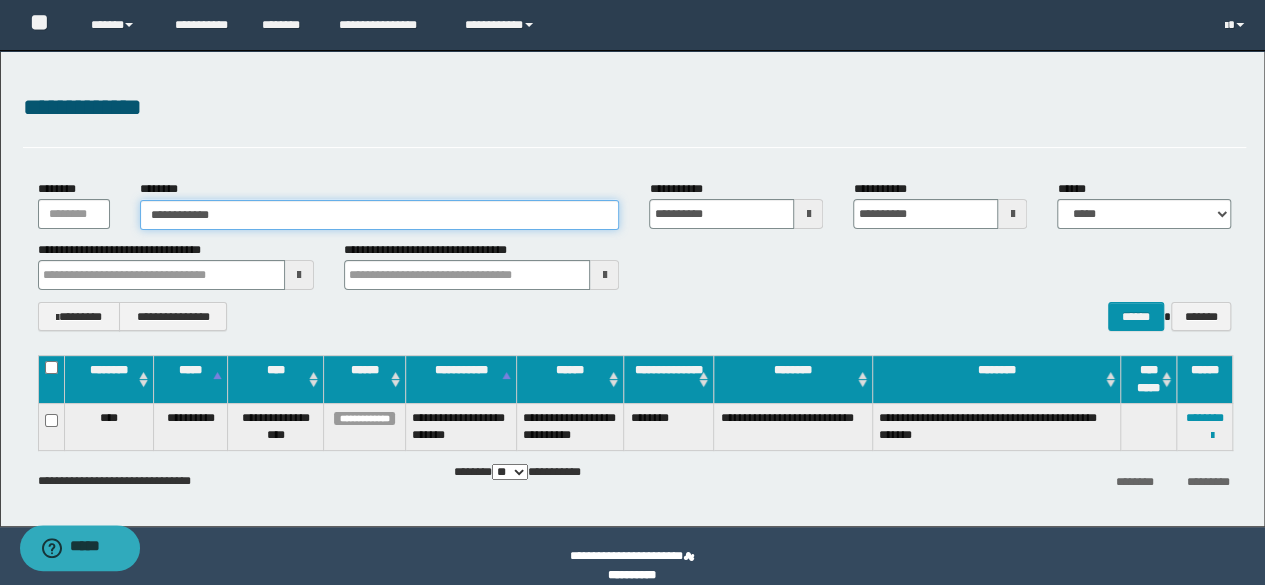 type on "**********" 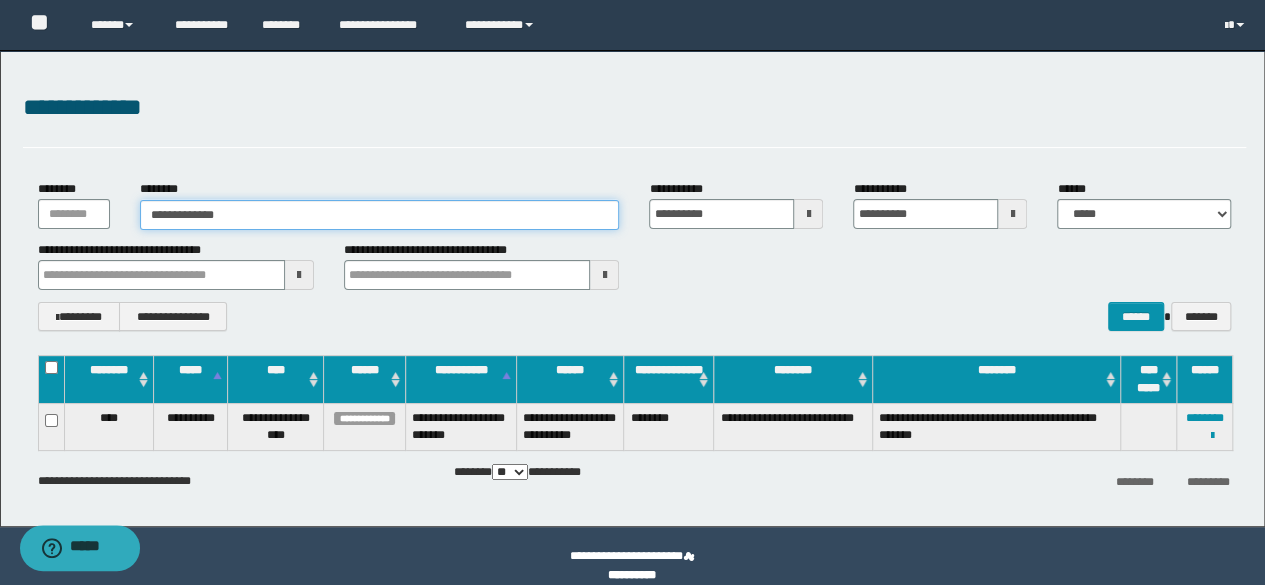 type on "**********" 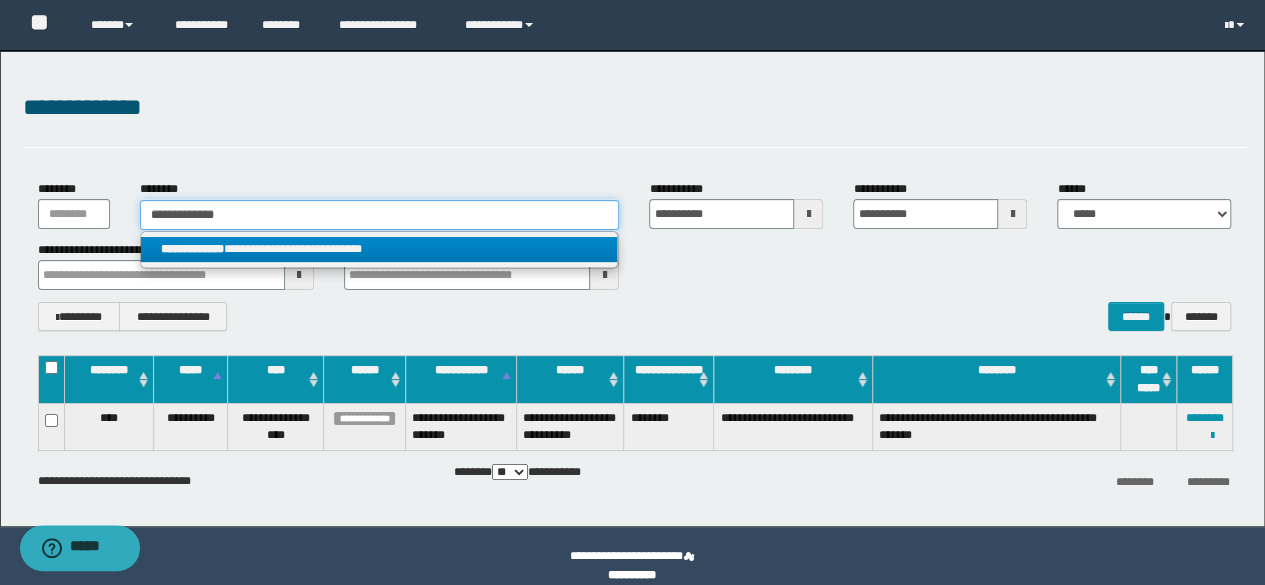 type on "**********" 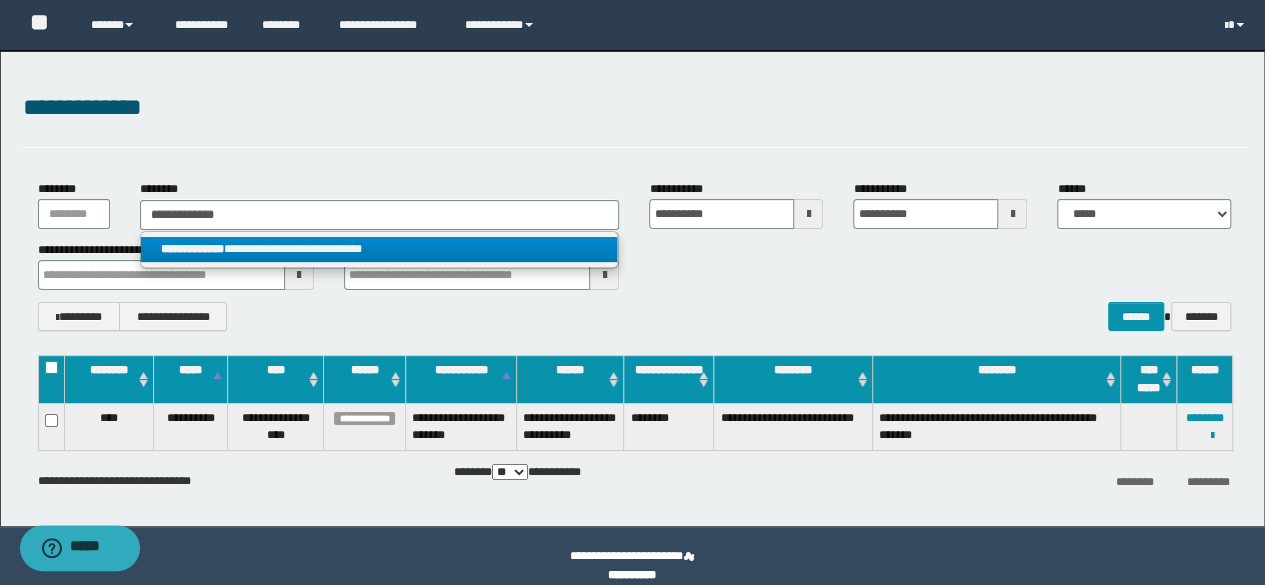 click on "**********" at bounding box center (379, 249) 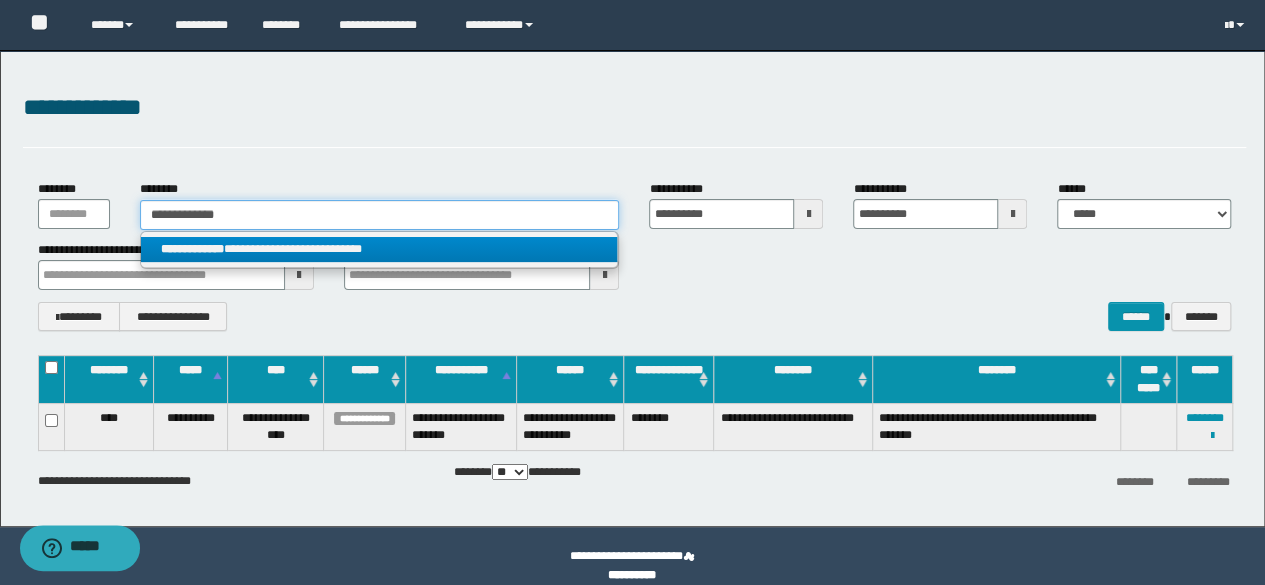 type 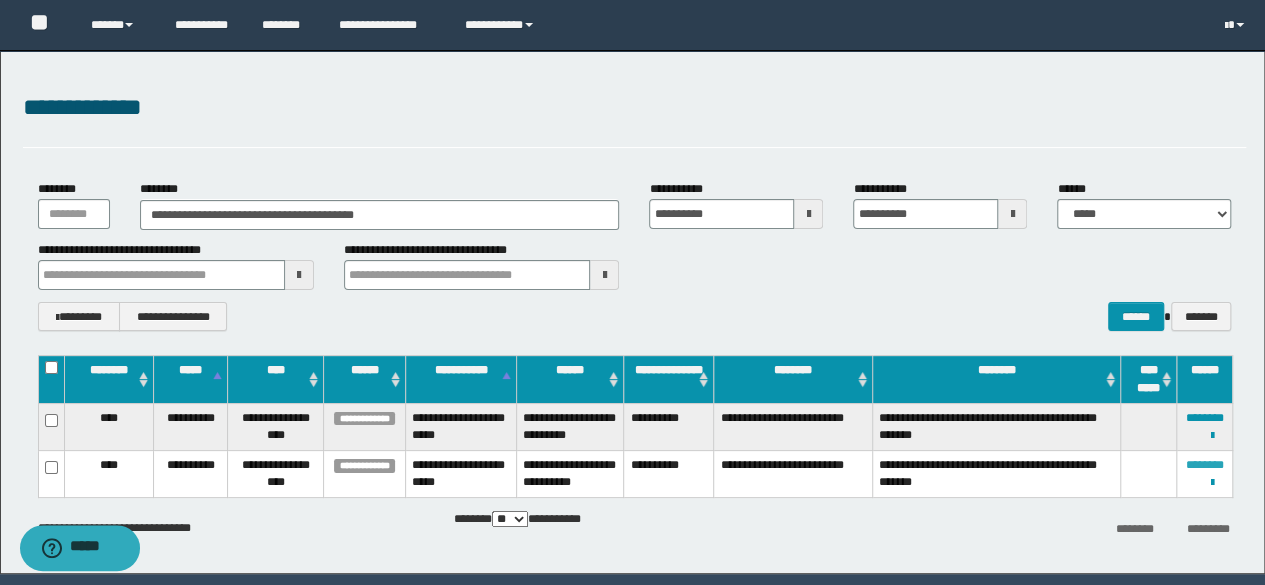 click on "********" at bounding box center [1205, 465] 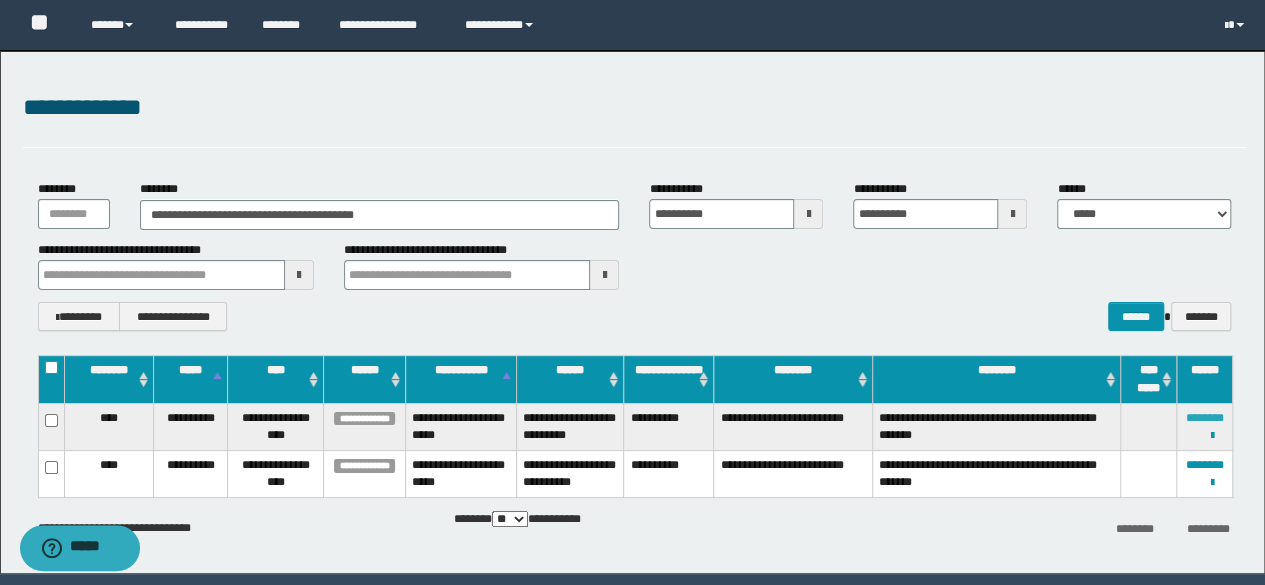click on "********" at bounding box center (1205, 418) 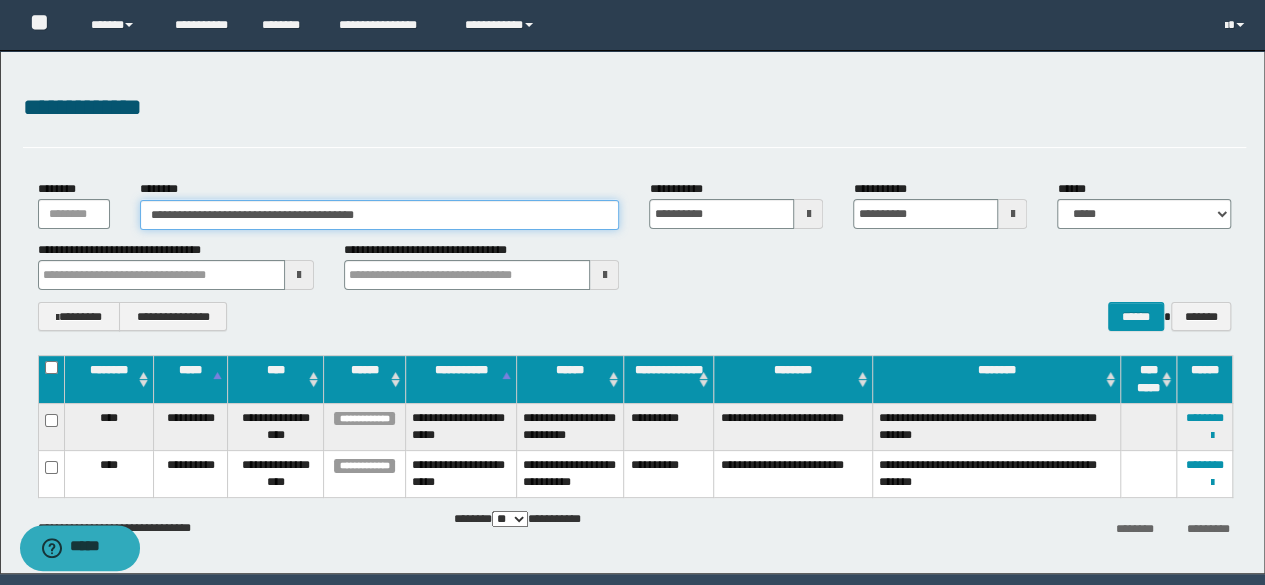 drag, startPoint x: 434, startPoint y: 228, endPoint x: 8, endPoint y: 195, distance: 427.27625 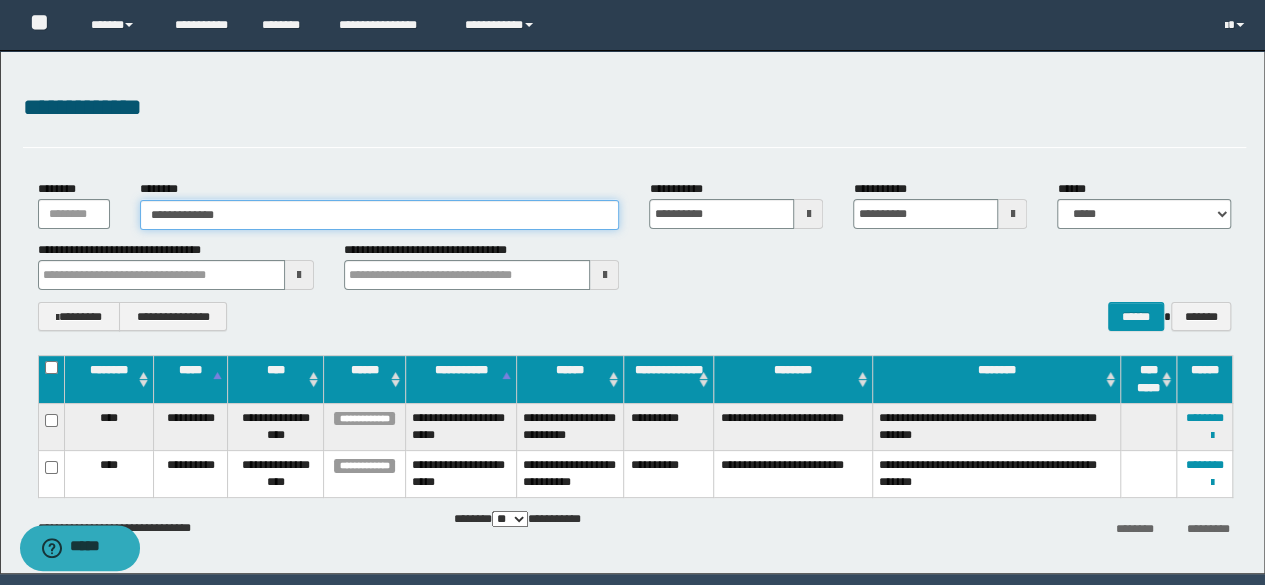drag, startPoint x: 227, startPoint y: 213, endPoint x: 0, endPoint y: 189, distance: 228.2652 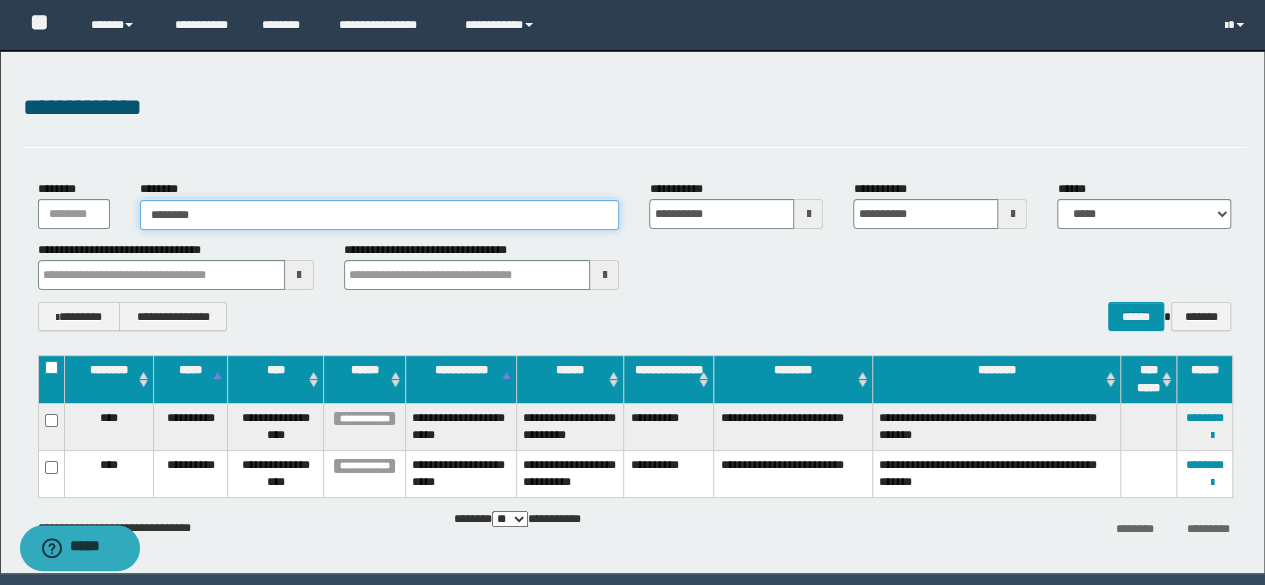 type on "********" 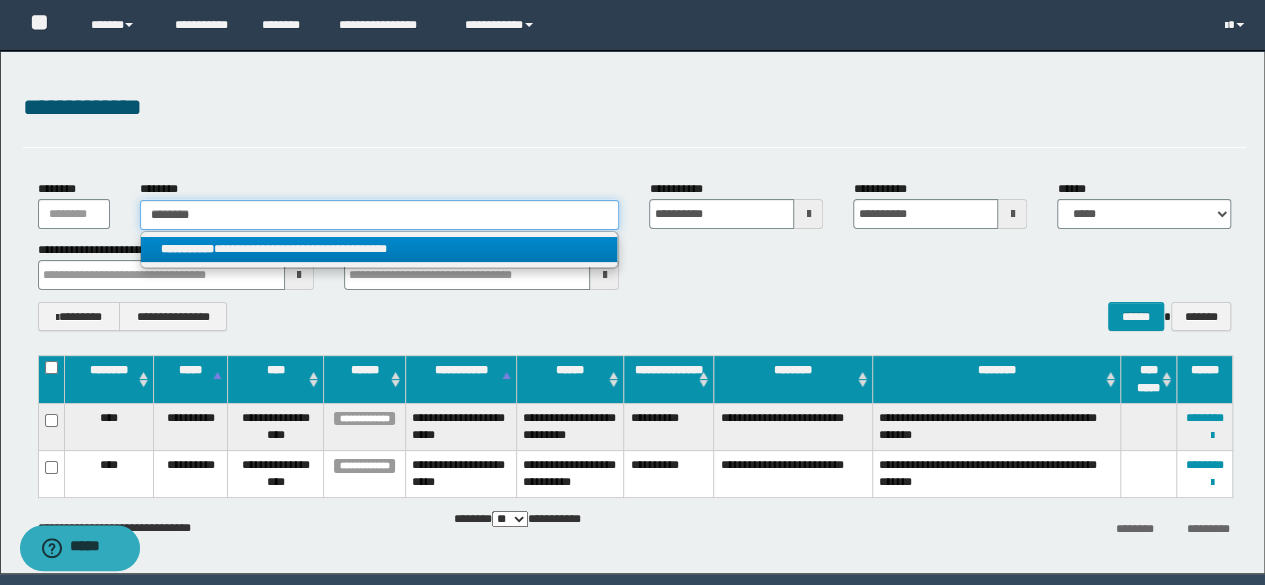 type on "********" 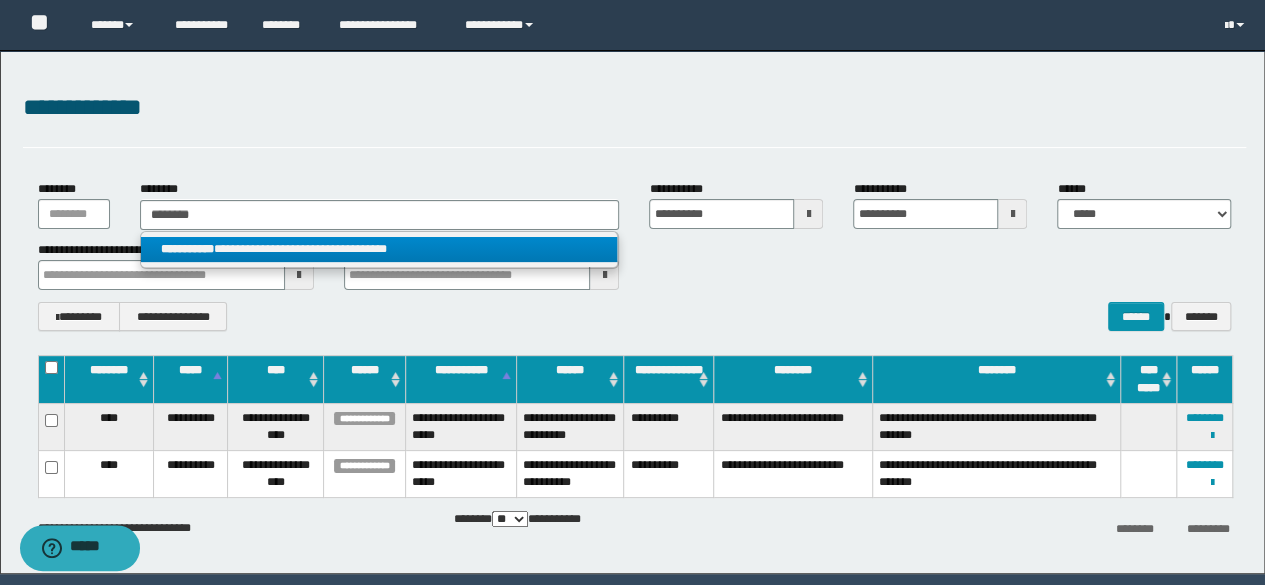 click on "**********" at bounding box center [379, 249] 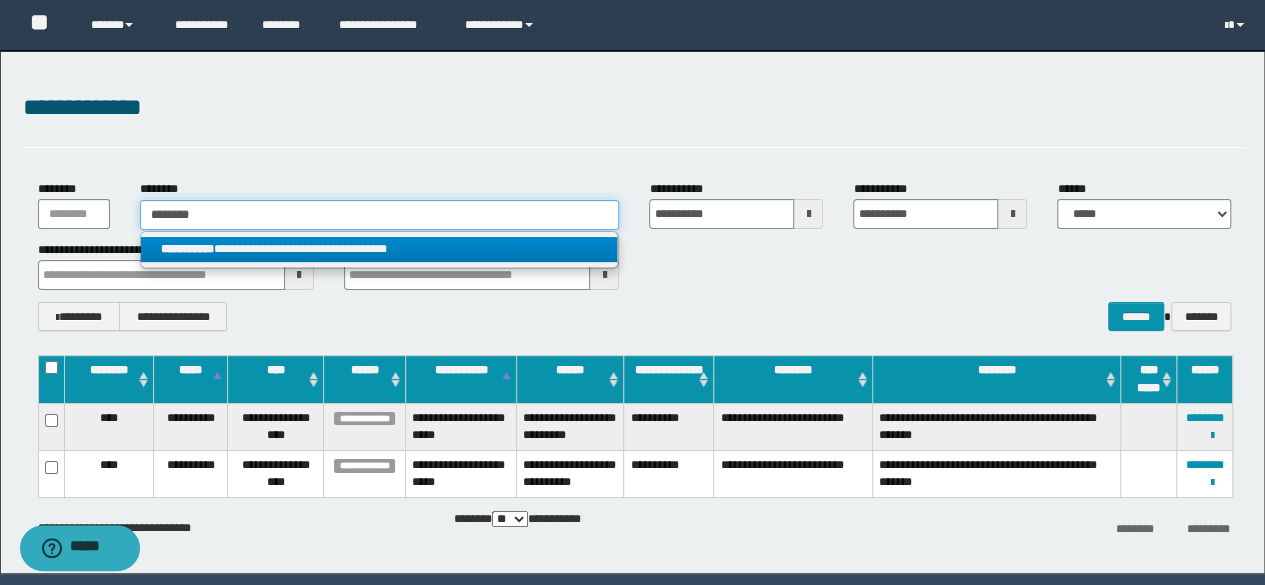 type 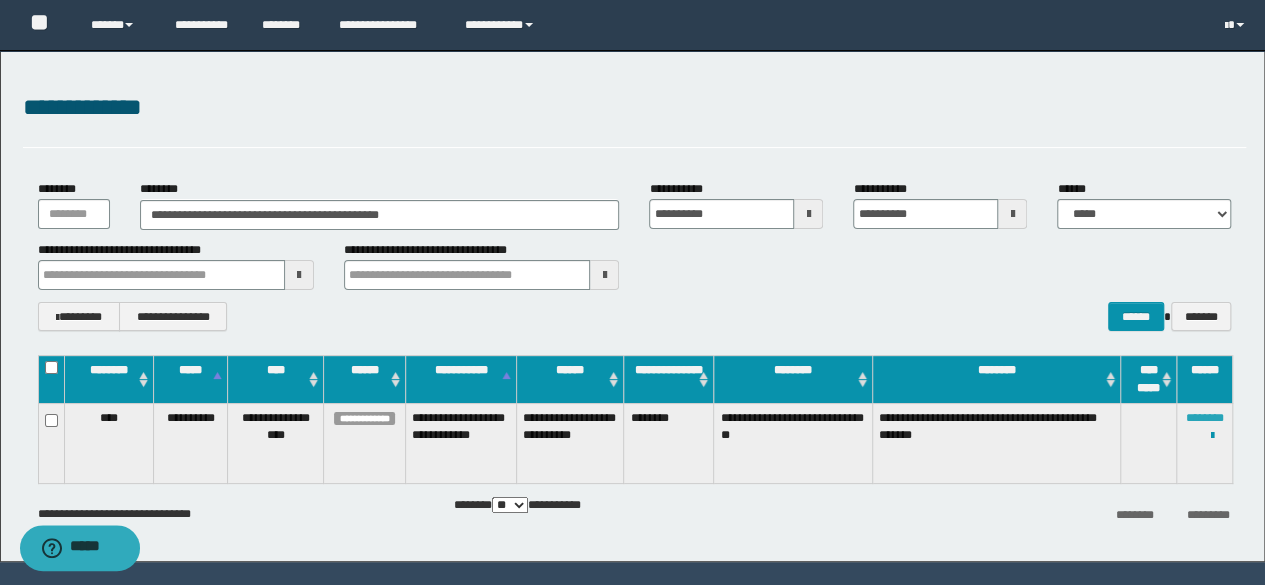 click on "********" at bounding box center [1205, 418] 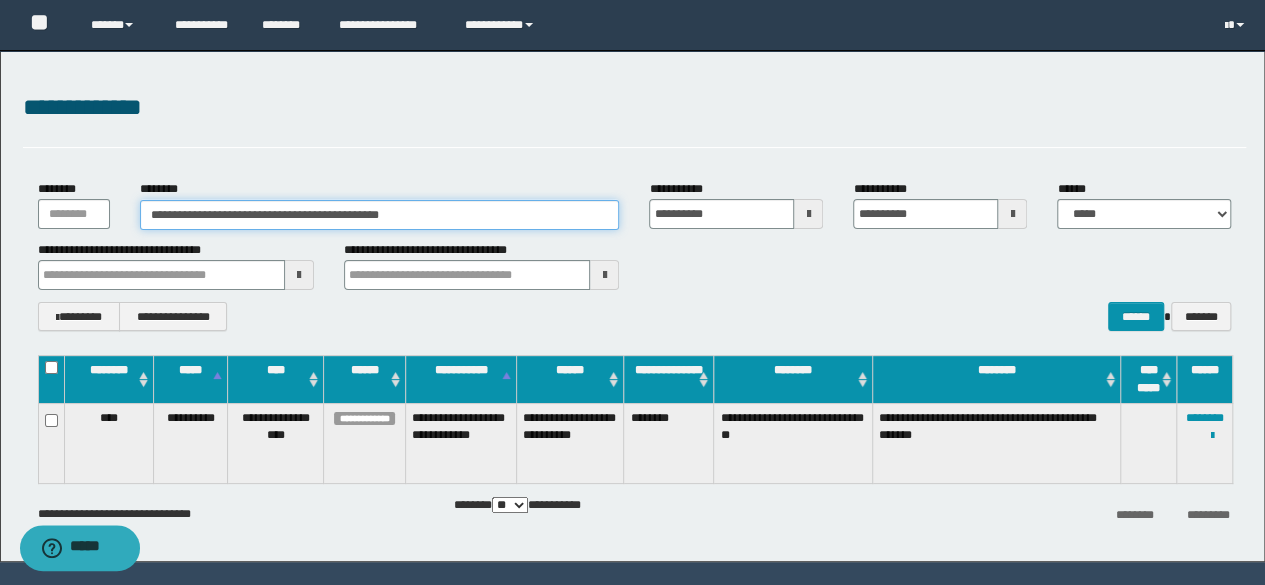 click on "**********" at bounding box center (380, 215) 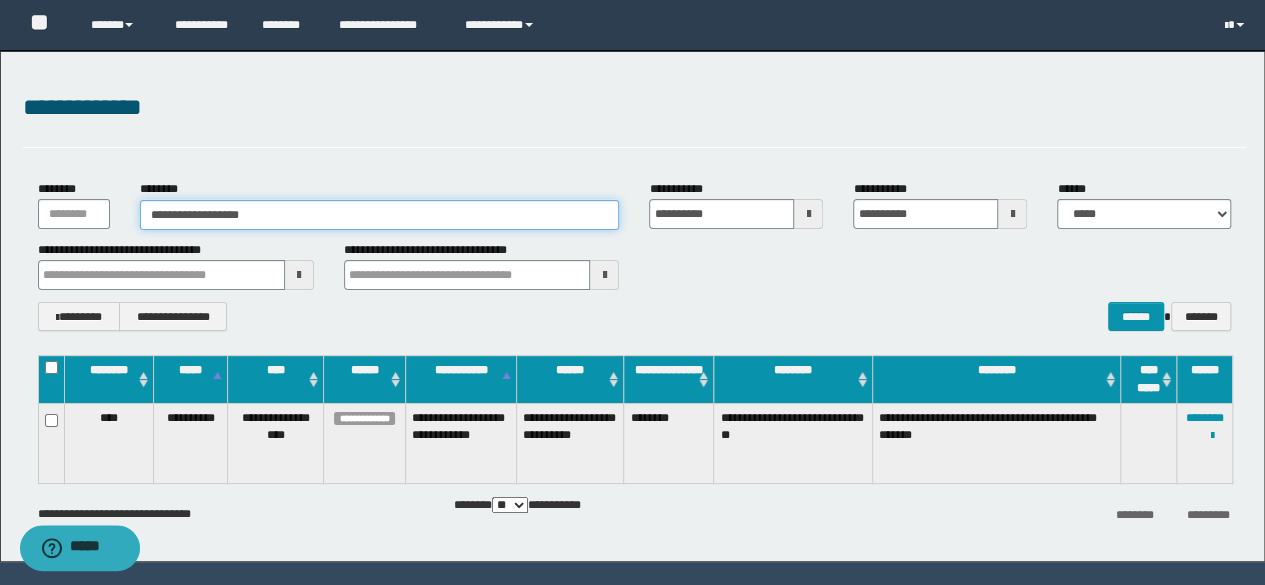 type on "**********" 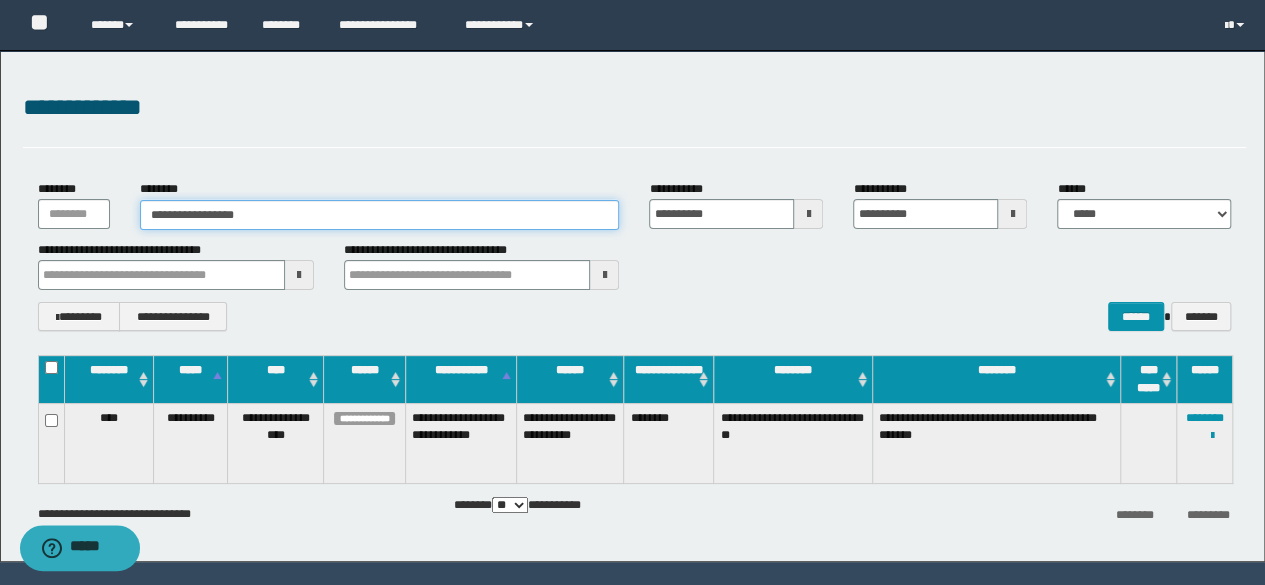 type on "**********" 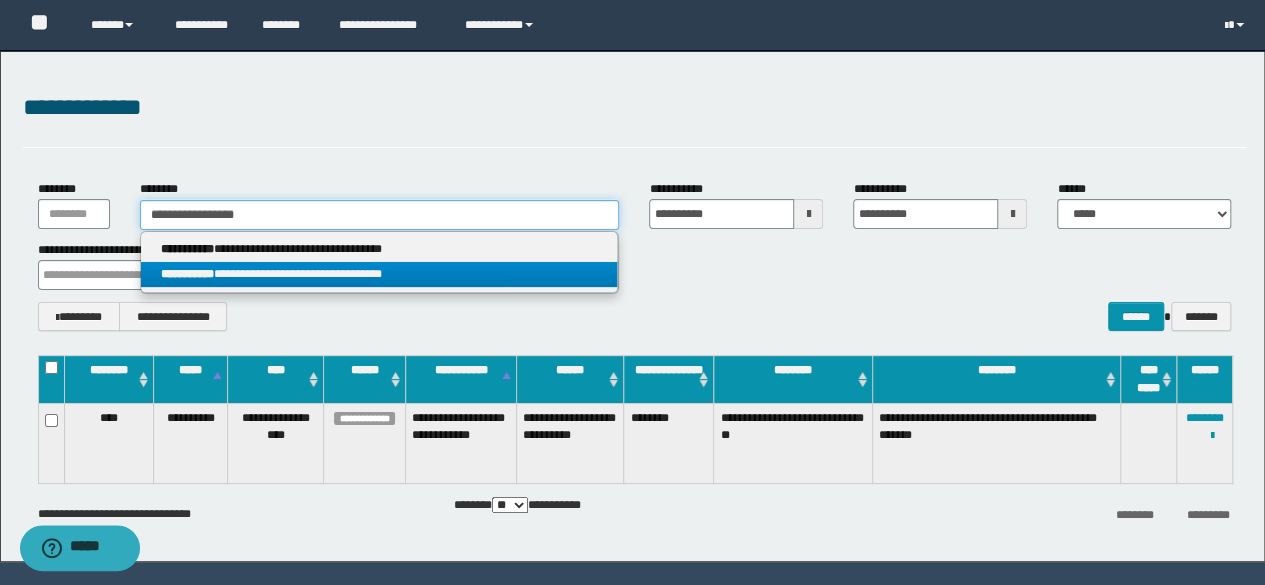 type on "**********" 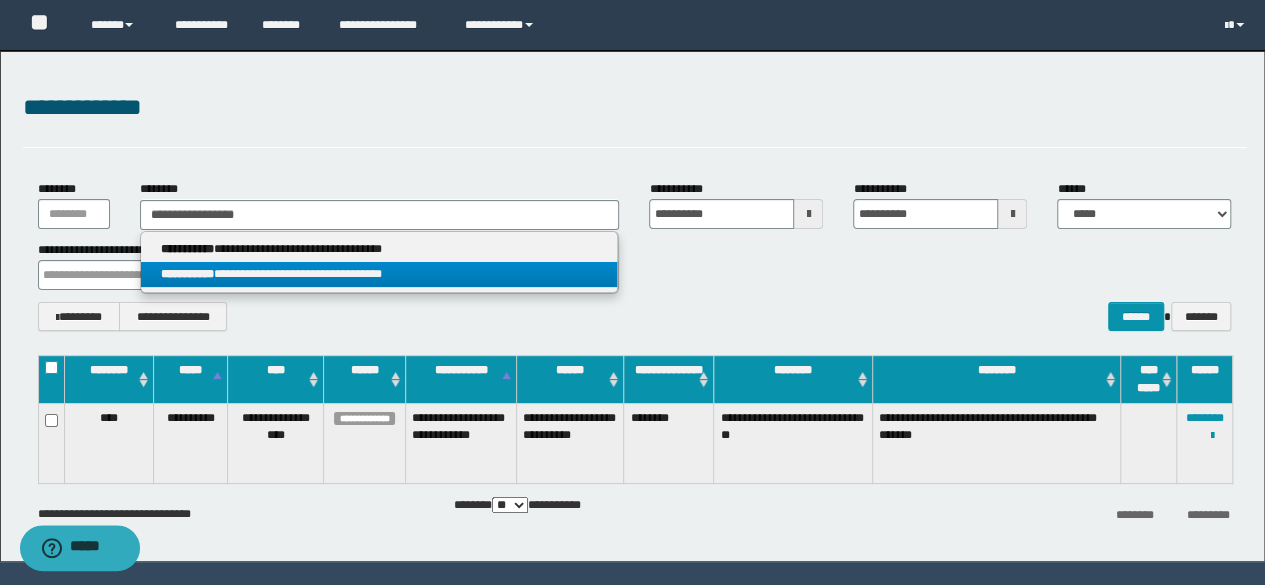 click on "**********" at bounding box center (379, 274) 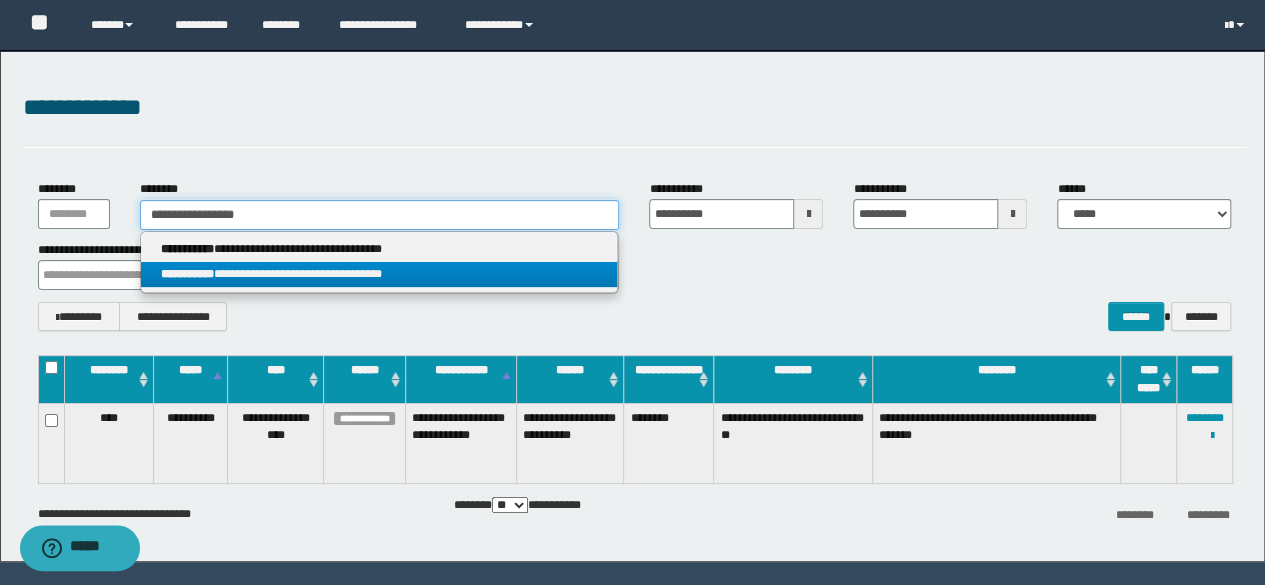 type 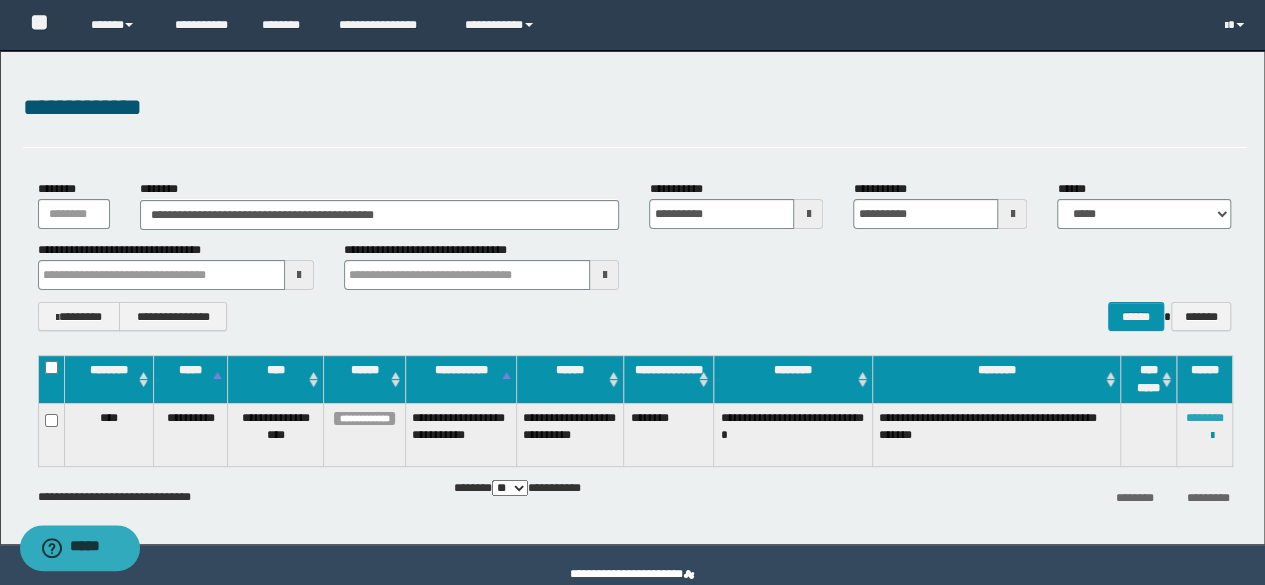 click on "********" at bounding box center [1205, 418] 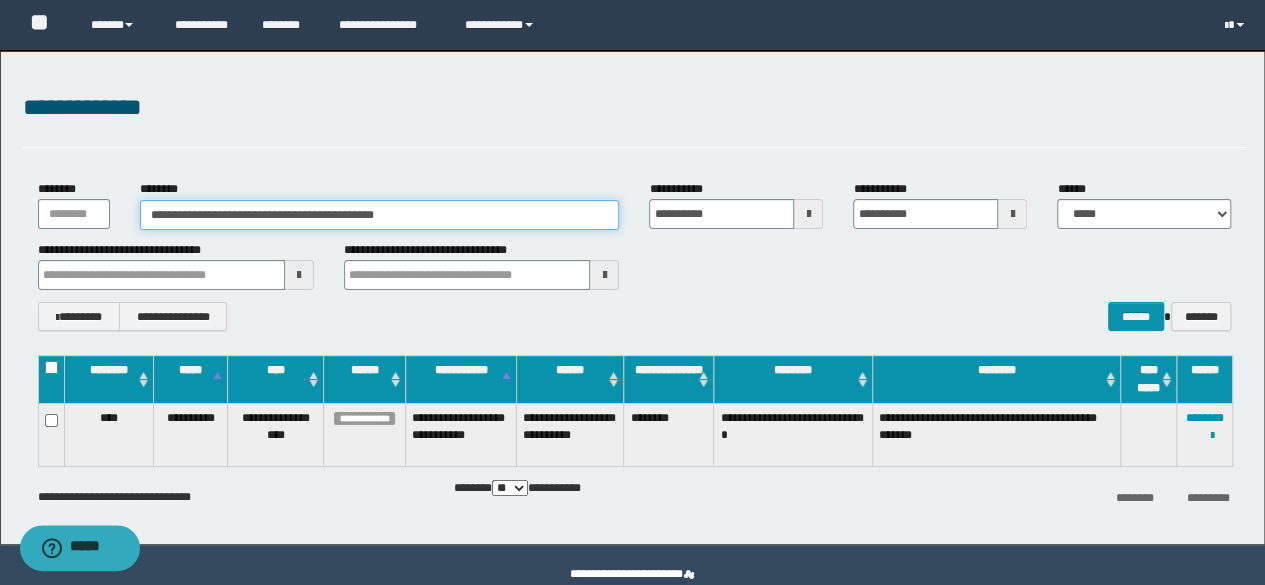 drag, startPoint x: 460, startPoint y: 220, endPoint x: 6, endPoint y: 253, distance: 455.19775 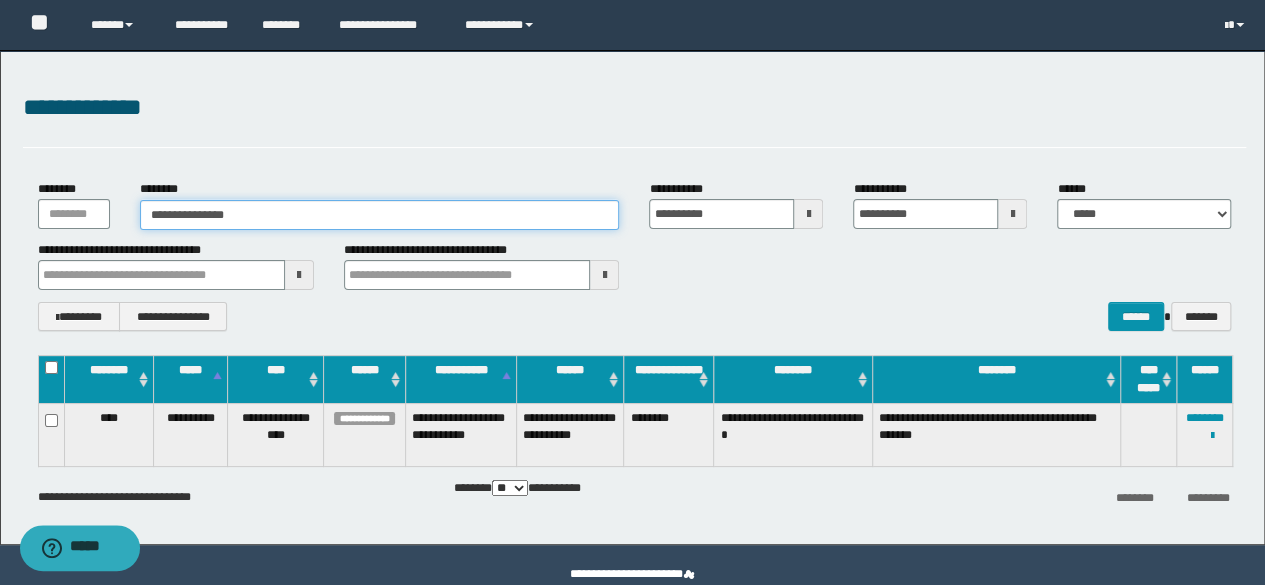 type on "**********" 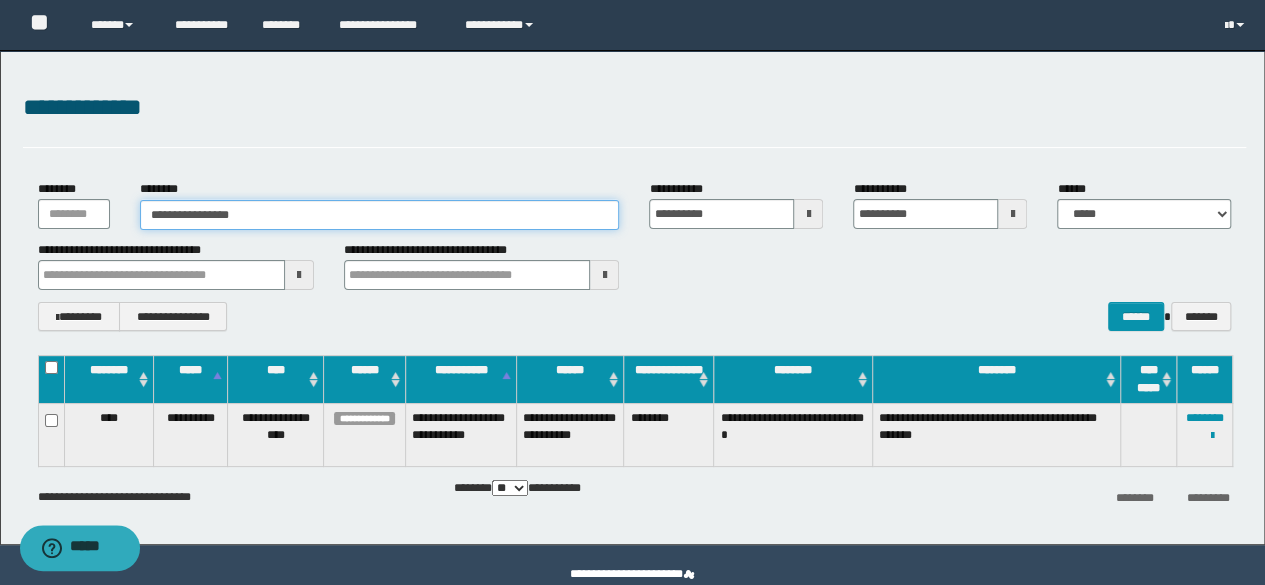 type on "**********" 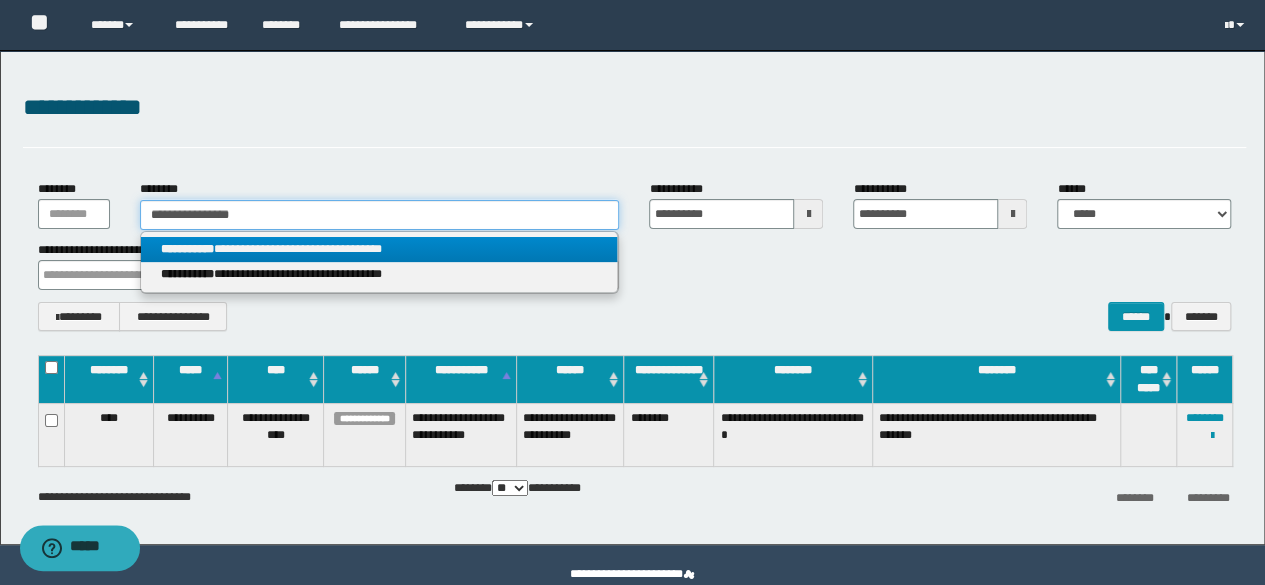 type on "**********" 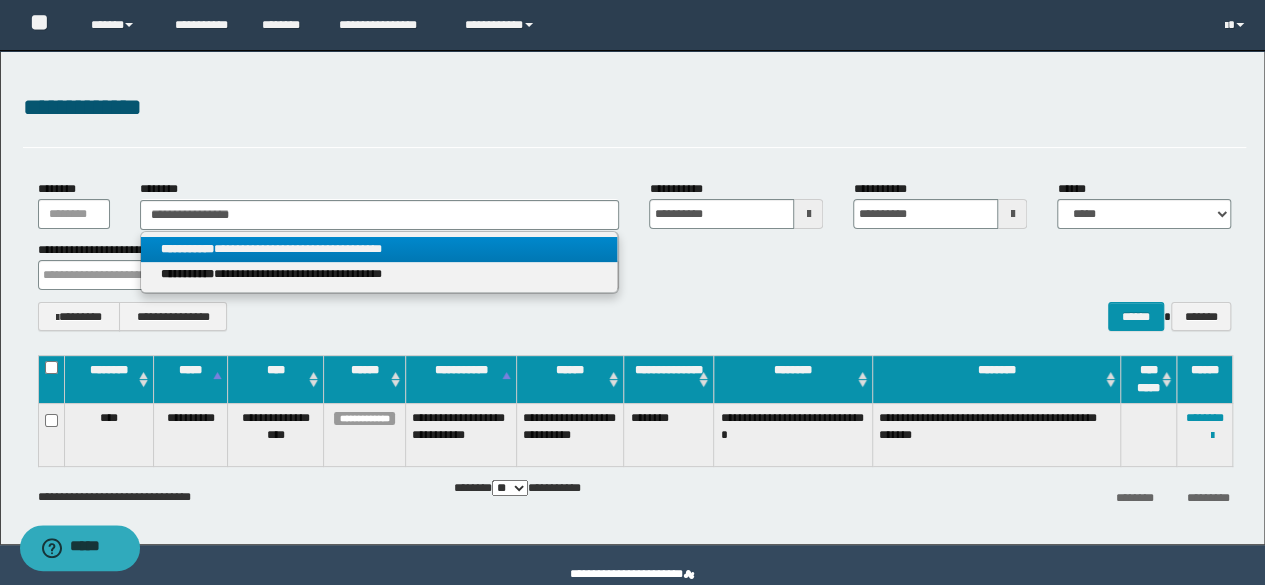 click on "**********" at bounding box center [379, 249] 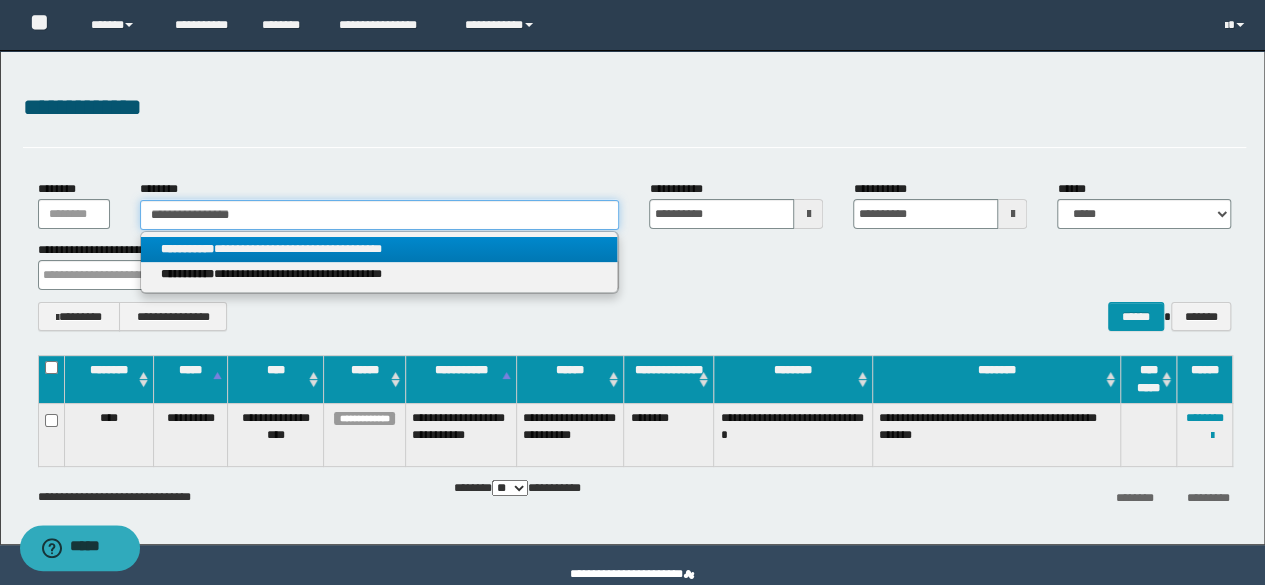 type 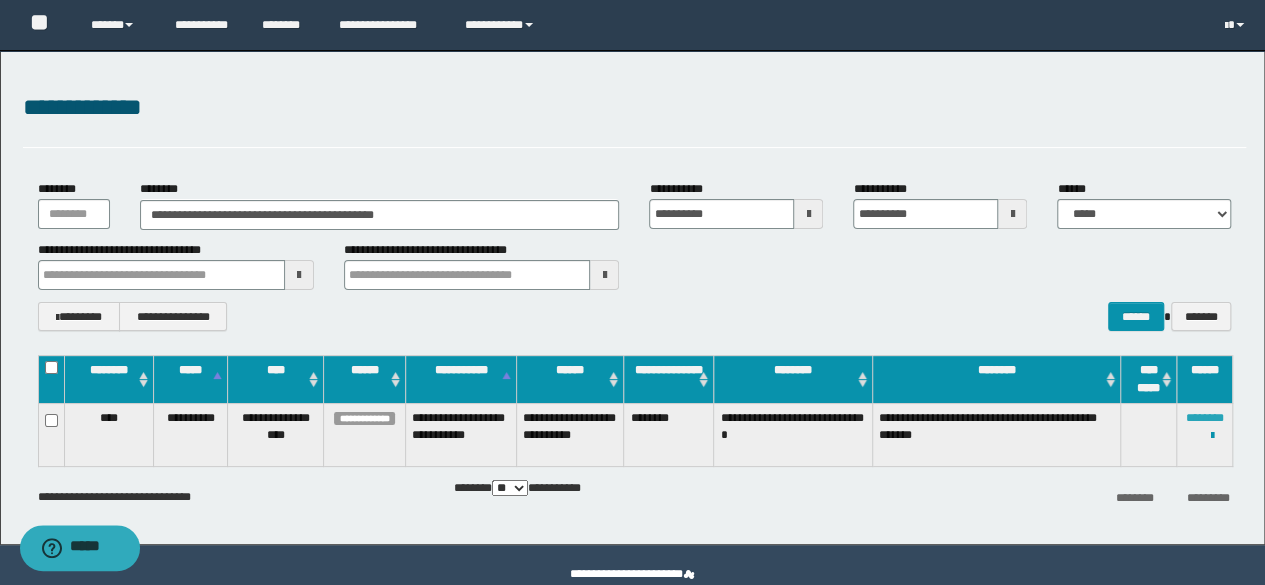 click on "********" at bounding box center [1205, 418] 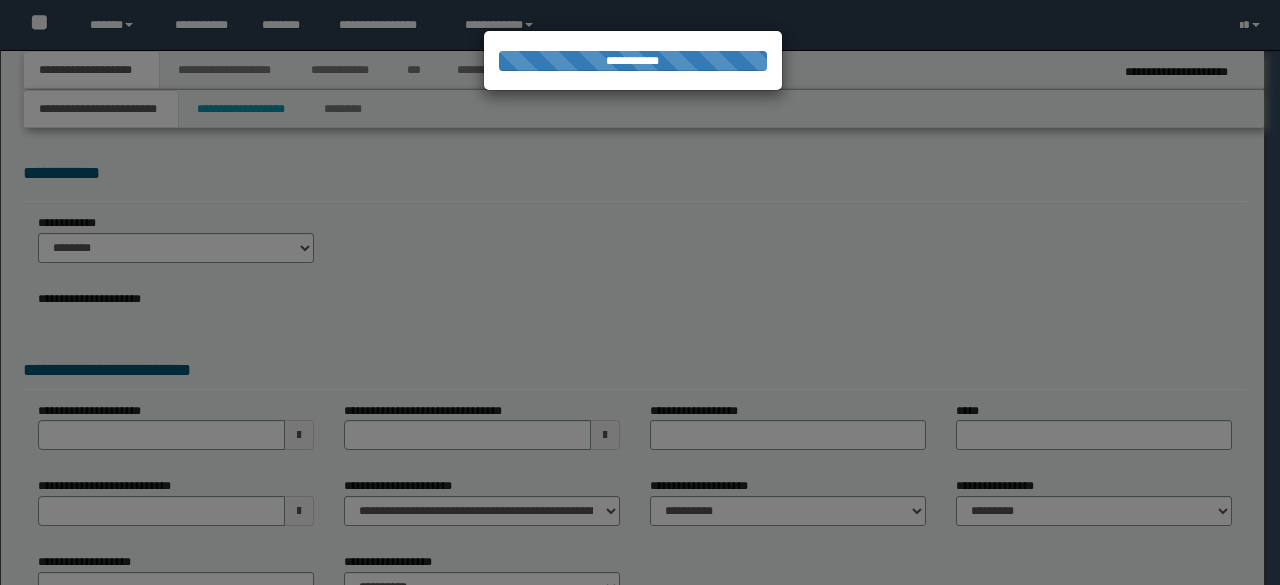 scroll, scrollTop: 0, scrollLeft: 0, axis: both 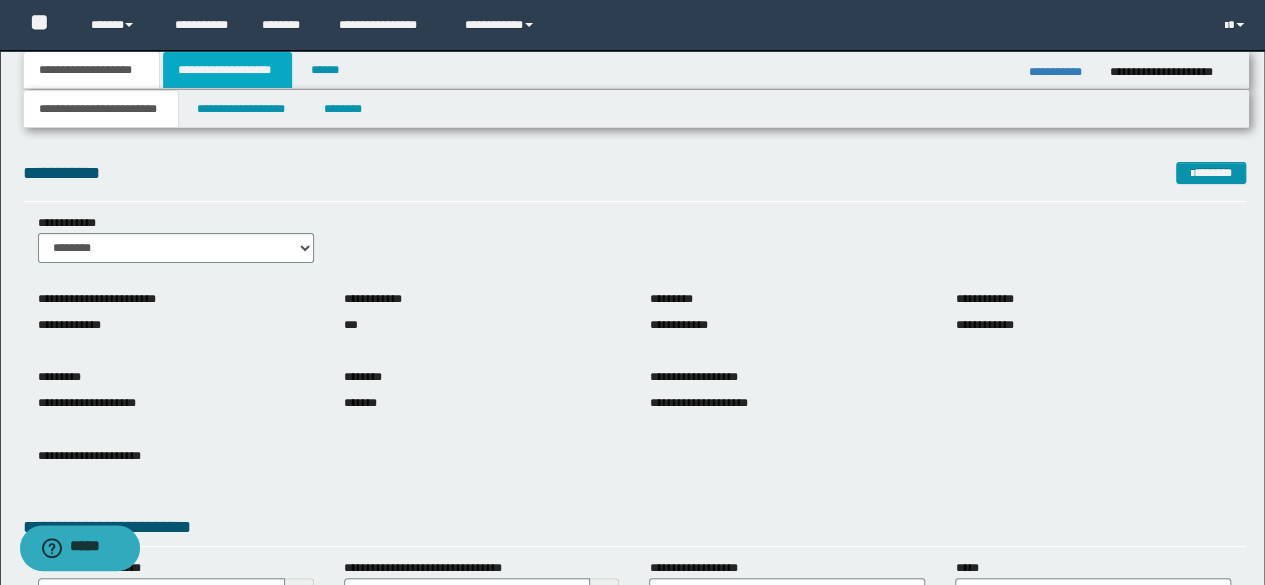 click on "**********" at bounding box center [227, 70] 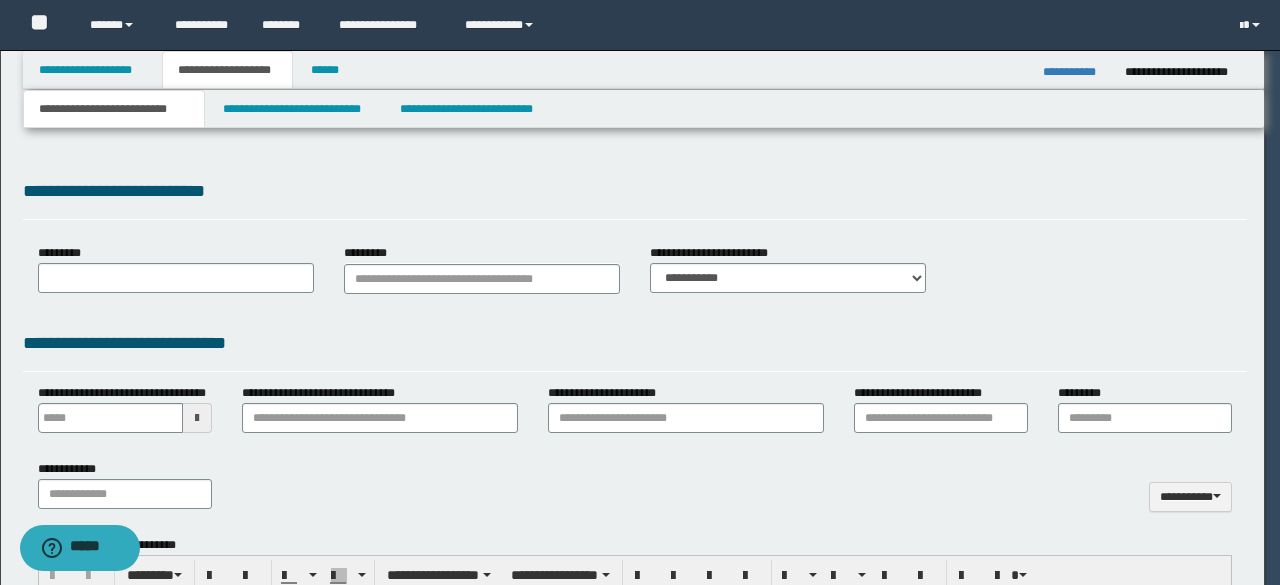 type 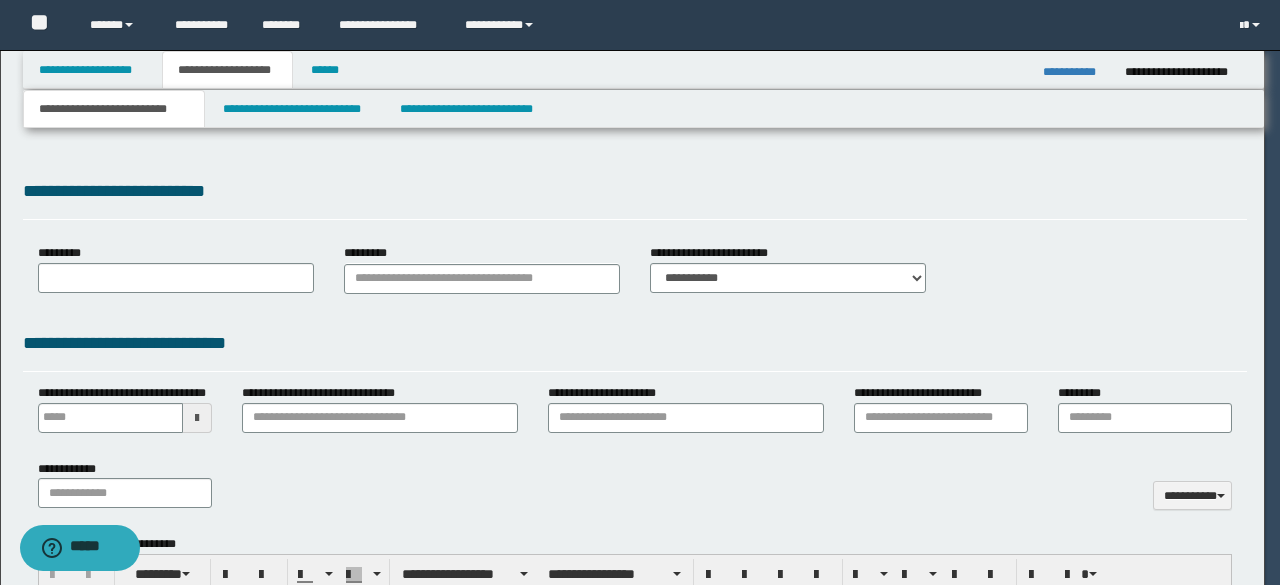 scroll, scrollTop: 0, scrollLeft: 0, axis: both 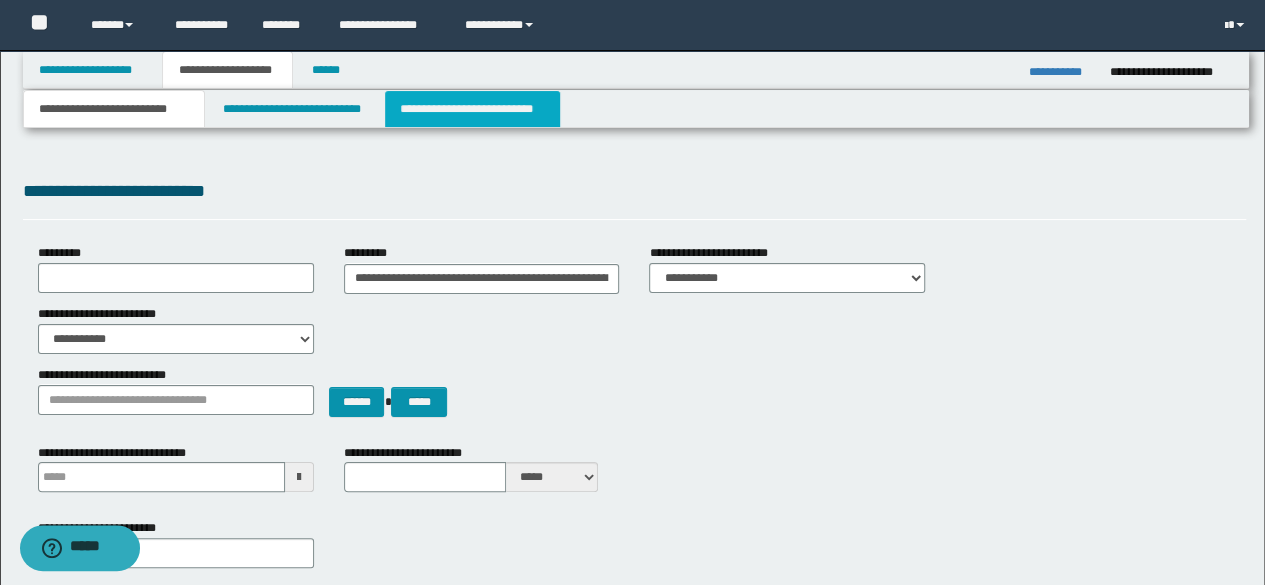 click on "**********" at bounding box center (472, 109) 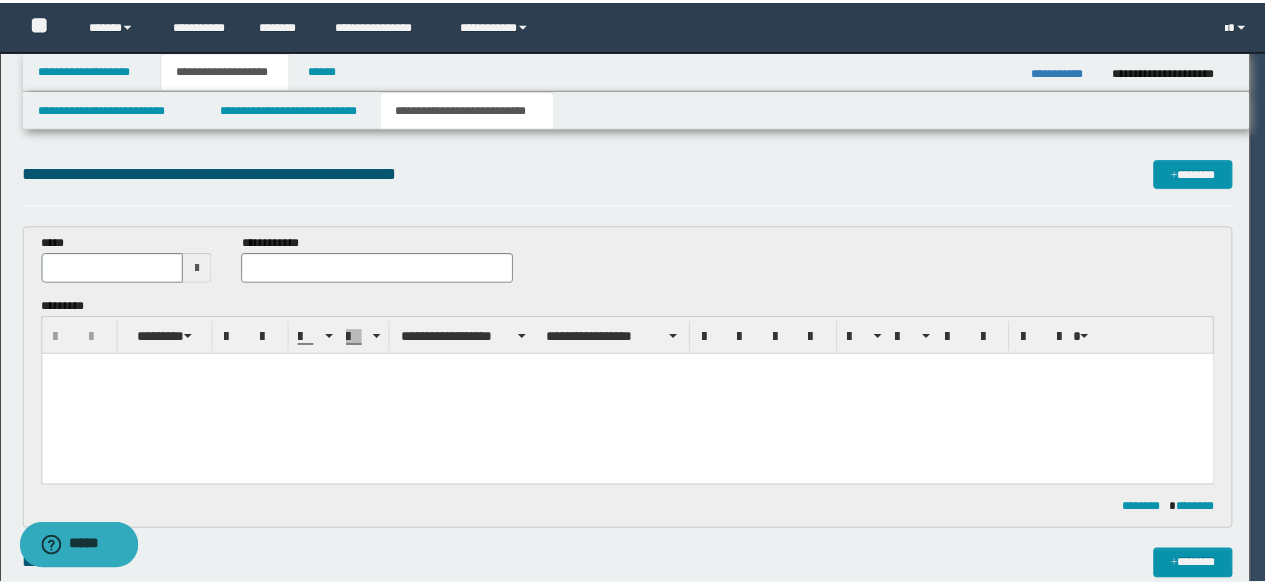 scroll, scrollTop: 0, scrollLeft: 0, axis: both 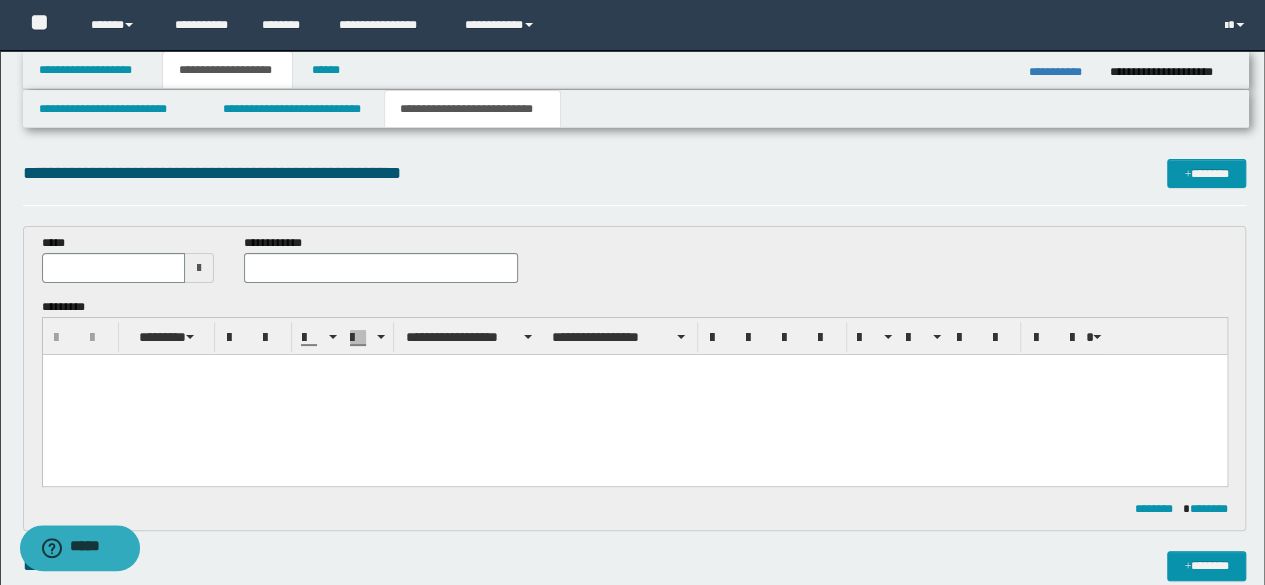 click at bounding box center (634, 394) 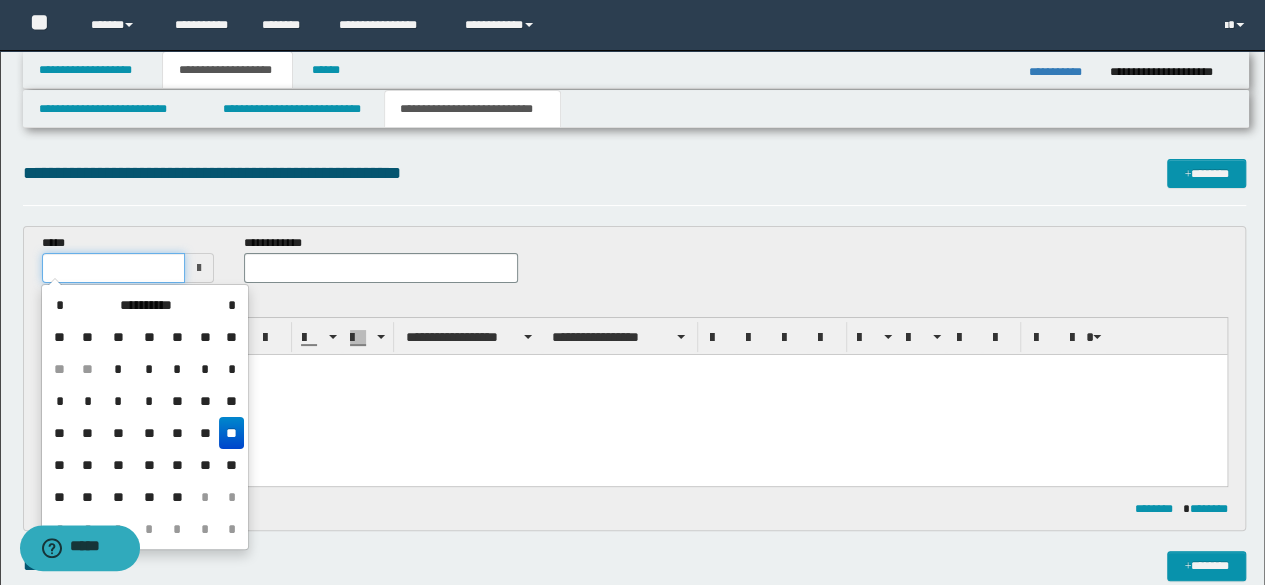 click at bounding box center (114, 268) 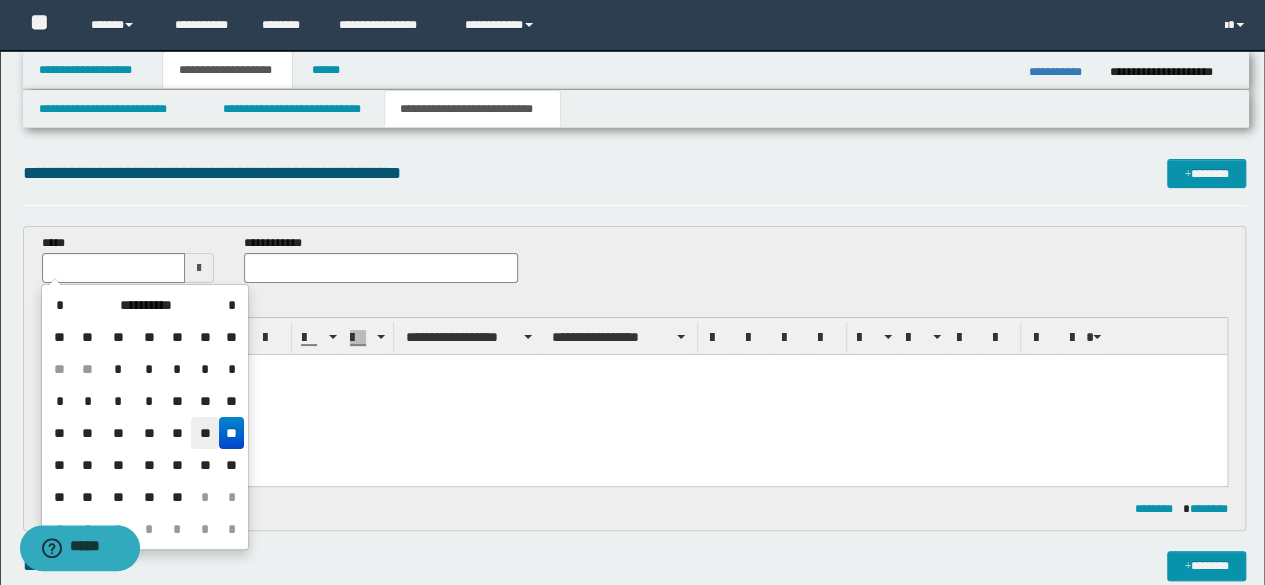 click on "**" at bounding box center [205, 433] 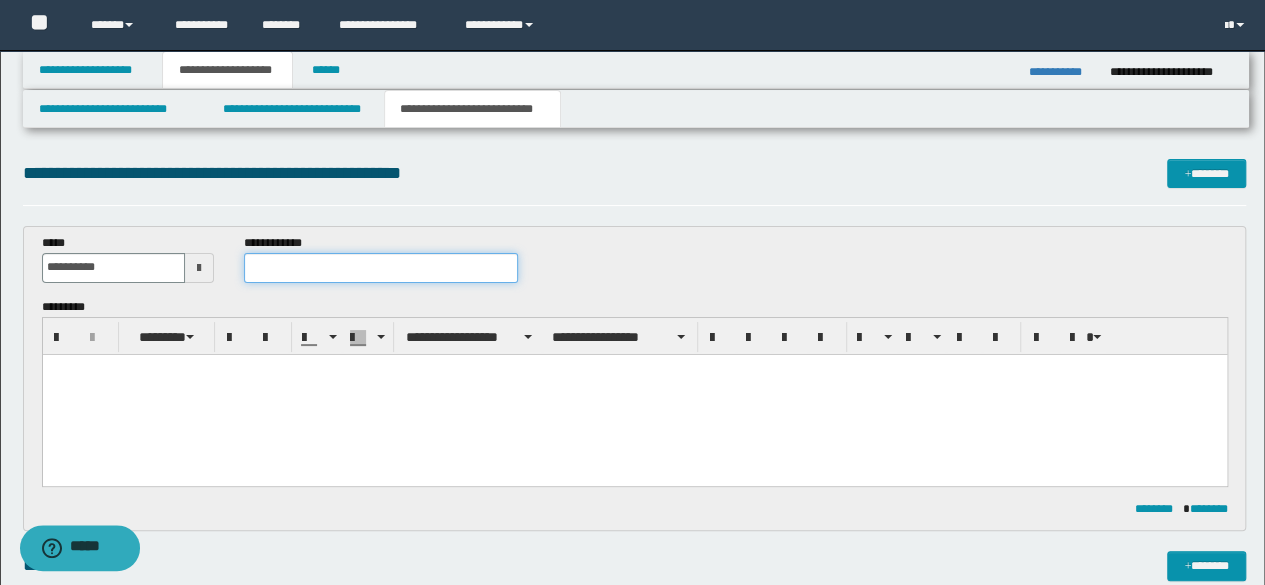 click at bounding box center (381, 268) 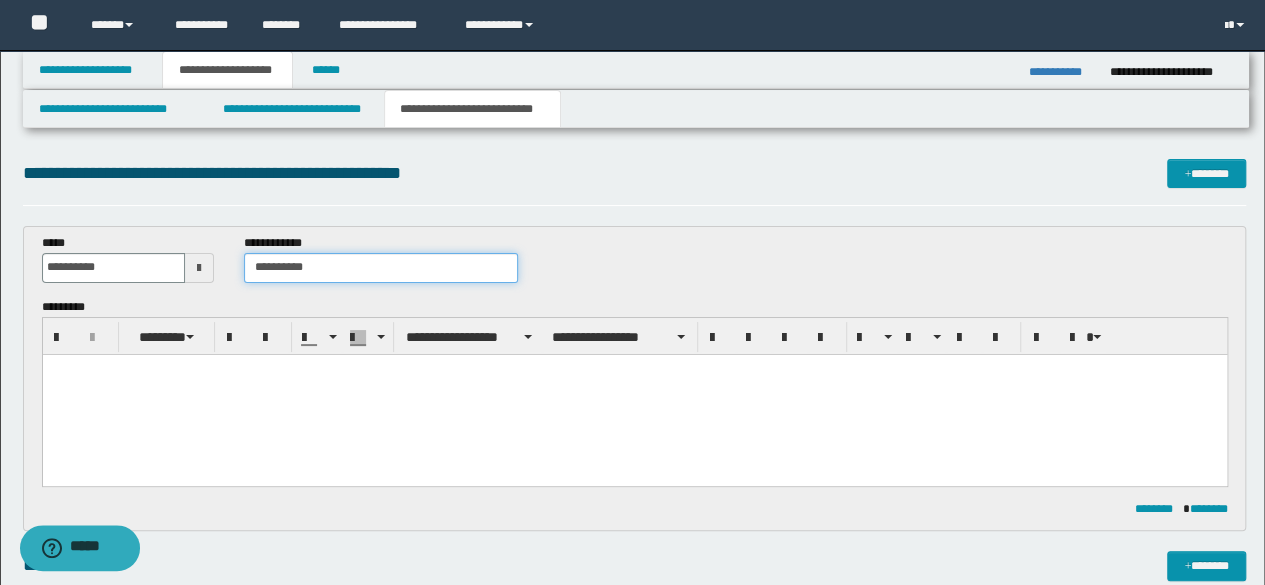 type on "**********" 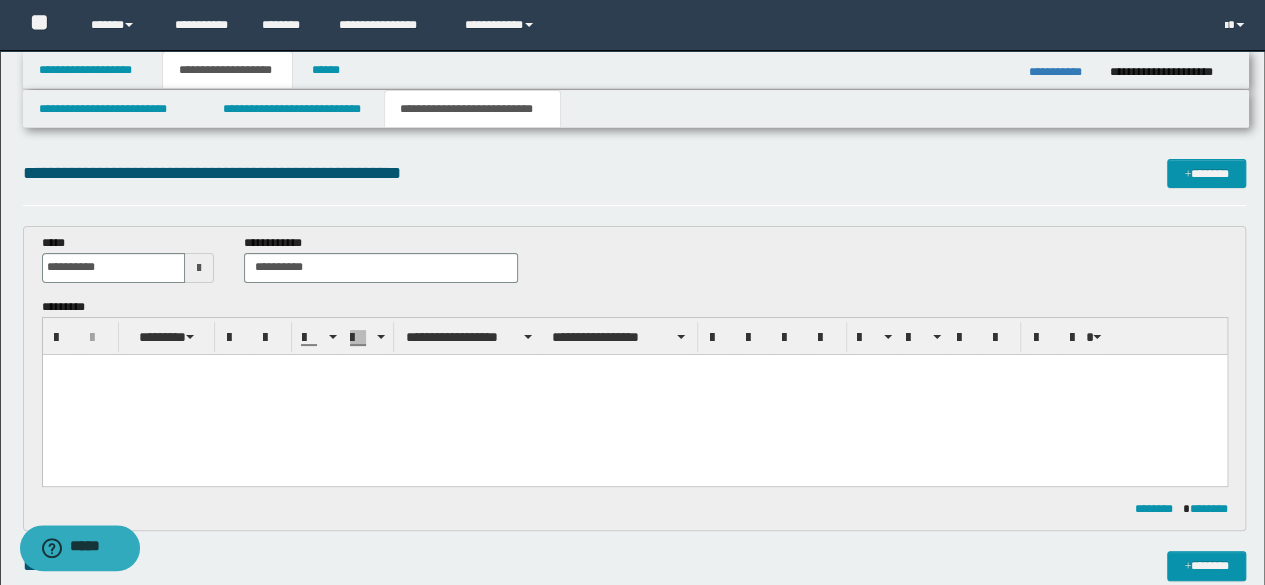 click at bounding box center (634, 394) 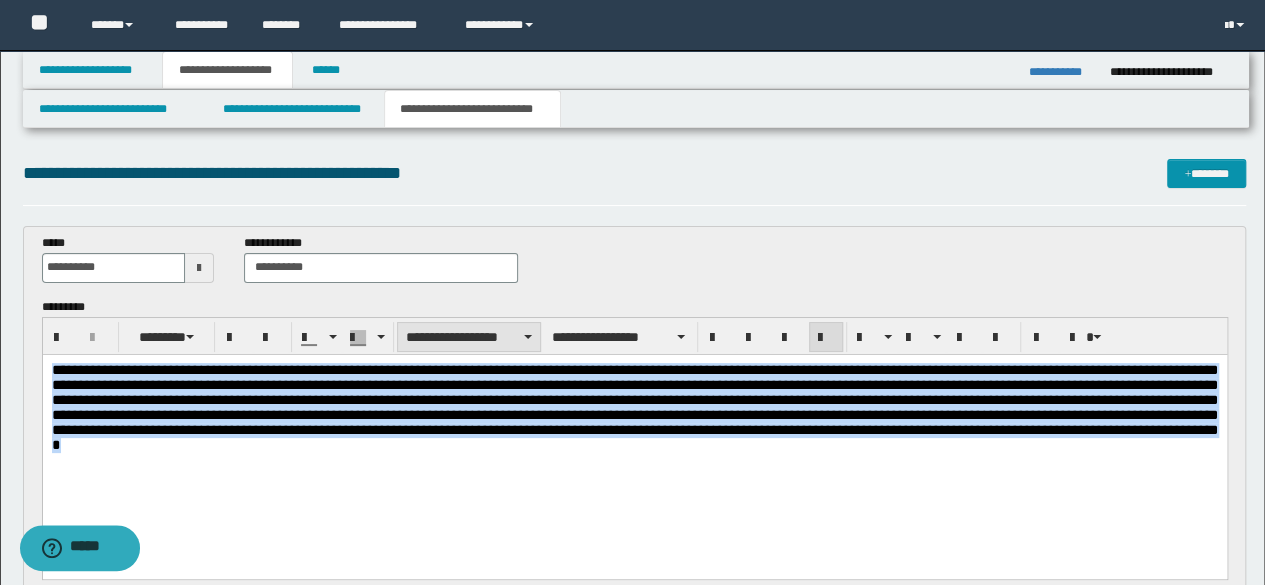 click on "**********" at bounding box center (469, 337) 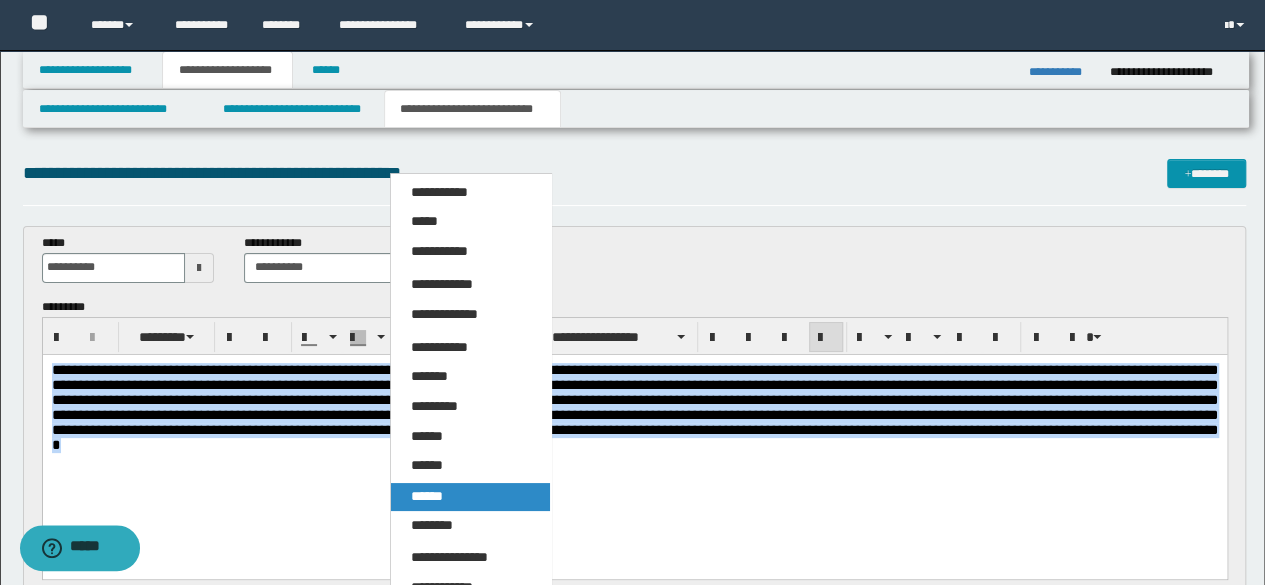 click on "******" at bounding box center (427, 496) 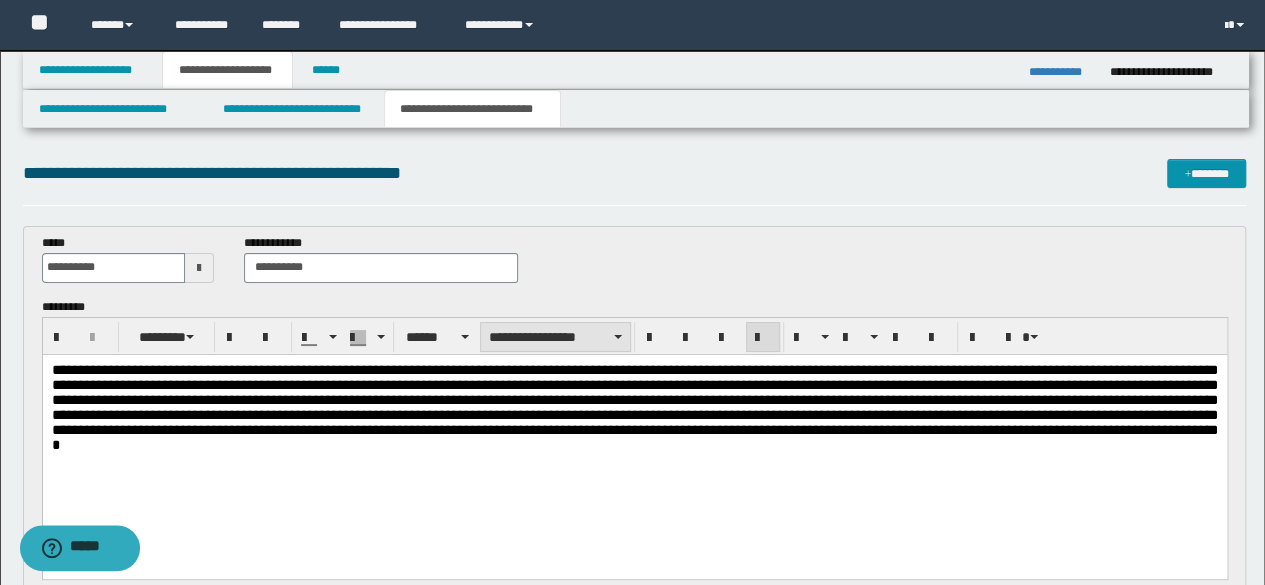 click on "**********" at bounding box center (555, 337) 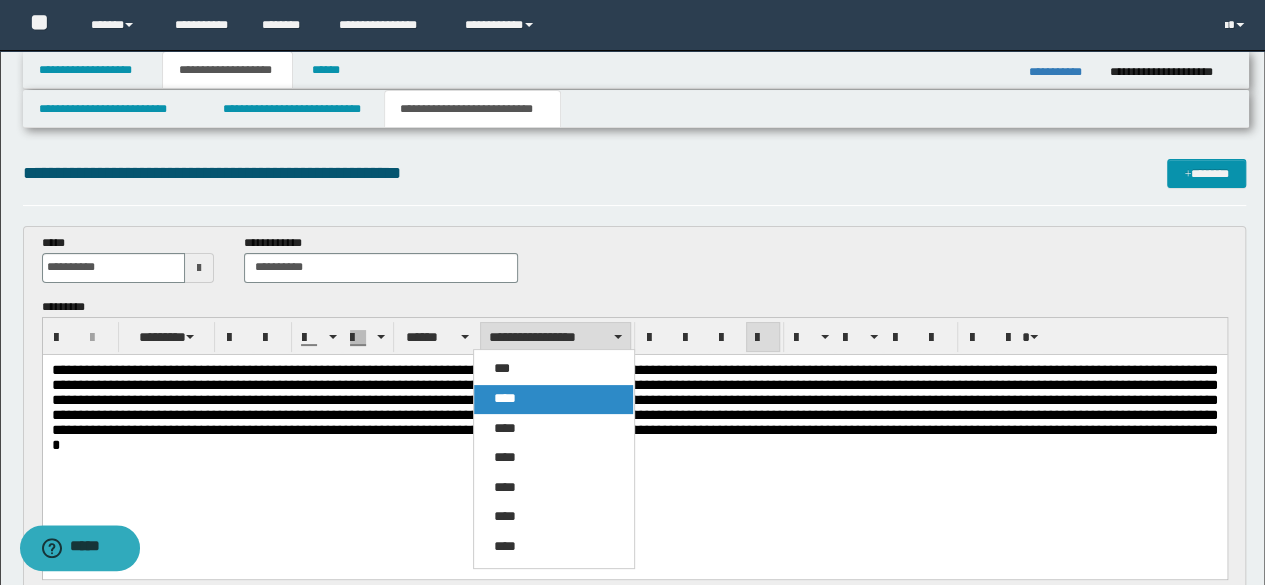 click on "****" at bounding box center [553, 399] 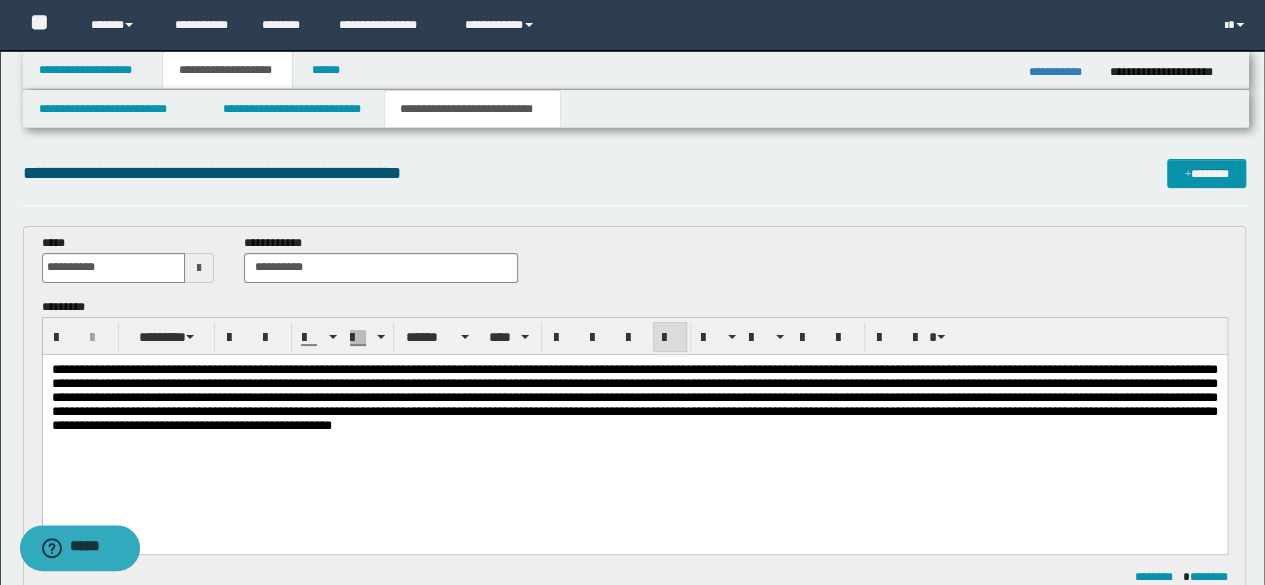 click on "**********" at bounding box center [634, 422] 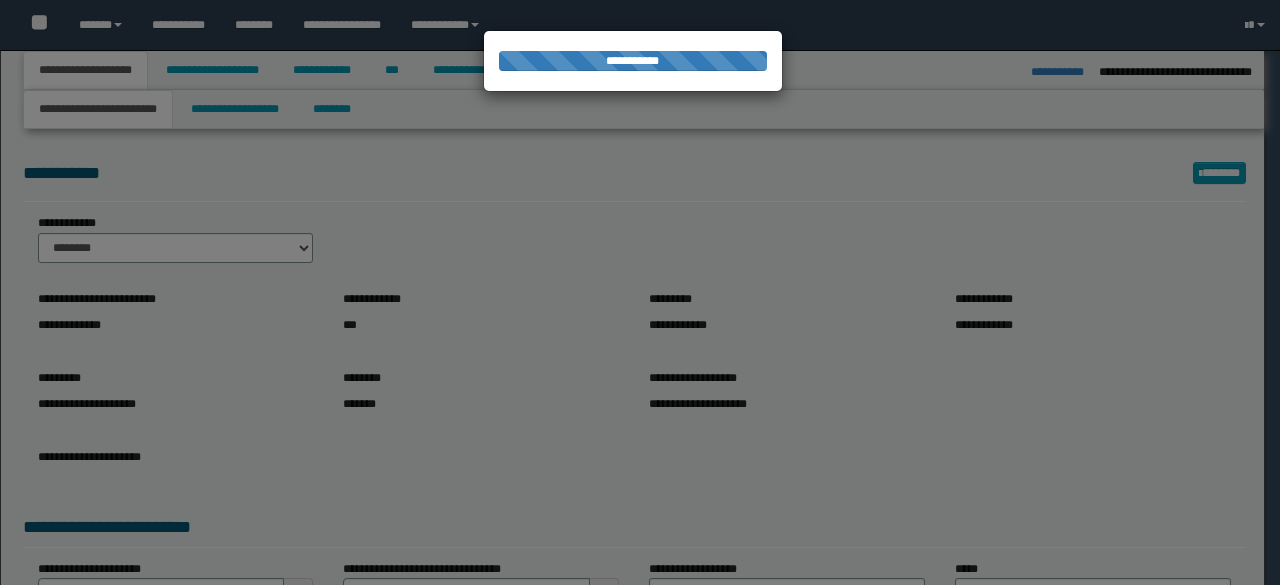 select on "*" 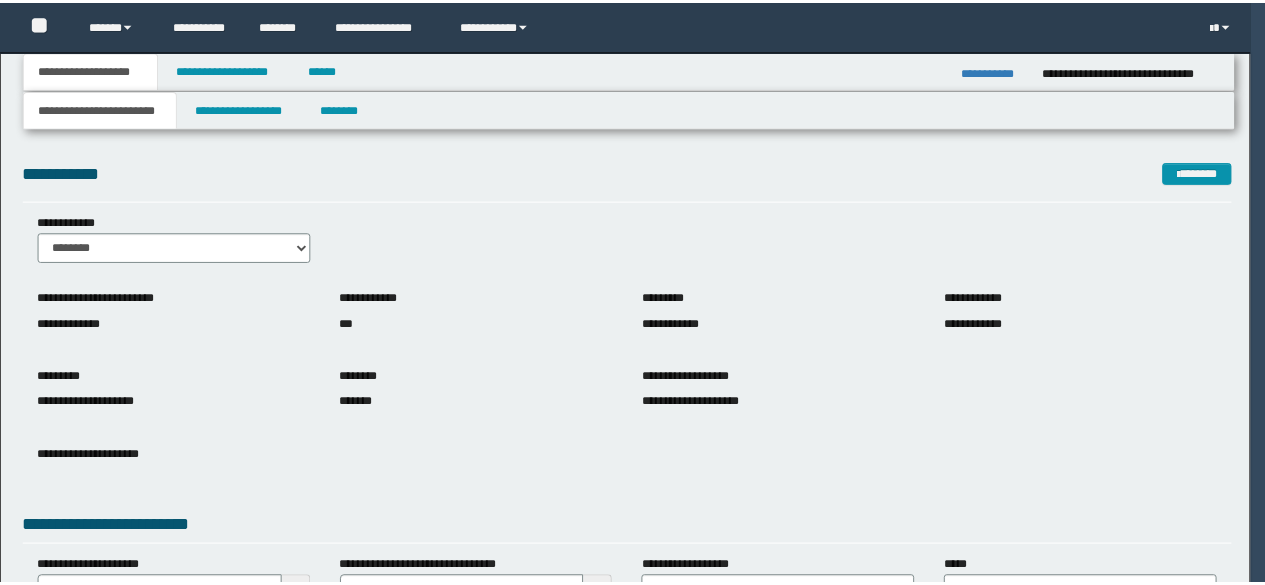 scroll, scrollTop: 0, scrollLeft: 0, axis: both 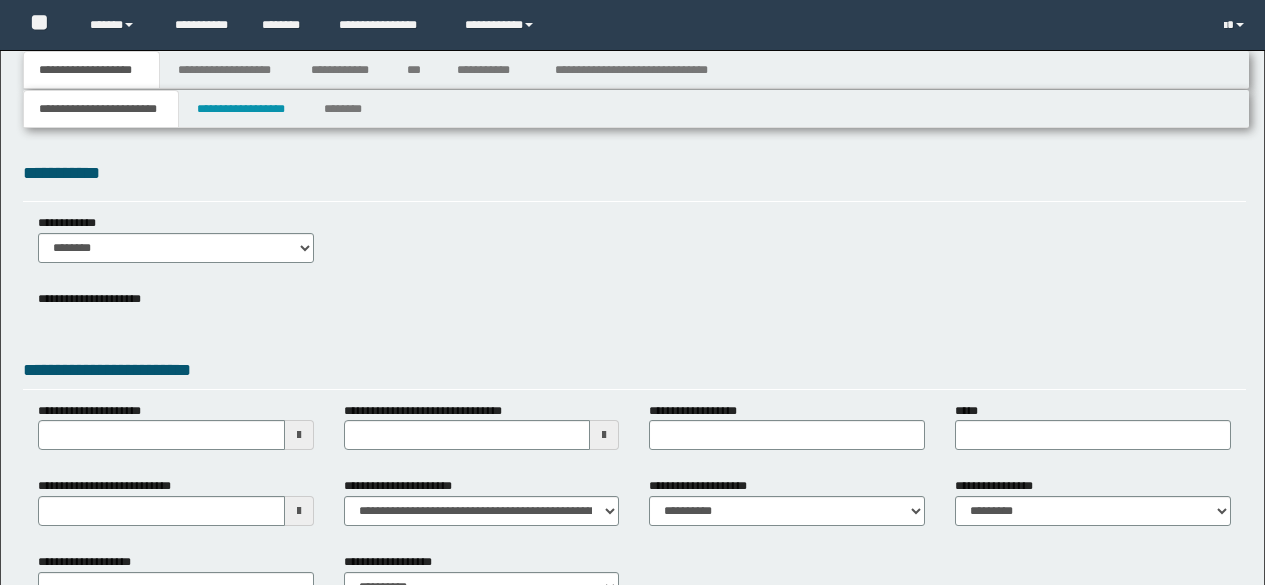 type 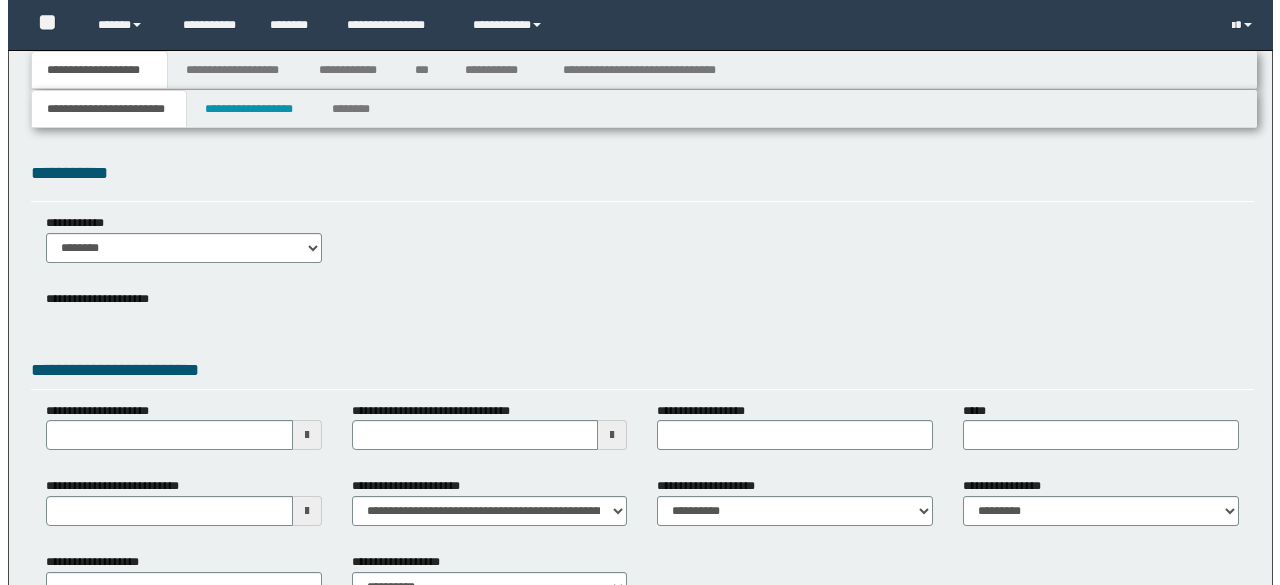 scroll, scrollTop: 0, scrollLeft: 0, axis: both 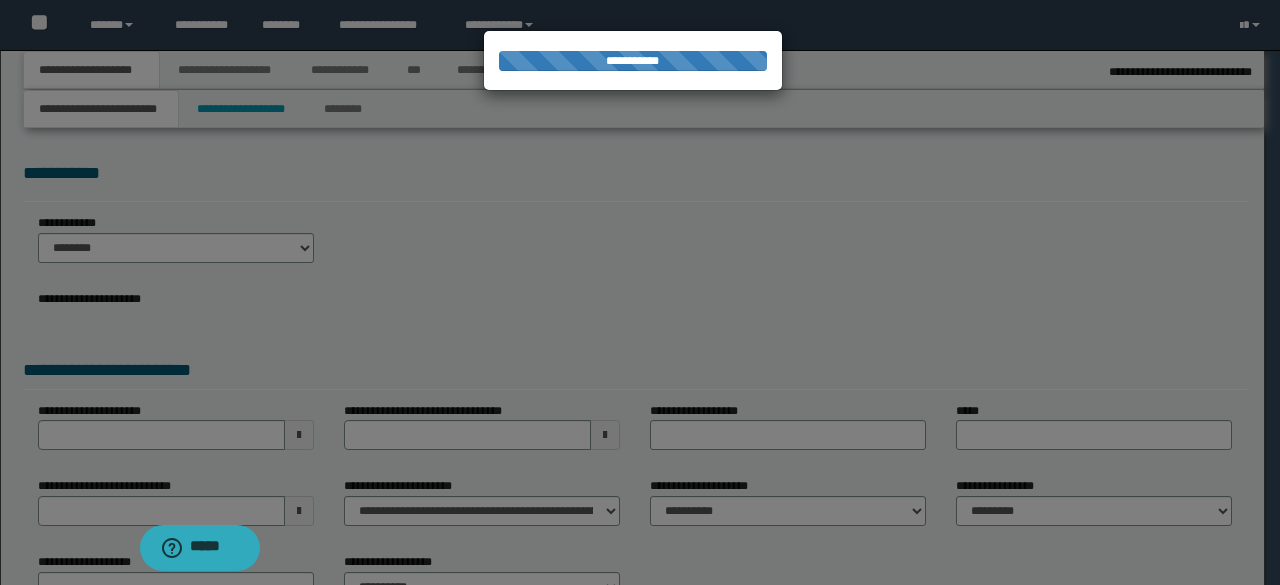 select on "*" 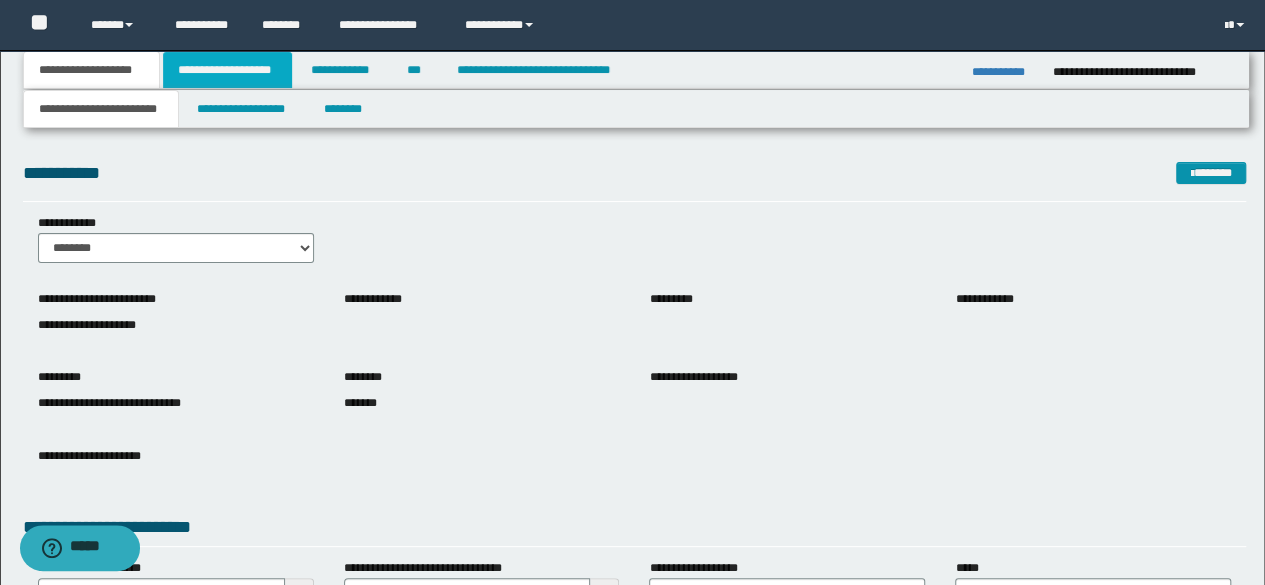 click on "**********" at bounding box center (227, 70) 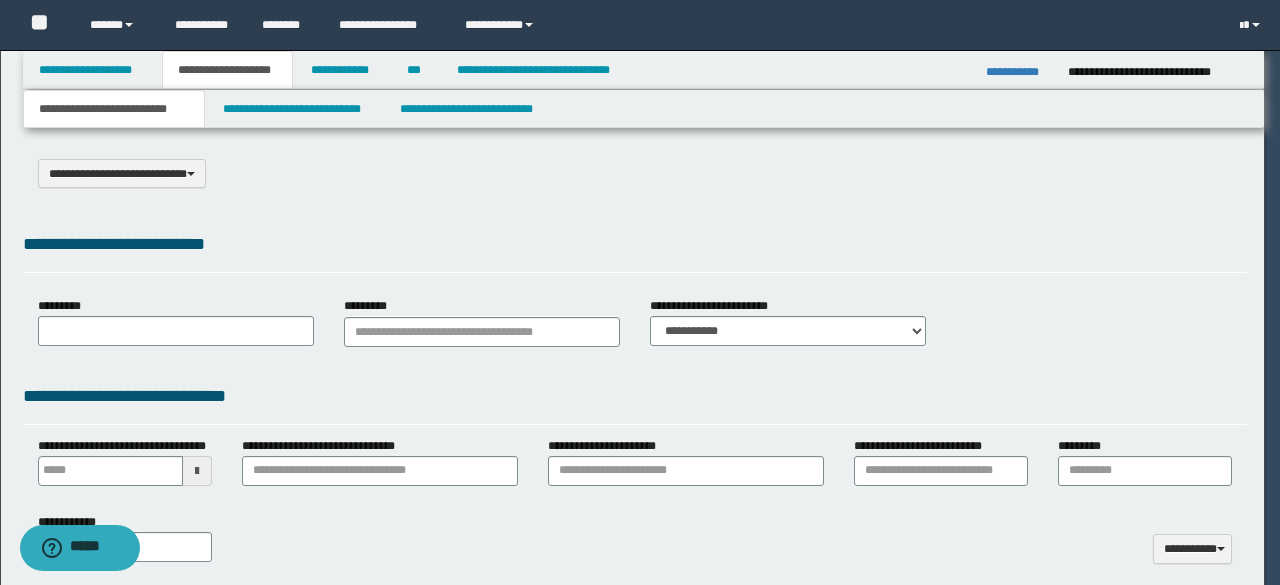 scroll, scrollTop: 0, scrollLeft: 0, axis: both 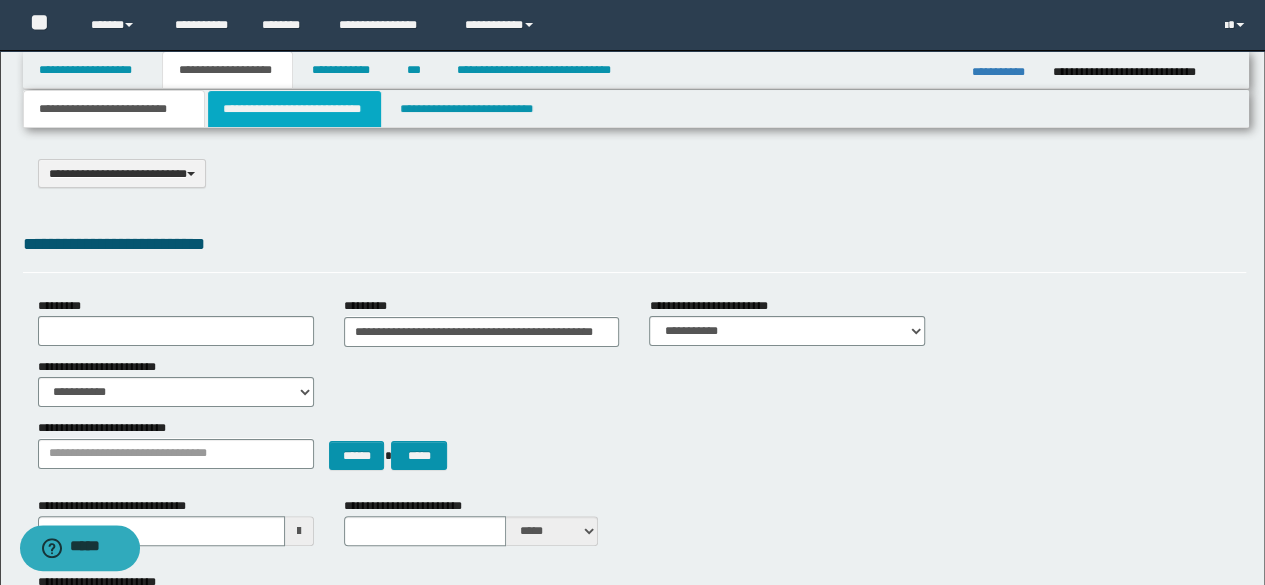 click on "**********" at bounding box center [294, 109] 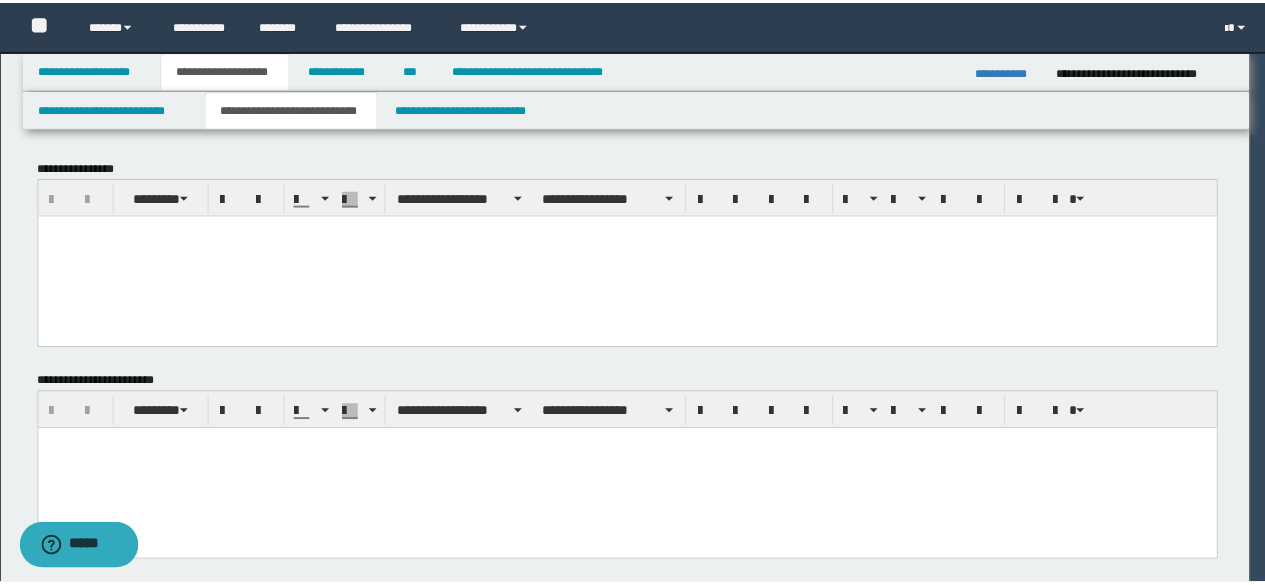 scroll, scrollTop: 0, scrollLeft: 0, axis: both 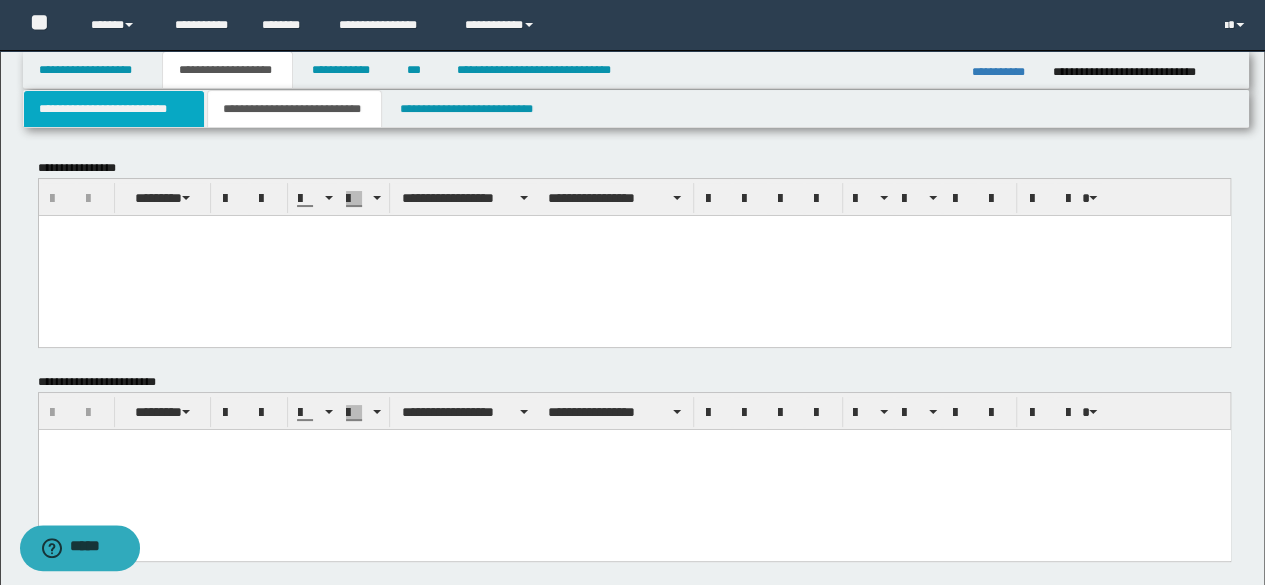 click on "**********" at bounding box center [114, 109] 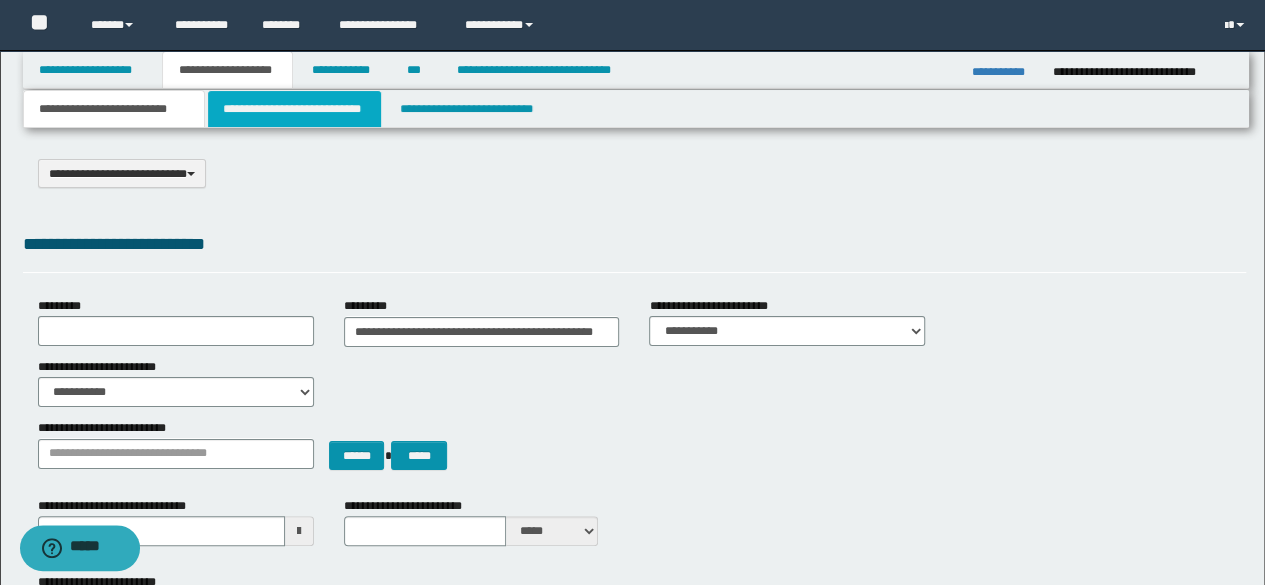 click on "**********" at bounding box center [294, 109] 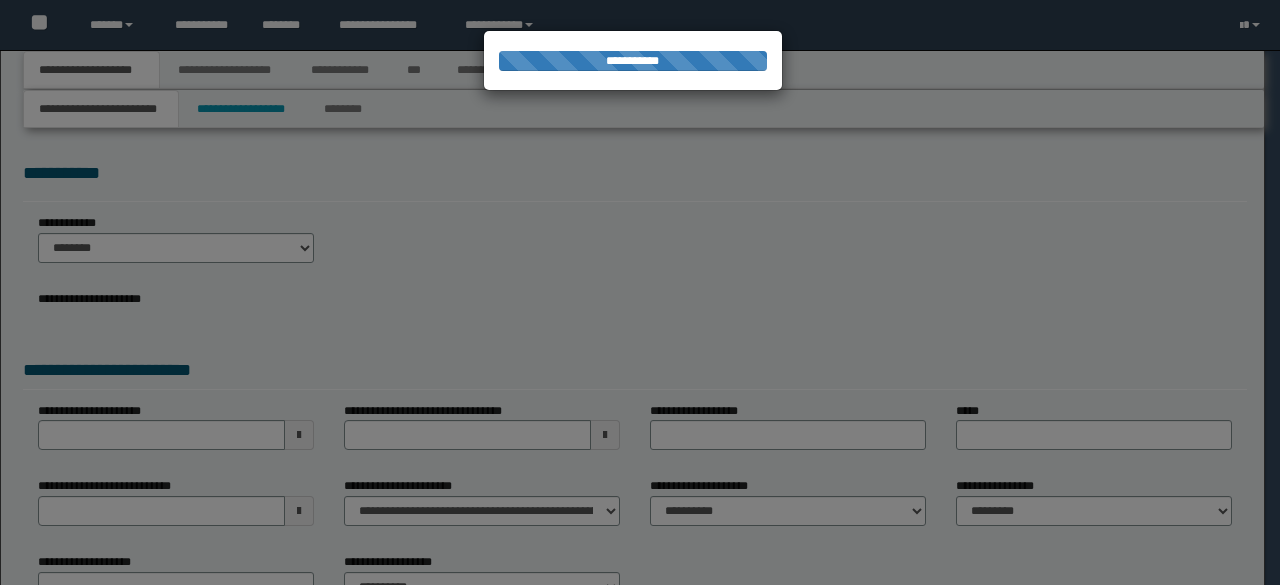 scroll, scrollTop: 0, scrollLeft: 0, axis: both 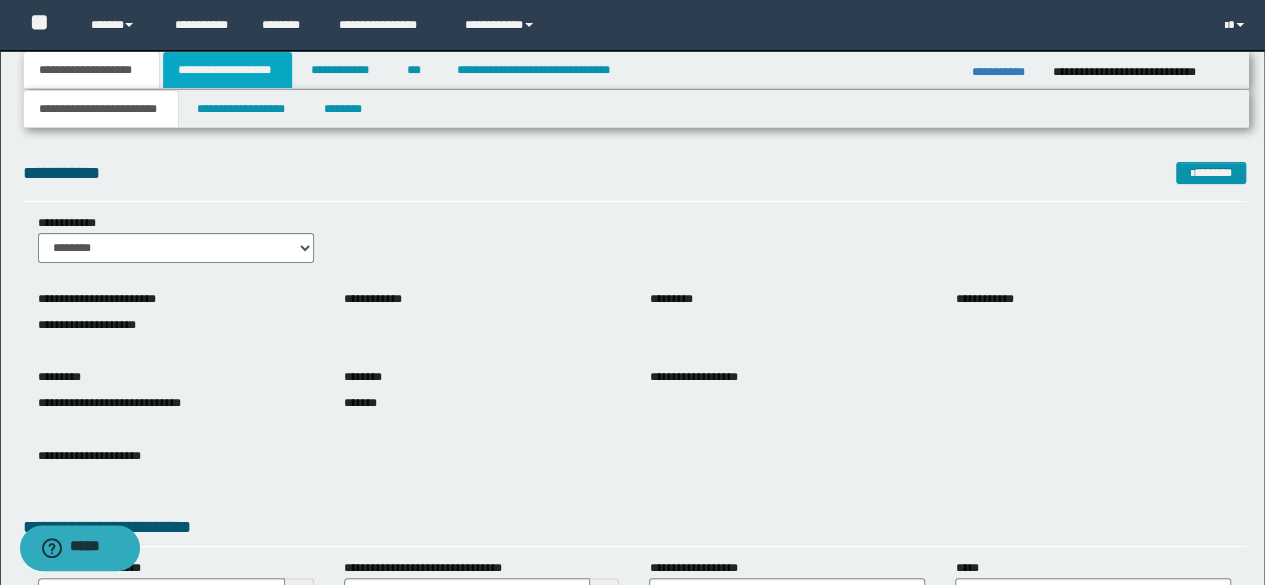 click on "**********" at bounding box center [227, 70] 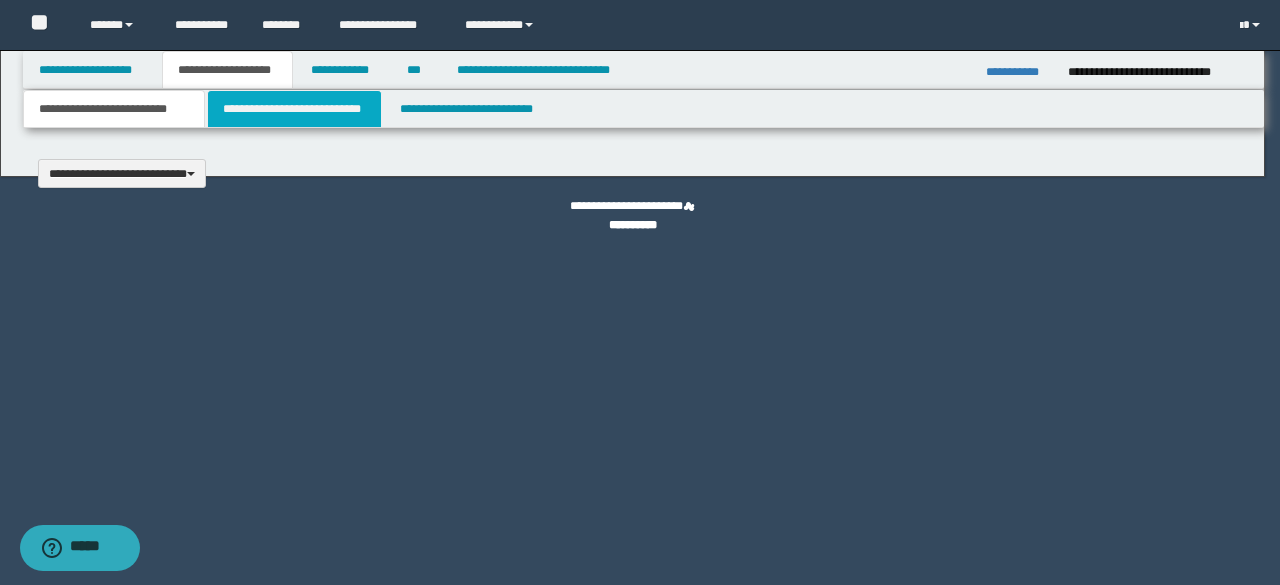 type 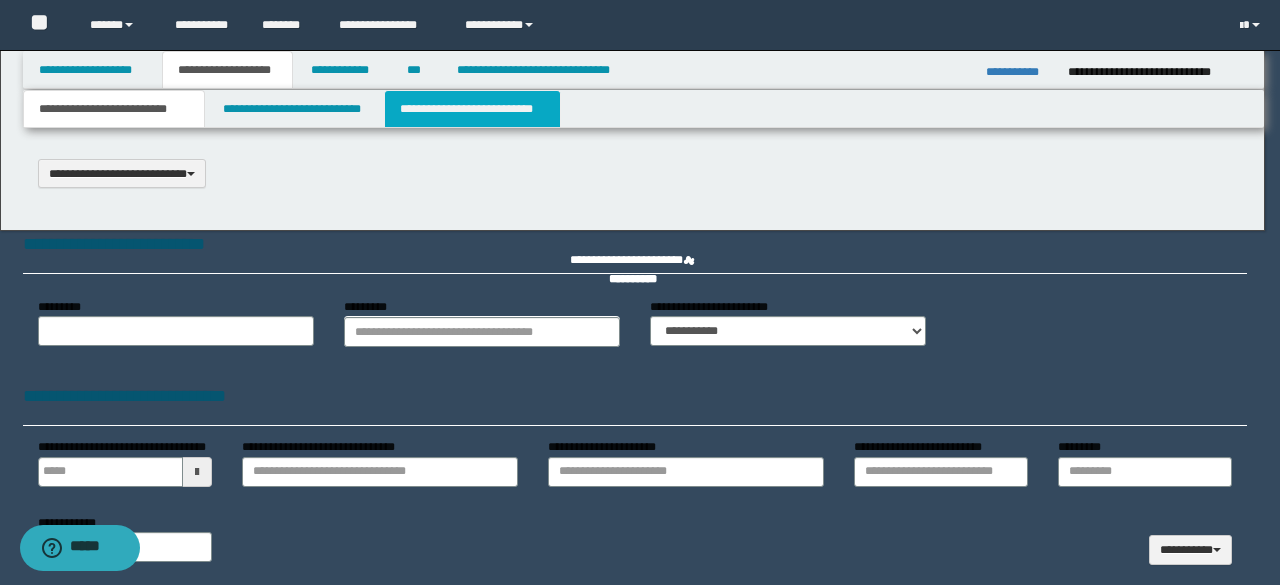 type on "**********" 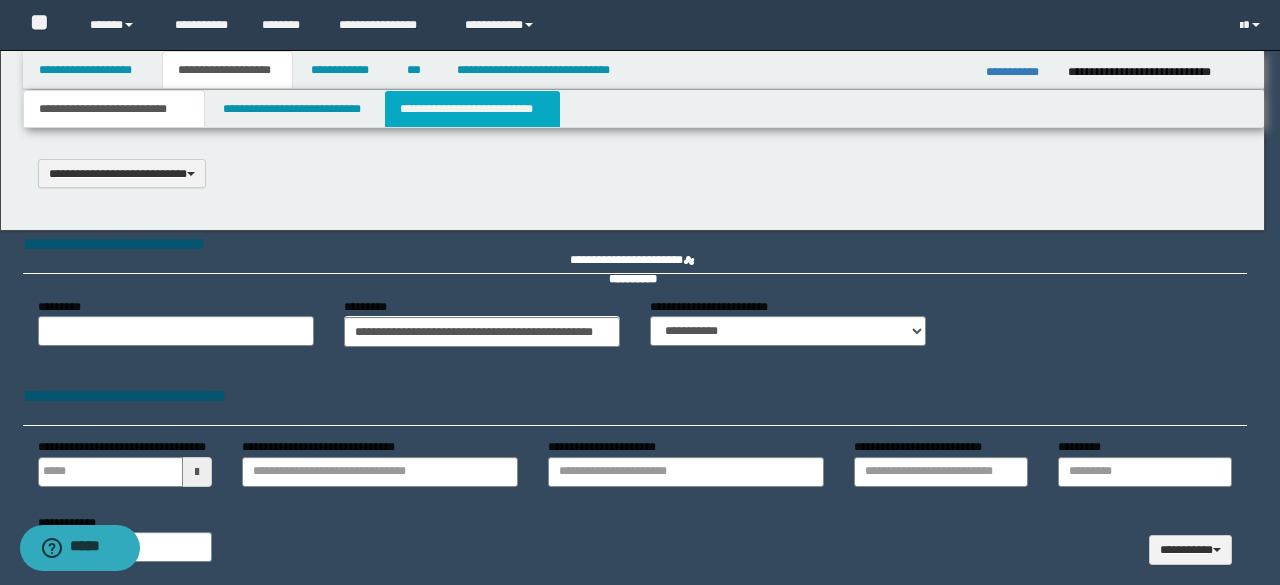 scroll, scrollTop: 0, scrollLeft: 0, axis: both 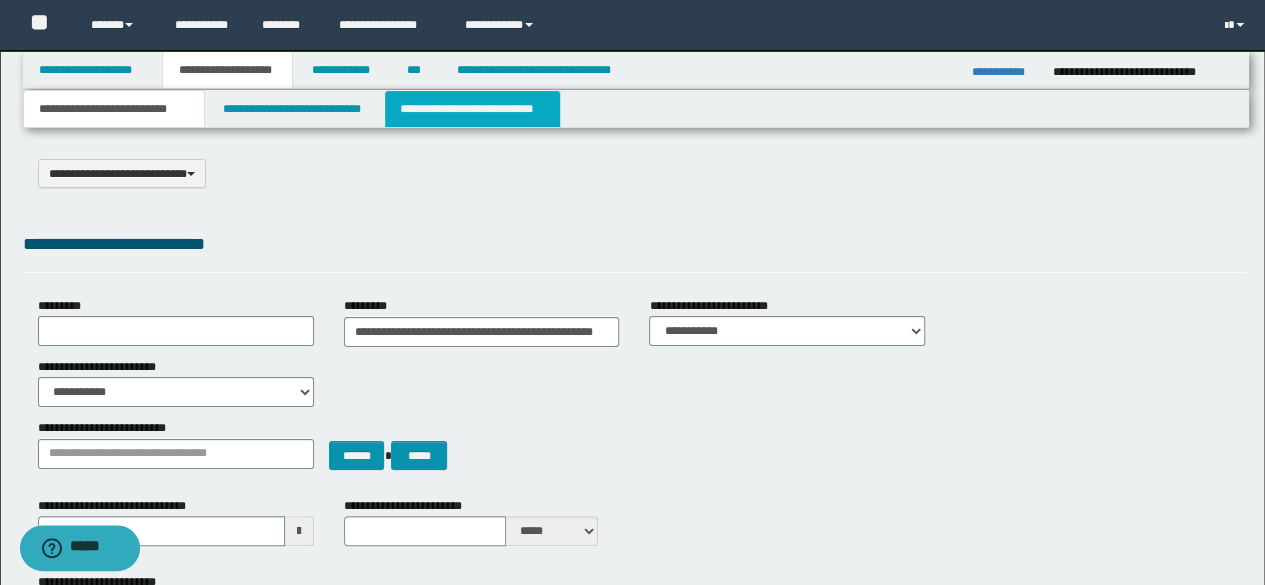 click on "**********" at bounding box center (472, 109) 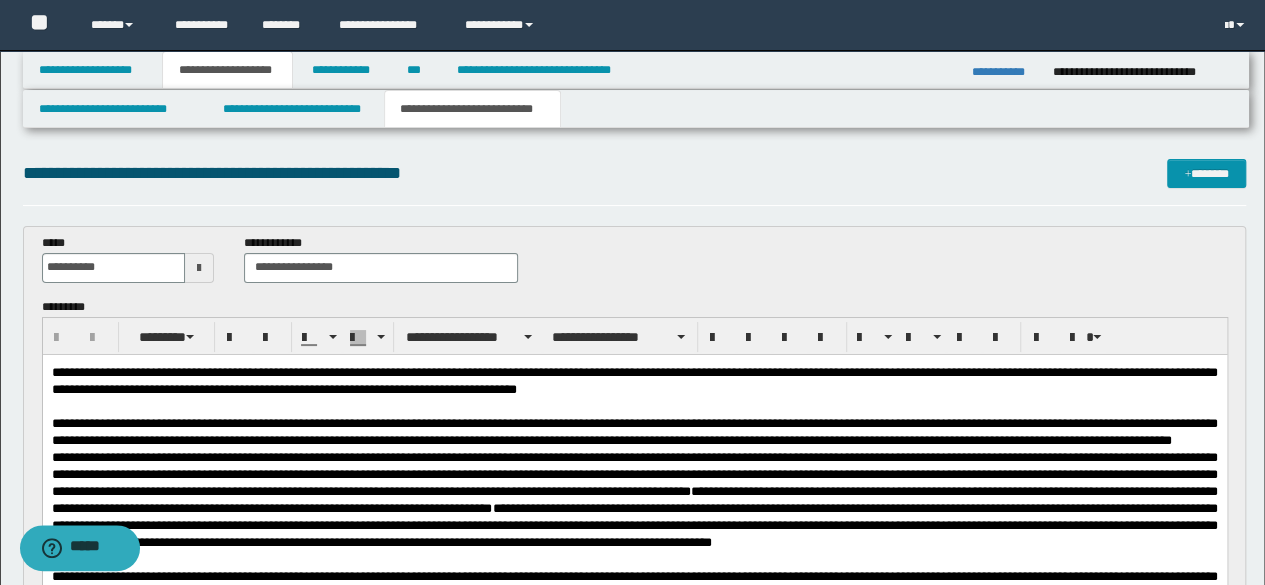 scroll, scrollTop: 0, scrollLeft: 0, axis: both 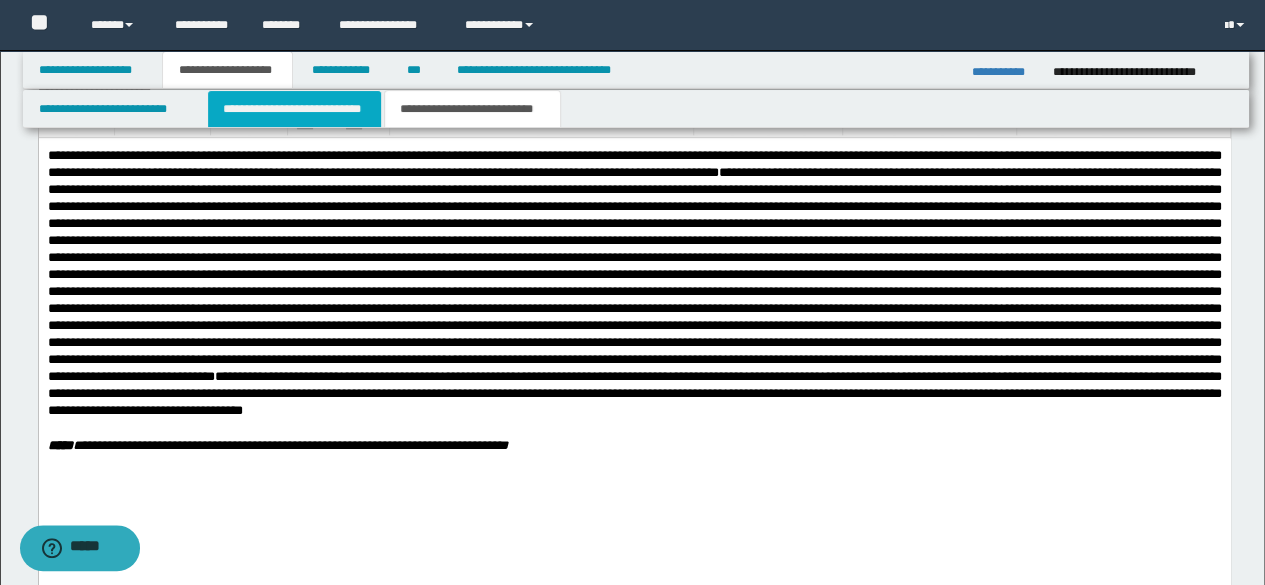 click on "**********" at bounding box center (294, 109) 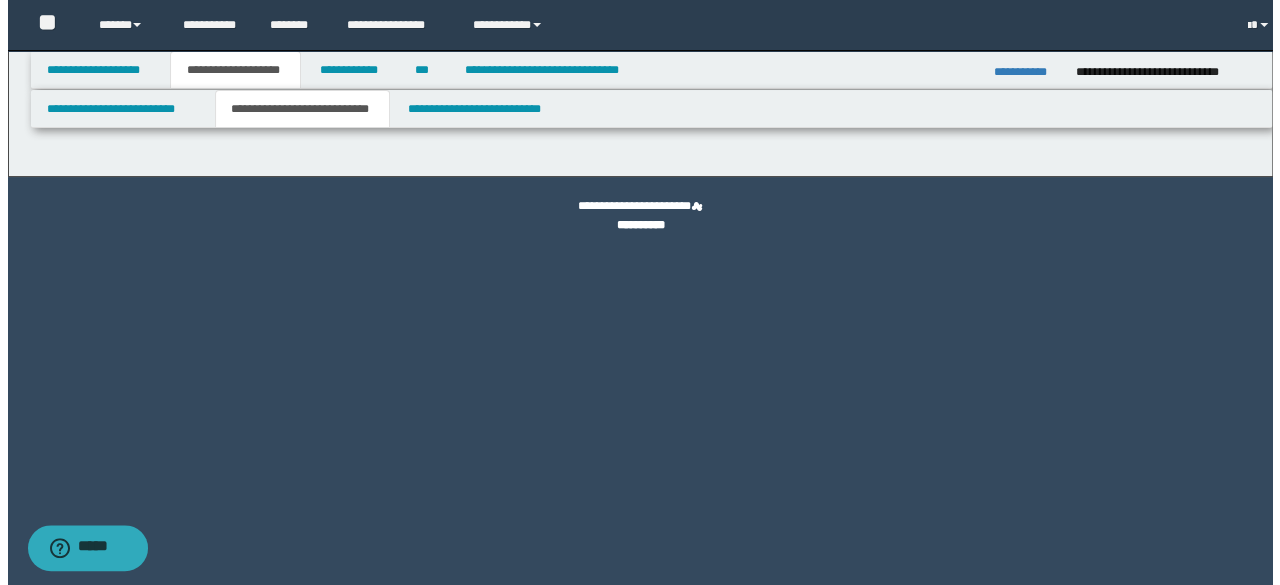 scroll, scrollTop: 0, scrollLeft: 0, axis: both 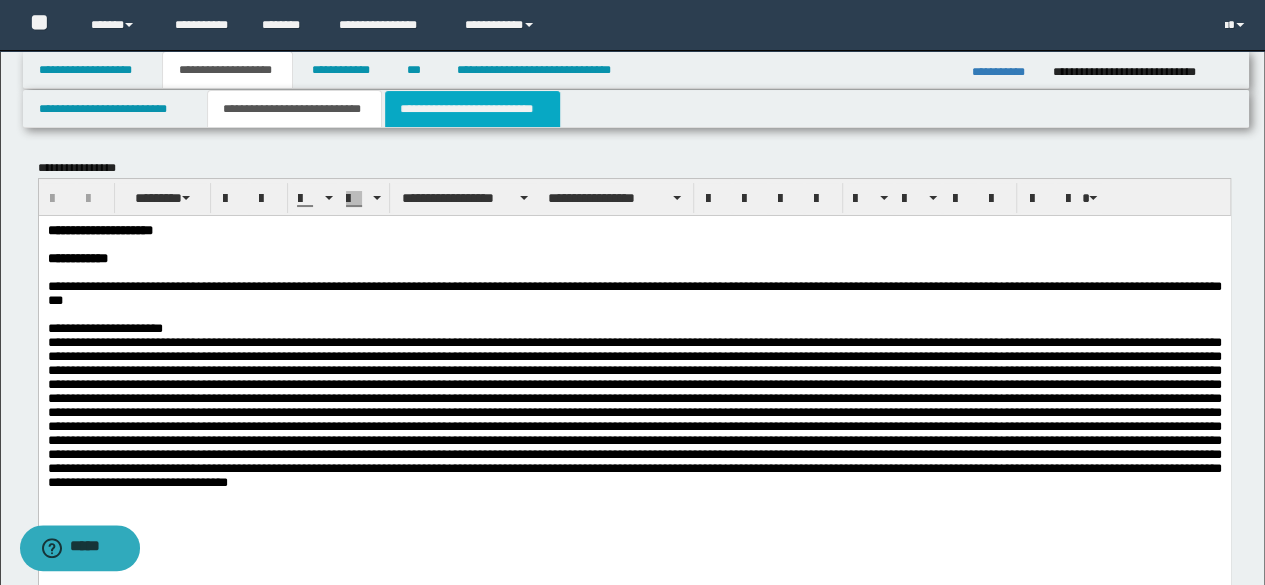 click on "**********" at bounding box center [472, 109] 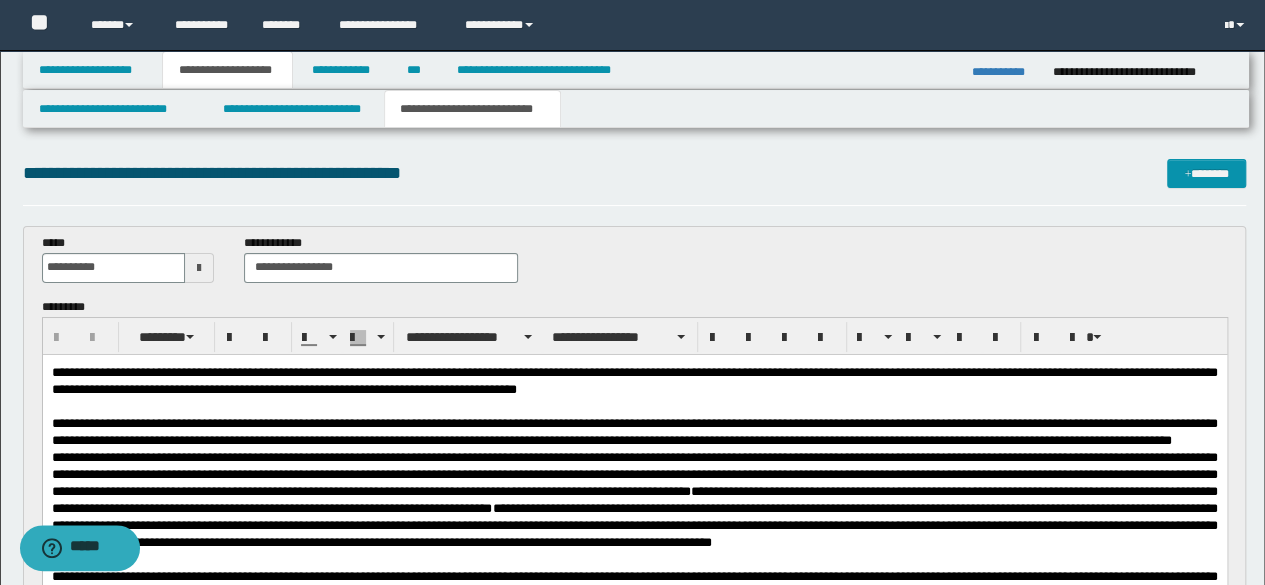 scroll, scrollTop: 512, scrollLeft: 0, axis: vertical 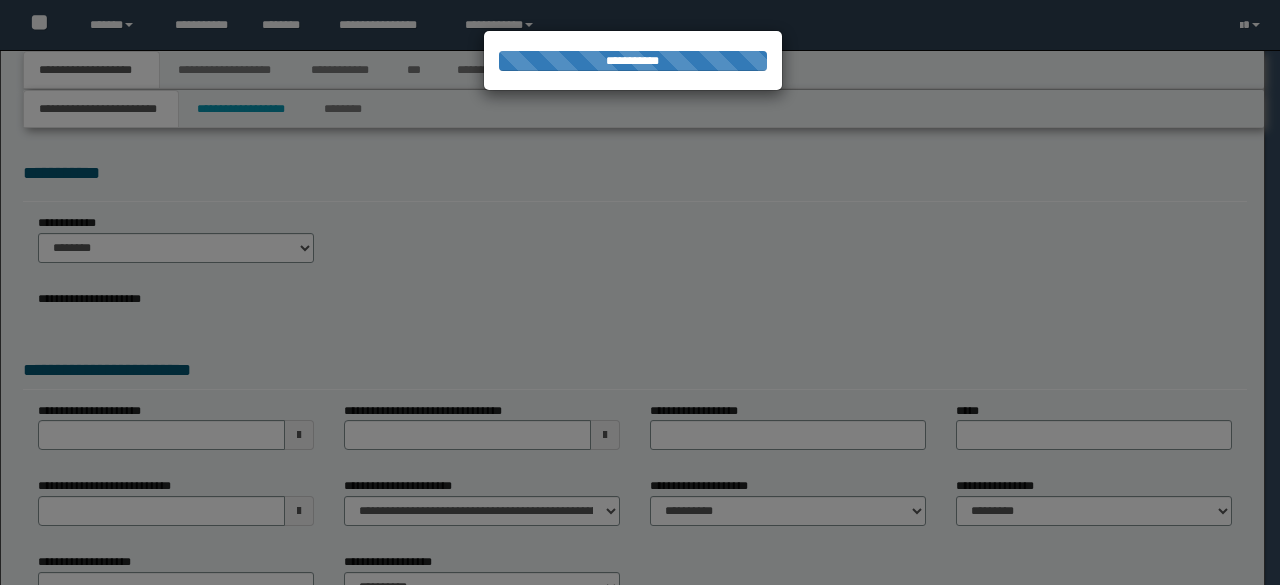 select on "*" 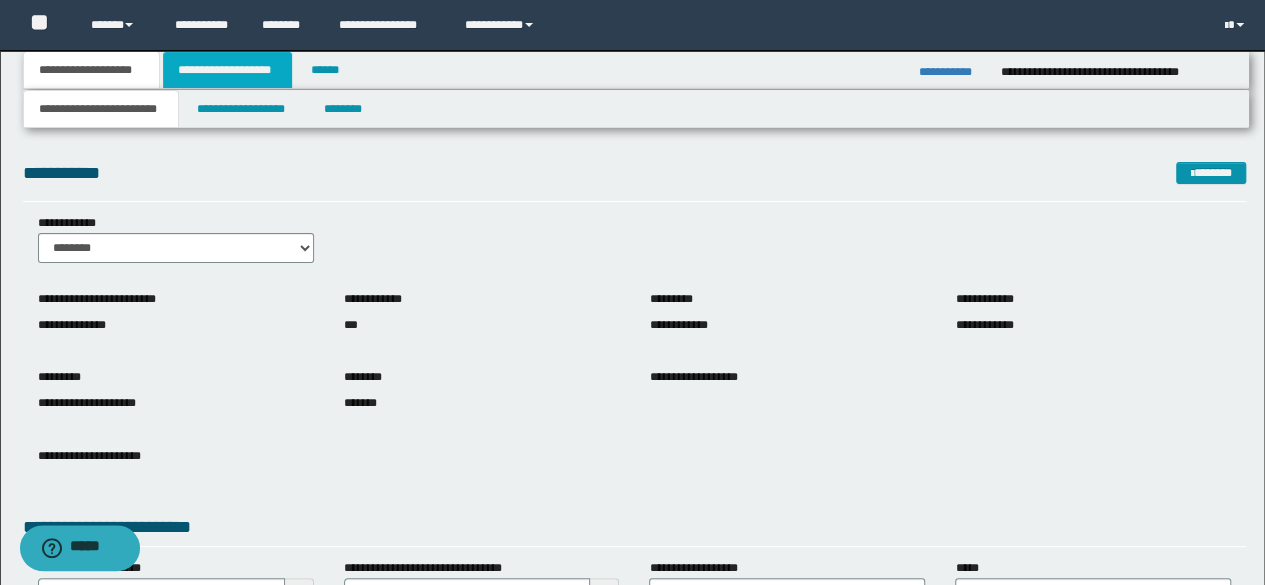 click on "**********" at bounding box center (227, 70) 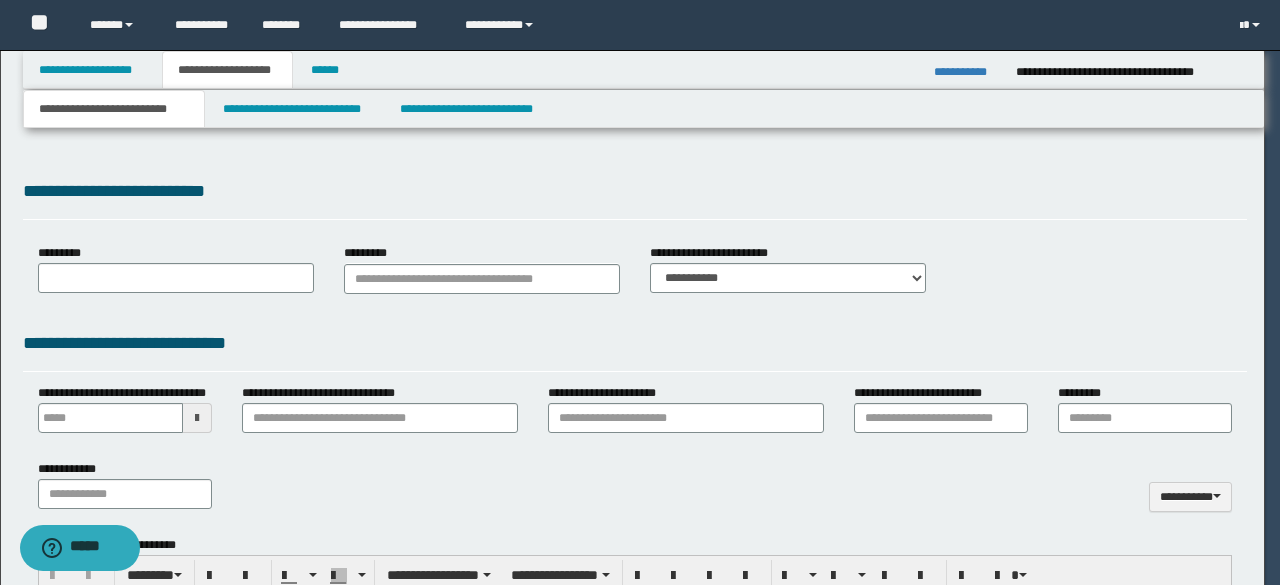 type 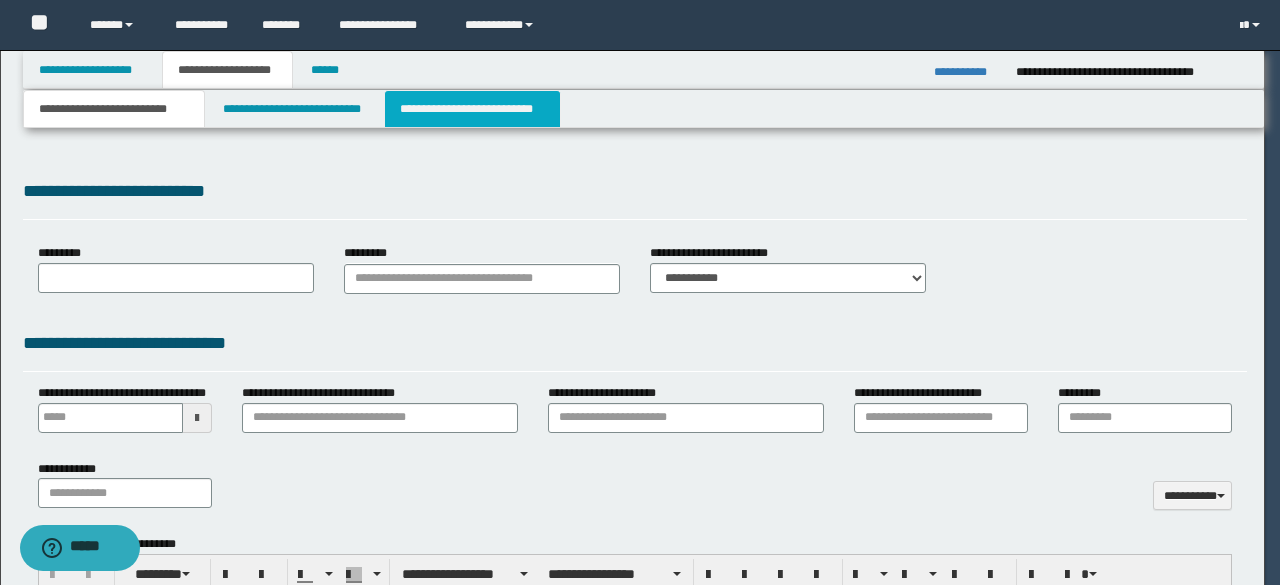 scroll, scrollTop: 0, scrollLeft: 0, axis: both 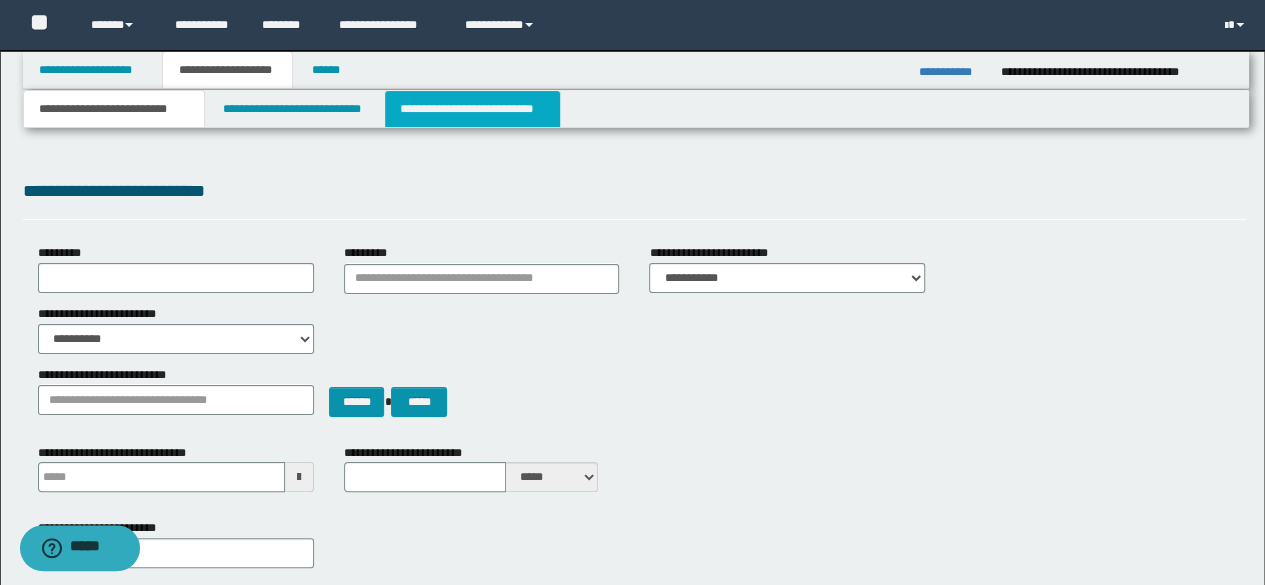 click on "**********" at bounding box center [472, 109] 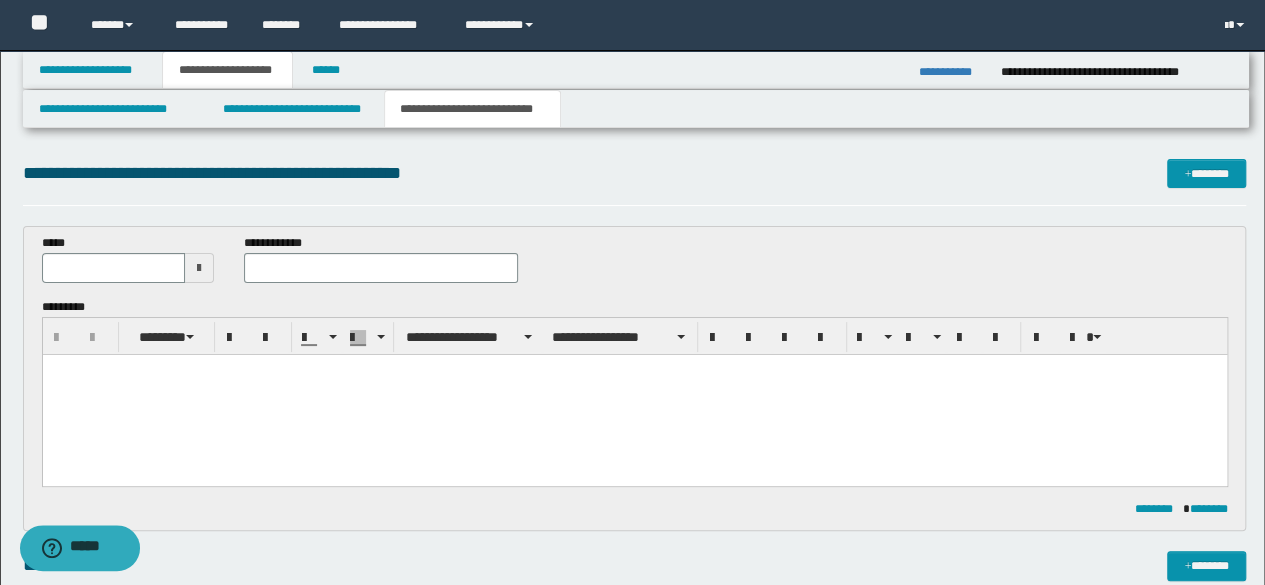 scroll, scrollTop: 0, scrollLeft: 0, axis: both 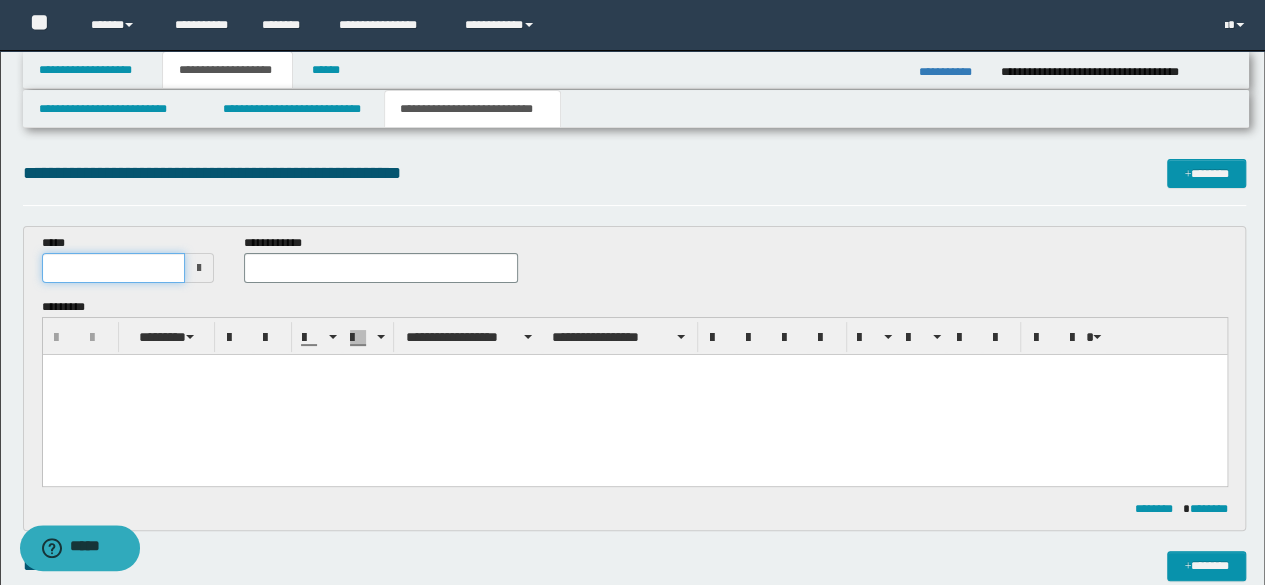 click at bounding box center [114, 268] 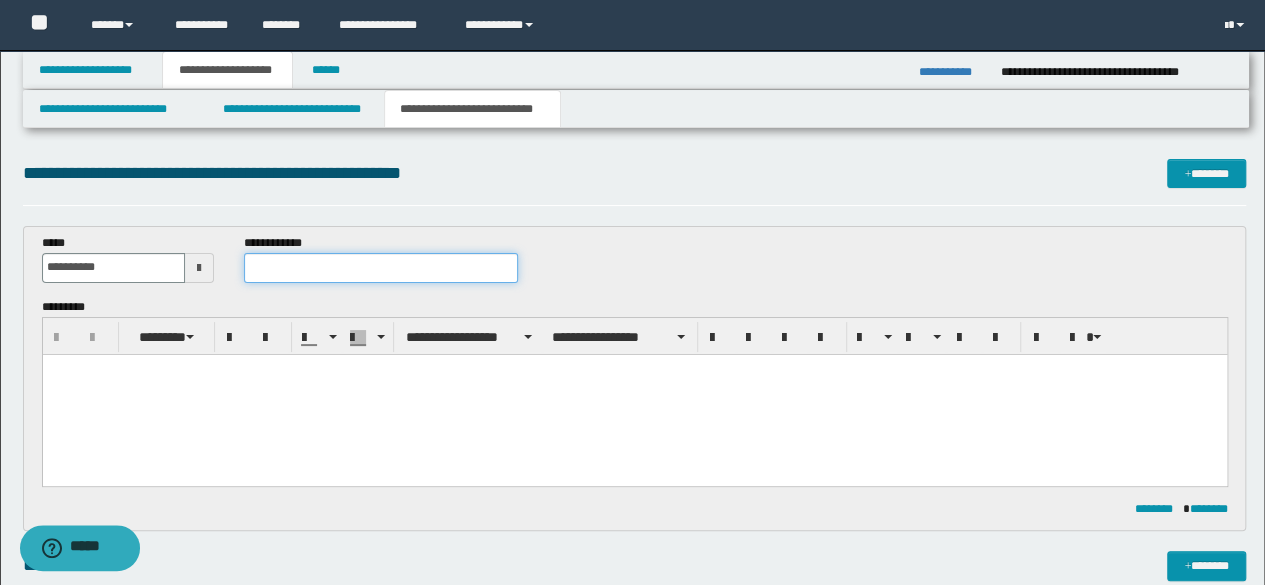 click at bounding box center (381, 268) 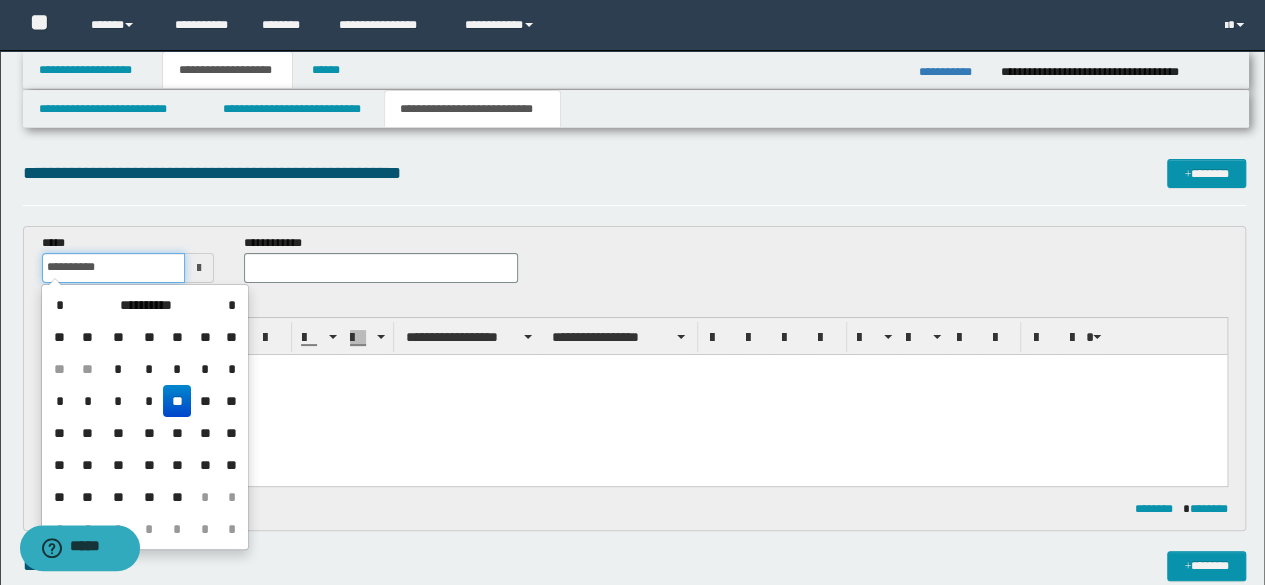 click on "**********" at bounding box center [114, 268] 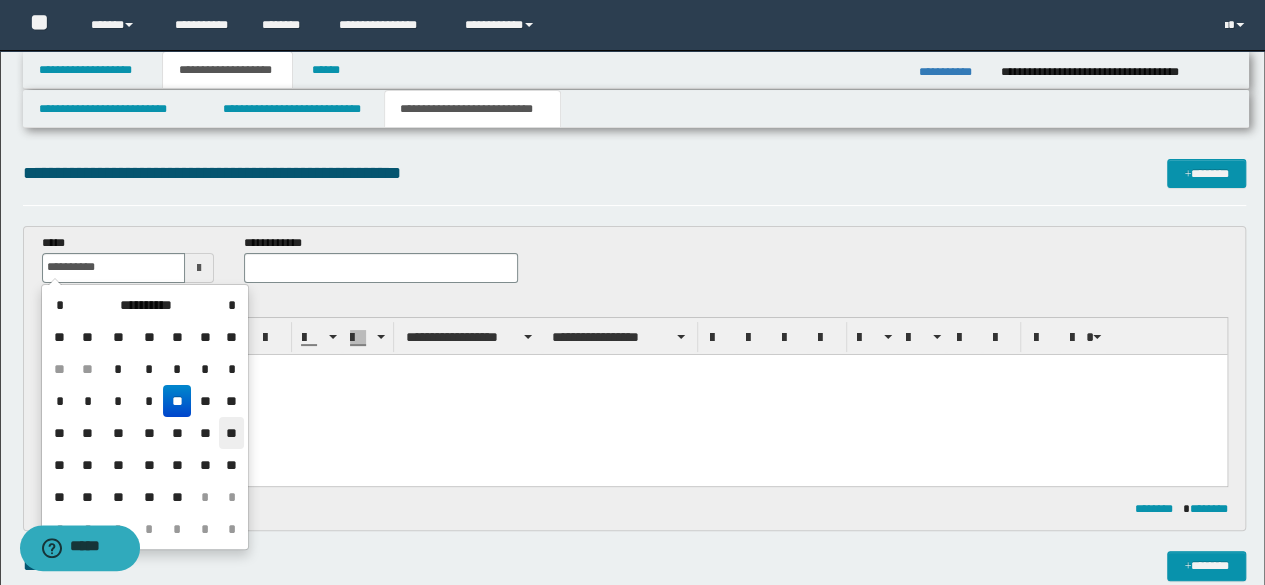 click on "**" at bounding box center (231, 433) 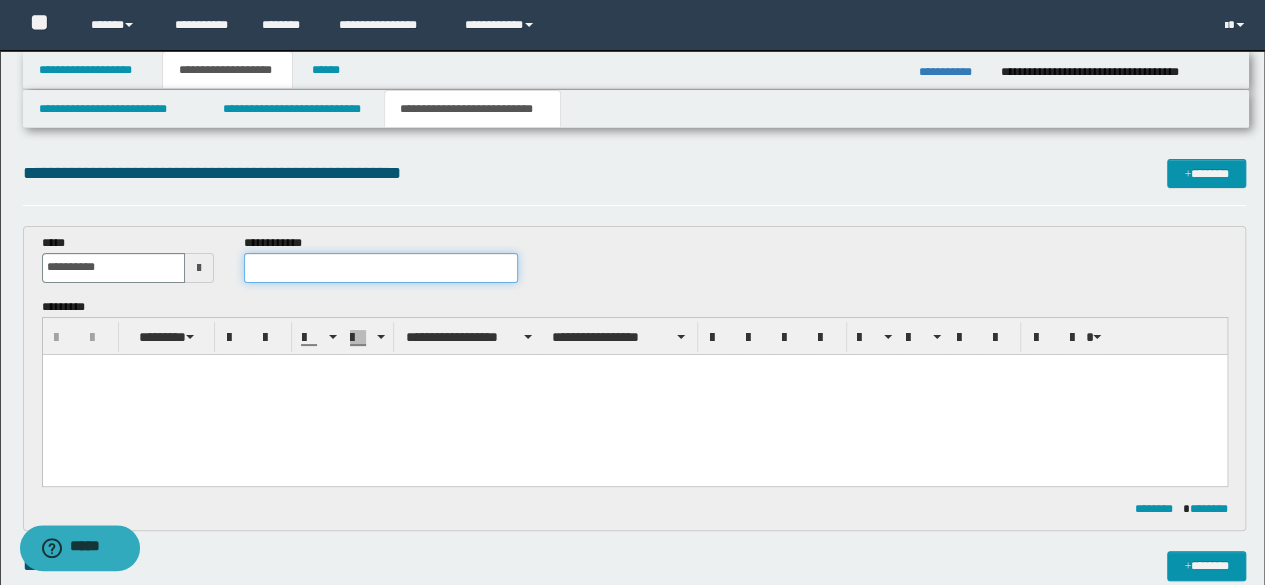 click at bounding box center [381, 268] 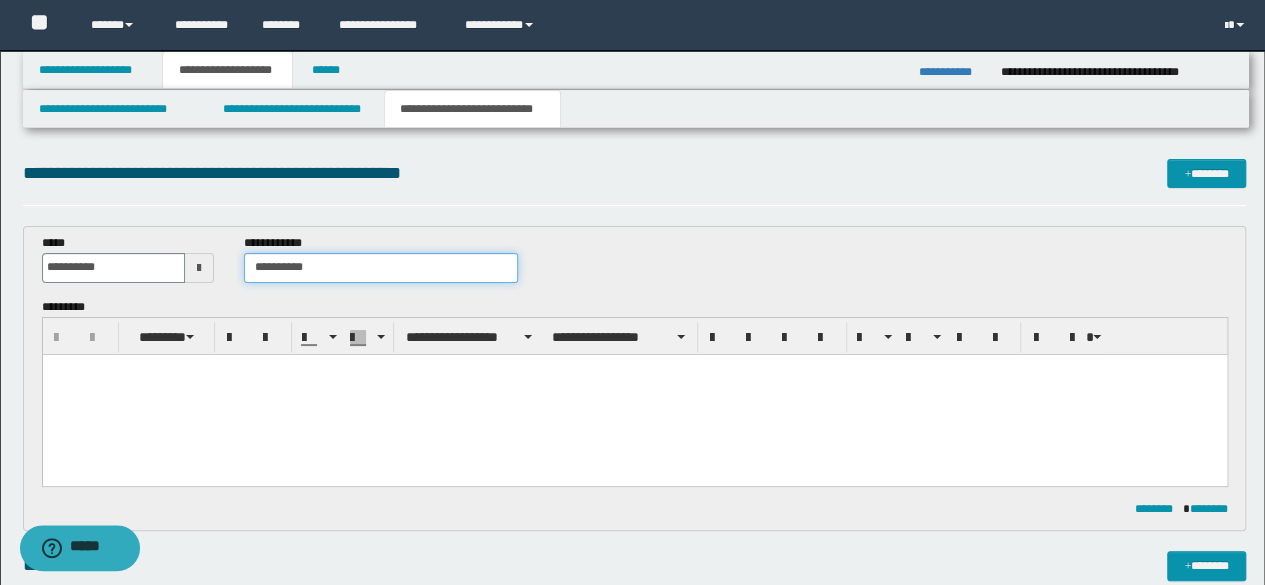 type on "**********" 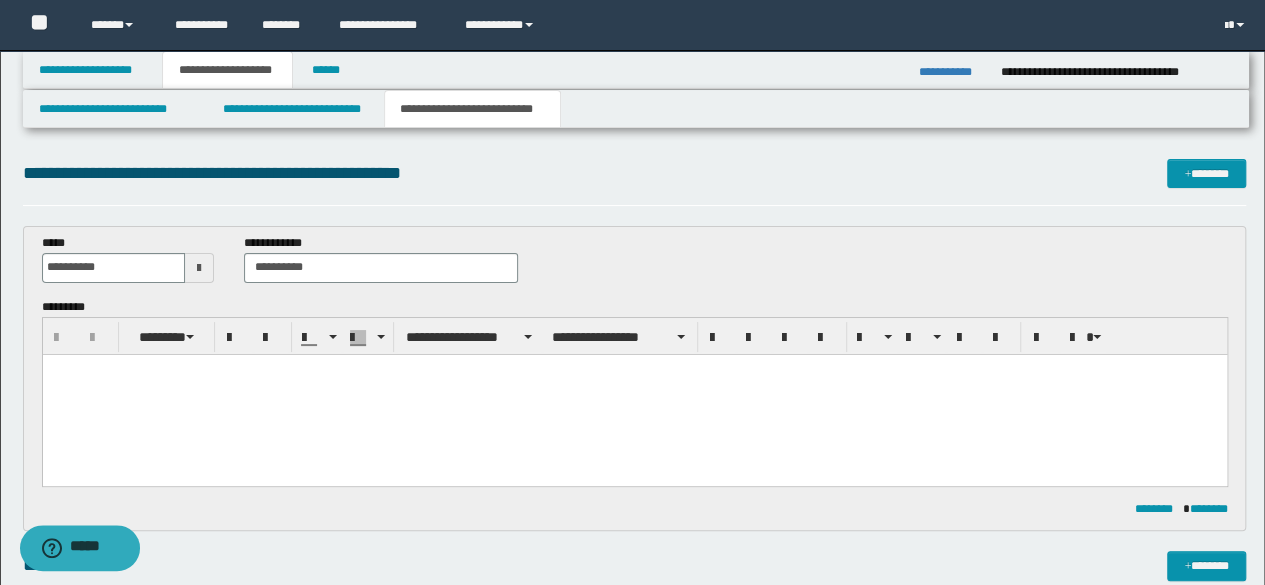 click at bounding box center [634, 394] 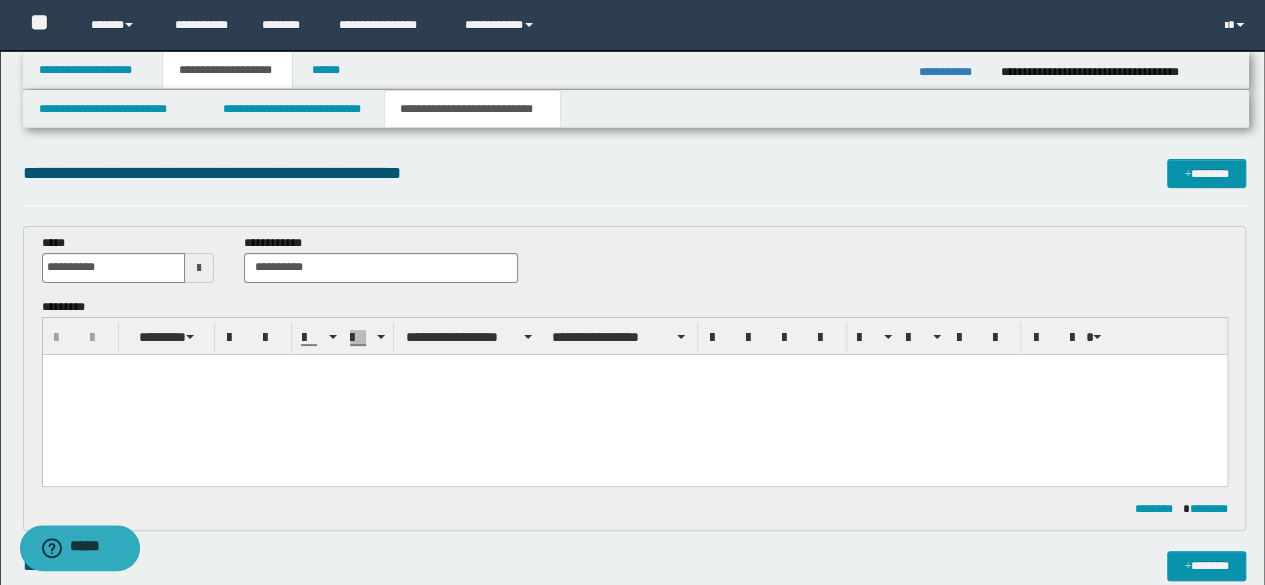type 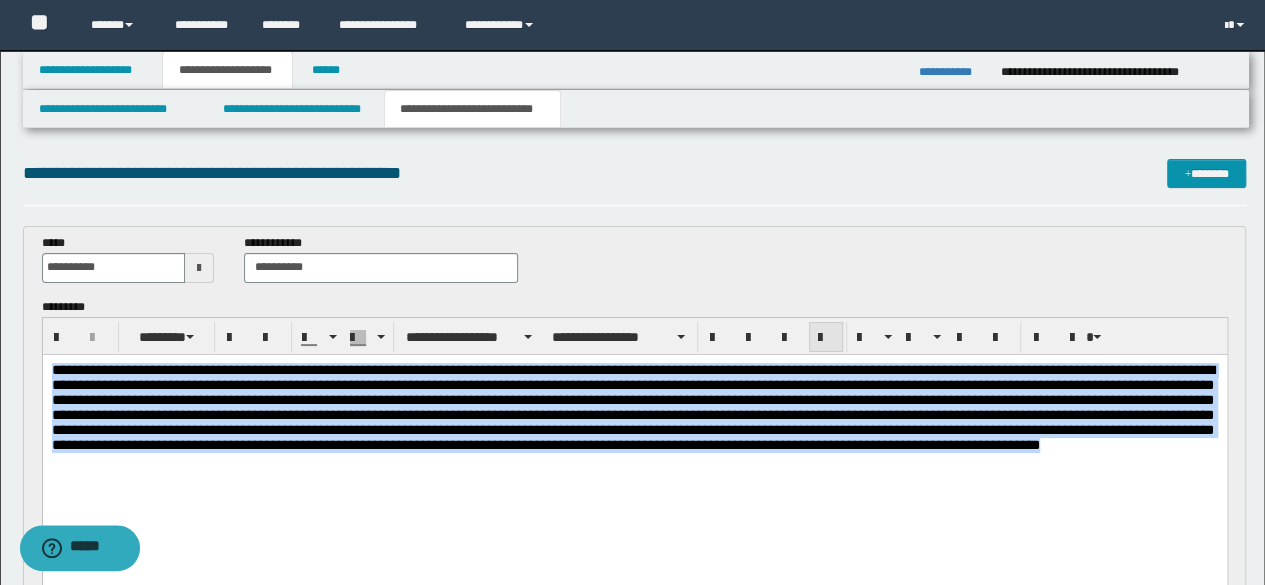 click at bounding box center (826, 338) 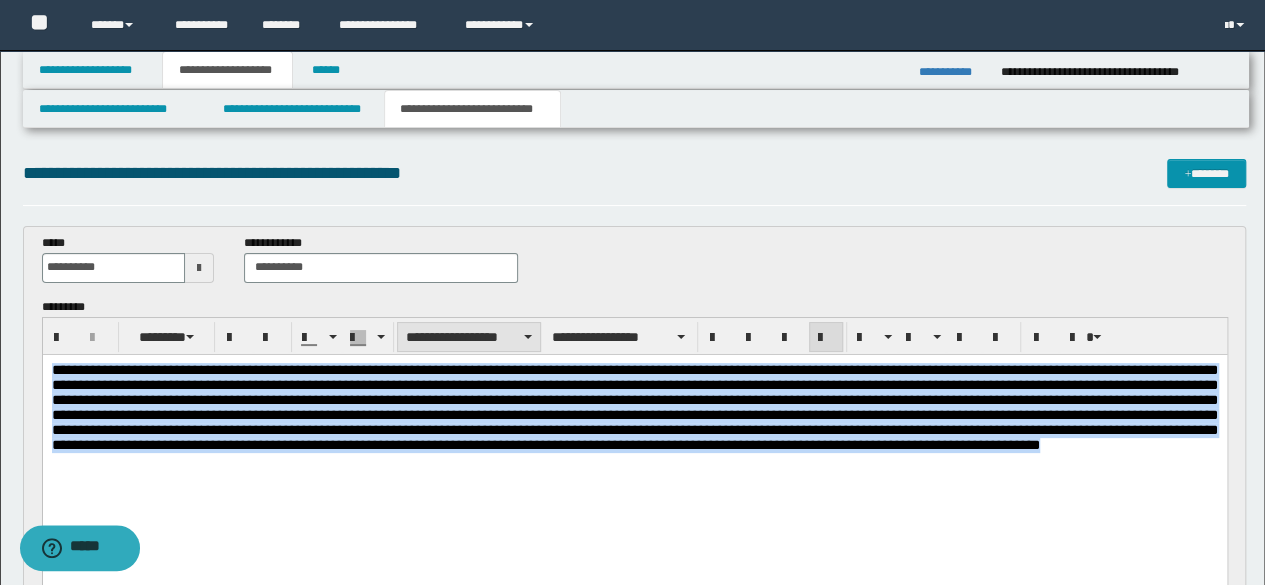 click on "**********" at bounding box center (469, 337) 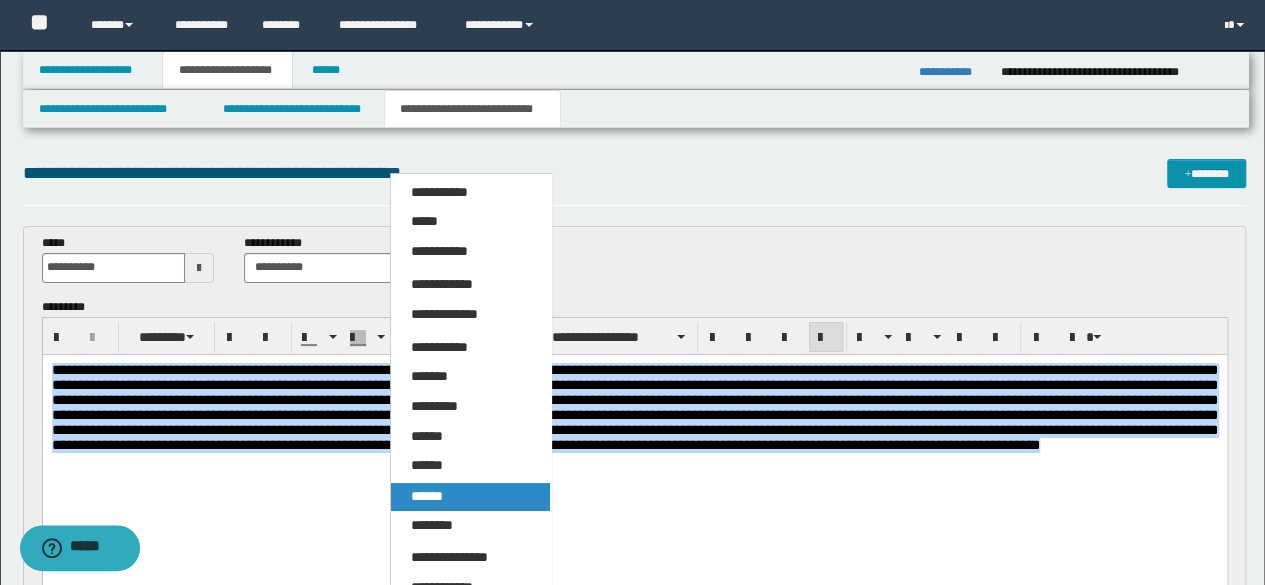 click on "******" at bounding box center (427, 496) 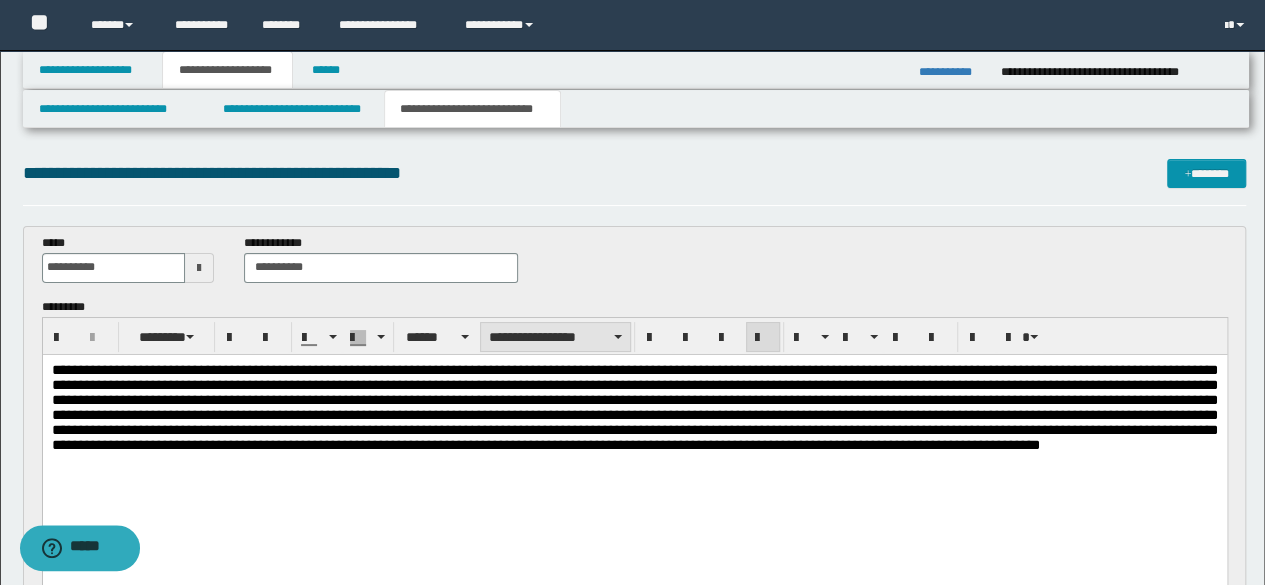 click on "**********" at bounding box center [555, 337] 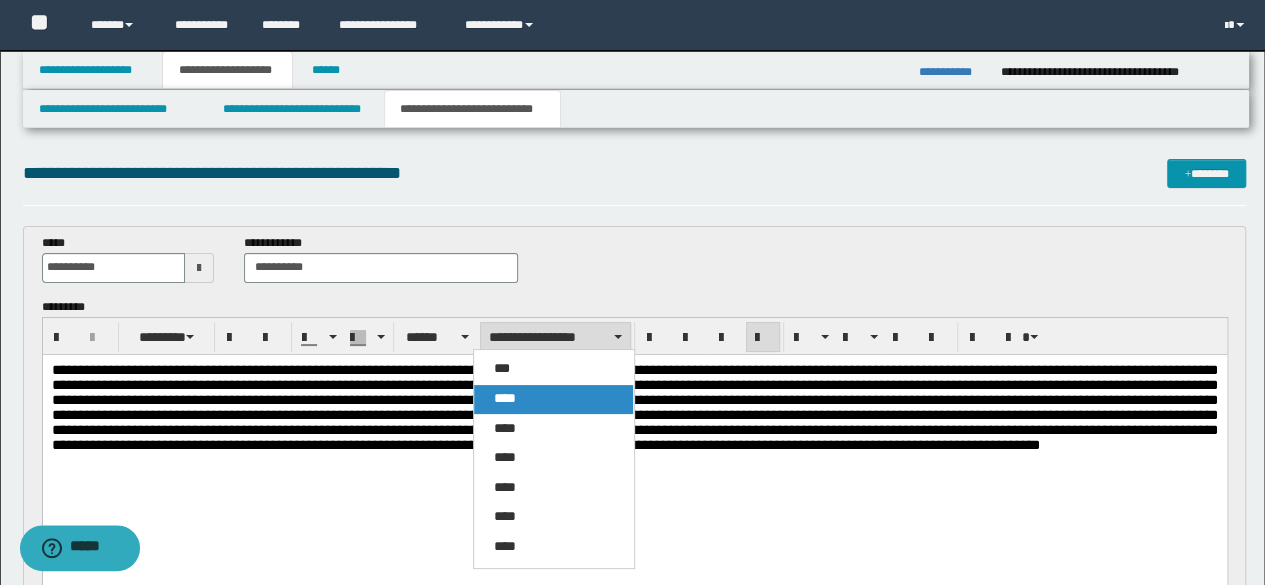 click on "****" at bounding box center [553, 399] 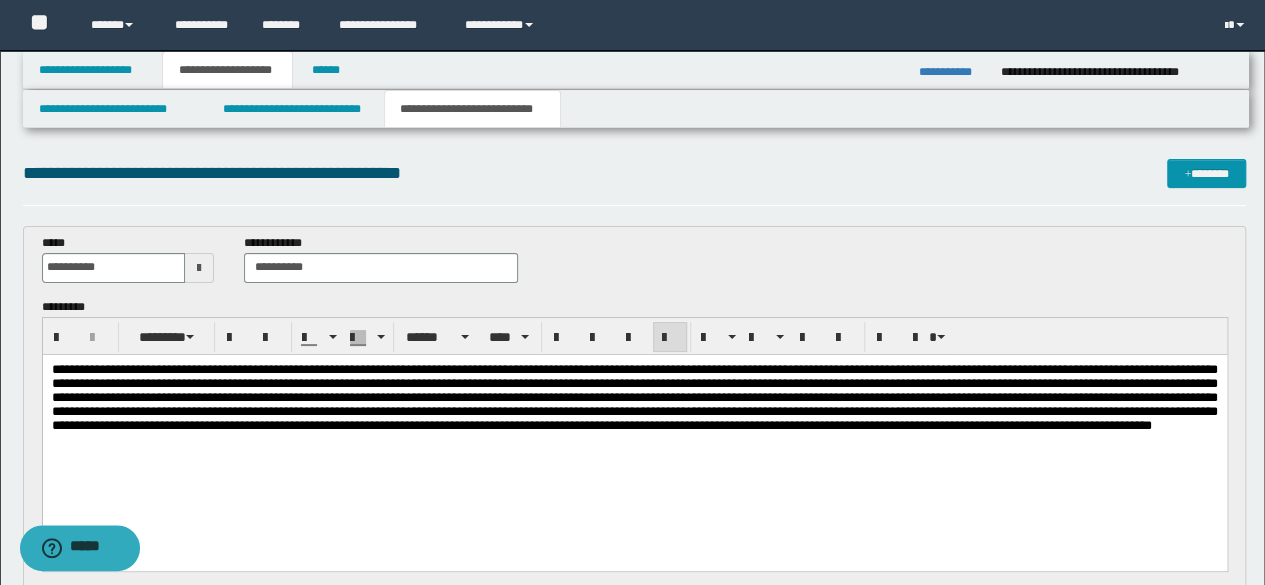 click at bounding box center [634, 396] 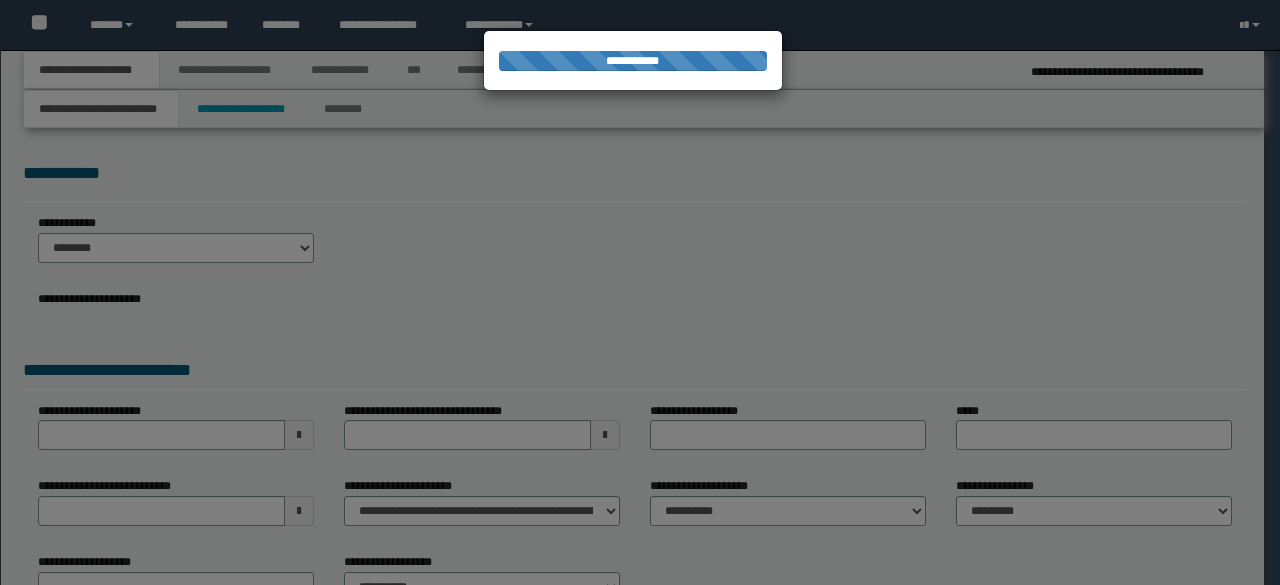 scroll, scrollTop: 0, scrollLeft: 0, axis: both 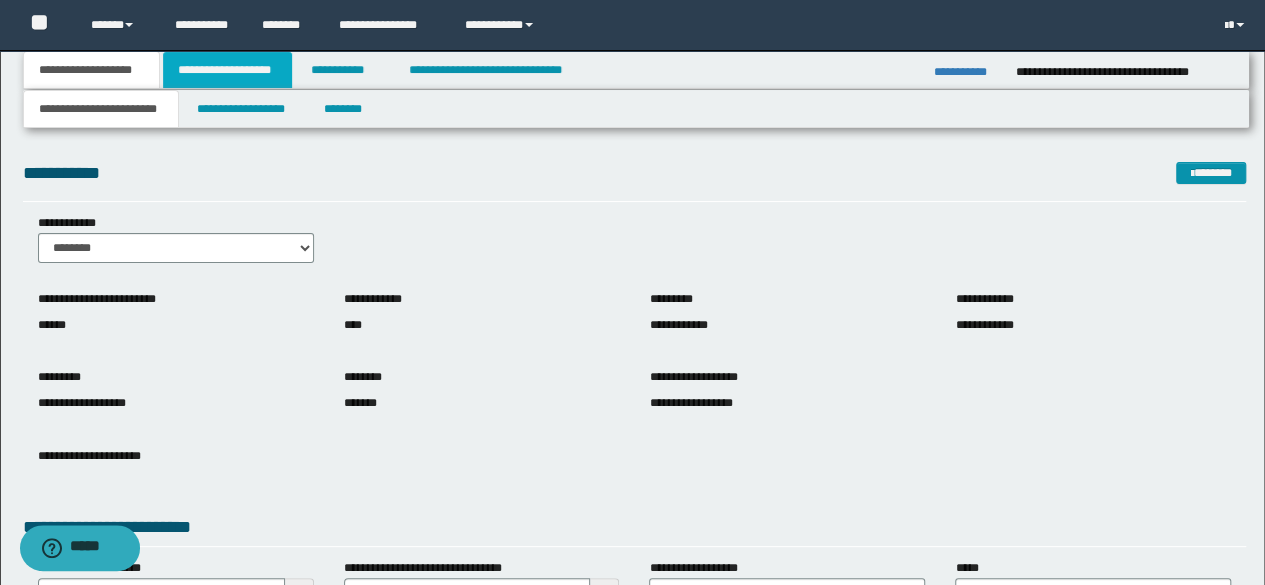click on "**********" at bounding box center [227, 70] 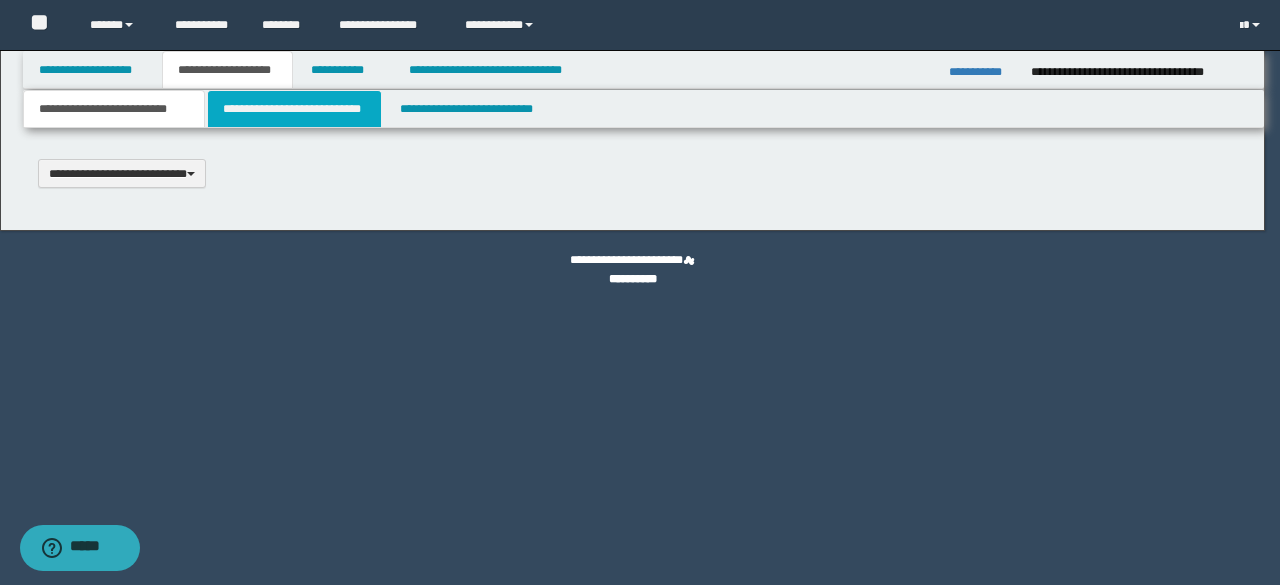 type 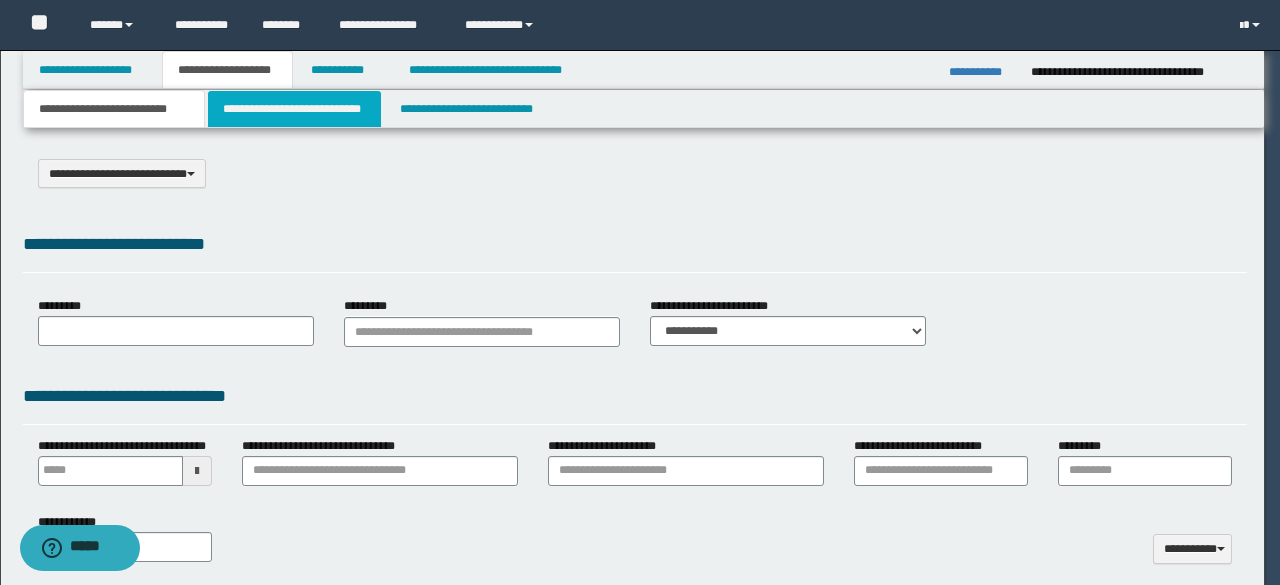 select on "*" 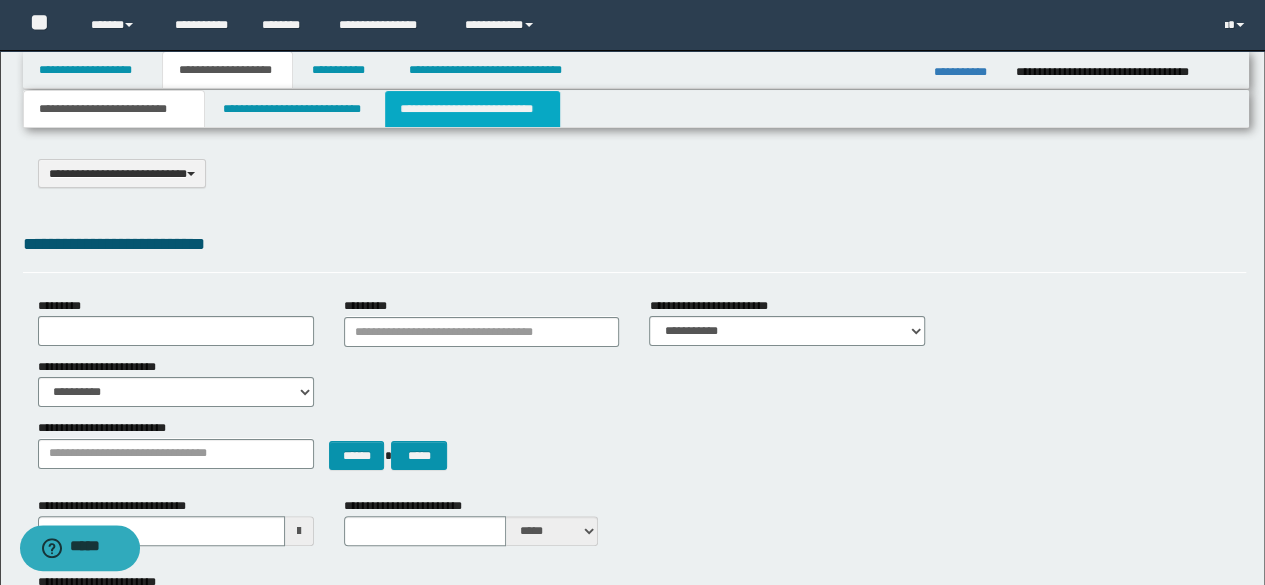 click on "**********" at bounding box center [472, 109] 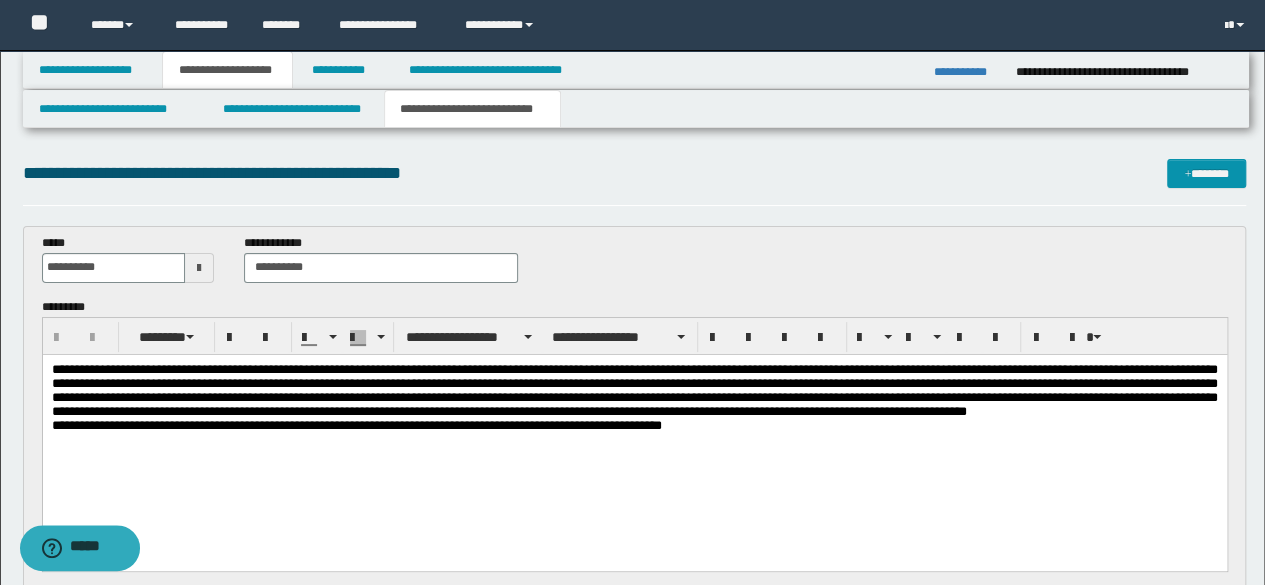 scroll, scrollTop: 0, scrollLeft: 0, axis: both 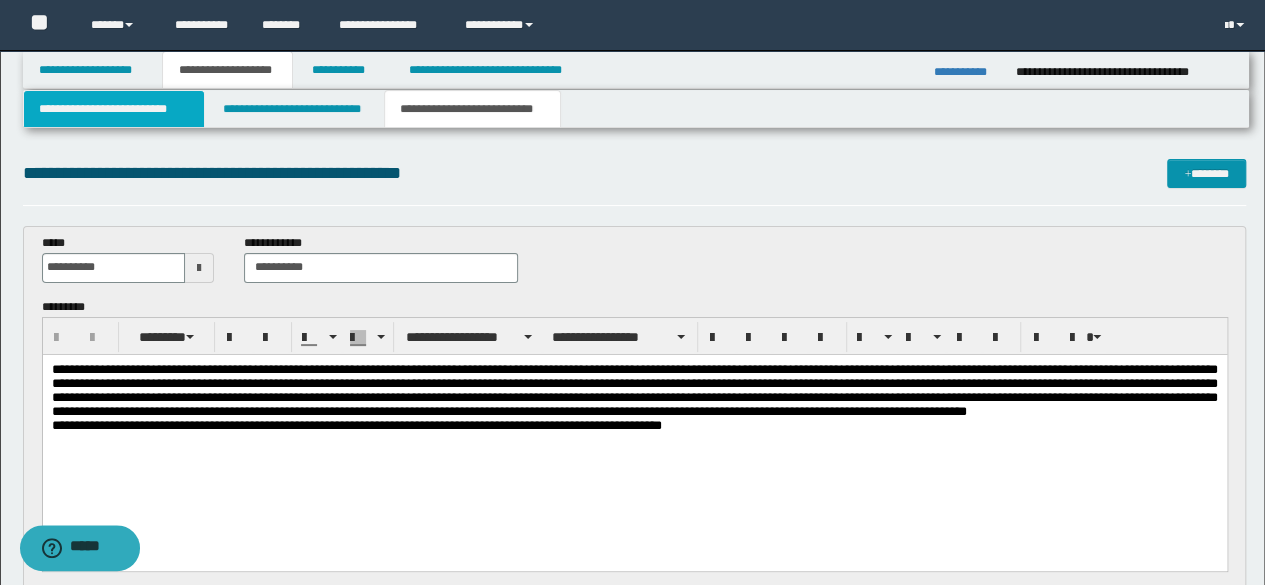 click on "**********" at bounding box center [114, 109] 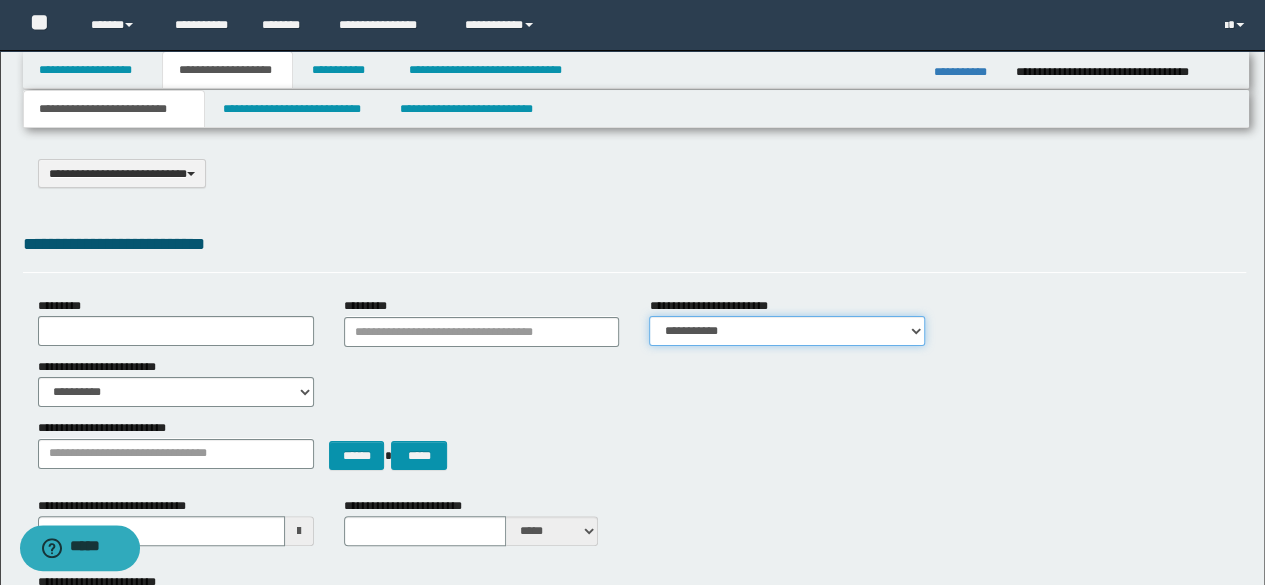click on "**********" at bounding box center (787, 331) 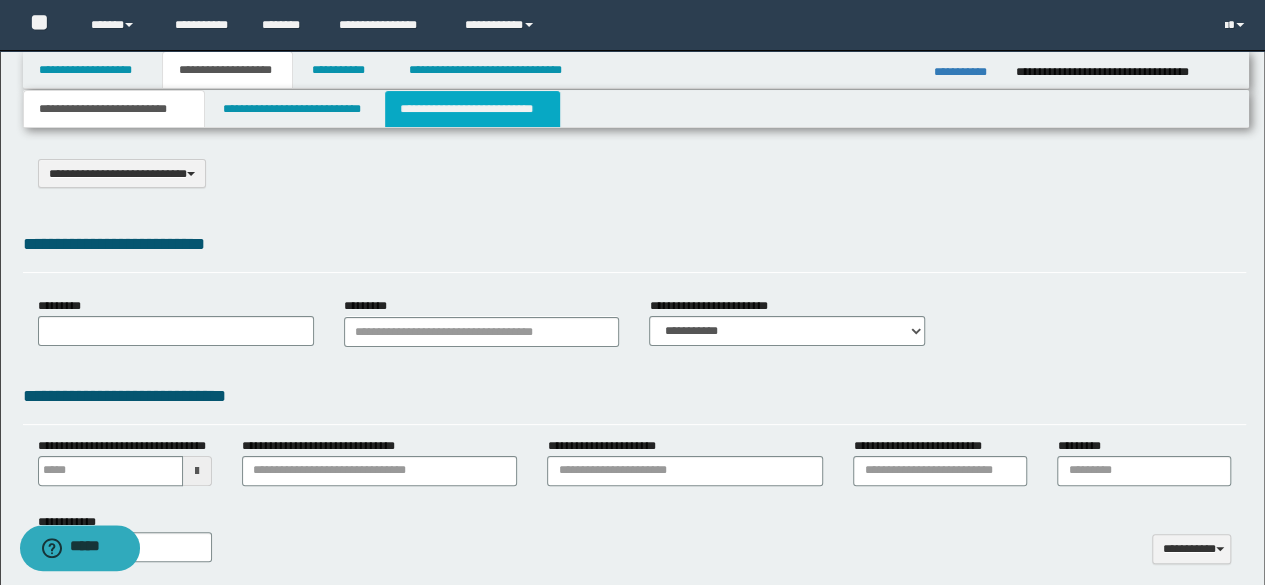 click on "**********" at bounding box center [472, 109] 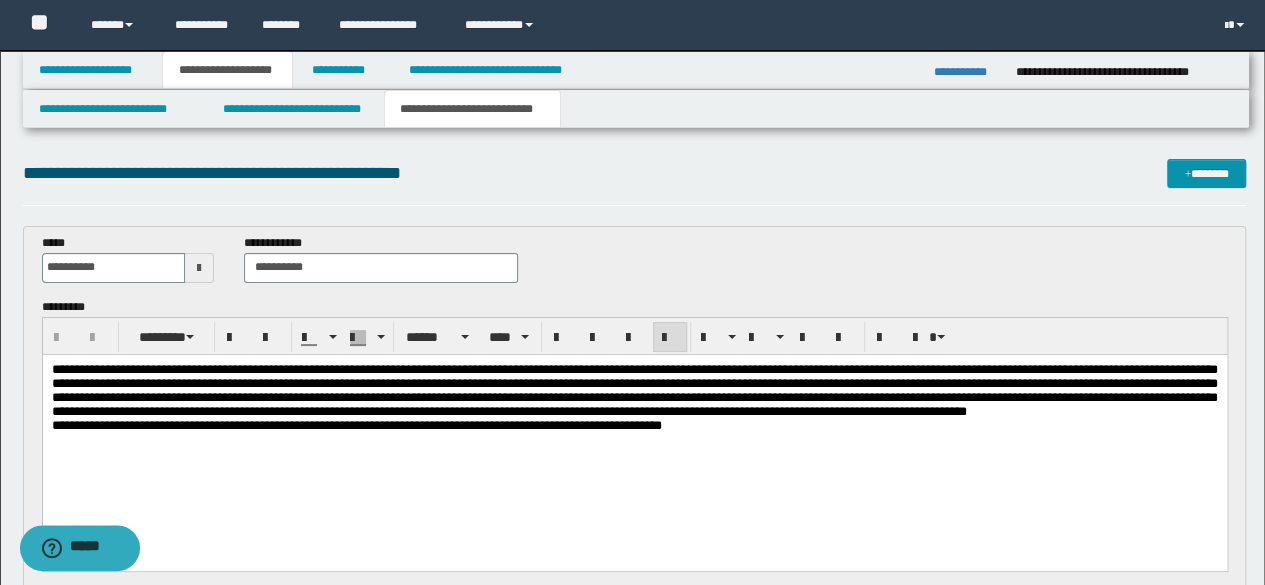 click on "**********" at bounding box center (634, 389) 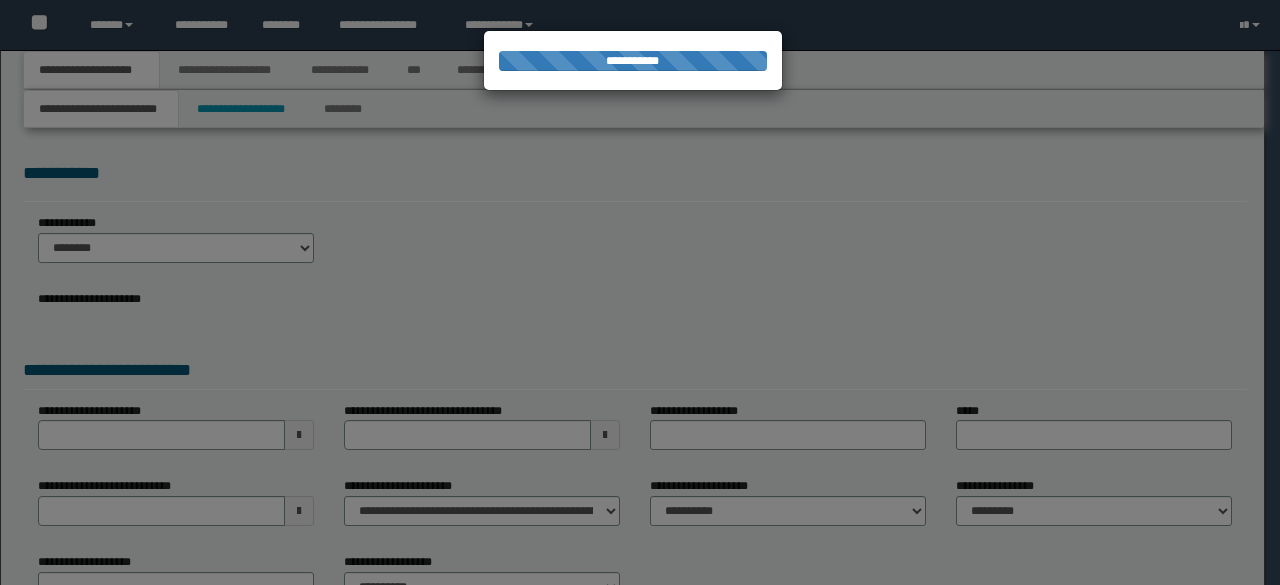 scroll, scrollTop: 0, scrollLeft: 0, axis: both 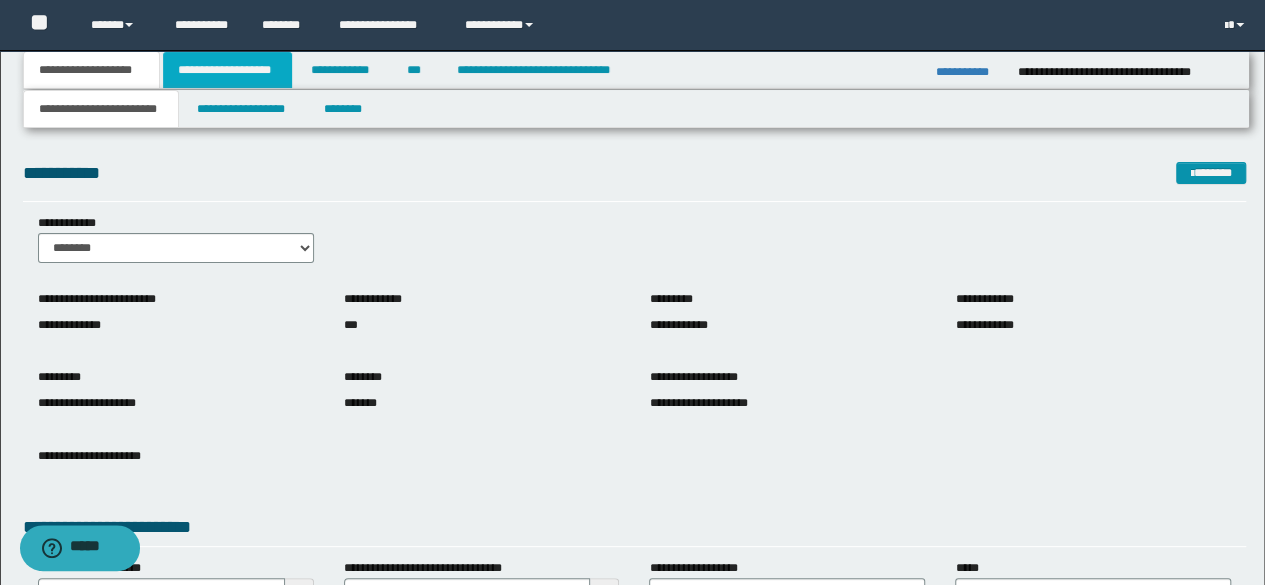 click on "**********" at bounding box center (227, 70) 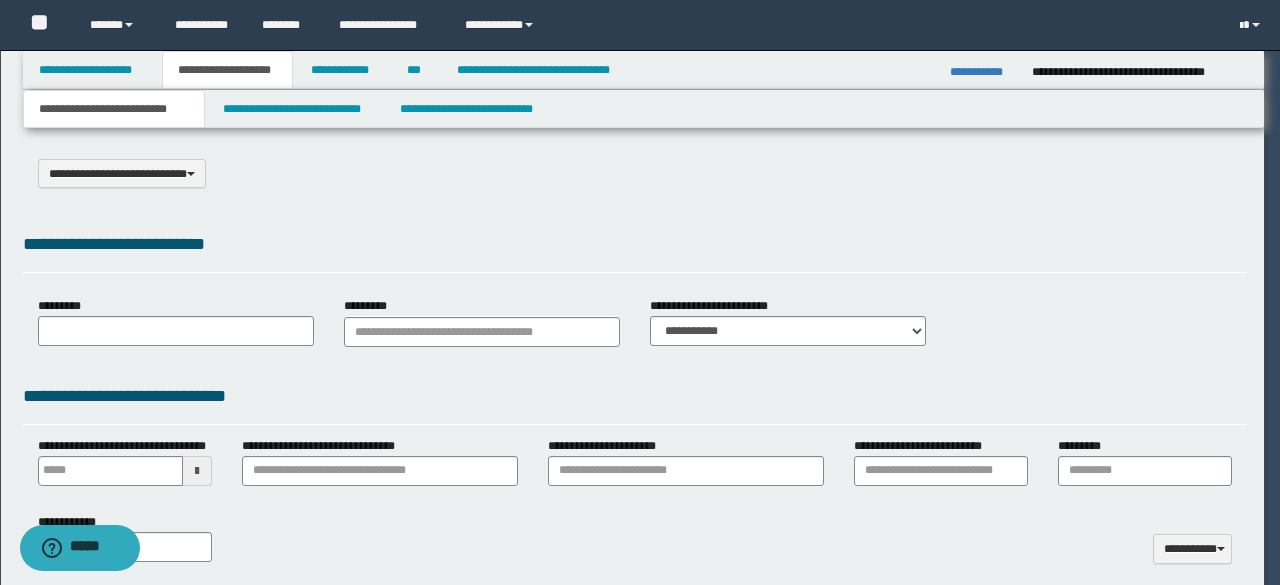 select on "*" 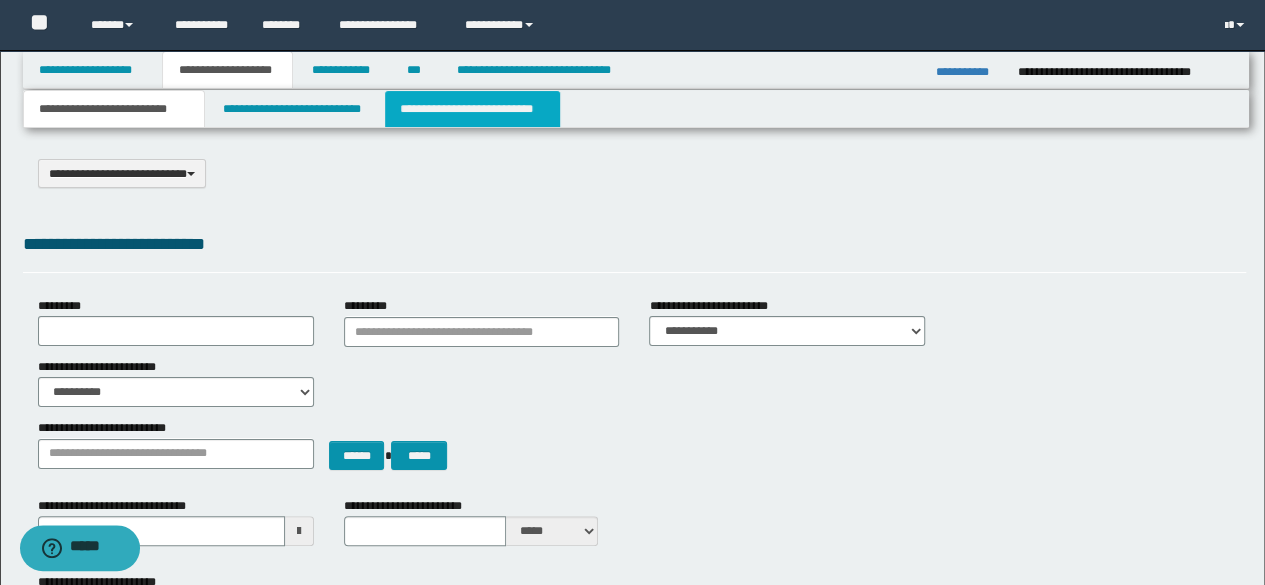 click on "**********" at bounding box center [472, 109] 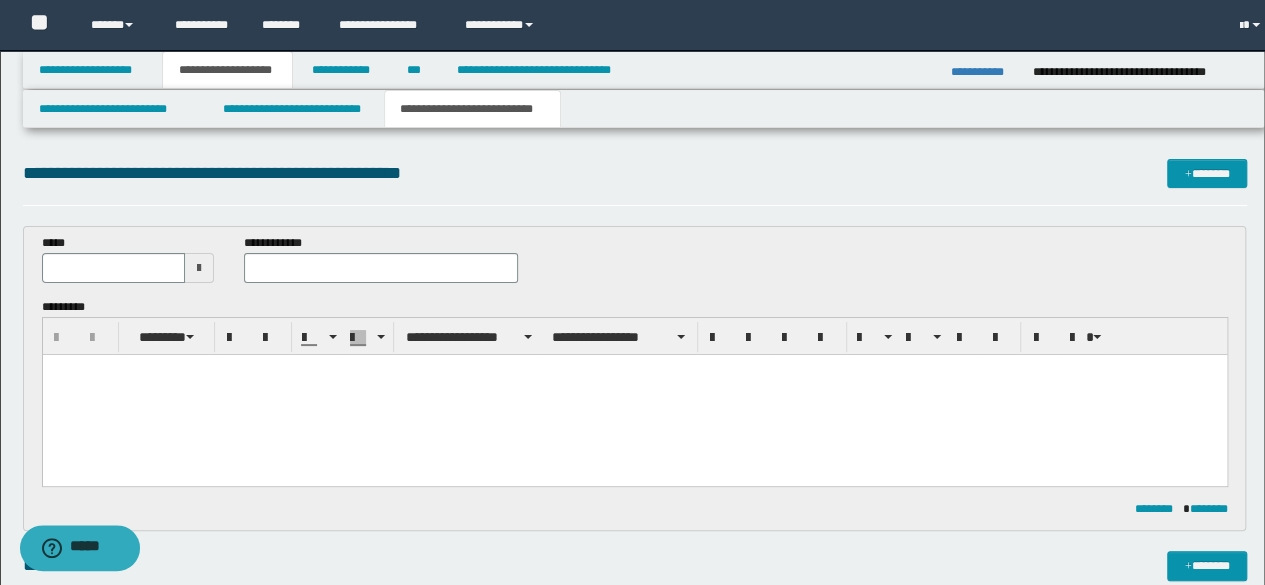 scroll, scrollTop: 0, scrollLeft: 0, axis: both 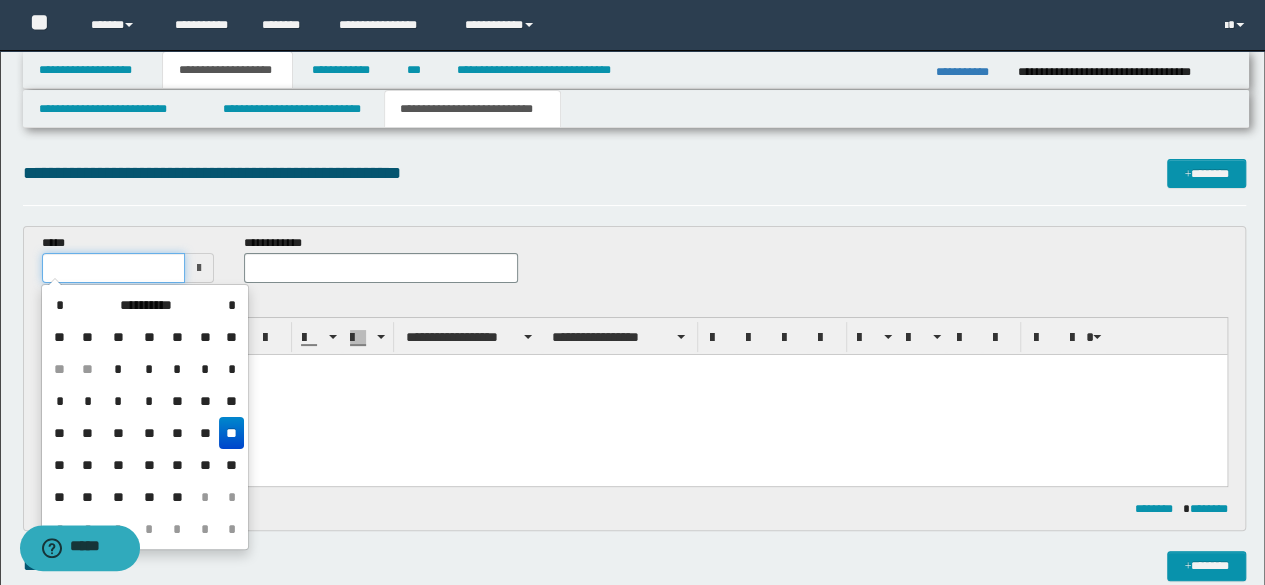 click at bounding box center [114, 268] 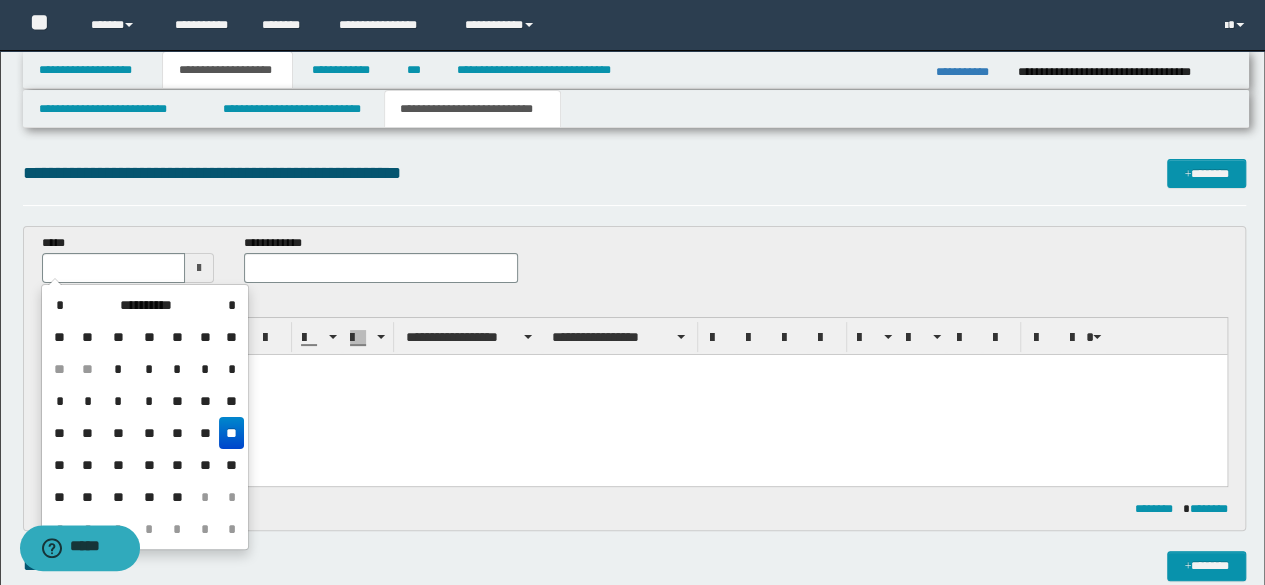 click on "**" at bounding box center [231, 433] 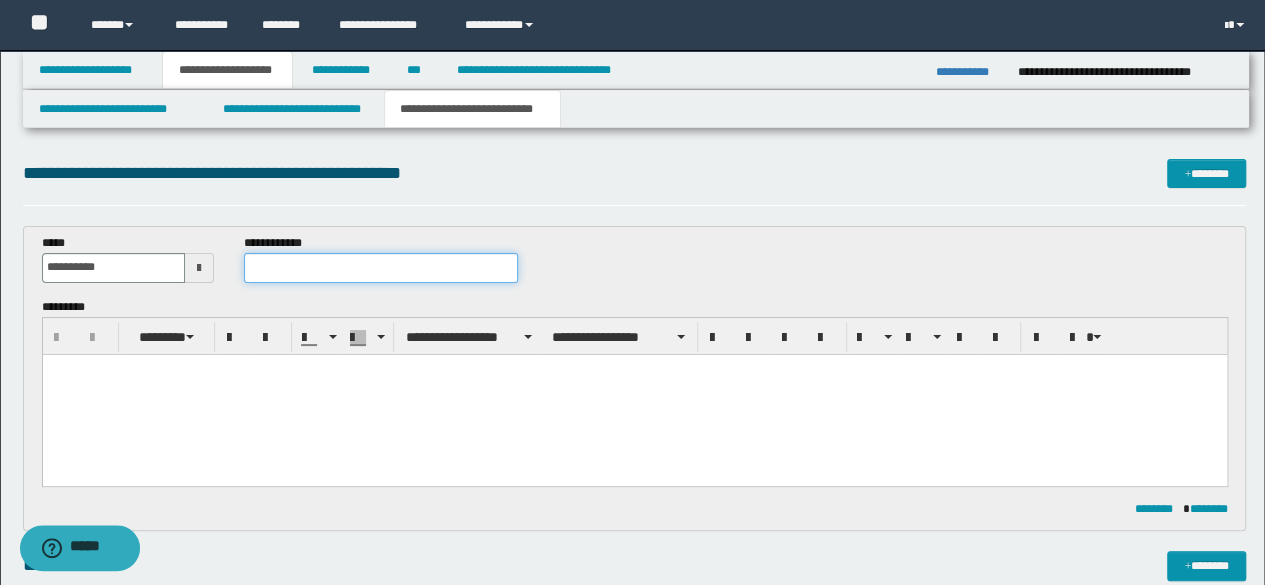 click at bounding box center (381, 268) 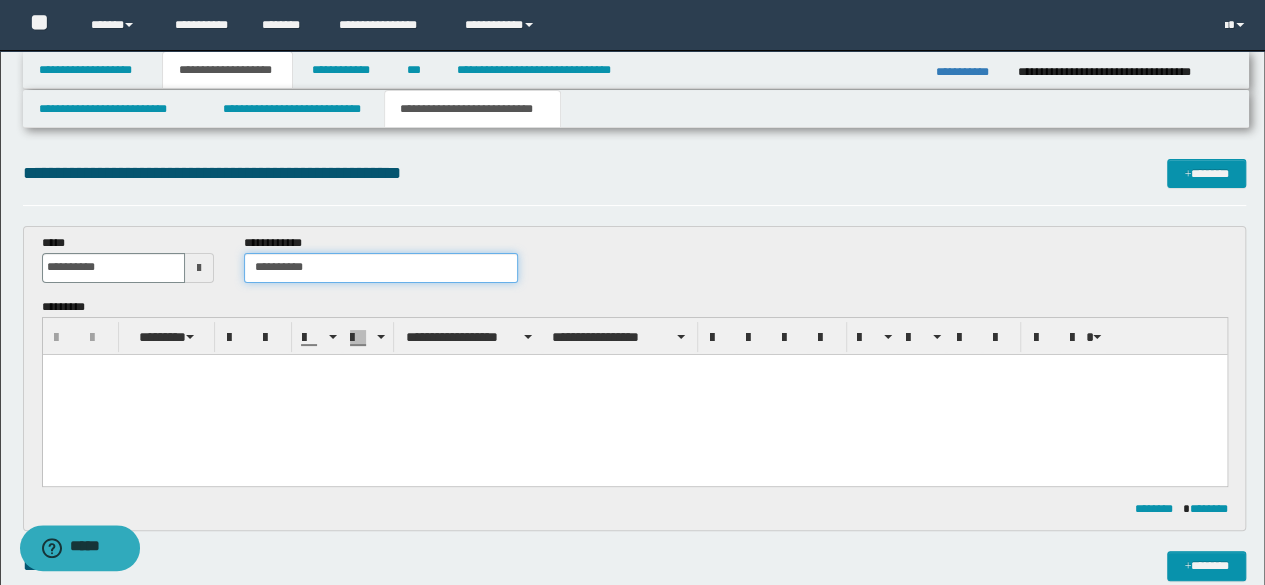 type on "**********" 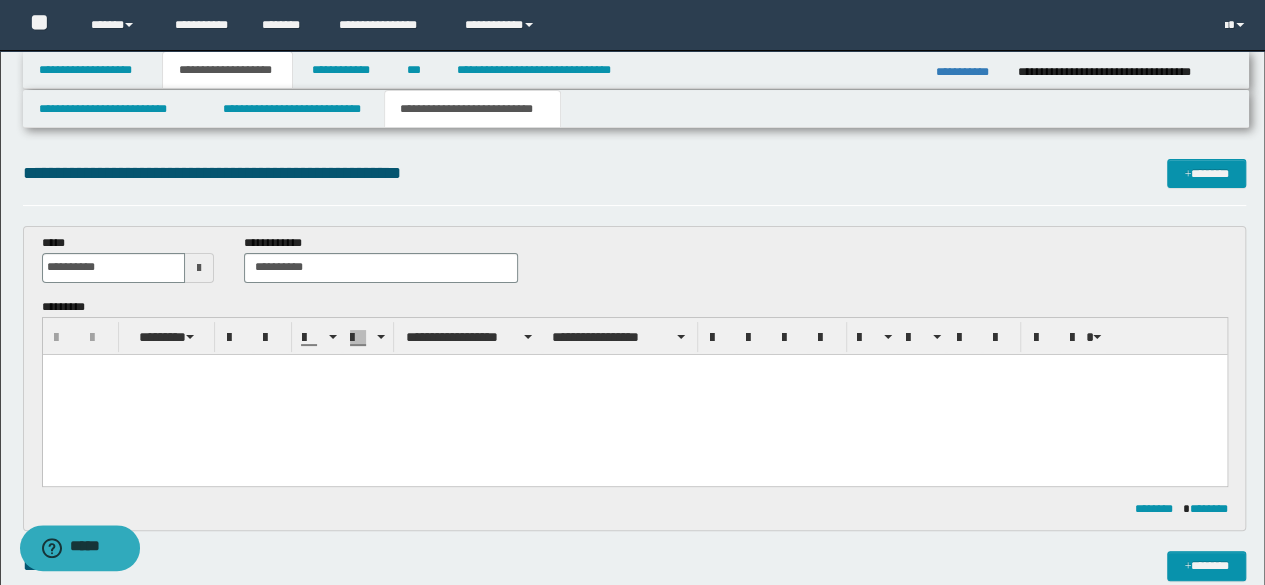 click at bounding box center (634, 369) 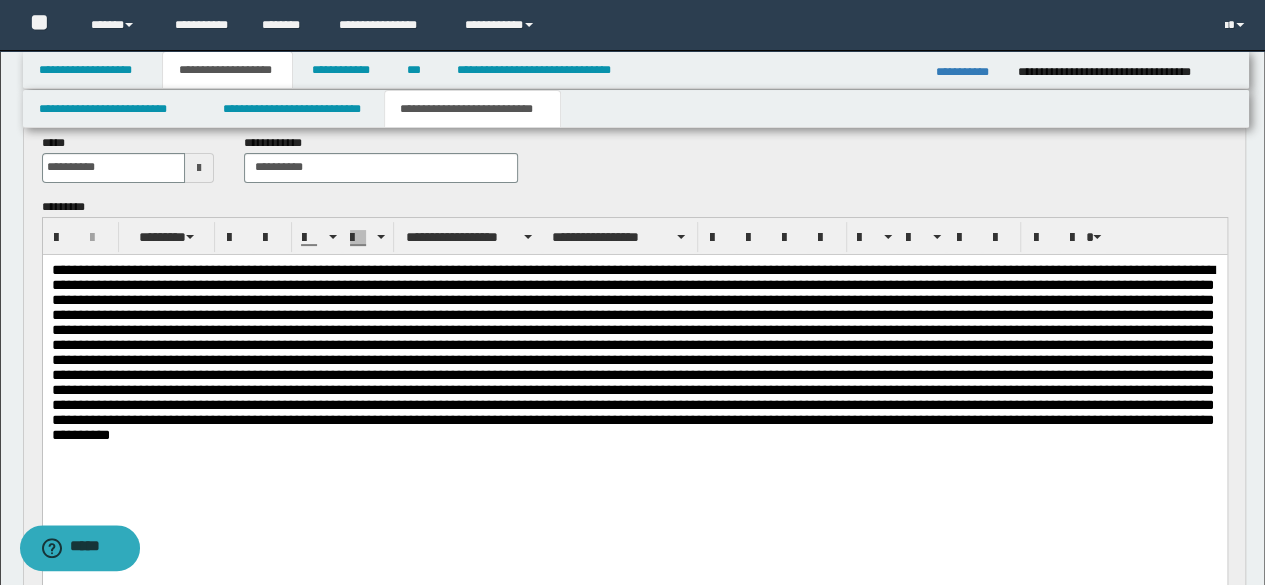 scroll, scrollTop: 120, scrollLeft: 0, axis: vertical 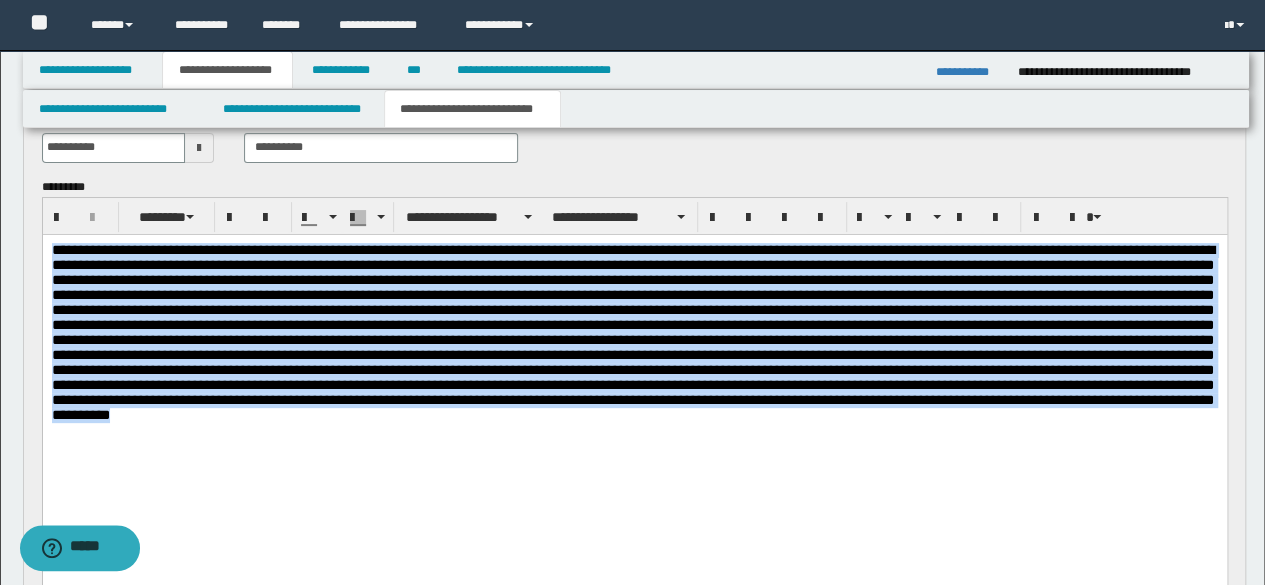 drag, startPoint x: 499, startPoint y: 464, endPoint x: 3, endPoint y: 249, distance: 540.5932 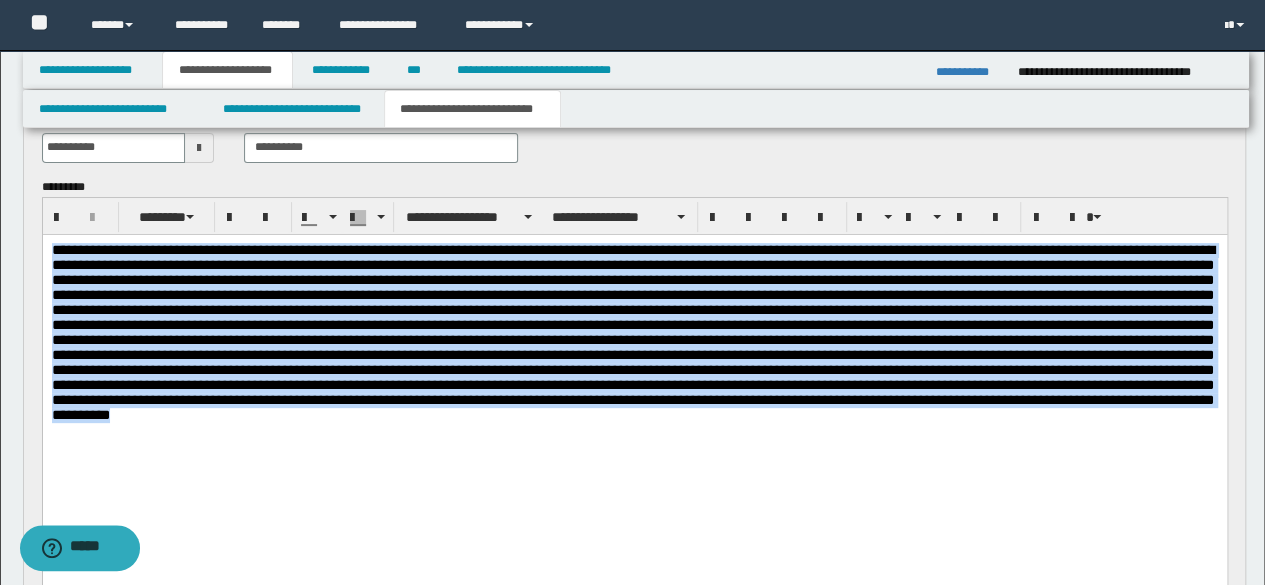 click at bounding box center [634, 357] 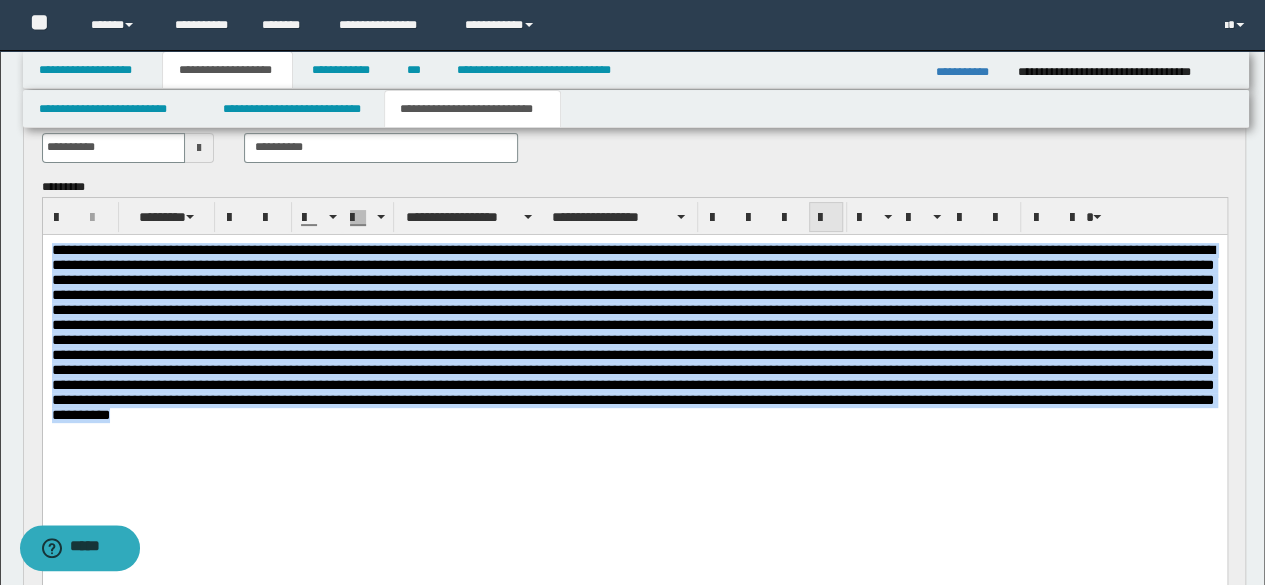click at bounding box center [826, 217] 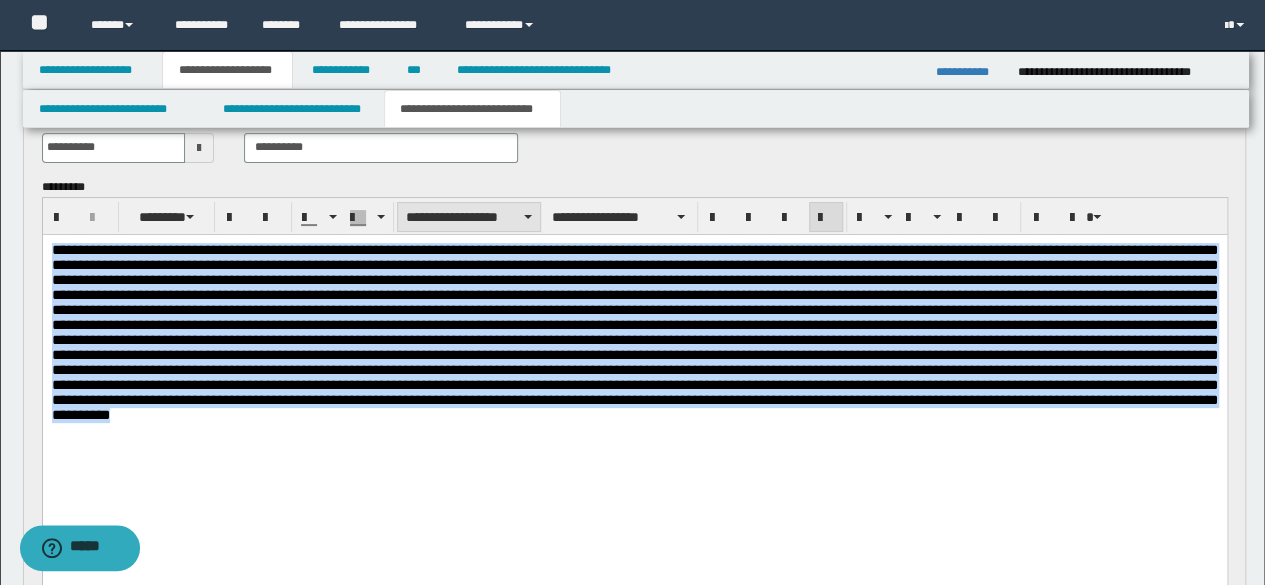 click on "**********" at bounding box center (469, 217) 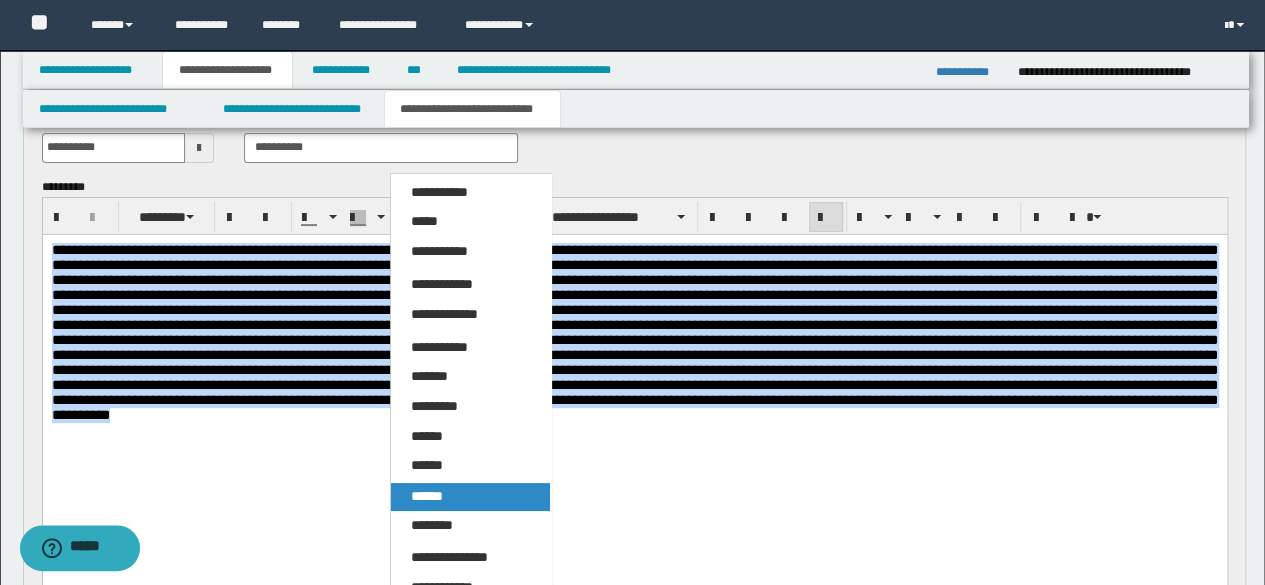 click on "******" at bounding box center (470, 497) 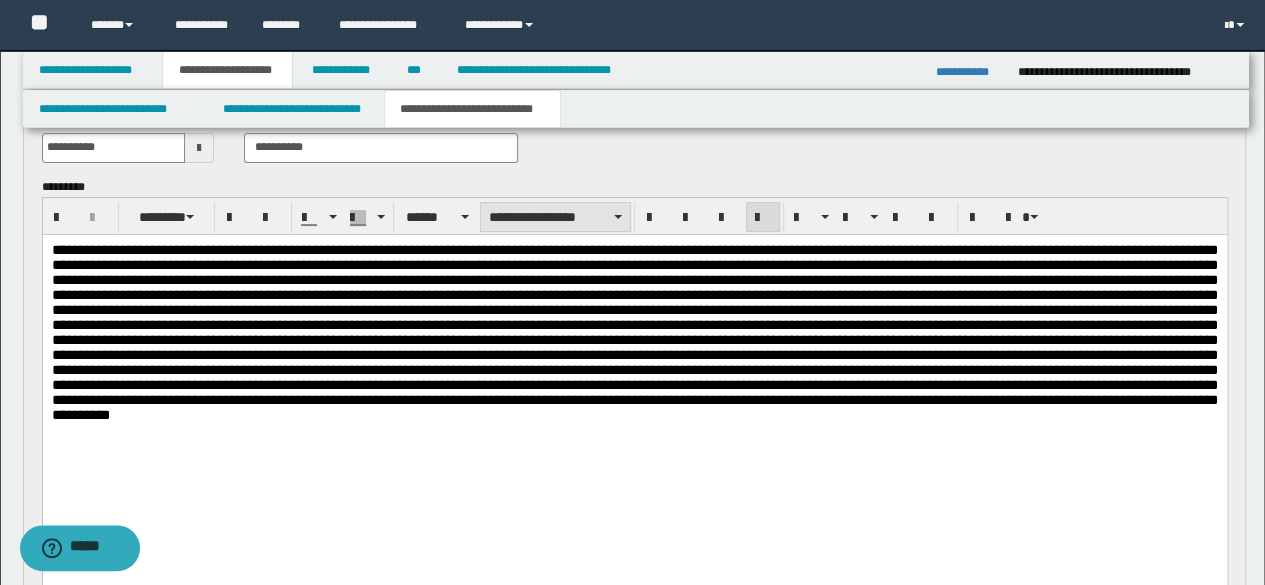 click on "**********" at bounding box center (555, 217) 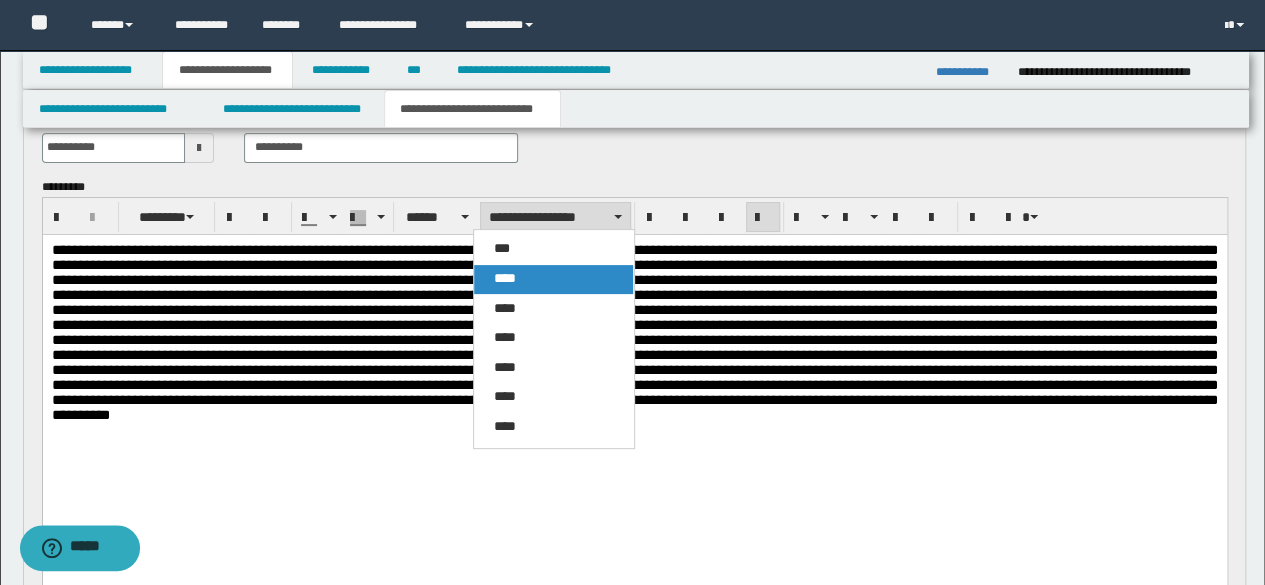 click on "****" at bounding box center (505, 278) 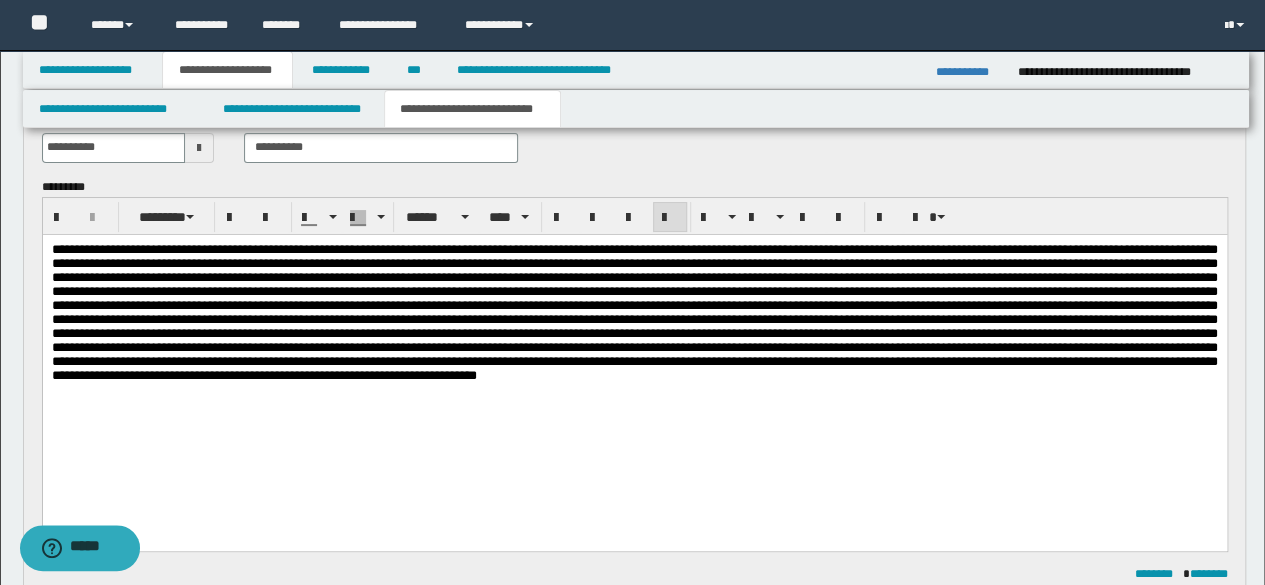 click at bounding box center (634, 312) 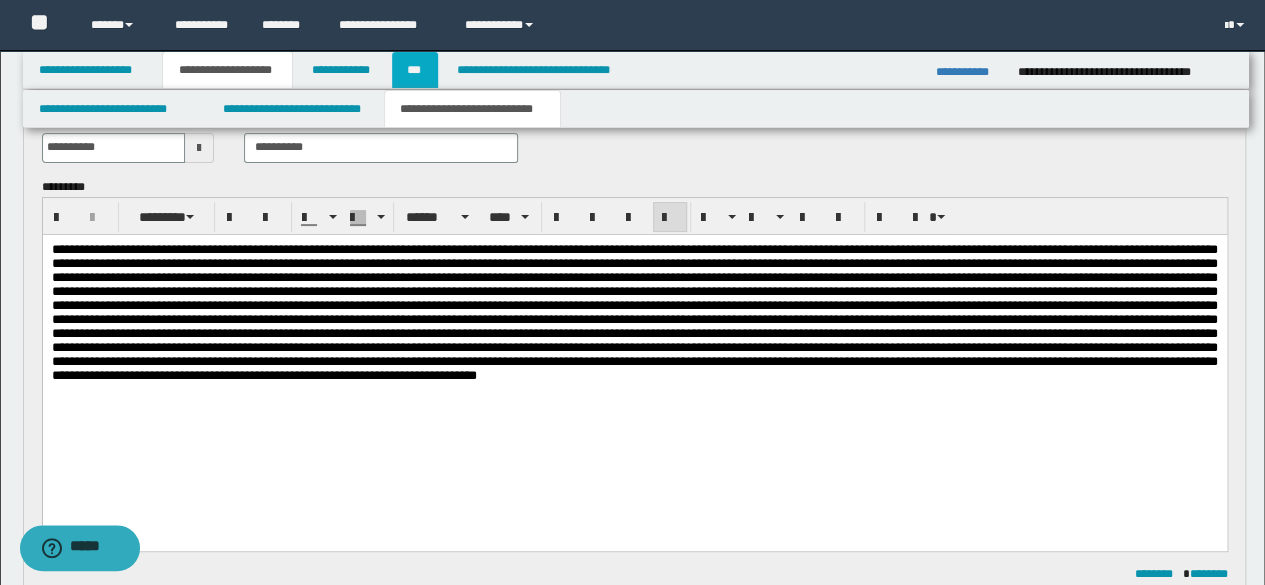 click on "***" at bounding box center [415, 70] 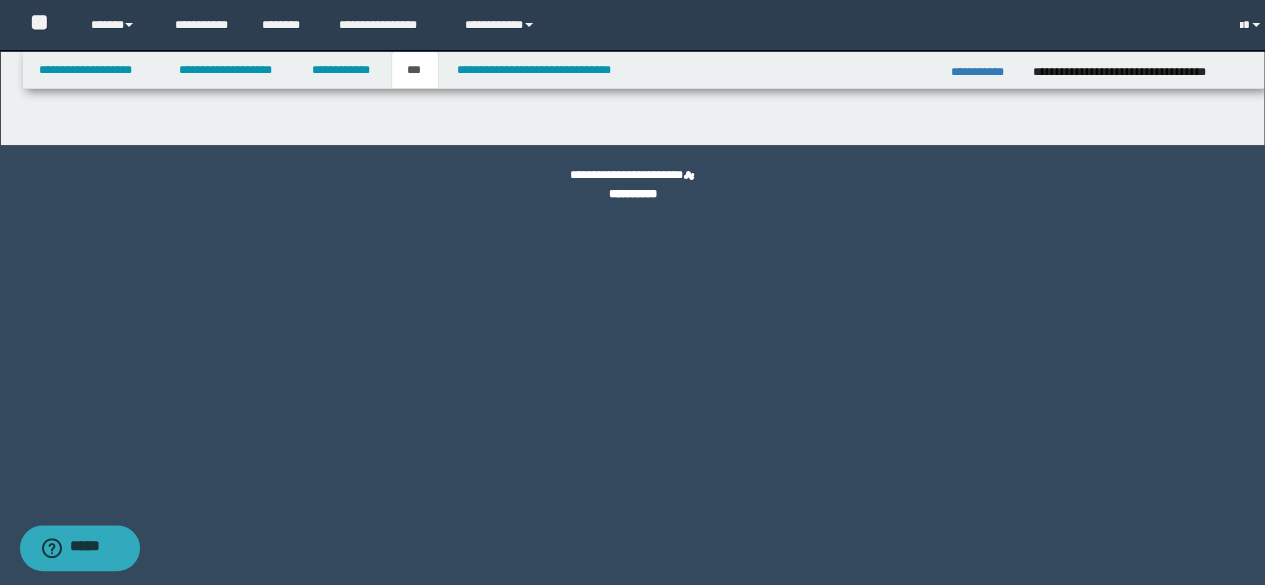 scroll, scrollTop: 0, scrollLeft: 0, axis: both 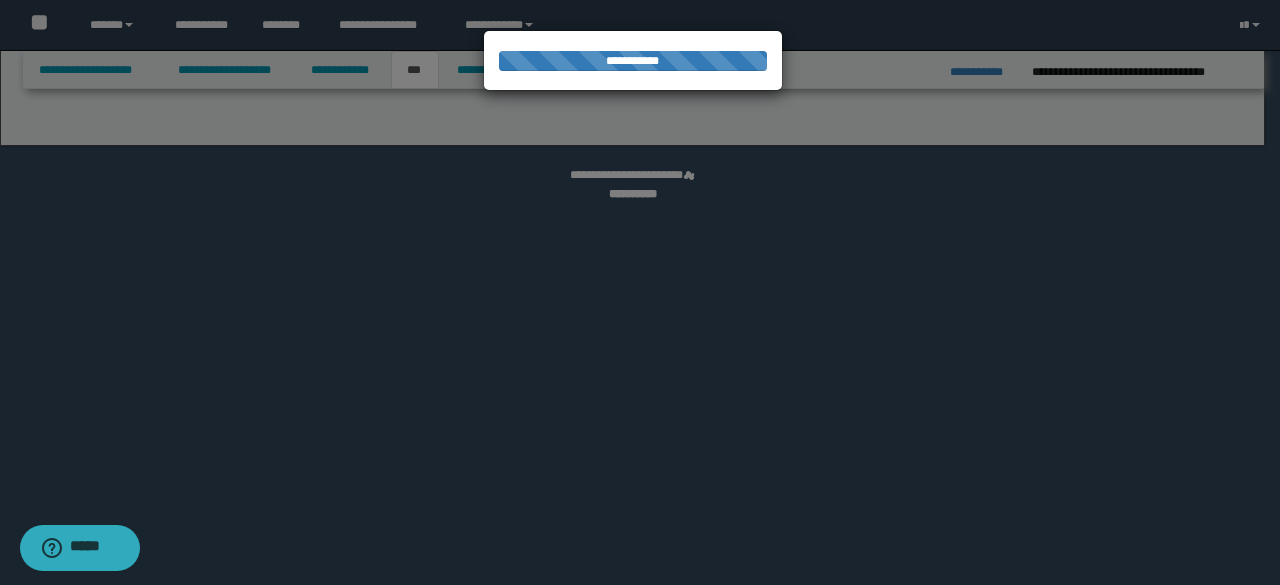 select on "***" 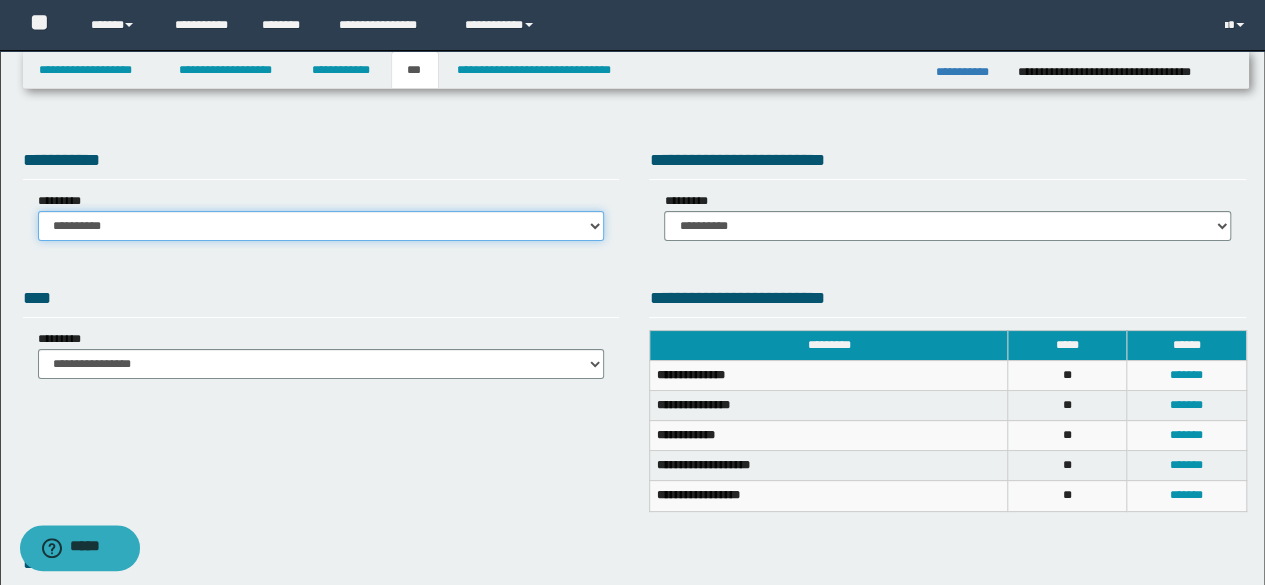 click on "**********" at bounding box center [321, 226] 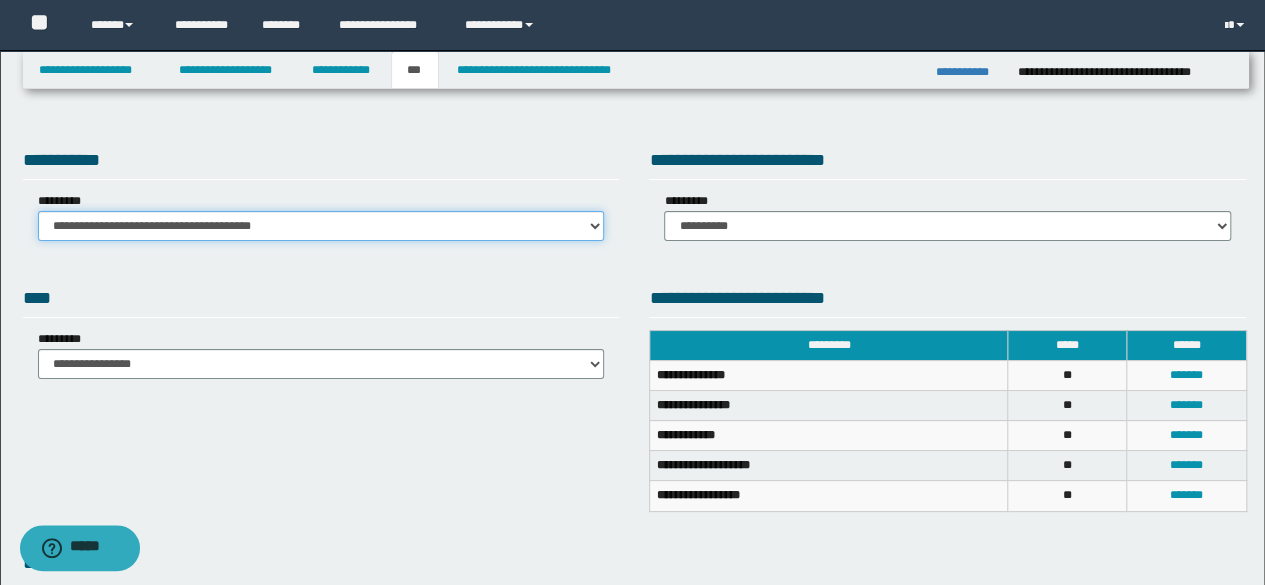 click on "**********" at bounding box center (321, 226) 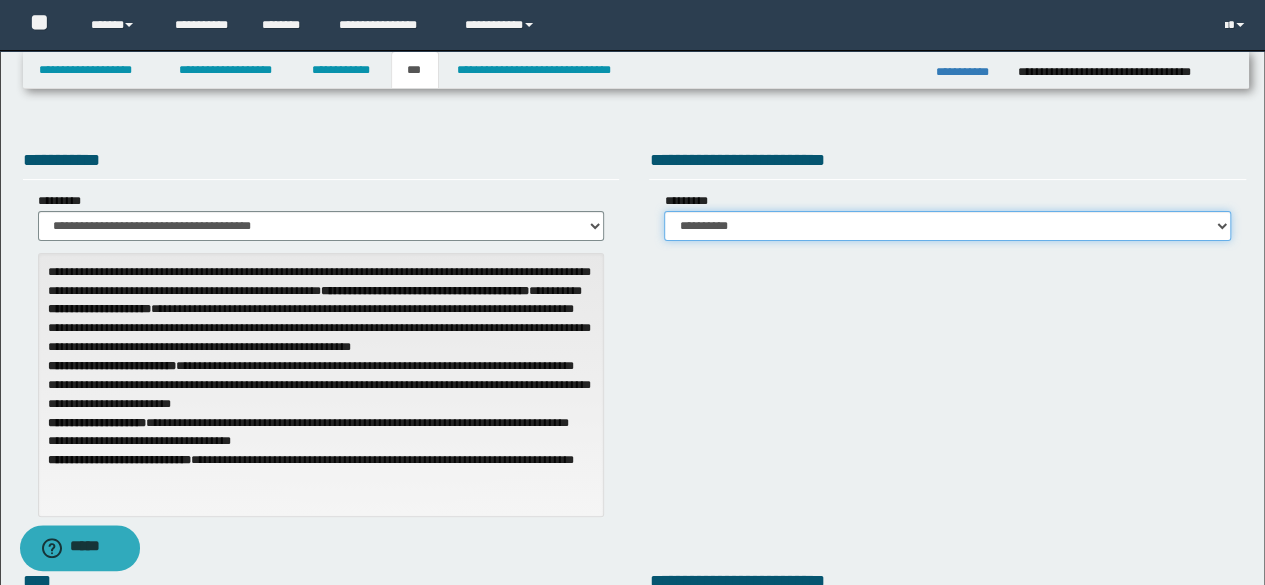 click on "**********" at bounding box center (947, 226) 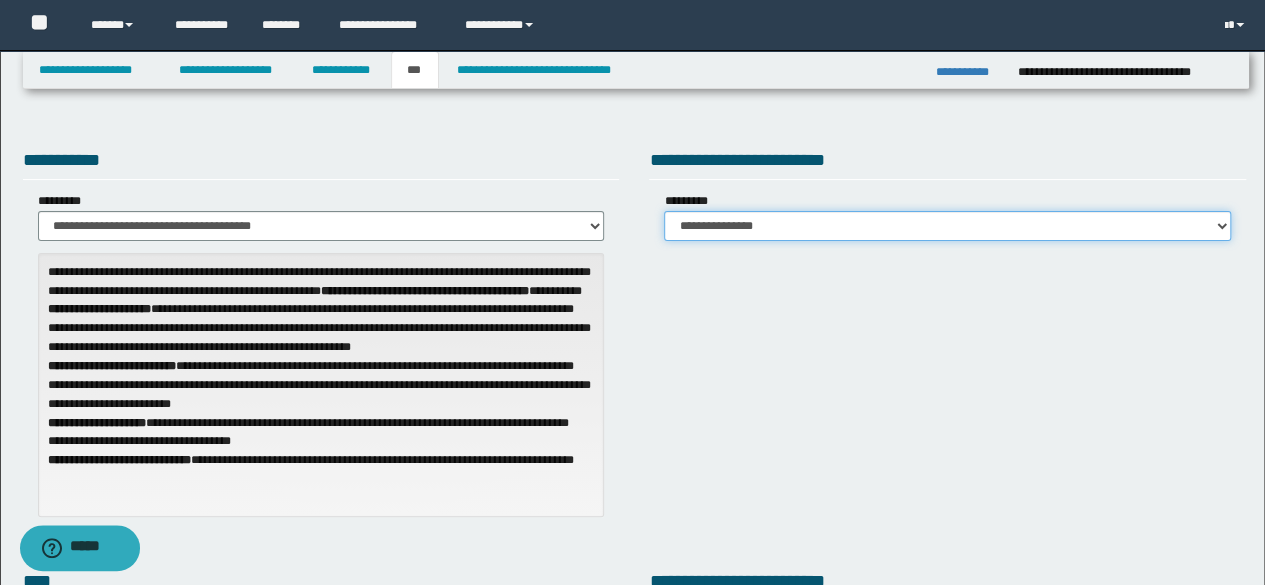 click on "**********" at bounding box center (947, 226) 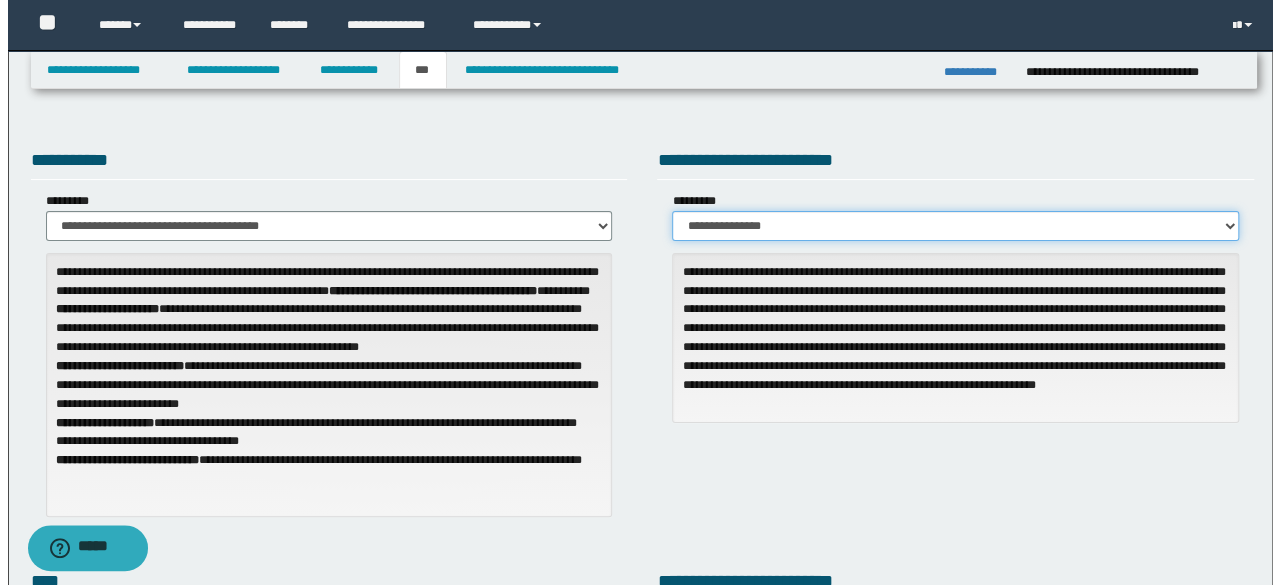 scroll, scrollTop: 512, scrollLeft: 0, axis: vertical 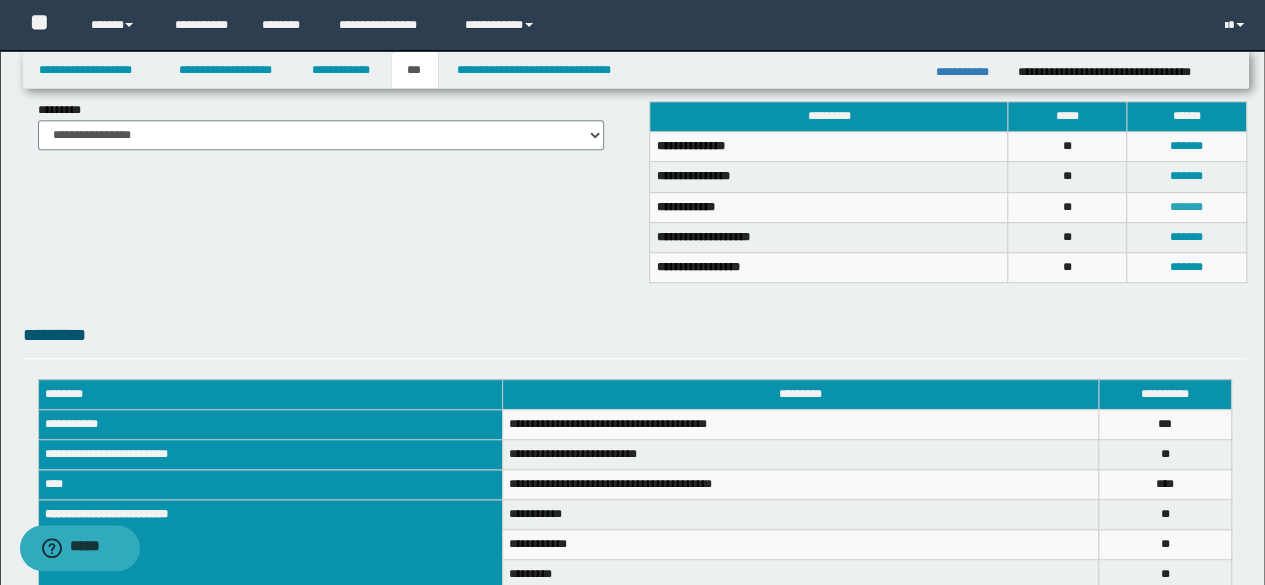 click on "*******" at bounding box center [1186, 207] 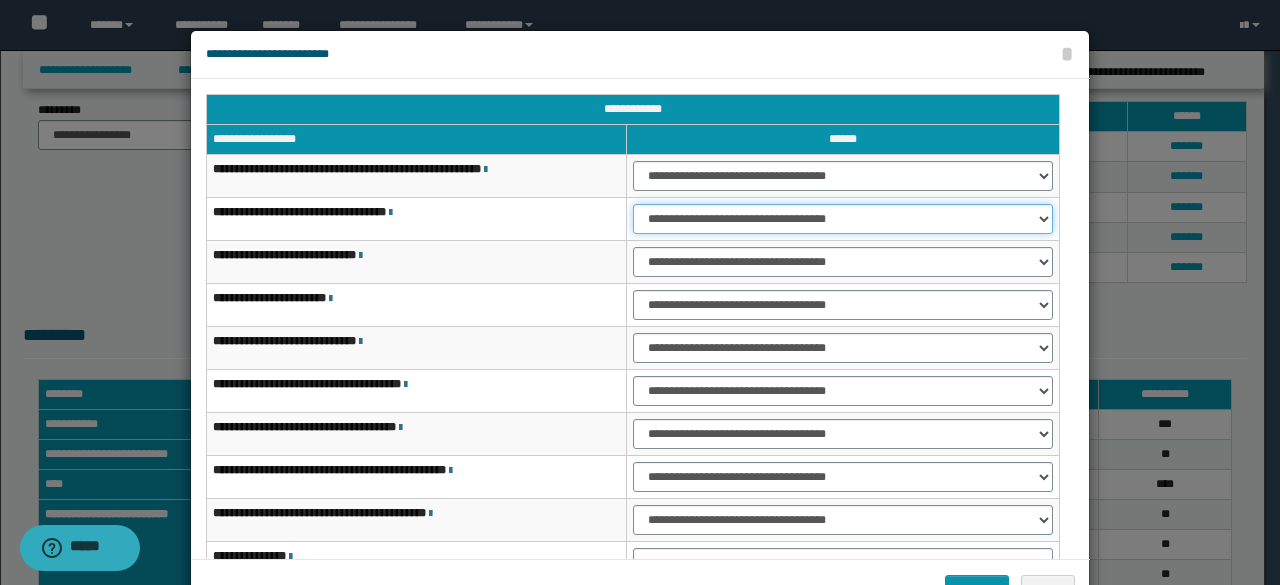 click on "**********" at bounding box center [843, 219] 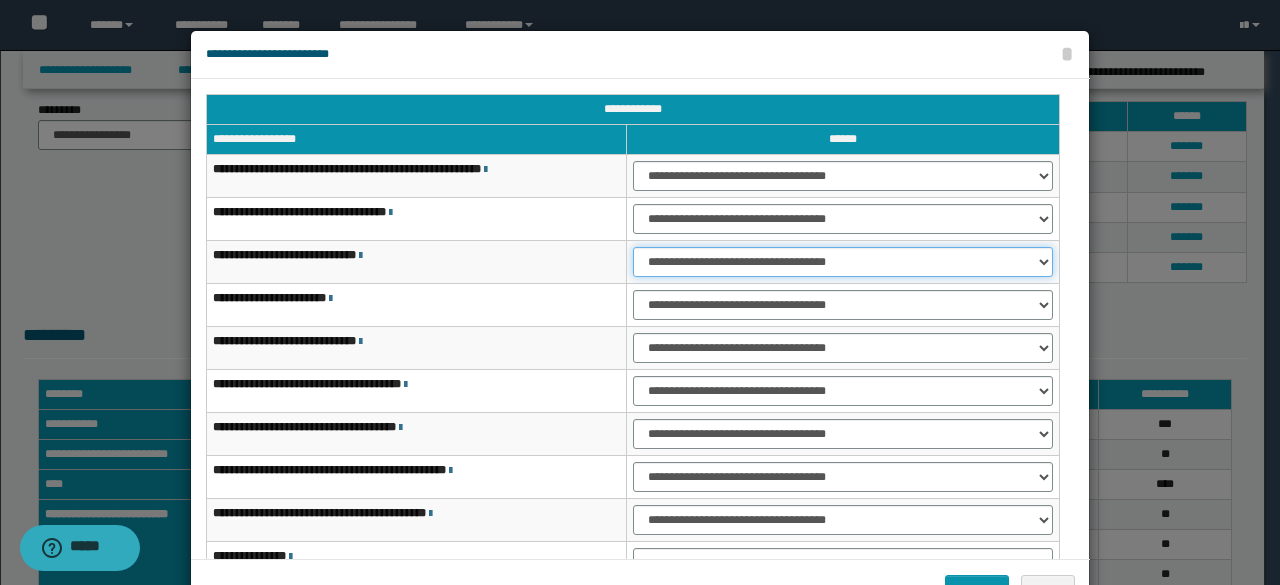 click on "**********" at bounding box center [843, 262] 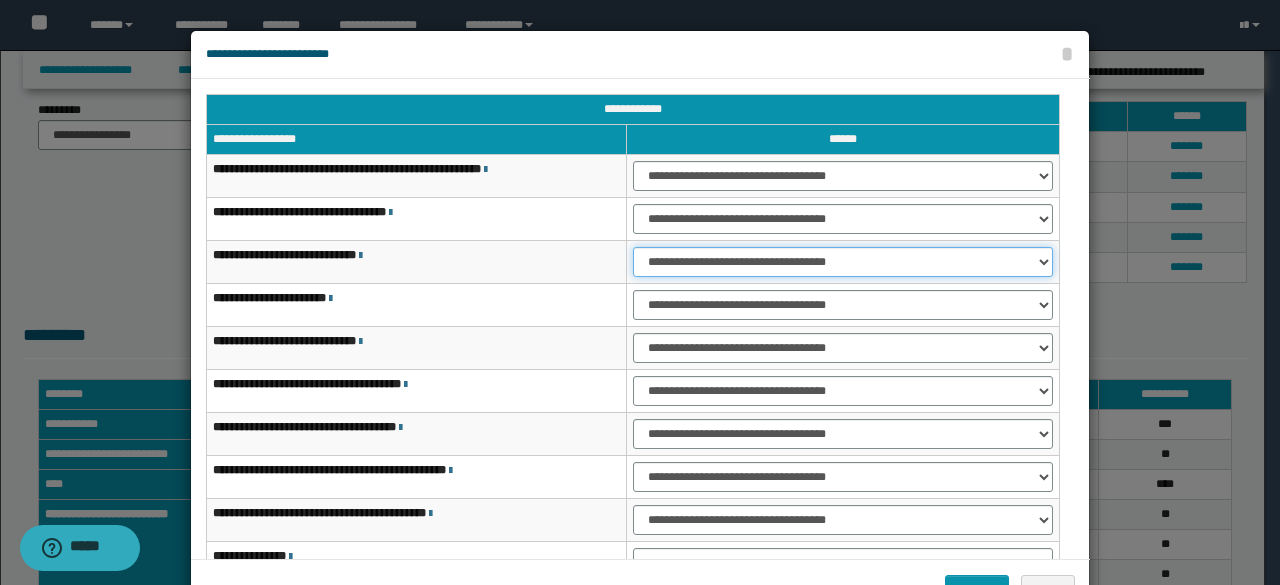 select on "***" 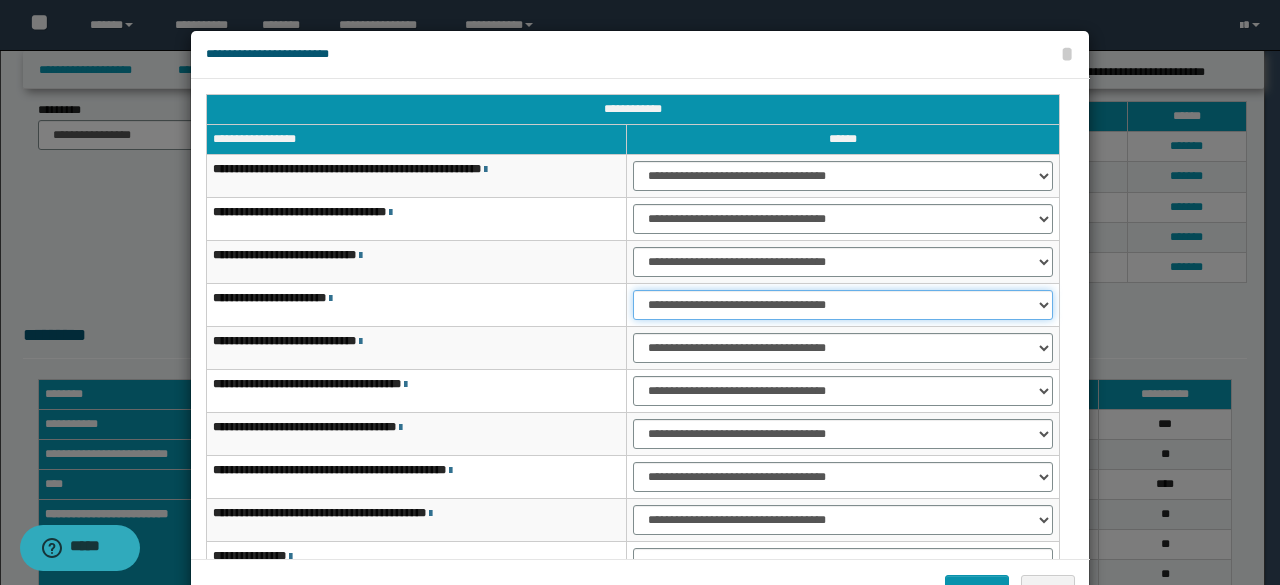 click on "**********" at bounding box center (843, 305) 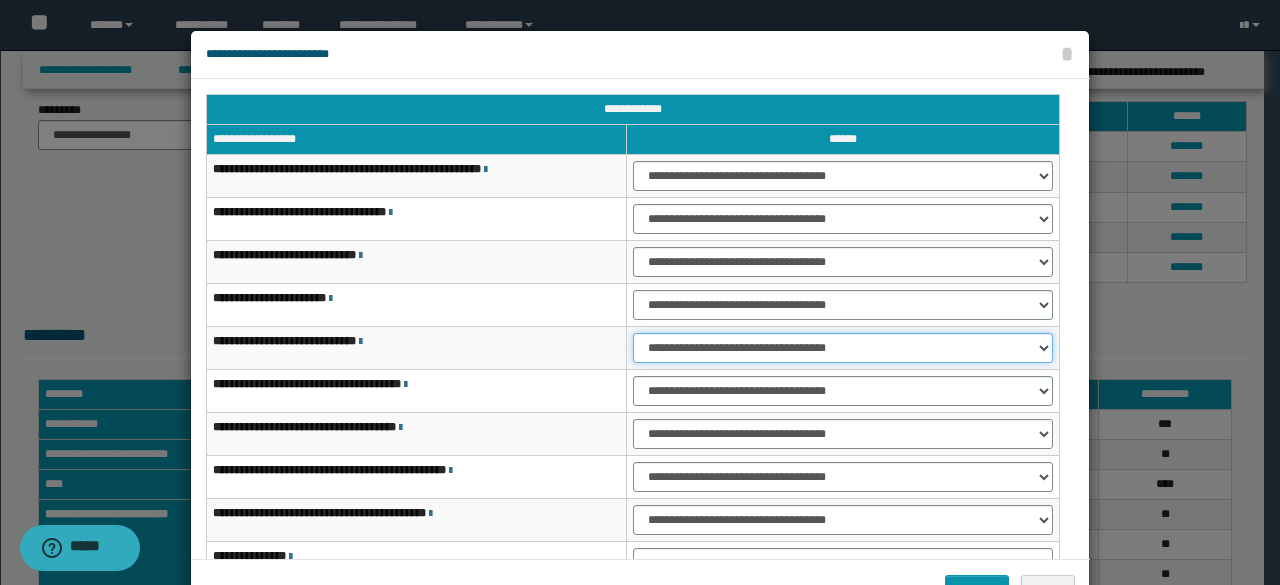 click on "**********" at bounding box center (843, 348) 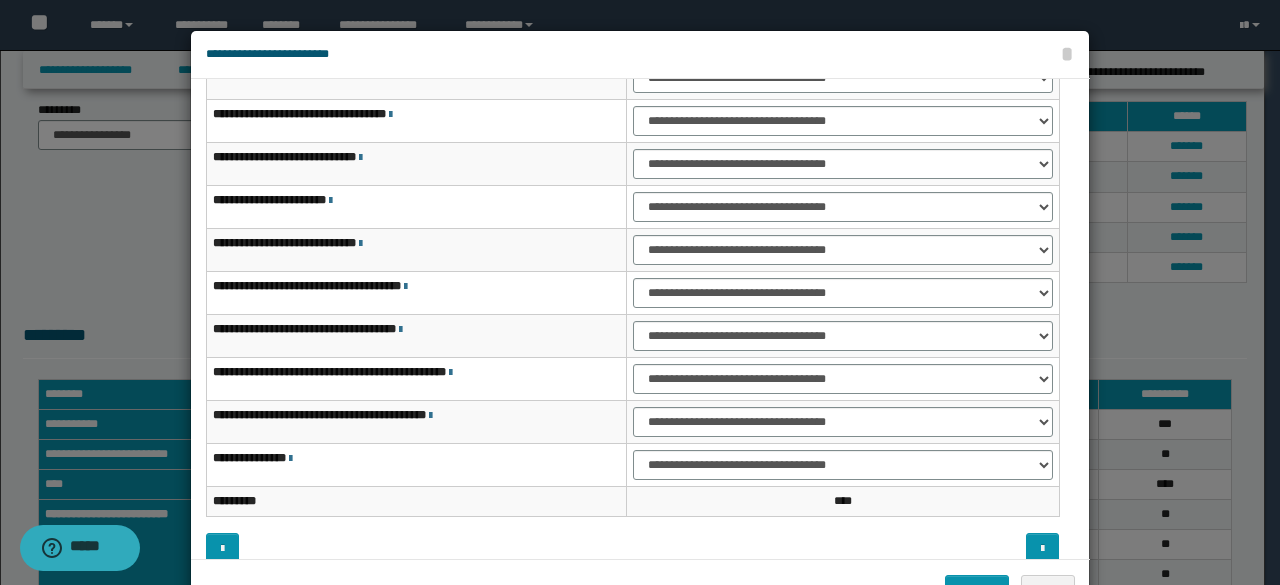 scroll, scrollTop: 116, scrollLeft: 0, axis: vertical 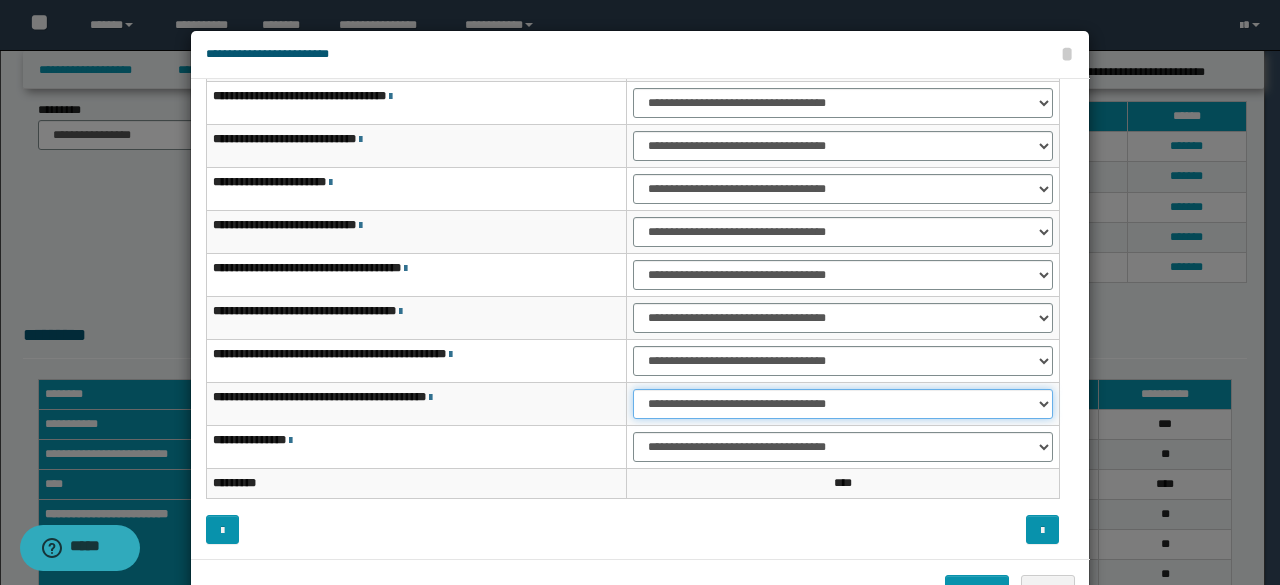 click on "**********" at bounding box center (843, 404) 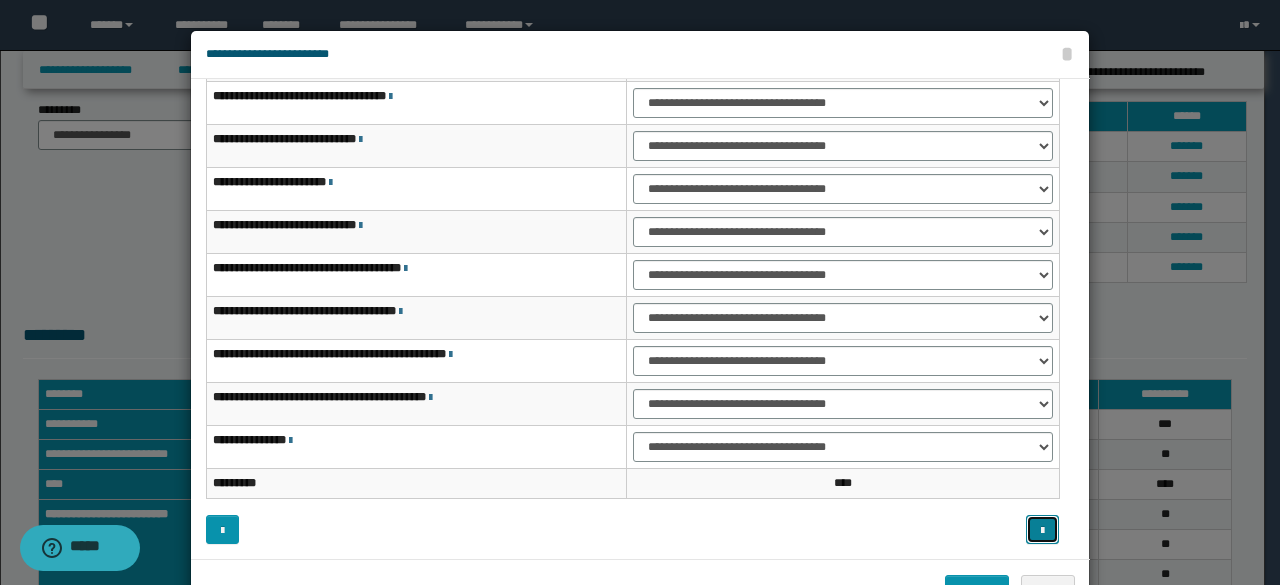 click at bounding box center [1042, 531] 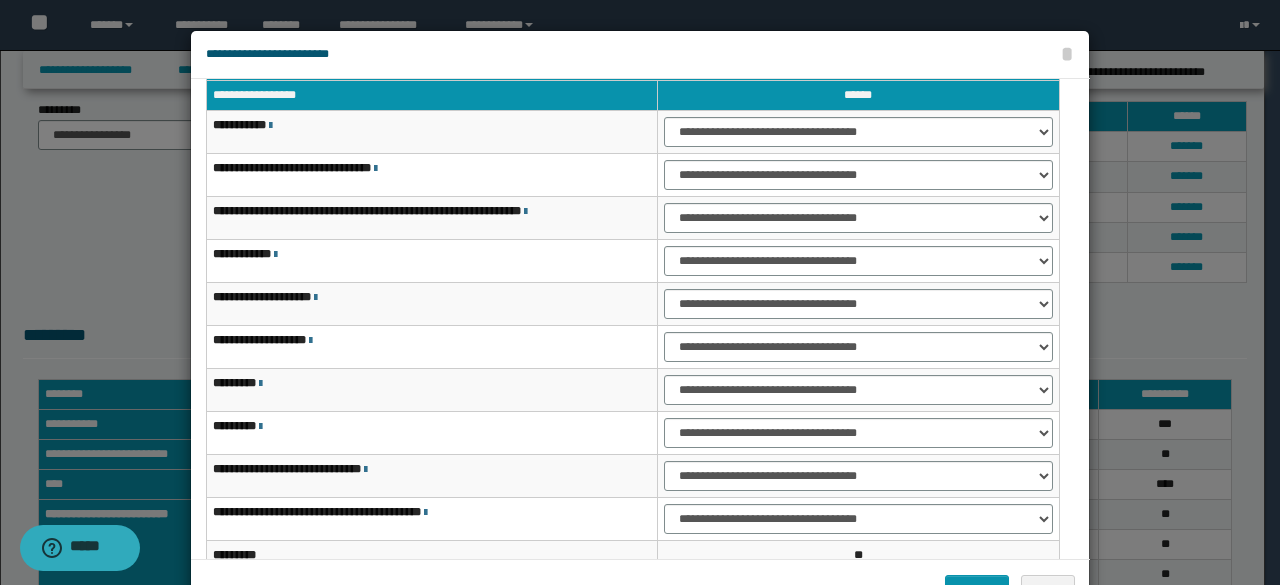 scroll, scrollTop: 0, scrollLeft: 0, axis: both 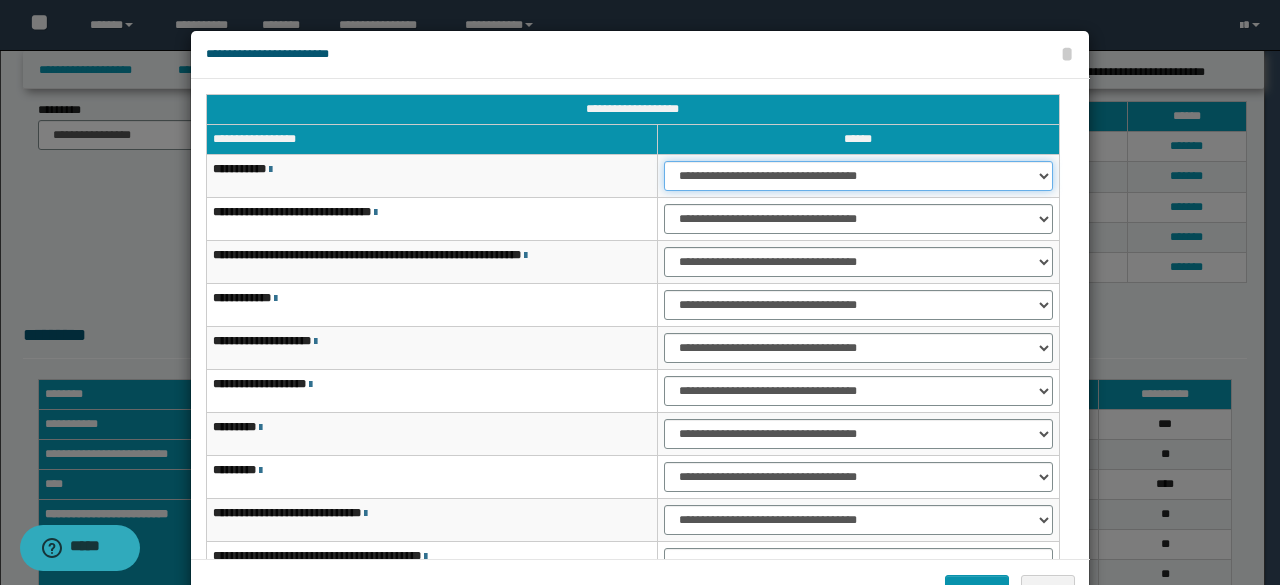 click on "**********" at bounding box center [858, 176] 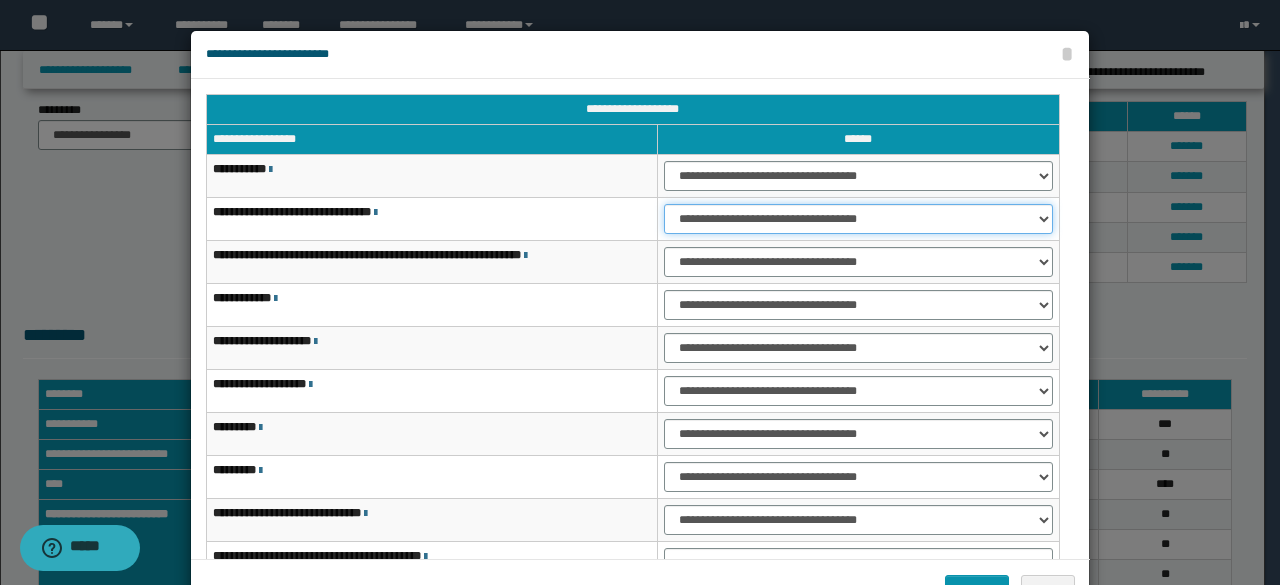 click on "**********" at bounding box center (858, 219) 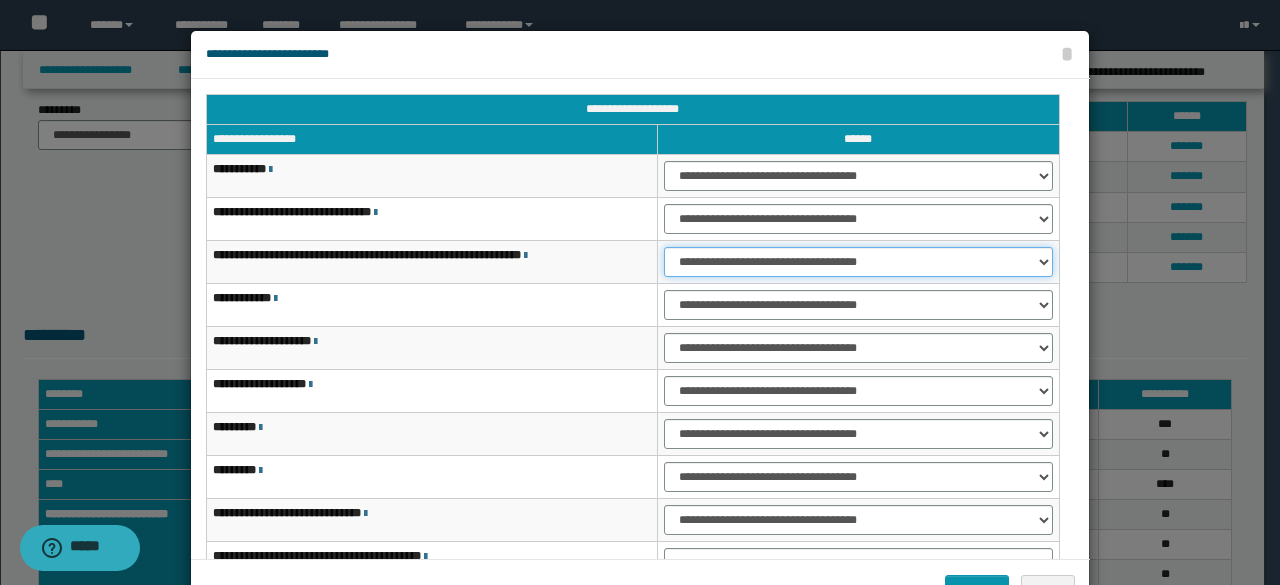 click on "**********" at bounding box center (858, 262) 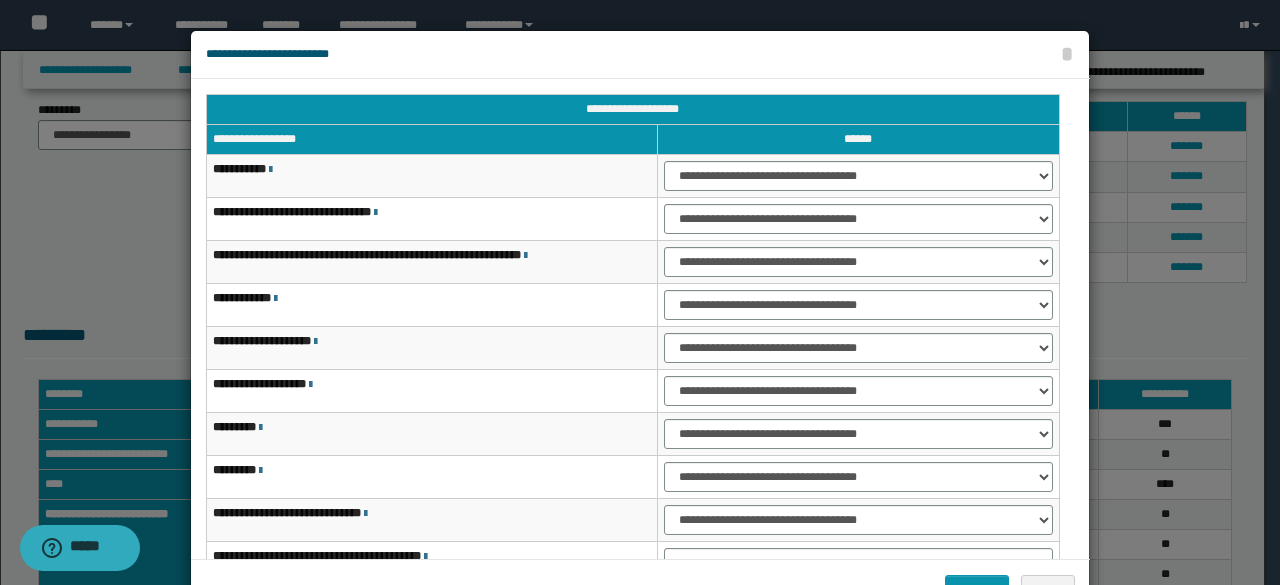 click on "**********" at bounding box center (432, 305) 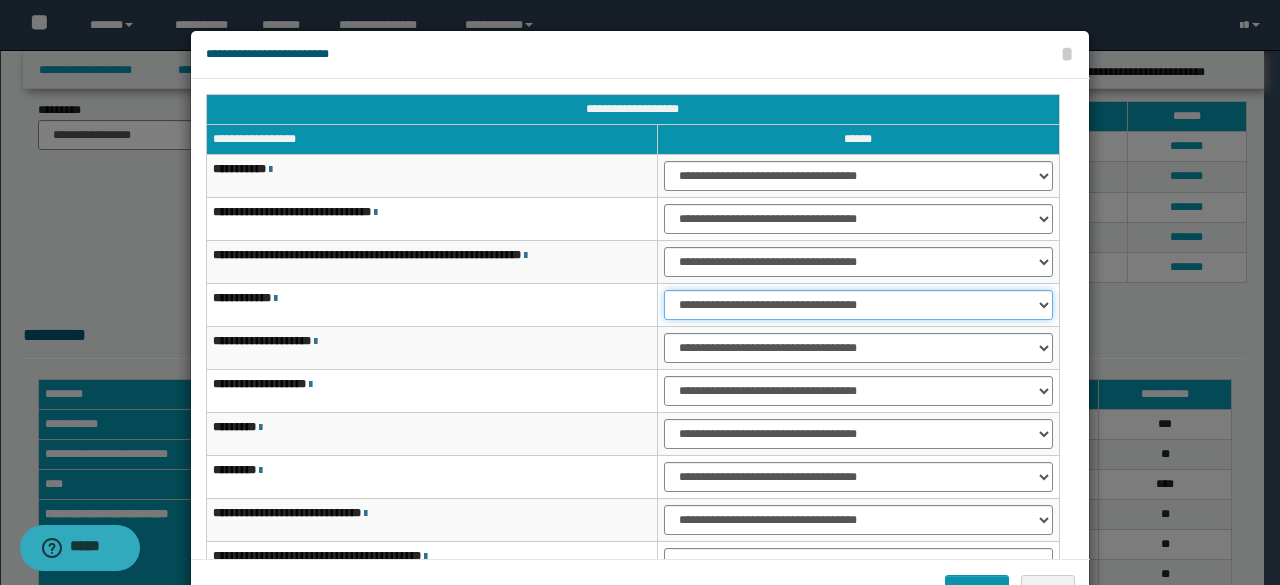 click on "**********" at bounding box center (858, 305) 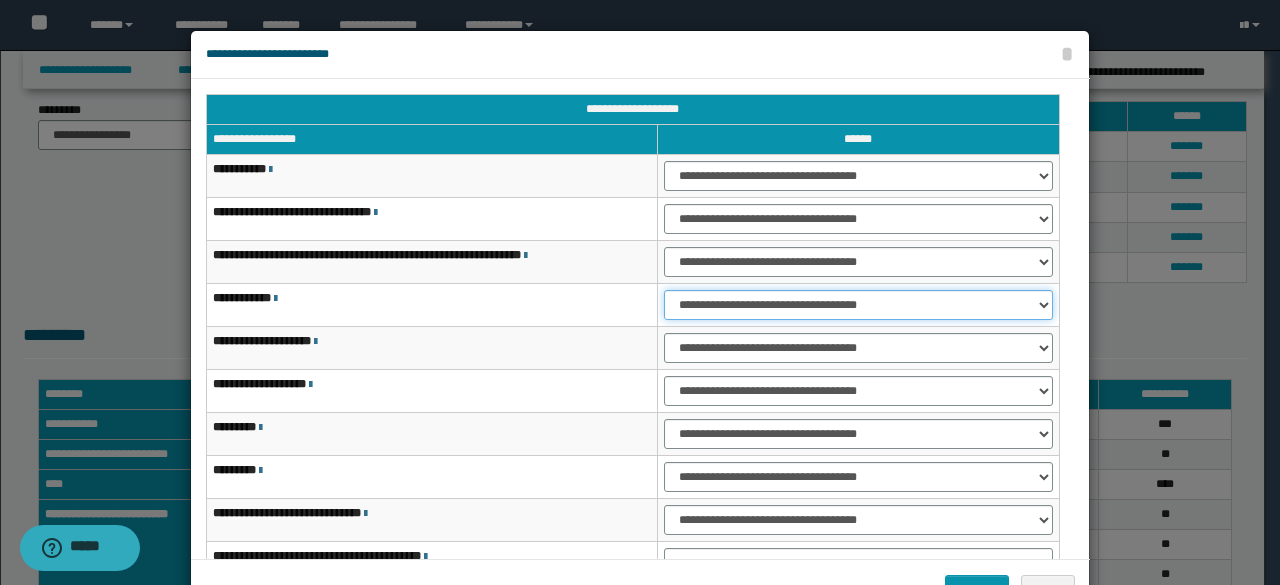 select on "***" 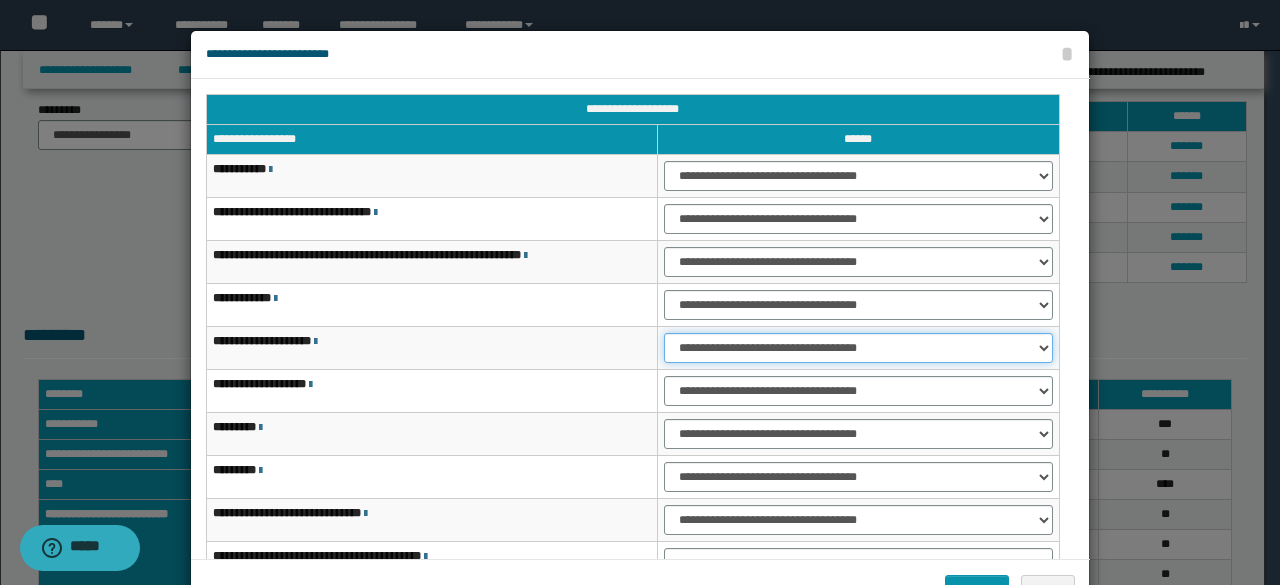 click on "**********" at bounding box center [858, 348] 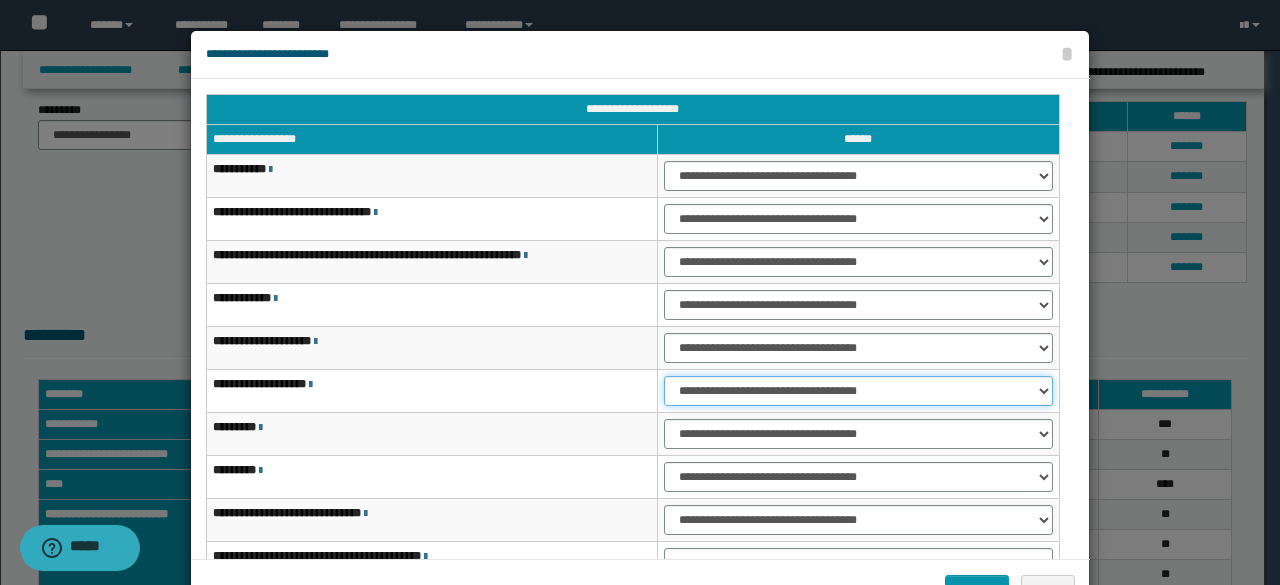 click on "**********" at bounding box center (858, 391) 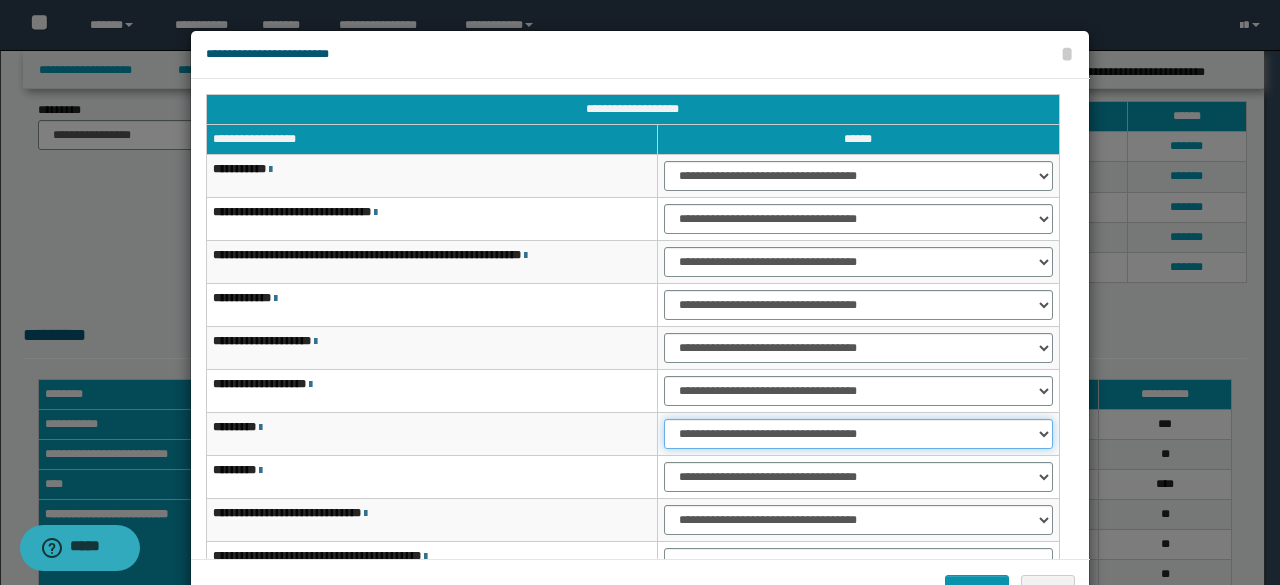 click on "**********" at bounding box center [858, 434] 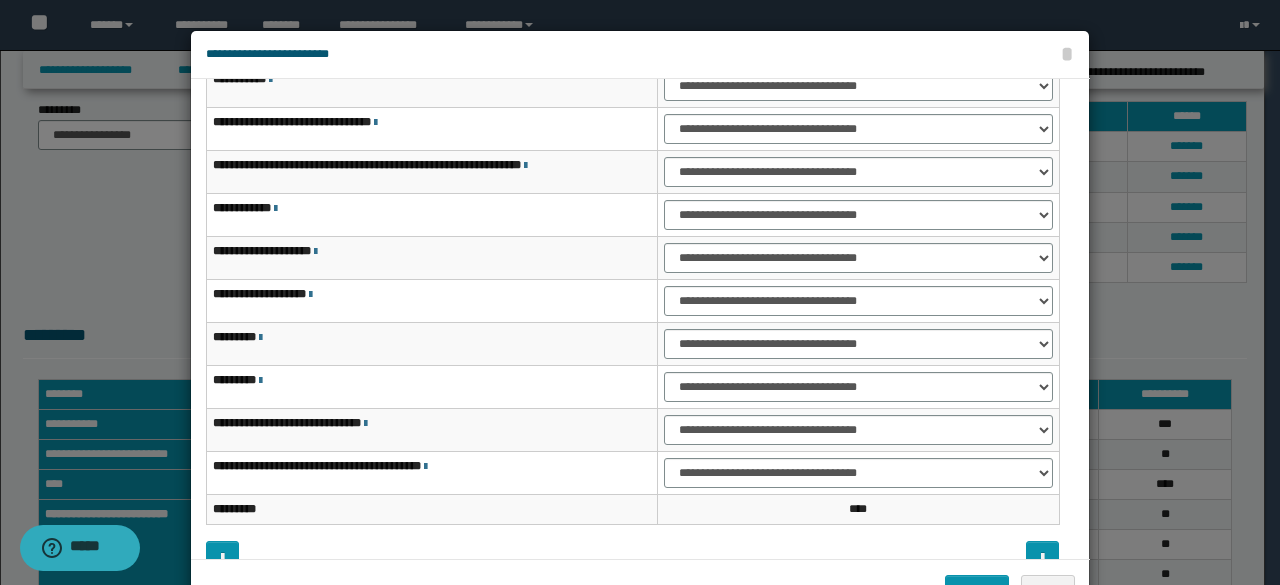 scroll, scrollTop: 116, scrollLeft: 0, axis: vertical 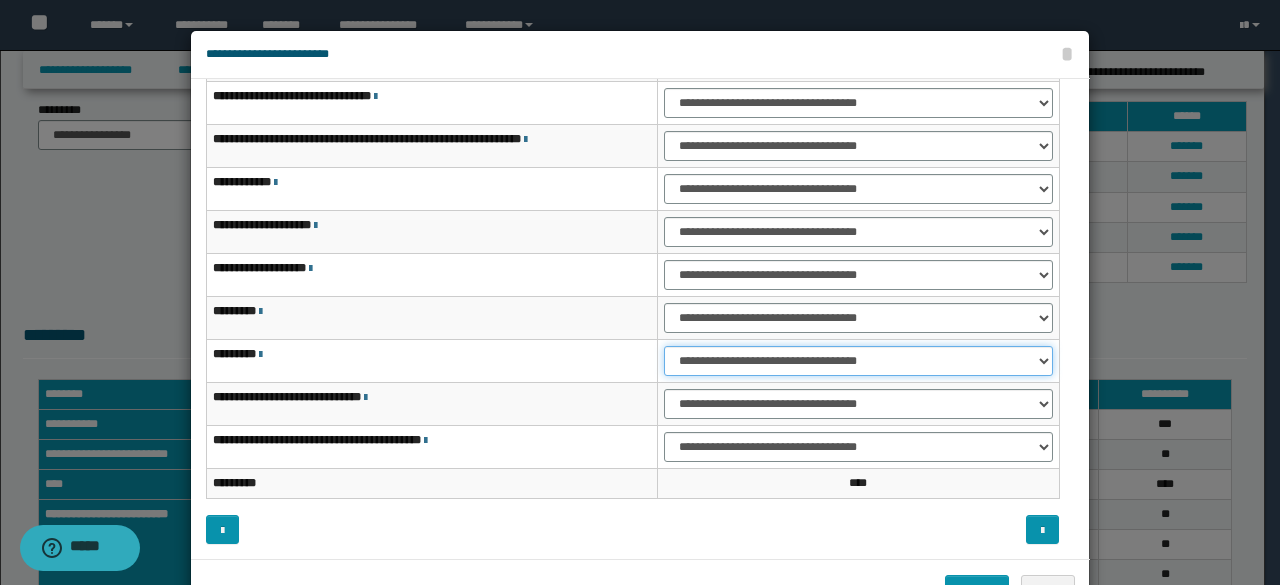 click on "**********" at bounding box center [858, 361] 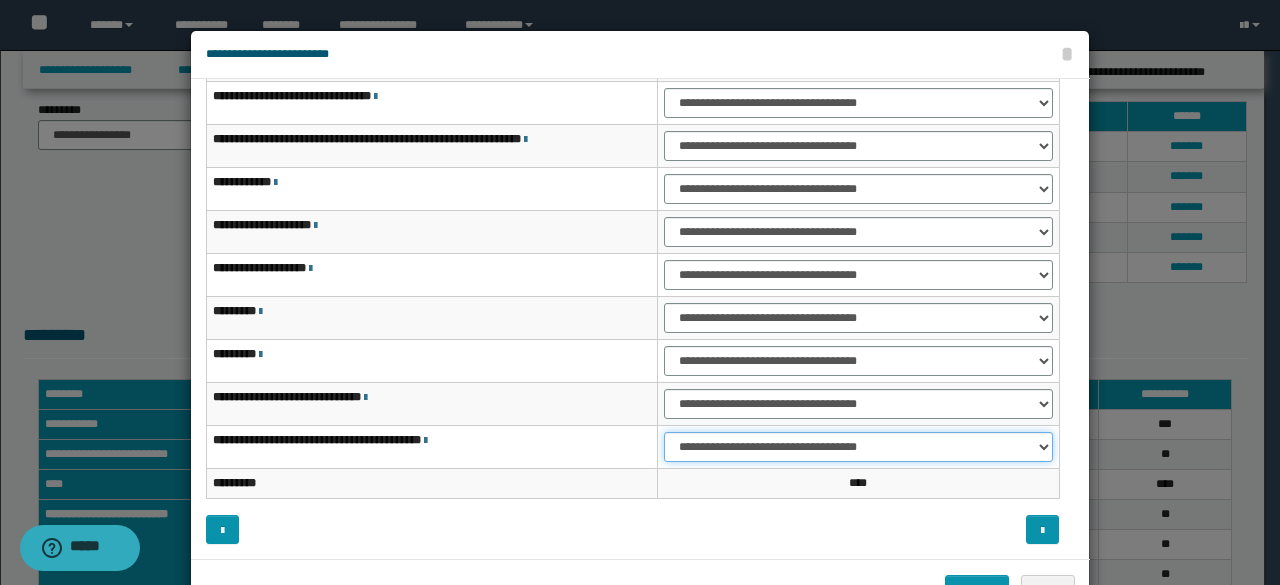 click on "**********" at bounding box center [858, 447] 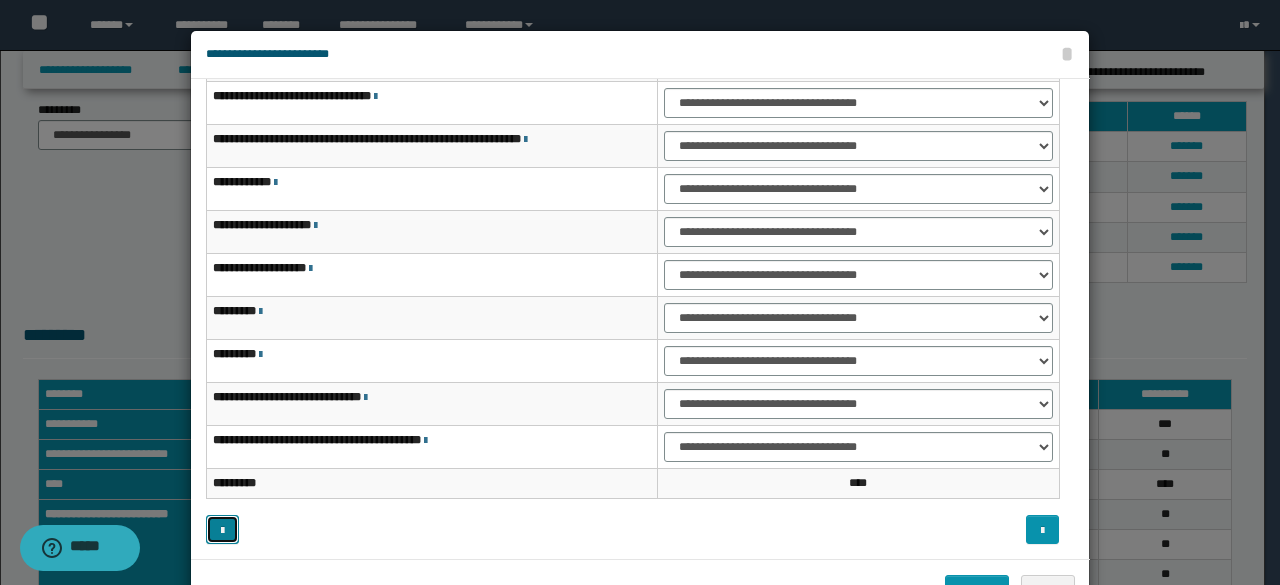 click at bounding box center (222, 531) 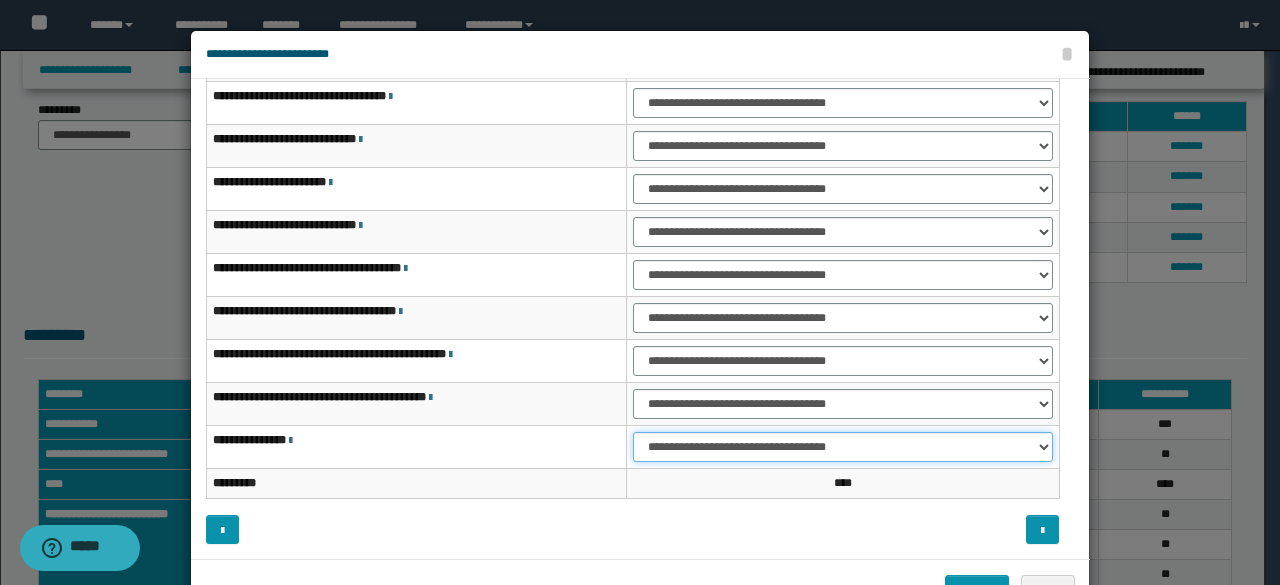 click on "**********" at bounding box center [843, 447] 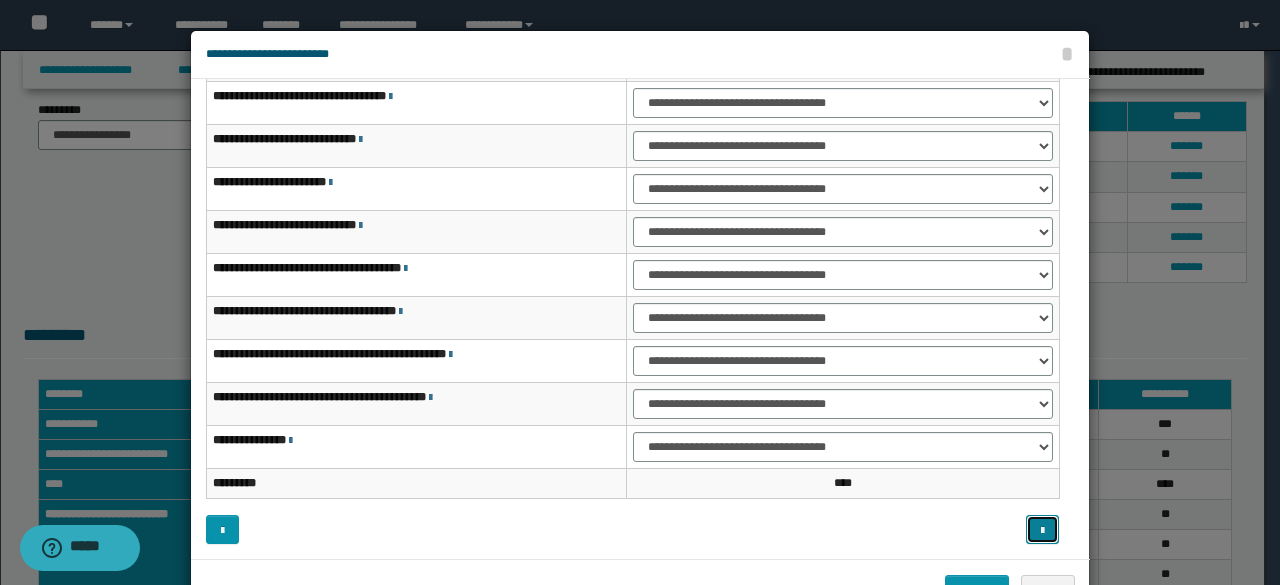 click at bounding box center (1042, 531) 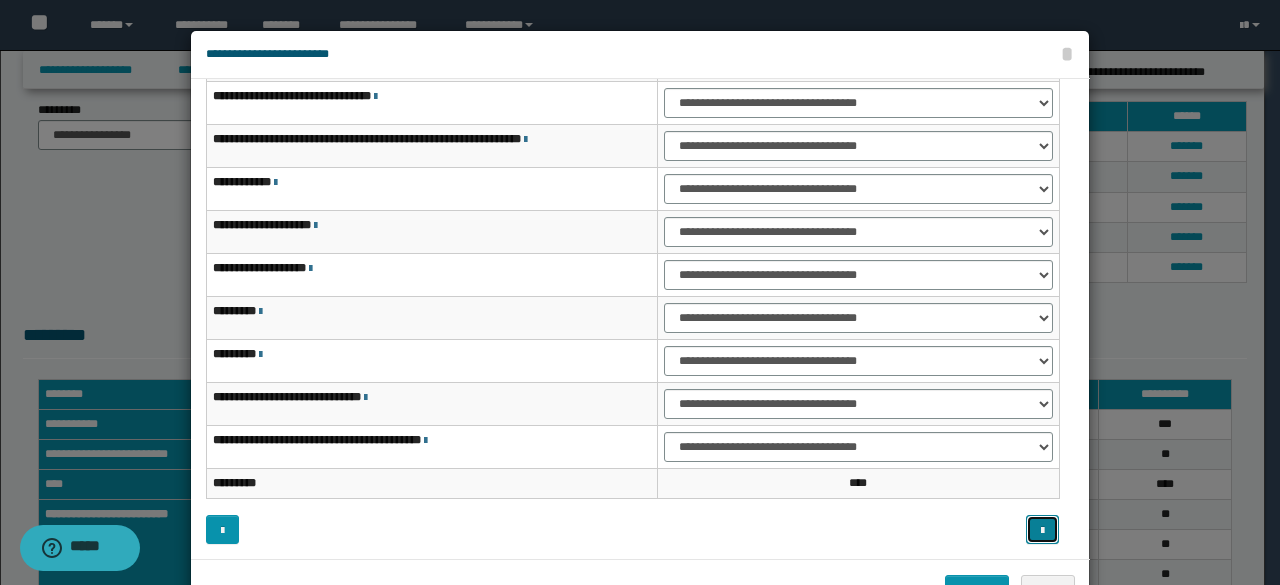 click at bounding box center [1042, 531] 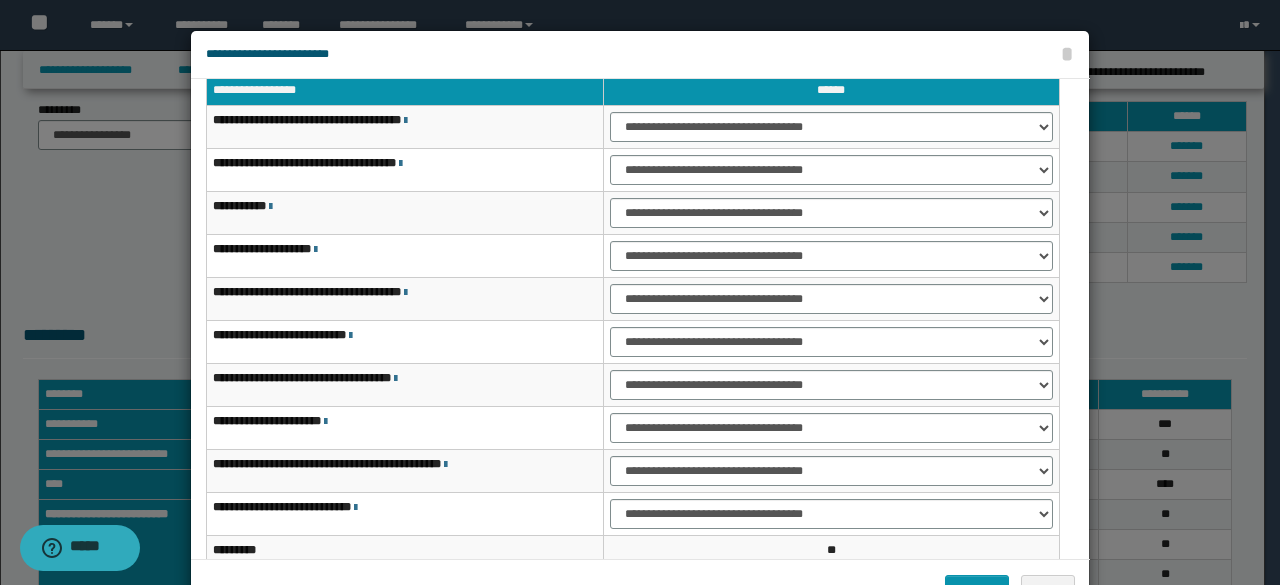 scroll, scrollTop: 0, scrollLeft: 0, axis: both 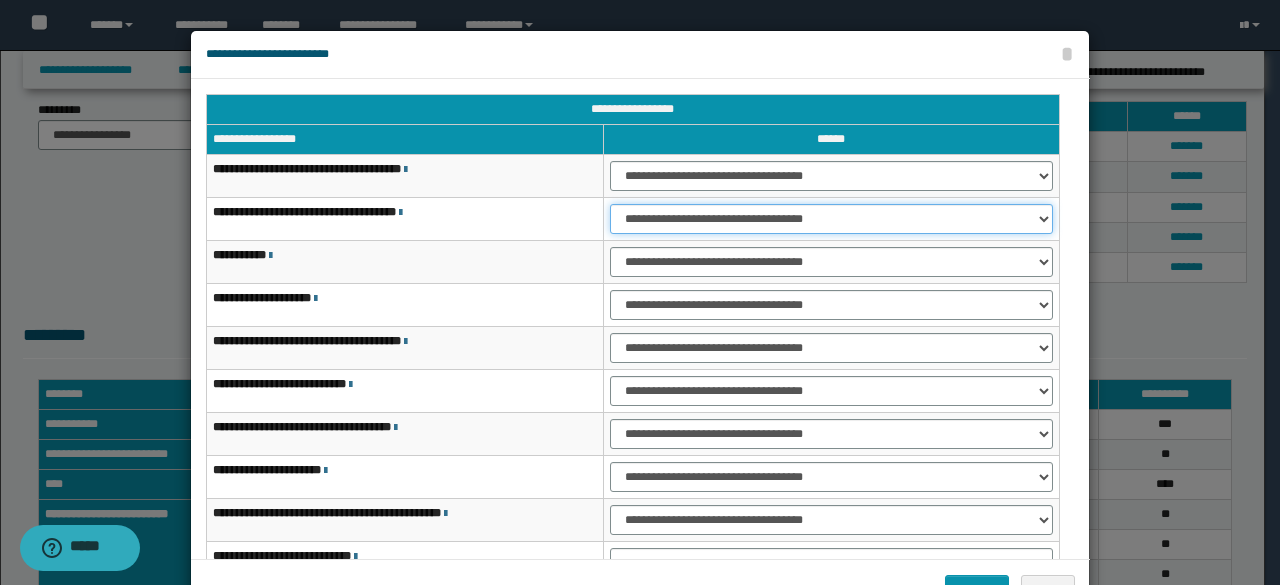 click on "**********" at bounding box center [831, 219] 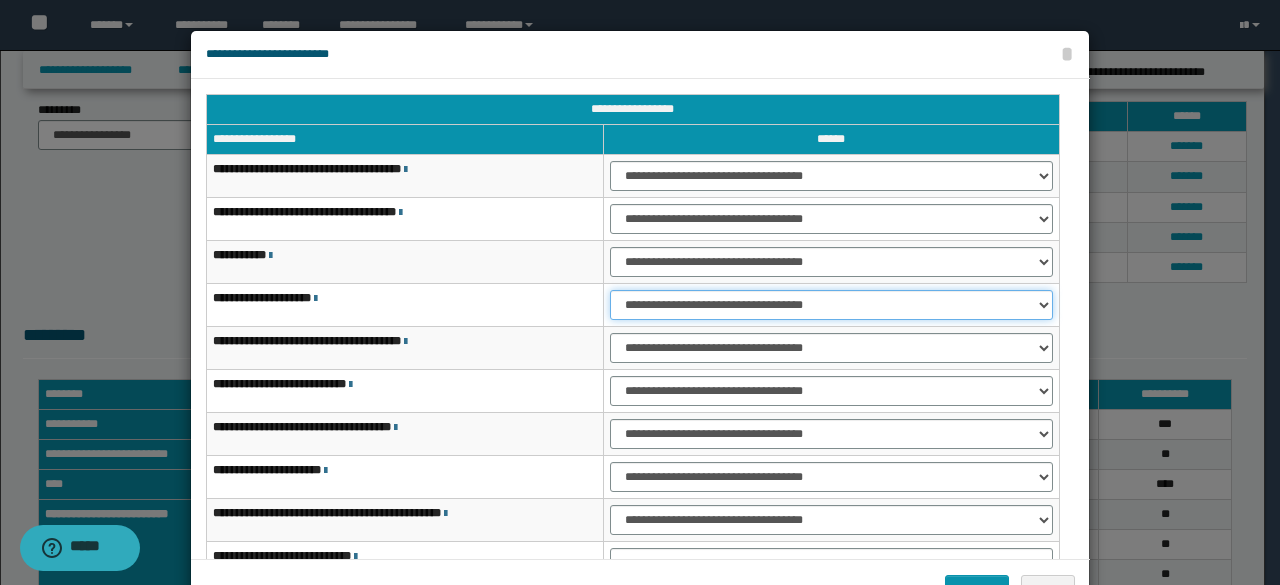 click on "**********" at bounding box center [831, 305] 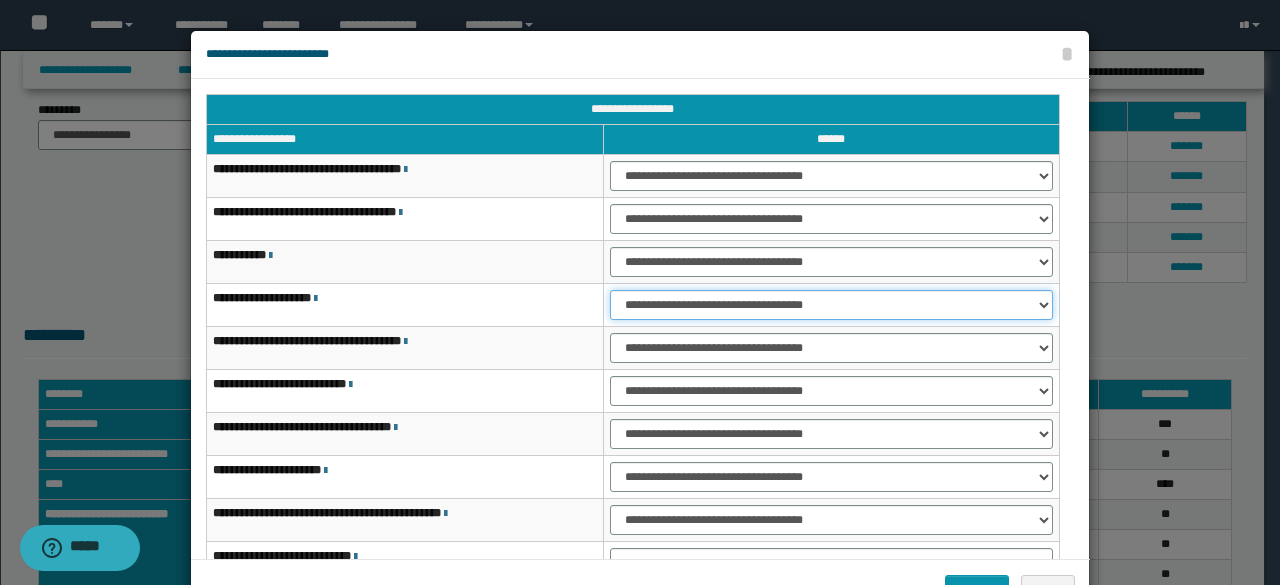 select on "***" 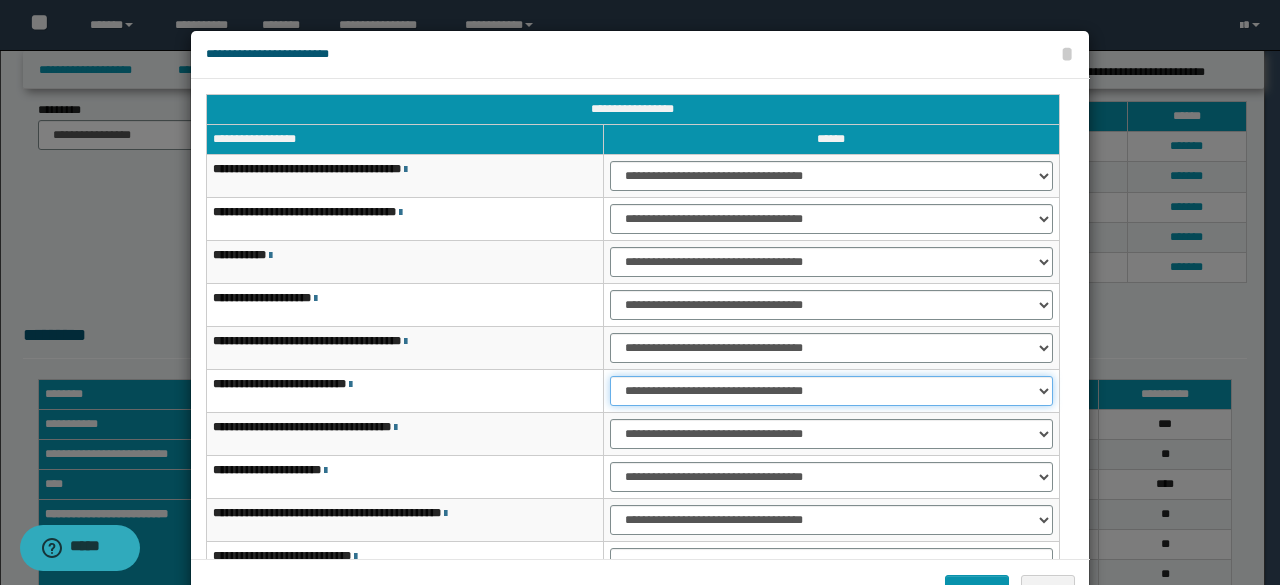 click on "**********" at bounding box center (831, 391) 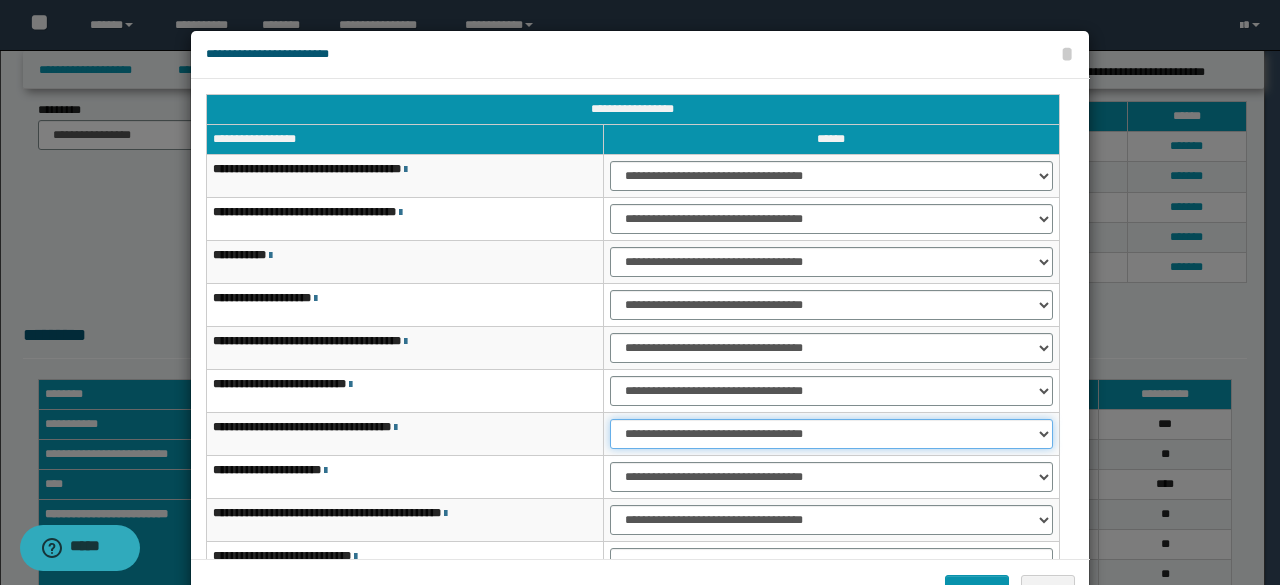click on "**********" at bounding box center (831, 434) 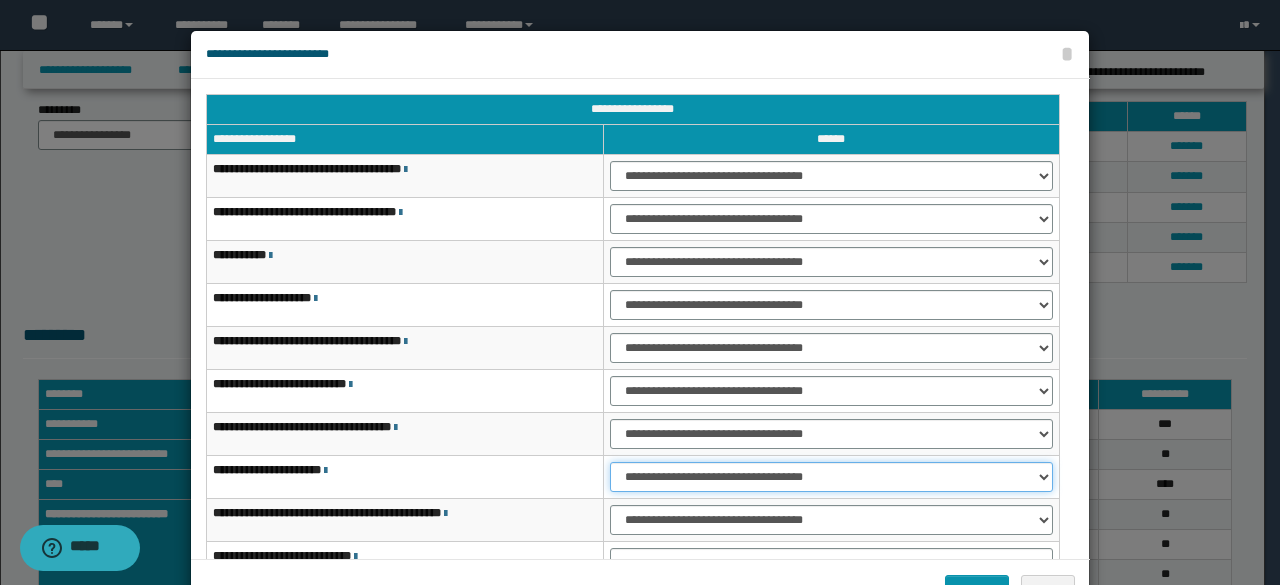 click on "**********" at bounding box center (831, 477) 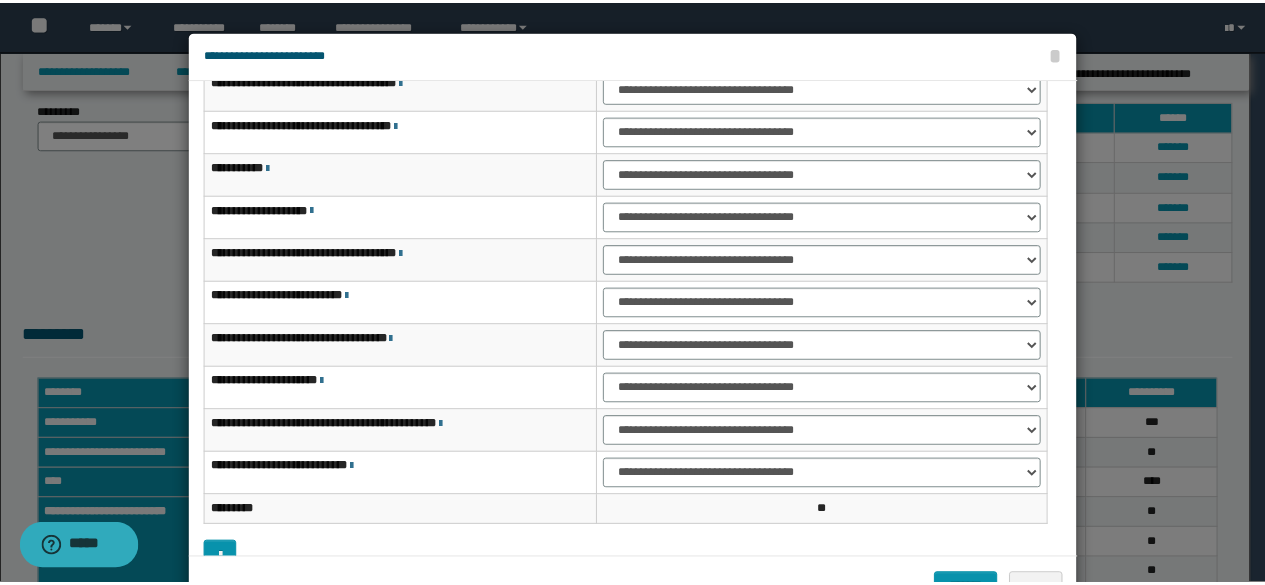 scroll, scrollTop: 116, scrollLeft: 0, axis: vertical 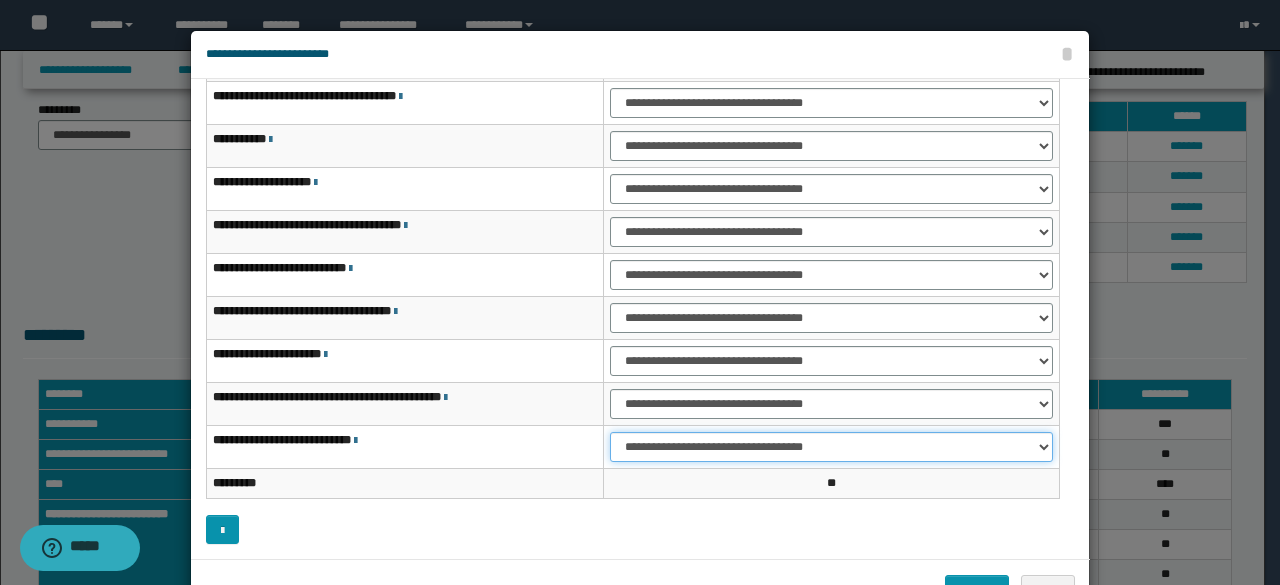 click on "**********" at bounding box center [831, 447] 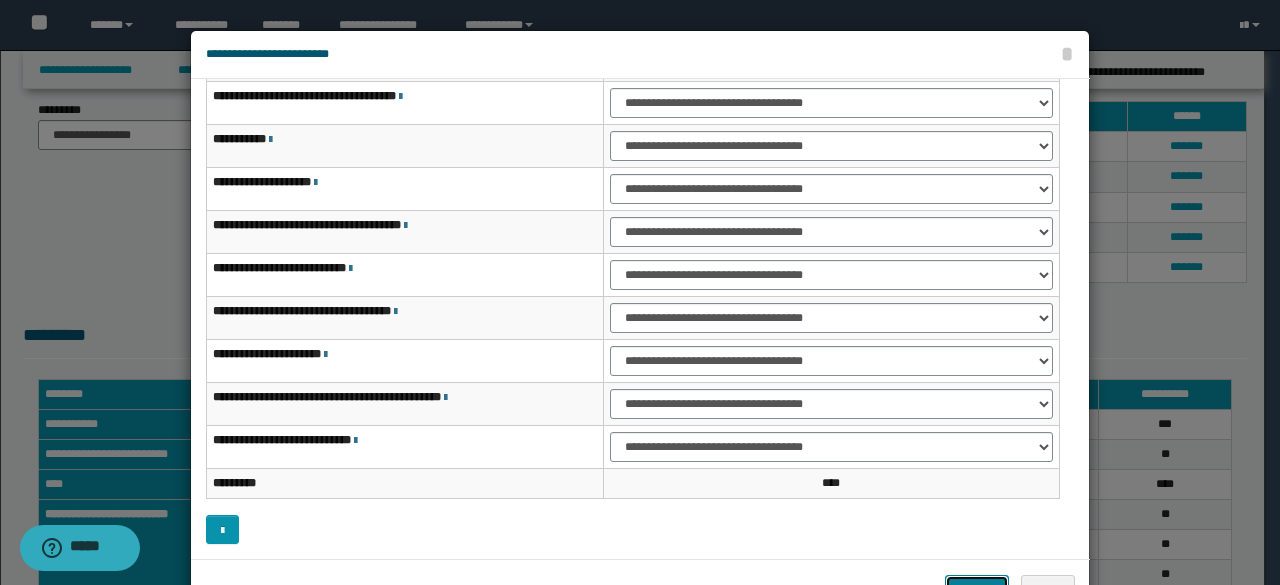 click on "*******" at bounding box center (977, 589) 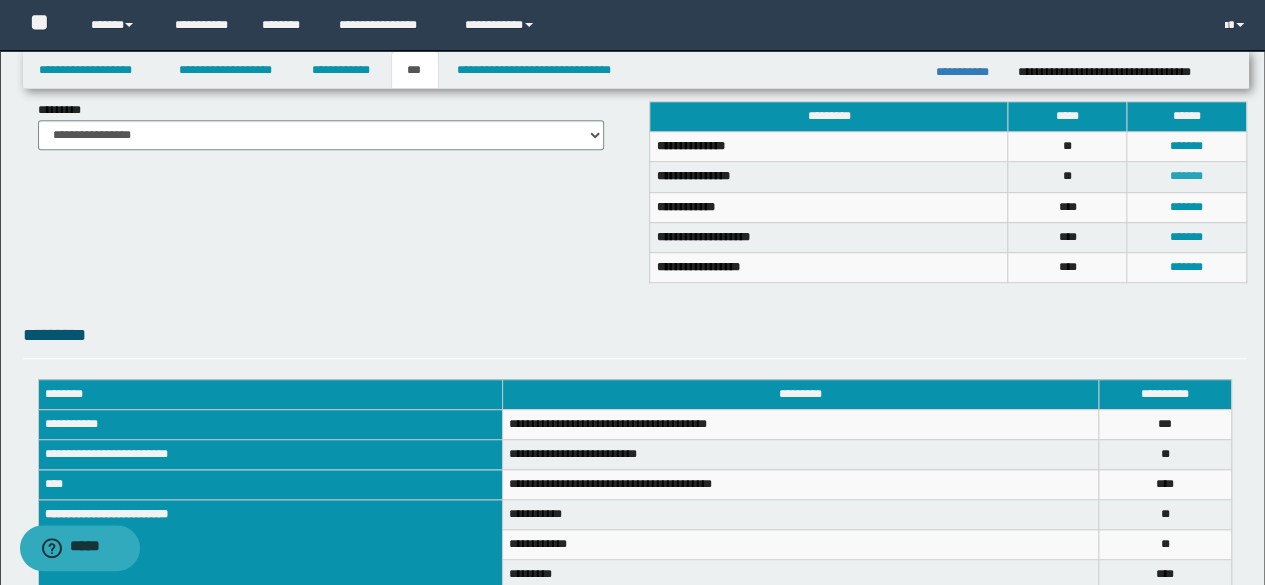 click on "*******" at bounding box center [1186, 176] 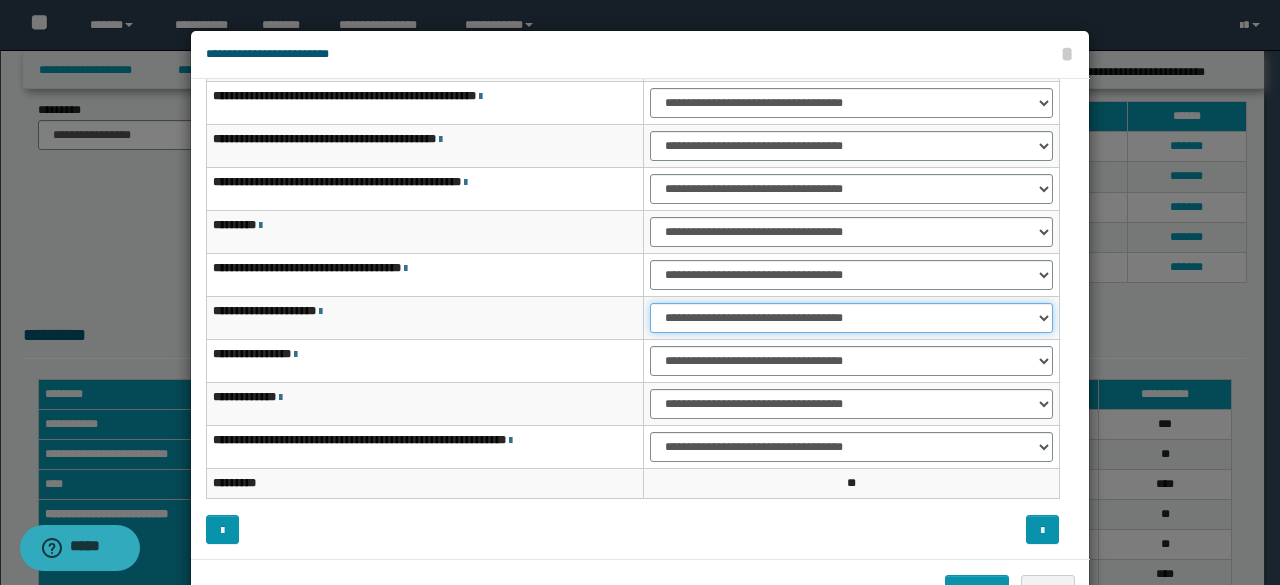 click on "**********" at bounding box center (851, 318) 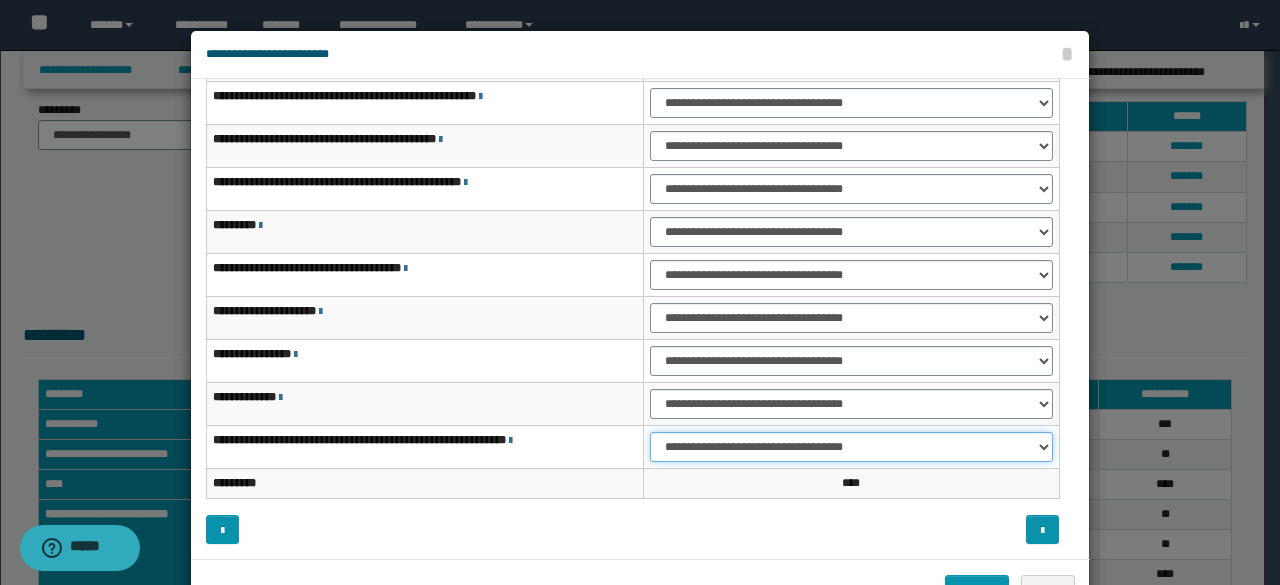 click on "**********" at bounding box center (851, 447) 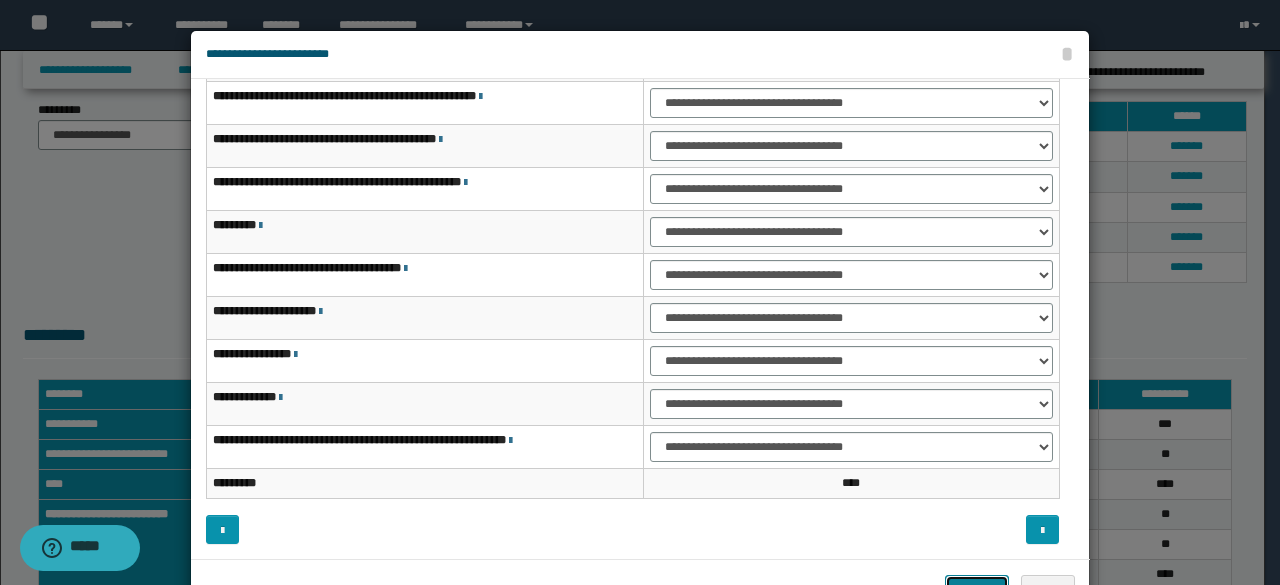 click on "*******" at bounding box center [977, 589] 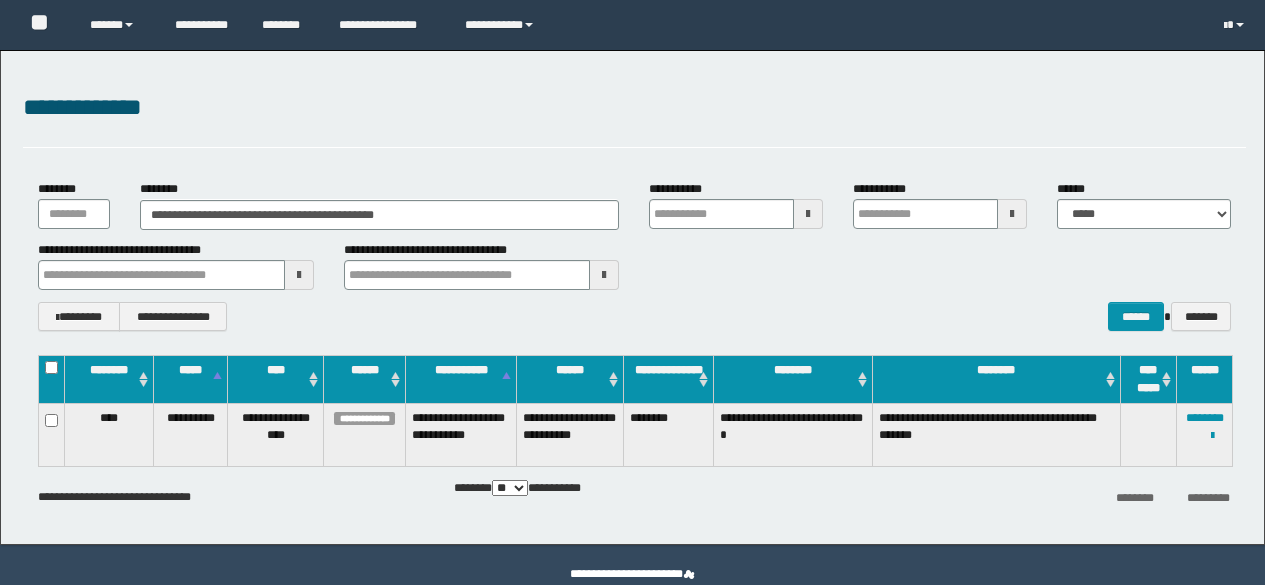 scroll, scrollTop: 0, scrollLeft: 0, axis: both 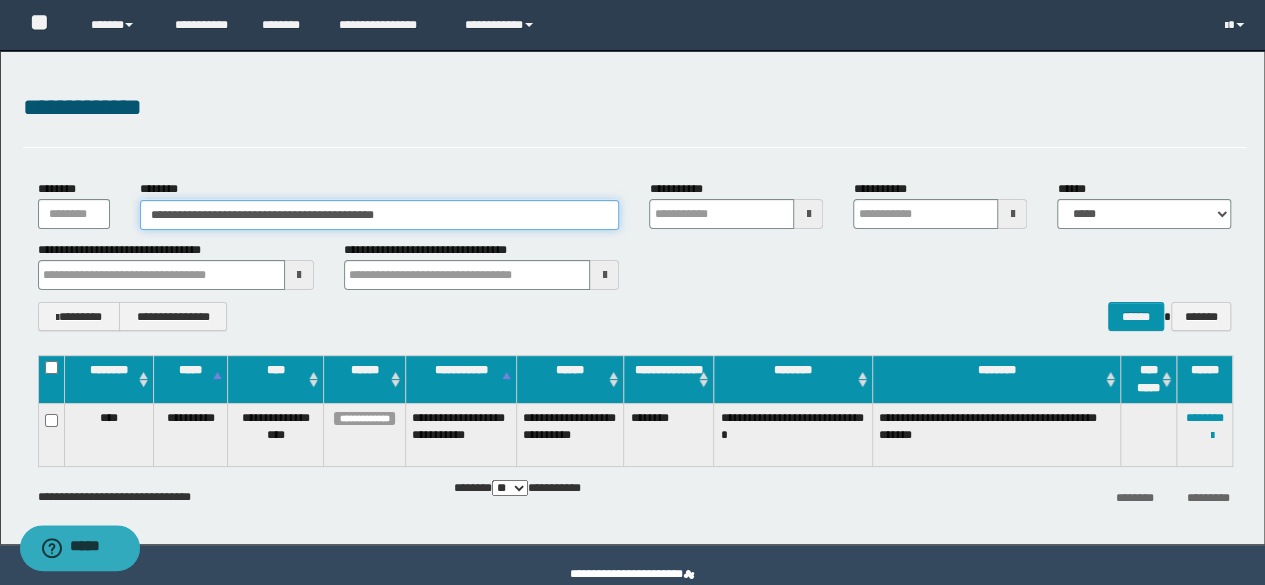drag, startPoint x: 492, startPoint y: 203, endPoint x: 24, endPoint y: 189, distance: 468.20935 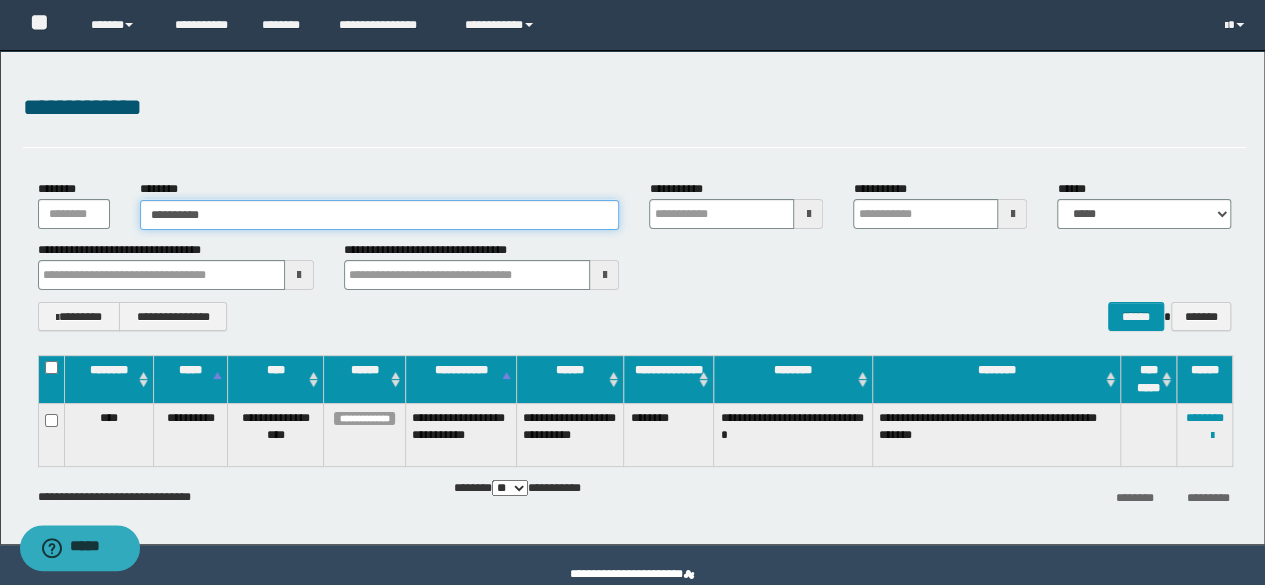 type on "**********" 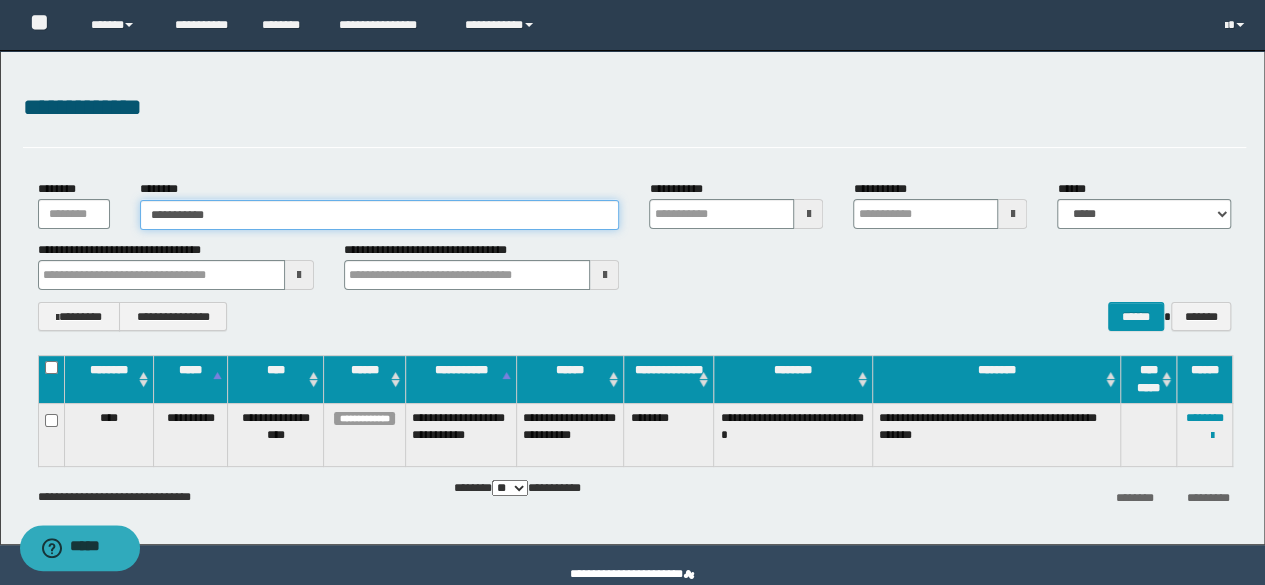 type on "**********" 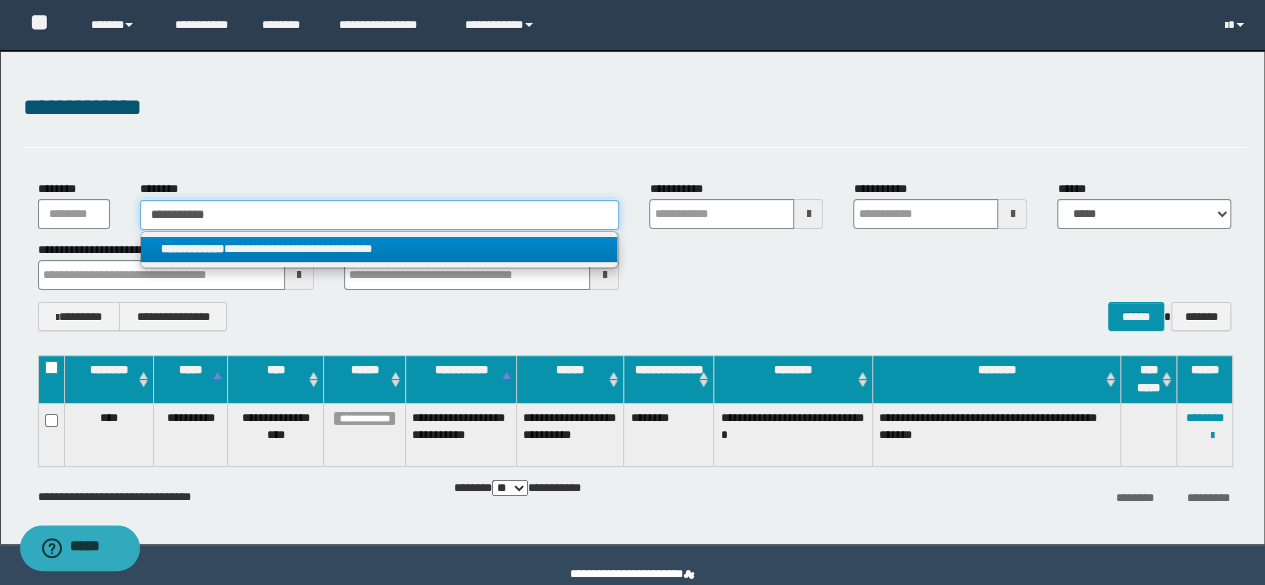 type on "**********" 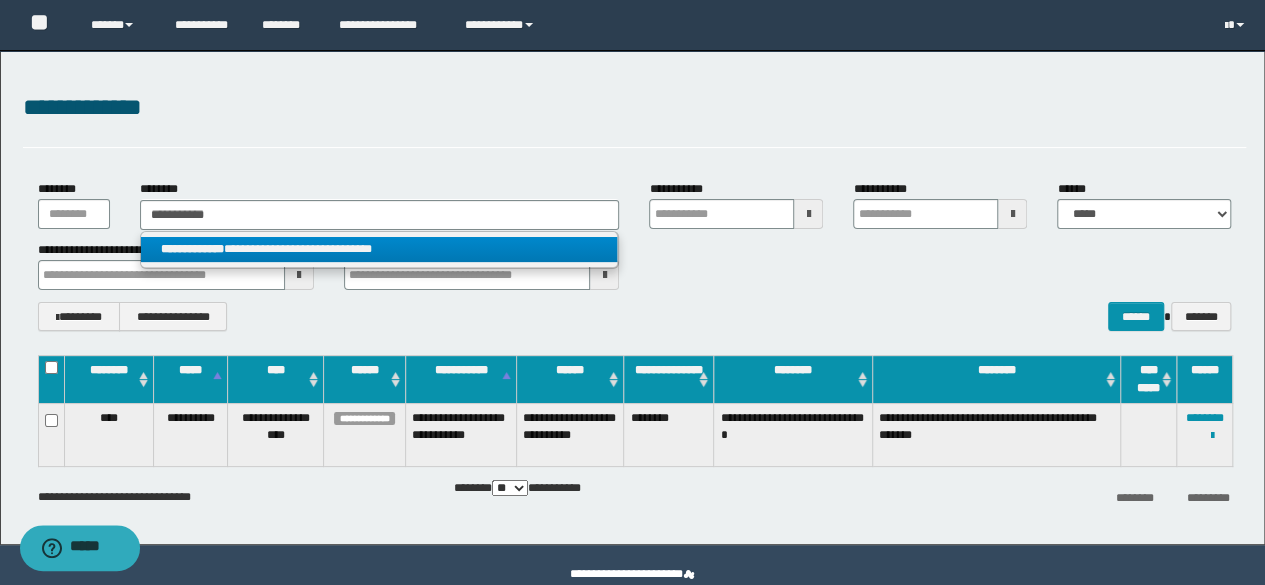 click on "**********" at bounding box center [379, 249] 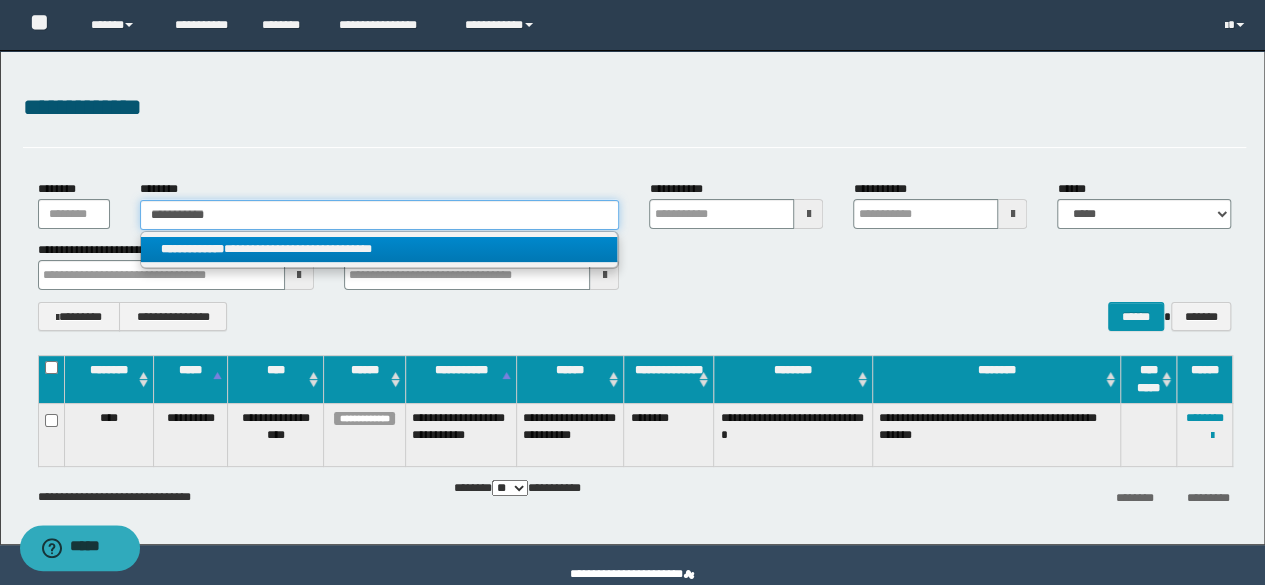 type 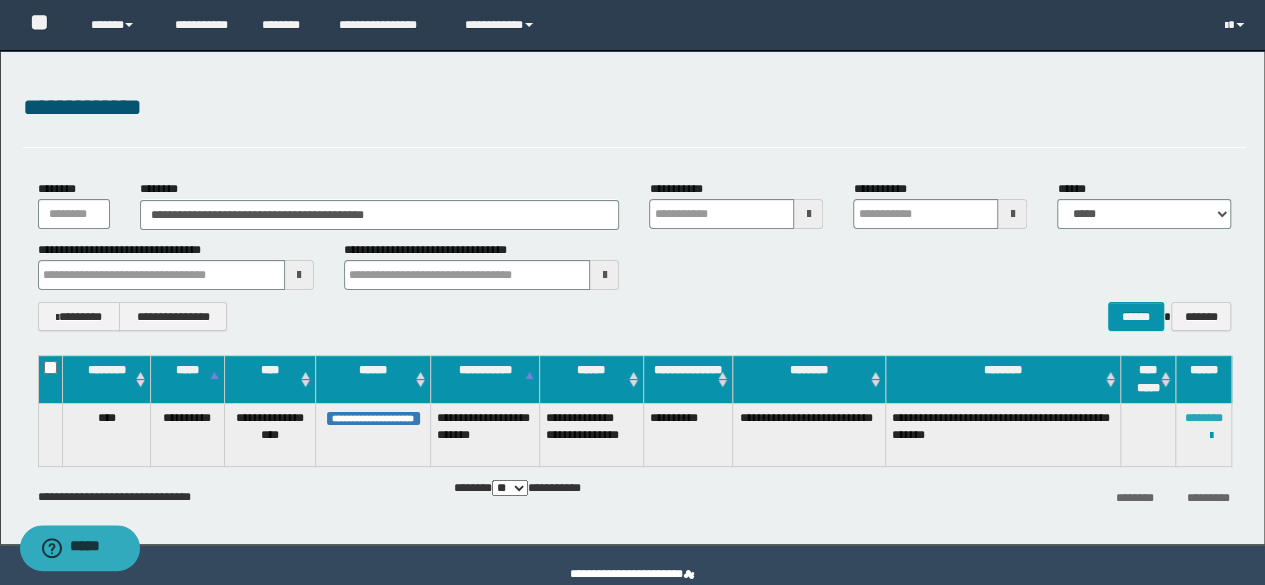click on "********" at bounding box center (1204, 418) 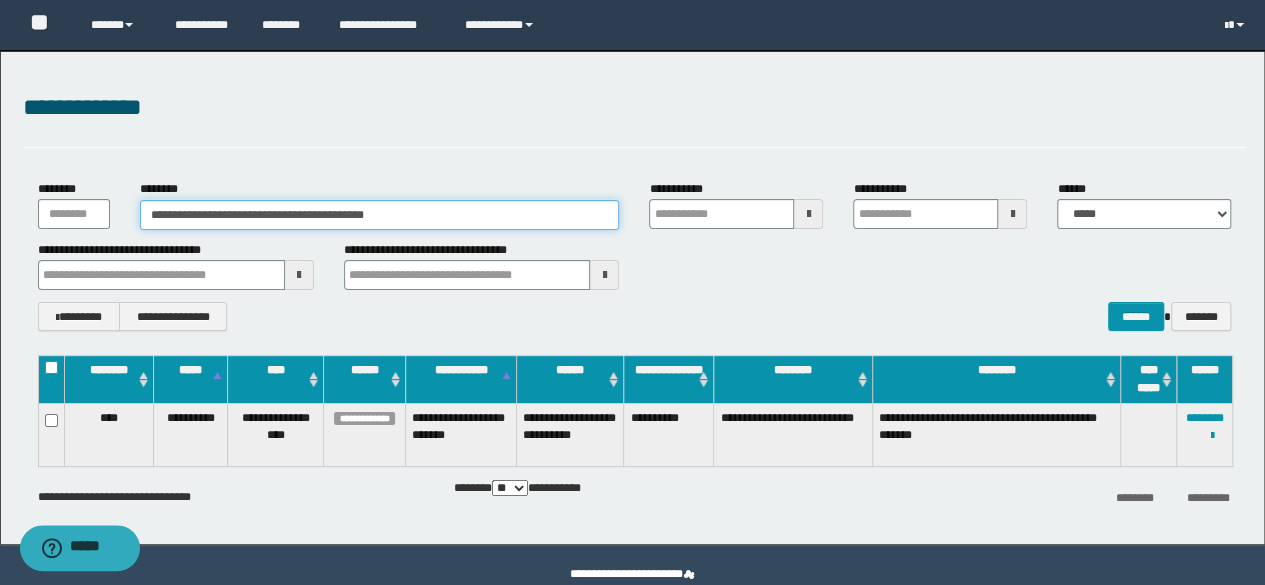 drag, startPoint x: 457, startPoint y: 214, endPoint x: 0, endPoint y: 139, distance: 463.11337 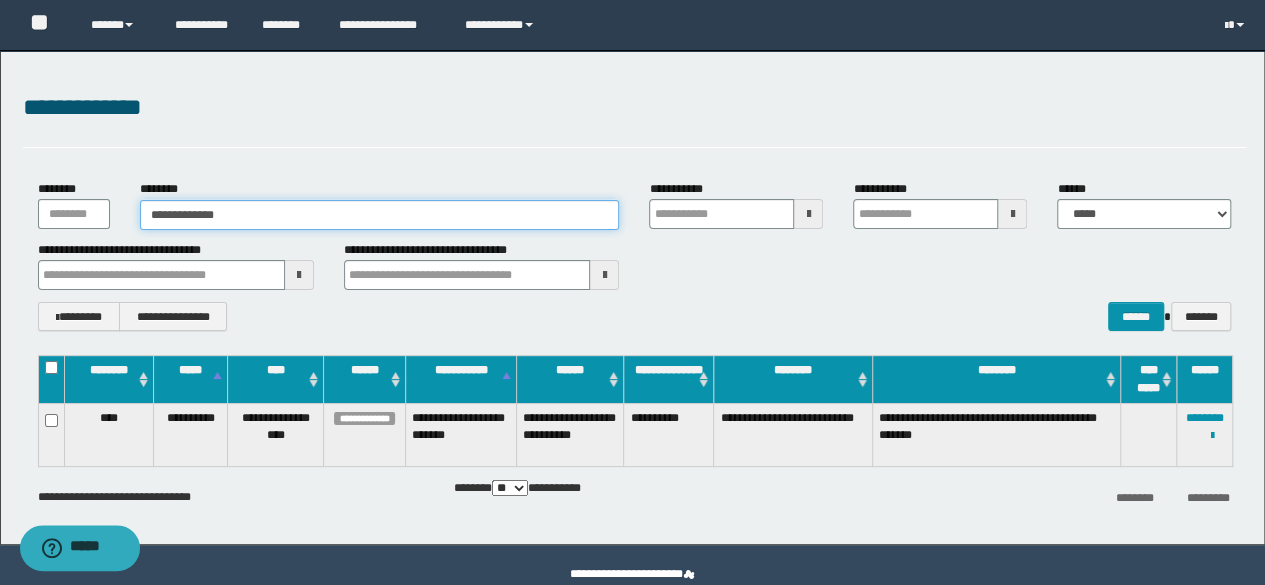 type on "**********" 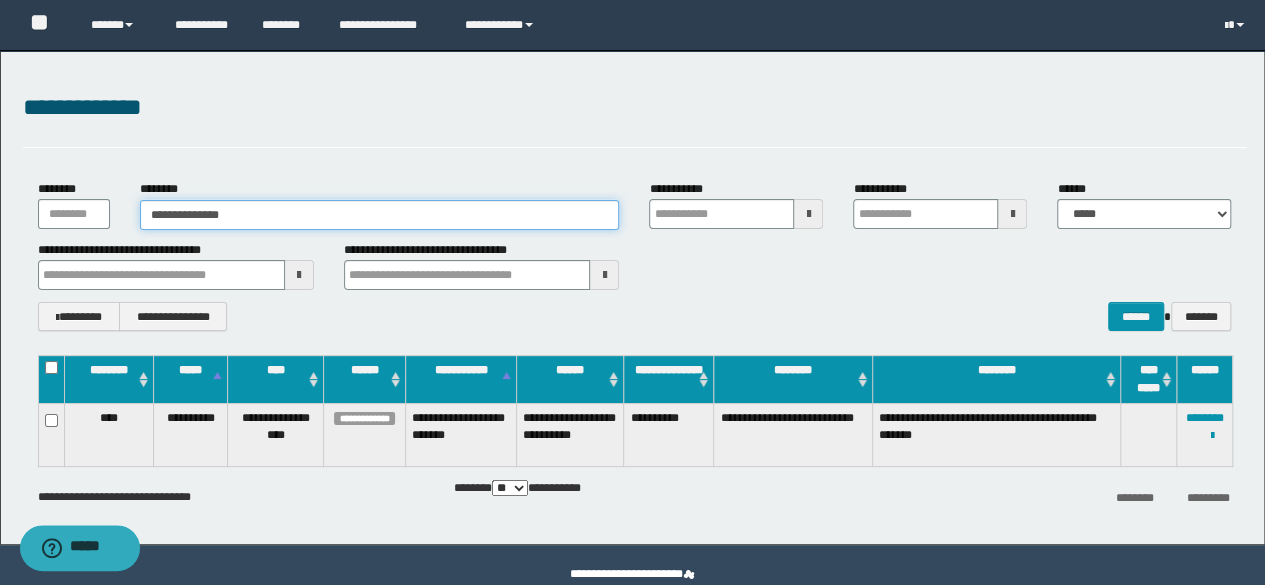 type on "**********" 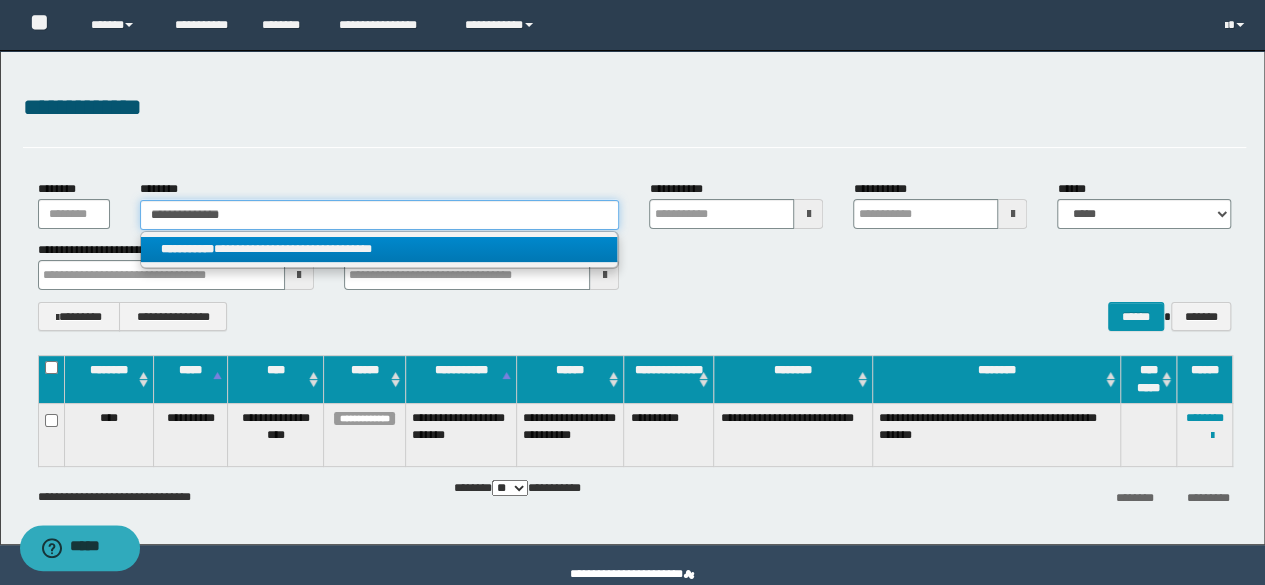 type on "**********" 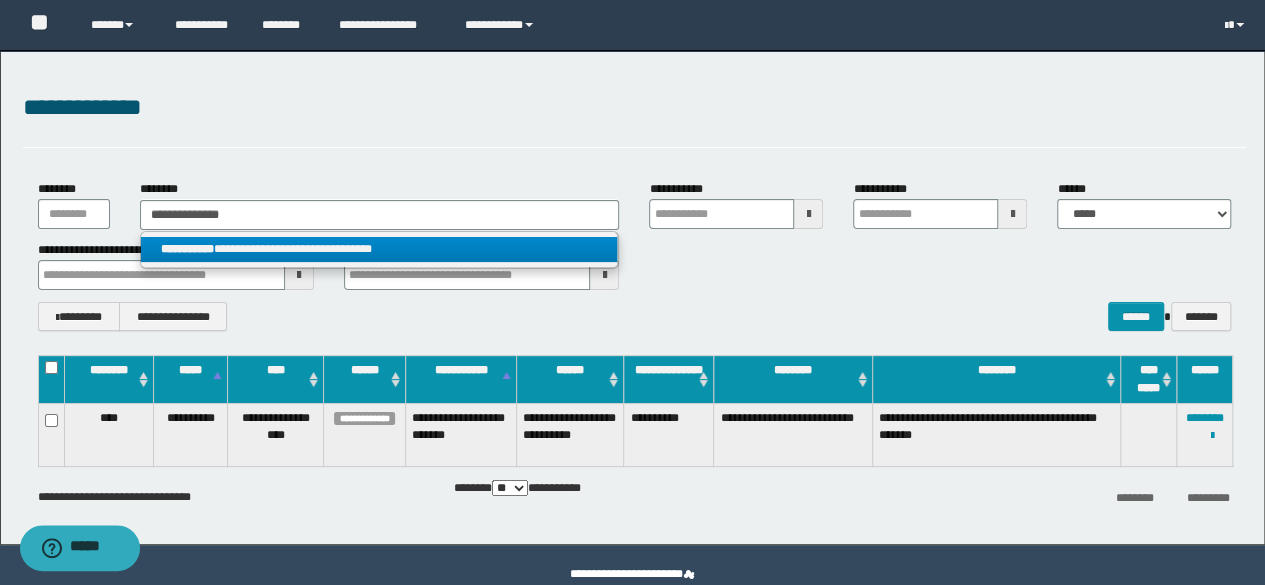 click on "**********" at bounding box center [379, 249] 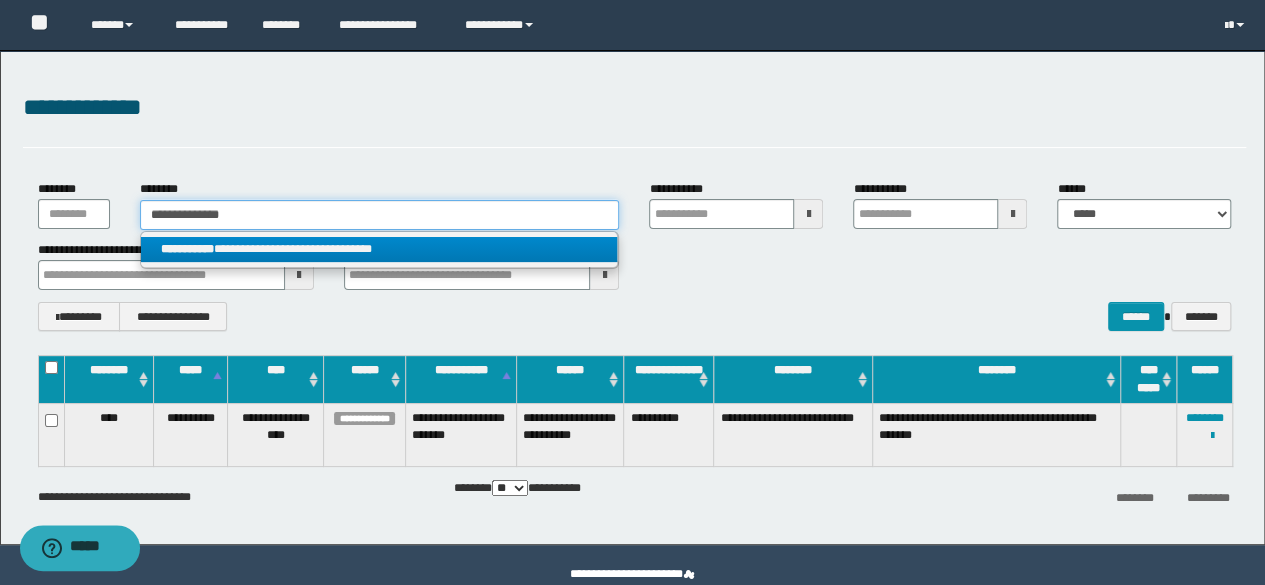 type 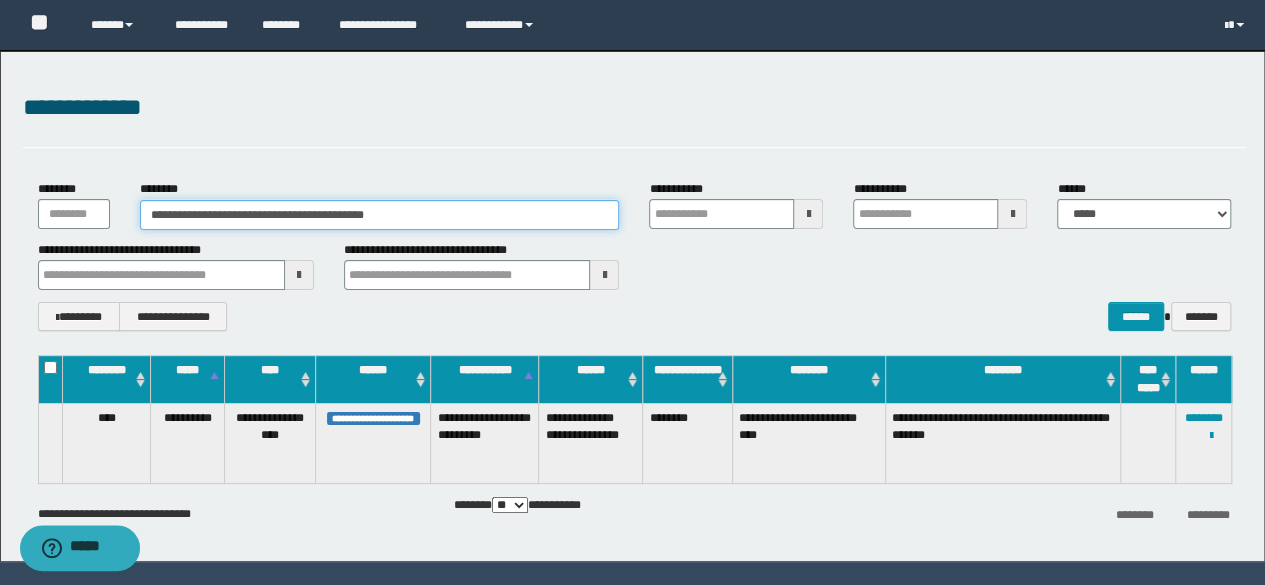 drag, startPoint x: 454, startPoint y: 215, endPoint x: 1, endPoint y: 215, distance: 453 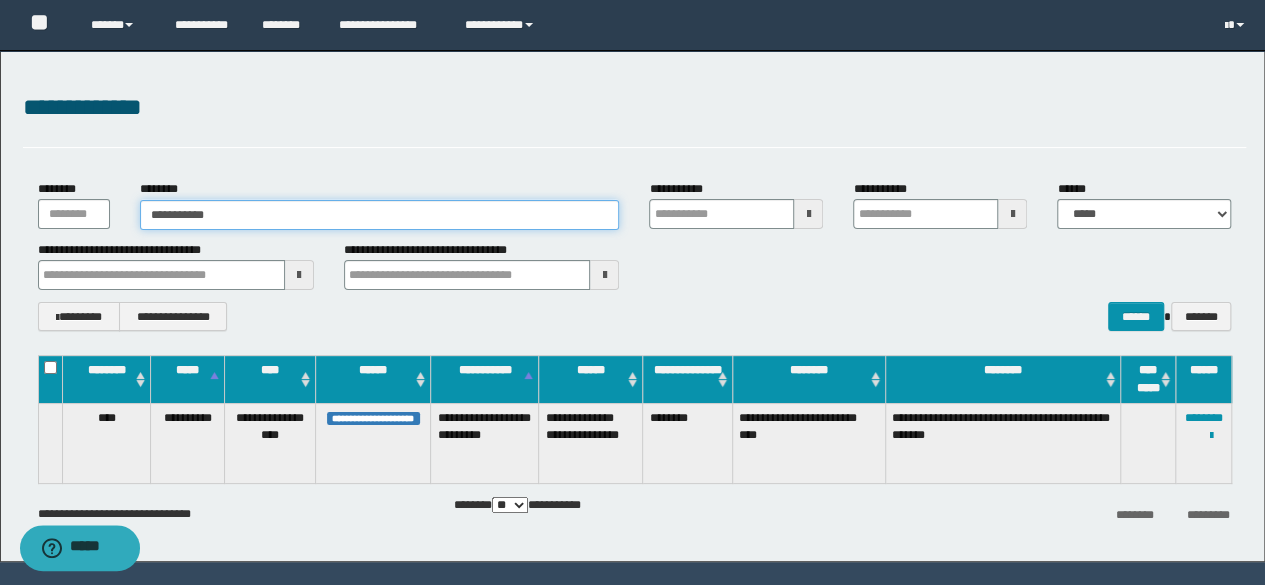 type on "**********" 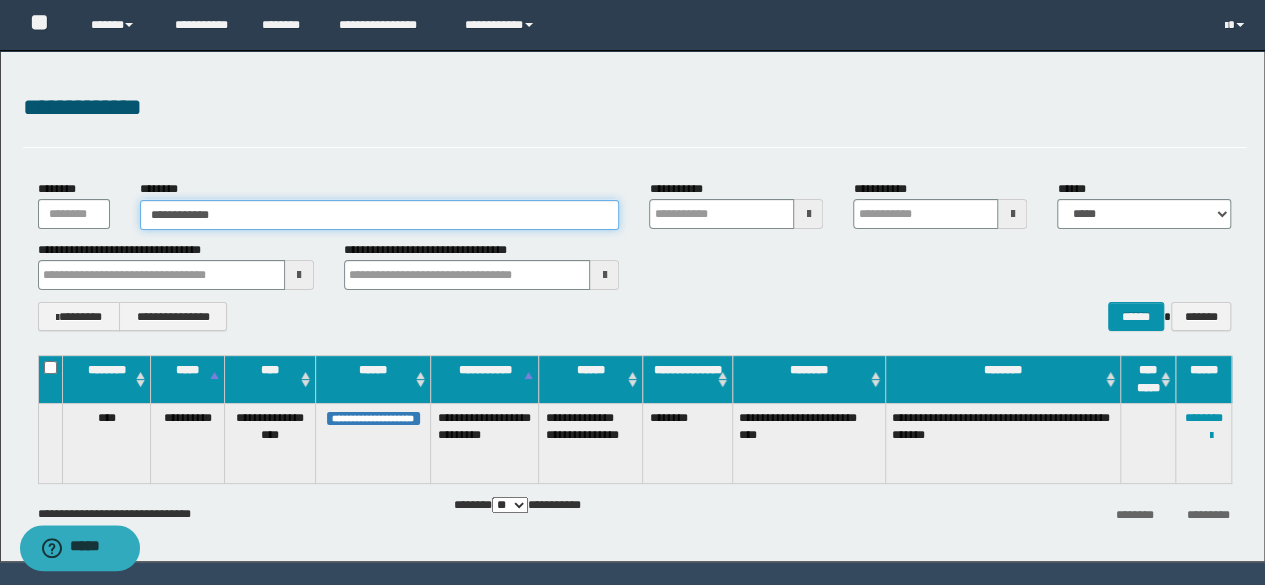 type on "**********" 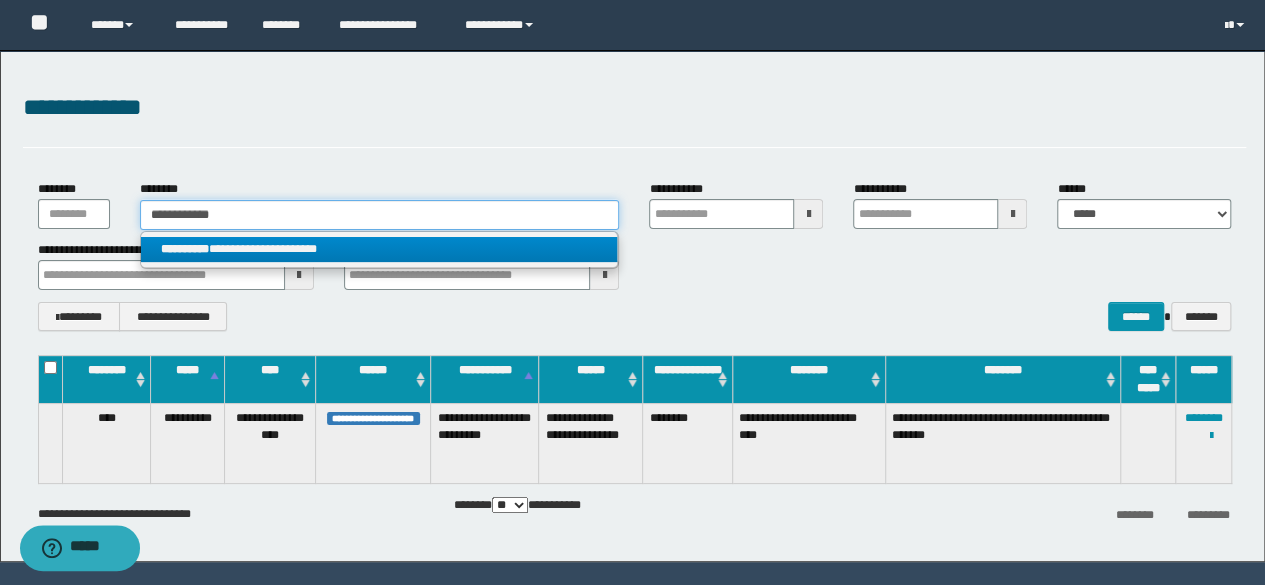 type on "**********" 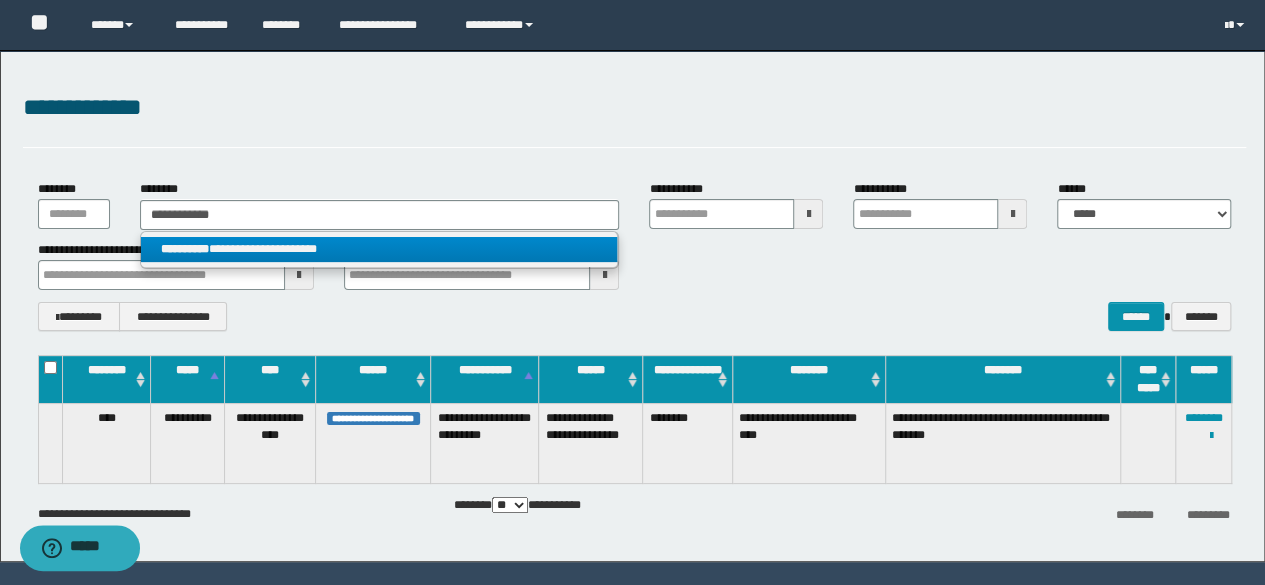 click on "**********" at bounding box center (379, 249) 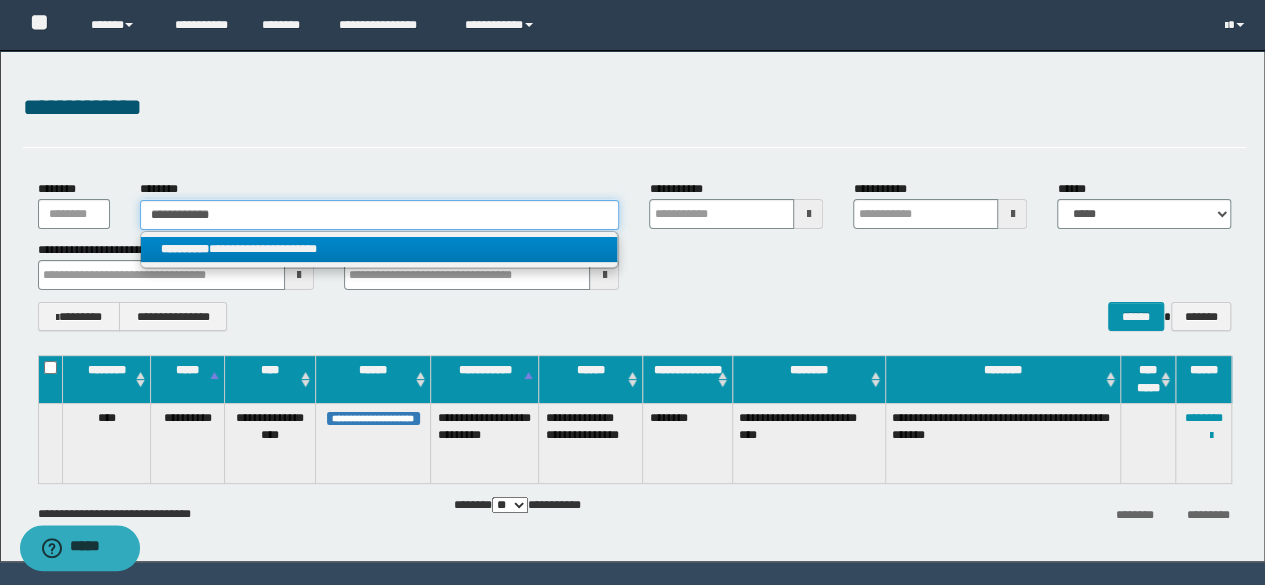 type 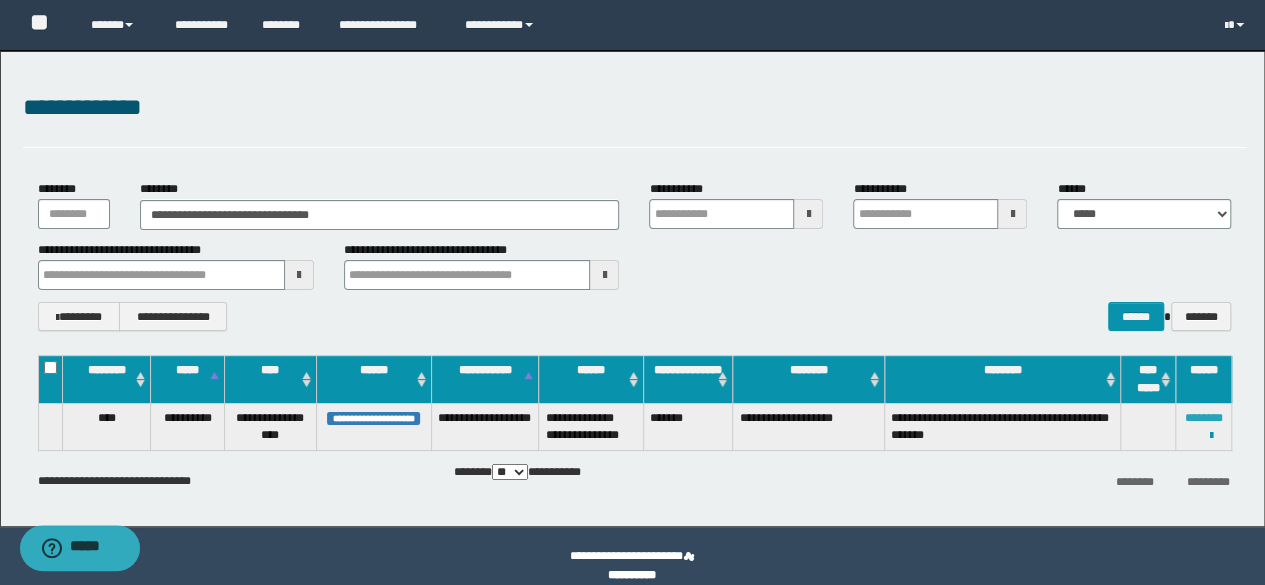 click on "********" at bounding box center [1204, 418] 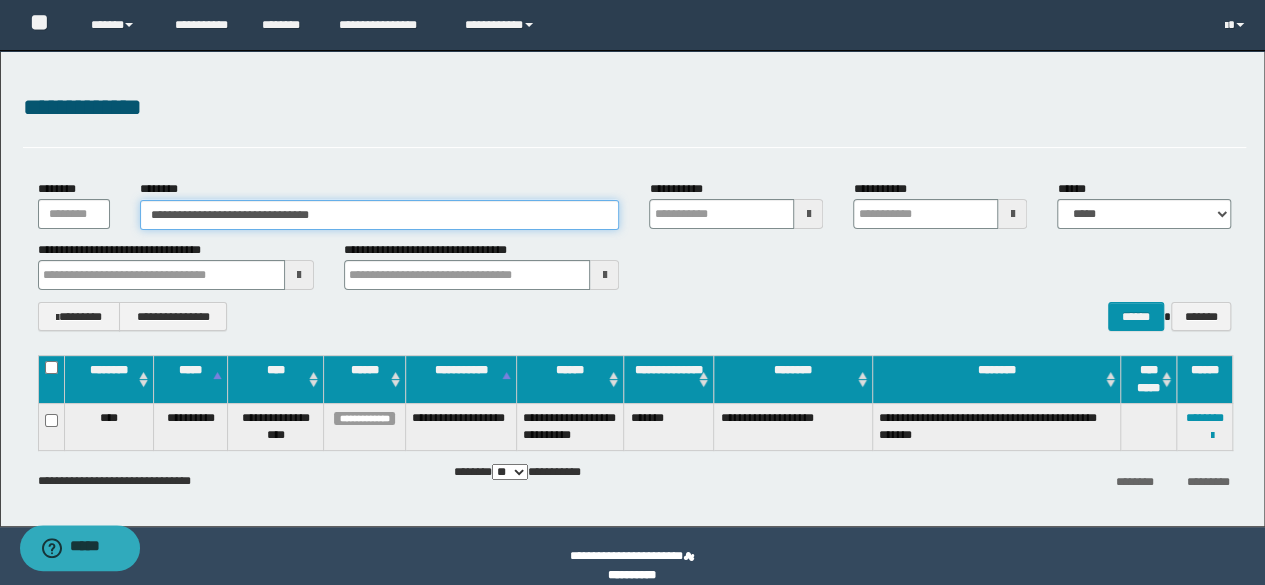 drag, startPoint x: 386, startPoint y: 215, endPoint x: 0, endPoint y: 195, distance: 386.5178 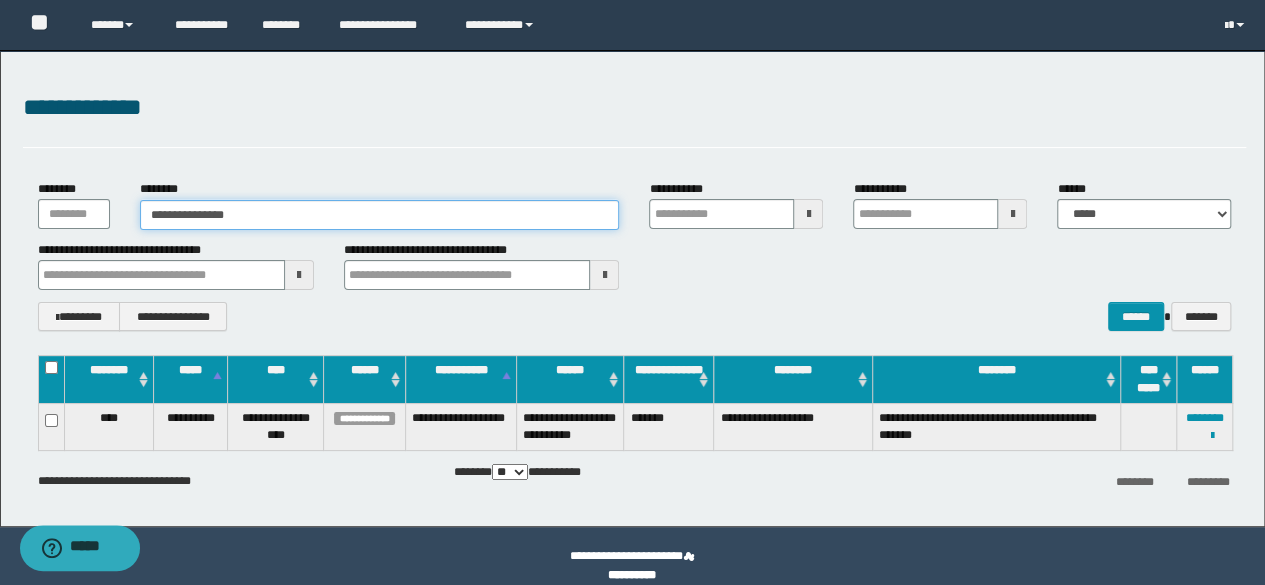 click on "**********" at bounding box center [380, 215] 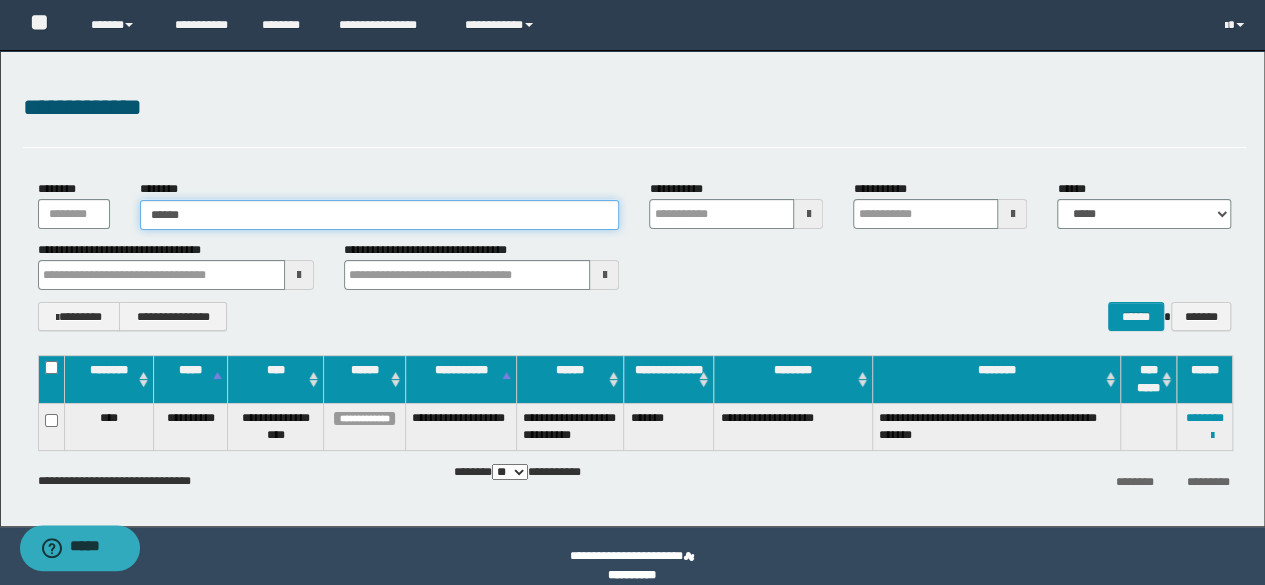 type on "*****" 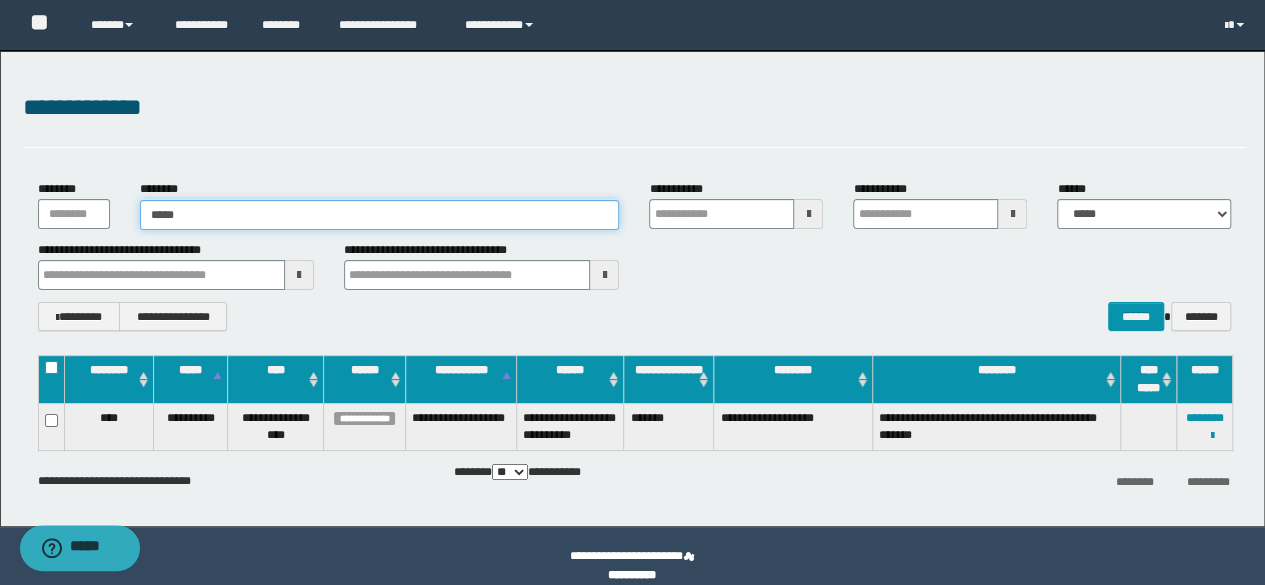 type on "*****" 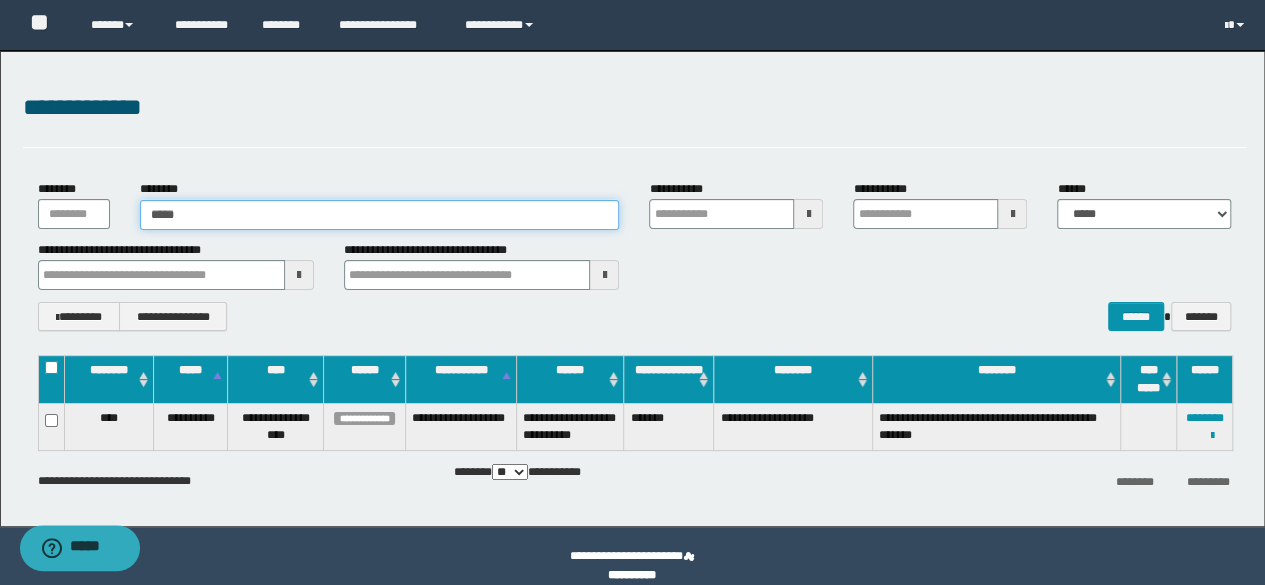 type 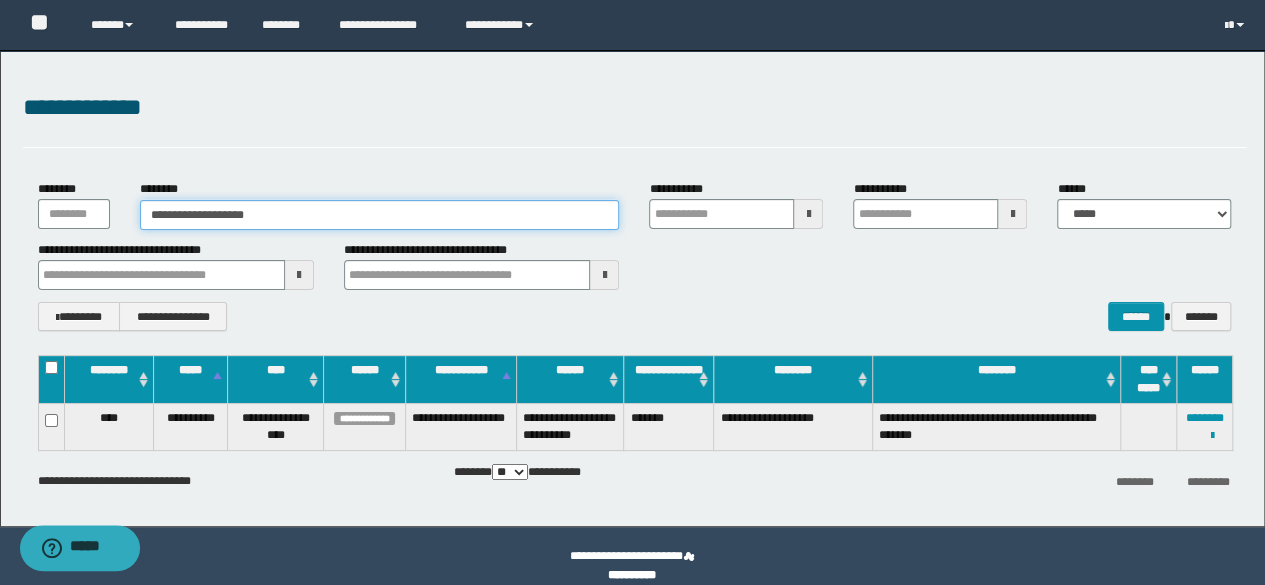 type on "**********" 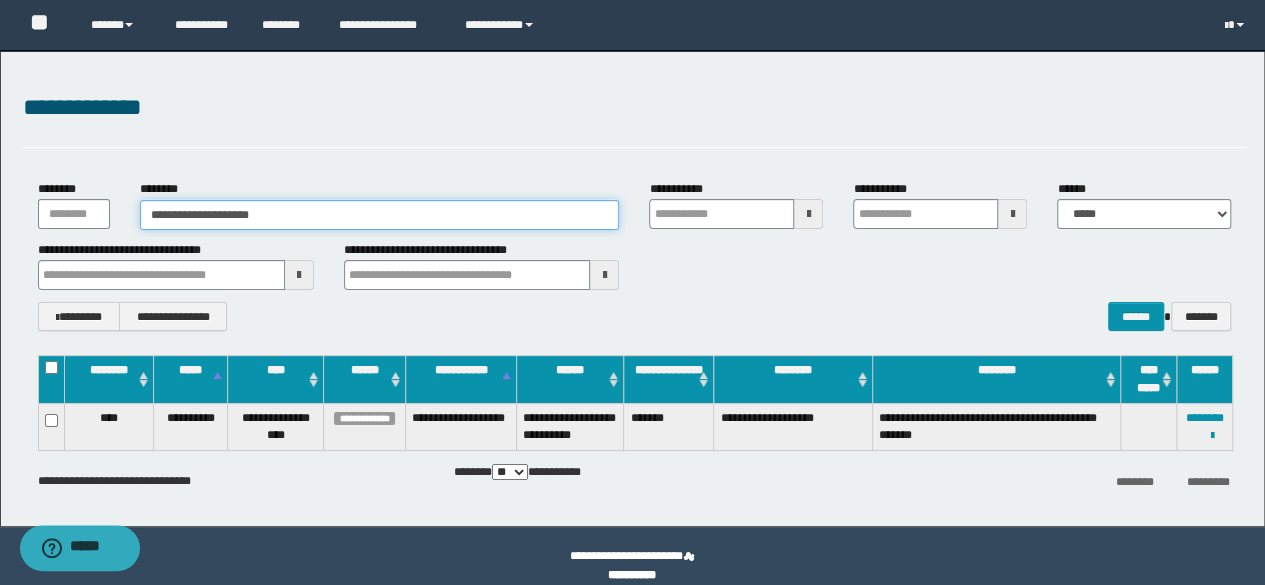 type on "**********" 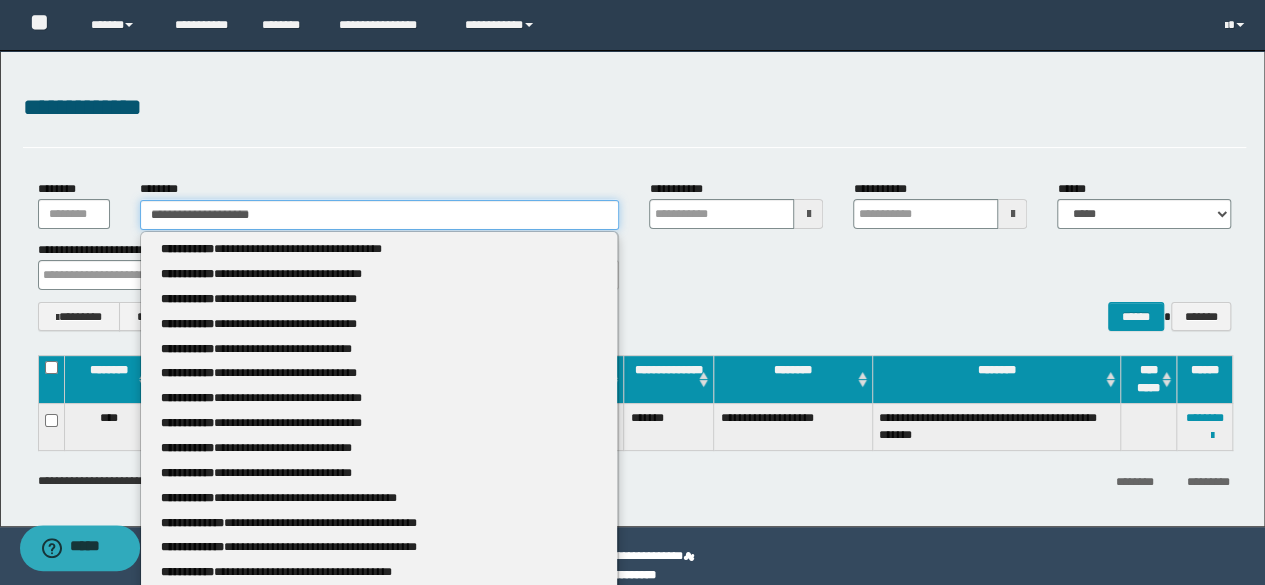type 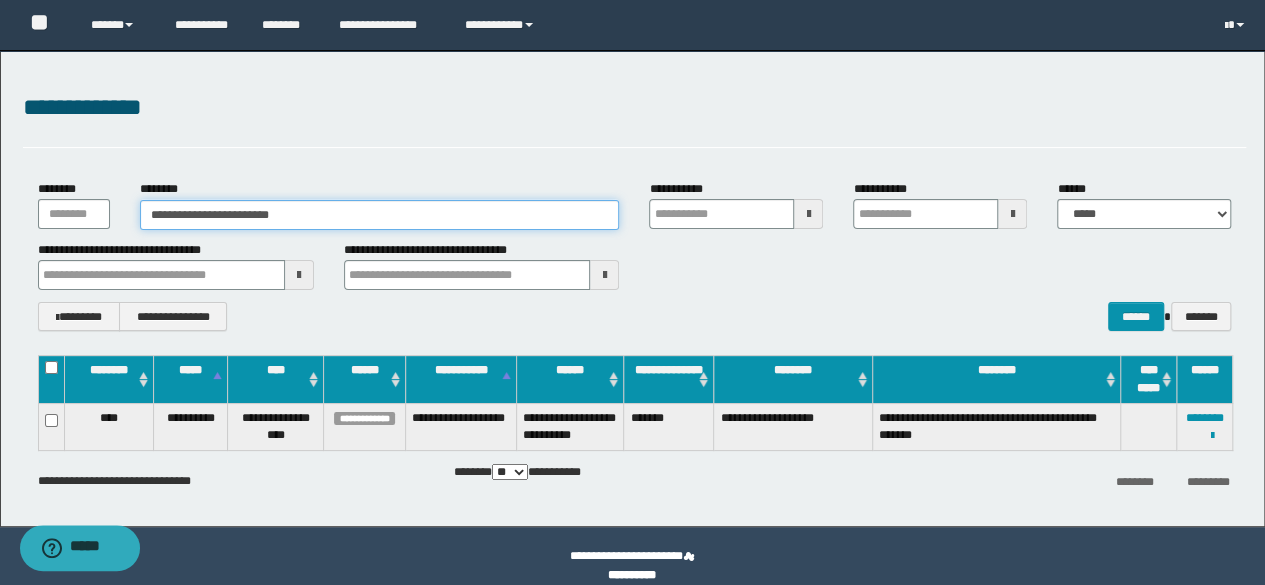 type on "**********" 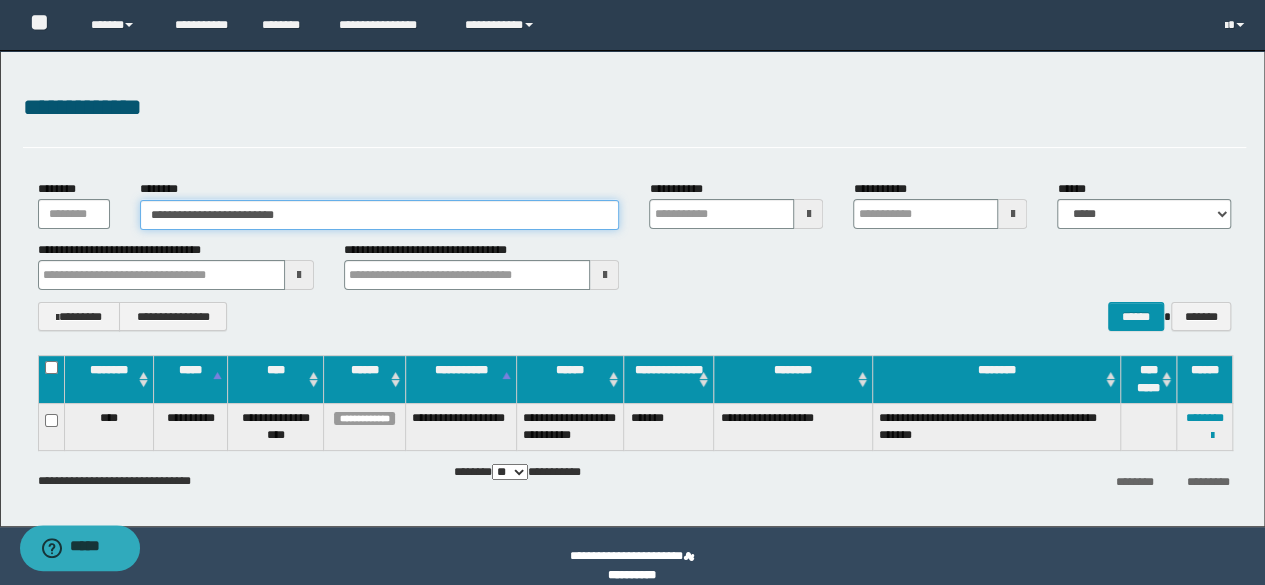 type on "**********" 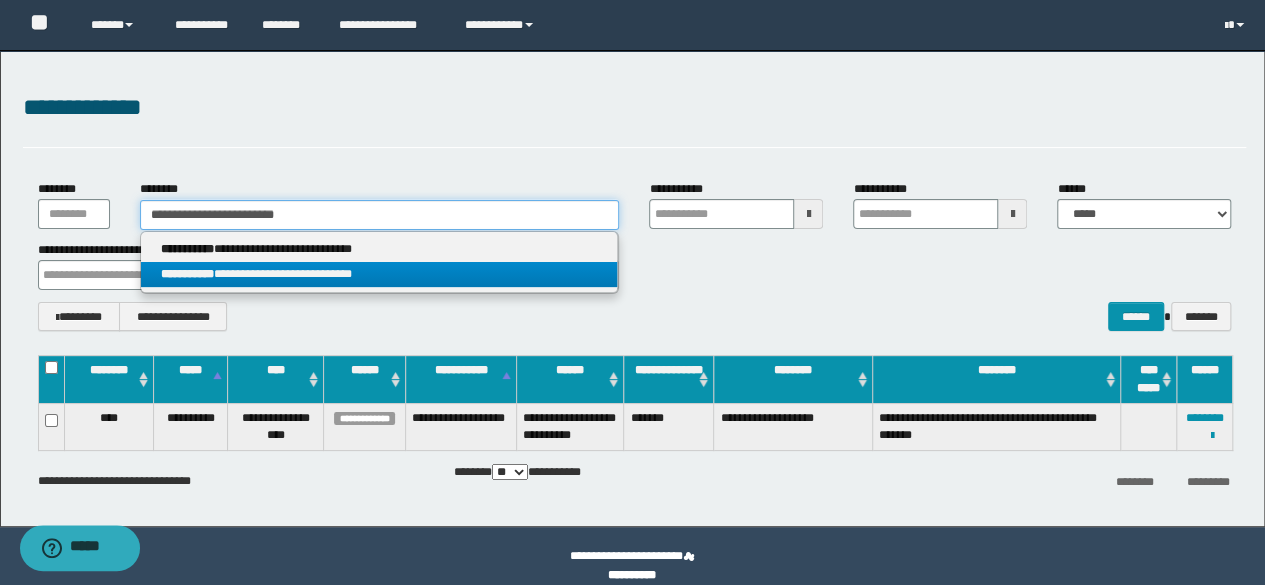 type on "**********" 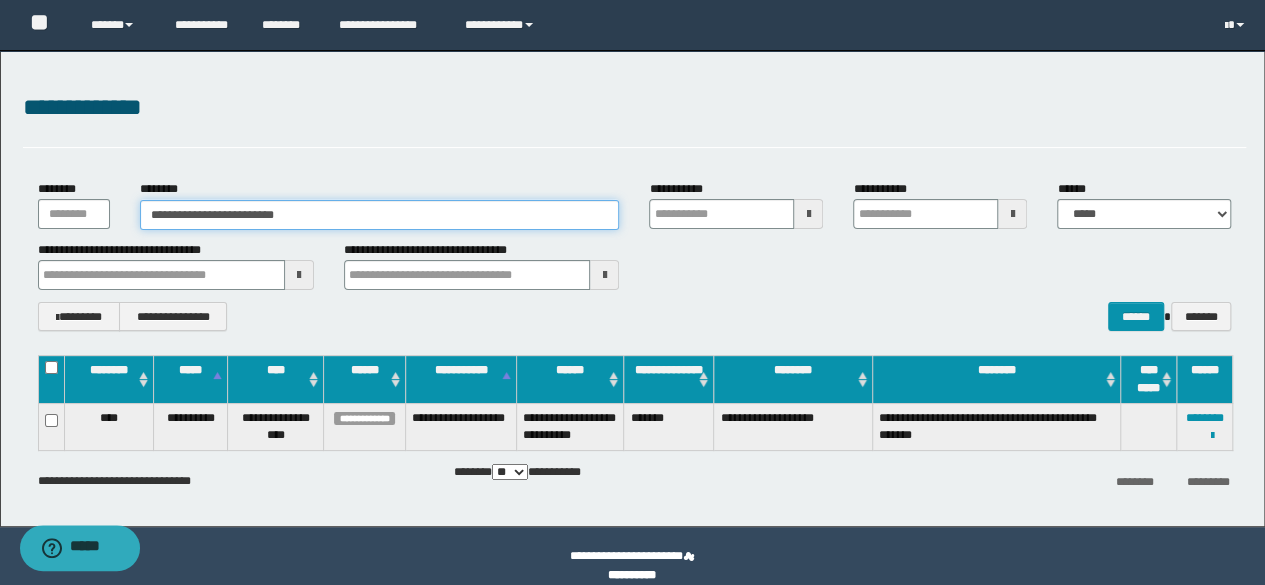 type on "**********" 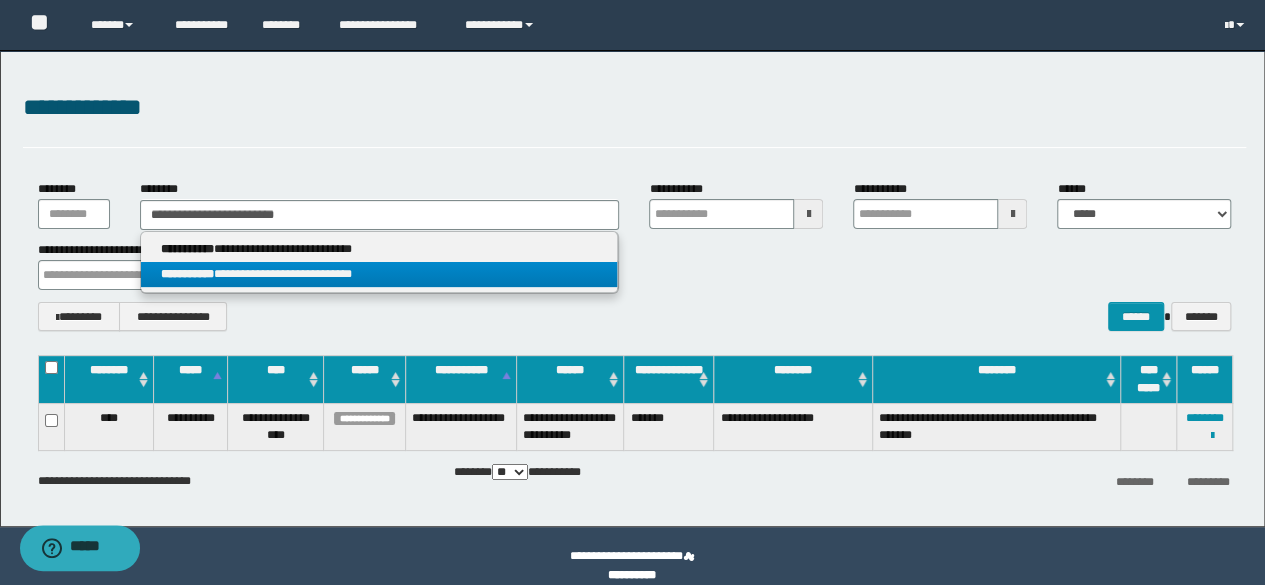 click on "**********" at bounding box center (187, 274) 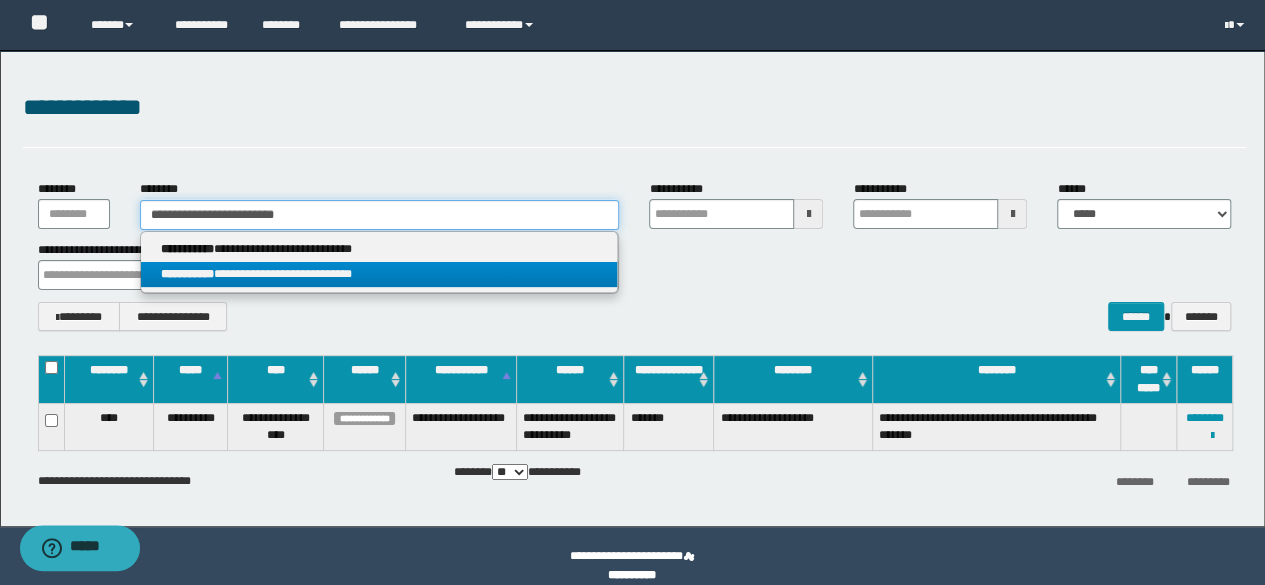 type 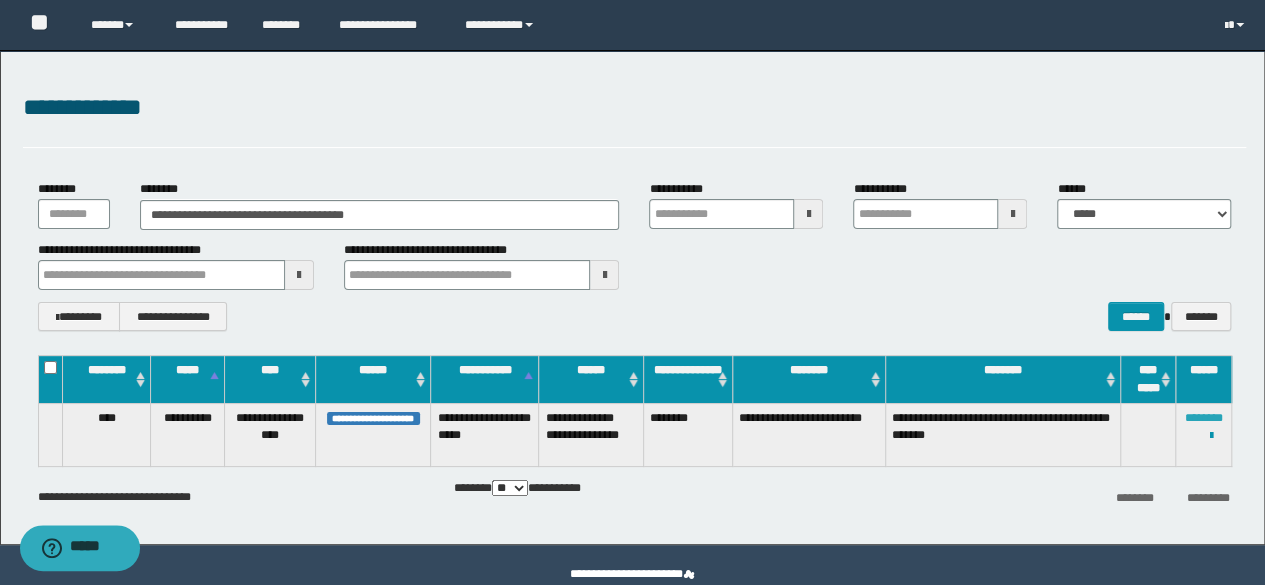 click on "********" at bounding box center [1204, 418] 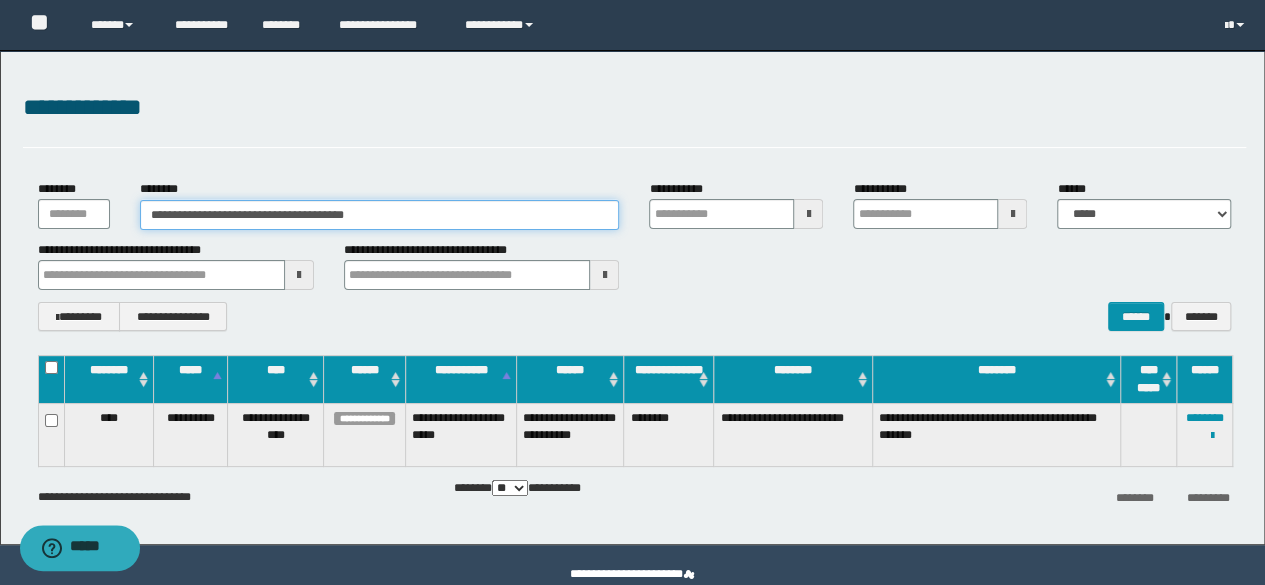 drag, startPoint x: 432, startPoint y: 221, endPoint x: 0, endPoint y: 161, distance: 436.14676 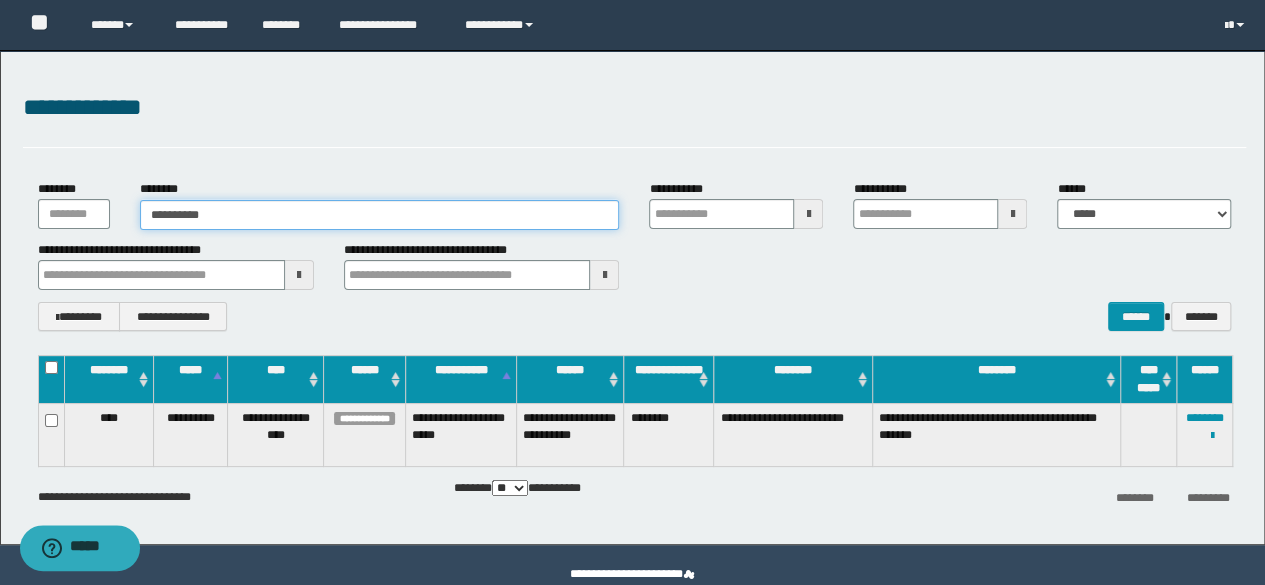 type on "**********" 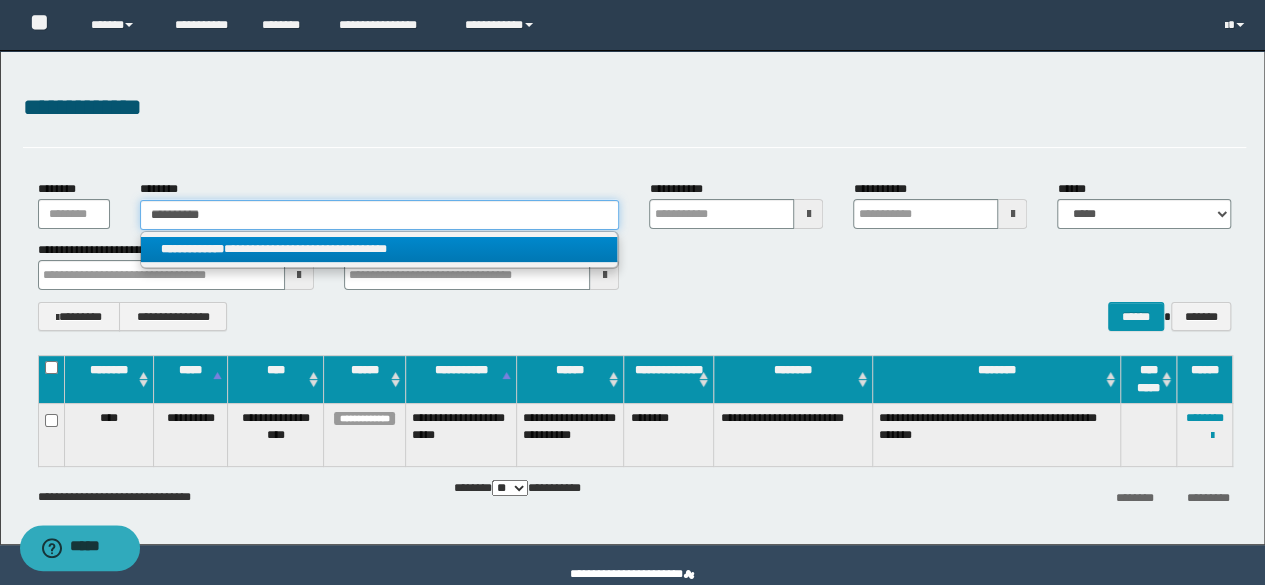 type on "**********" 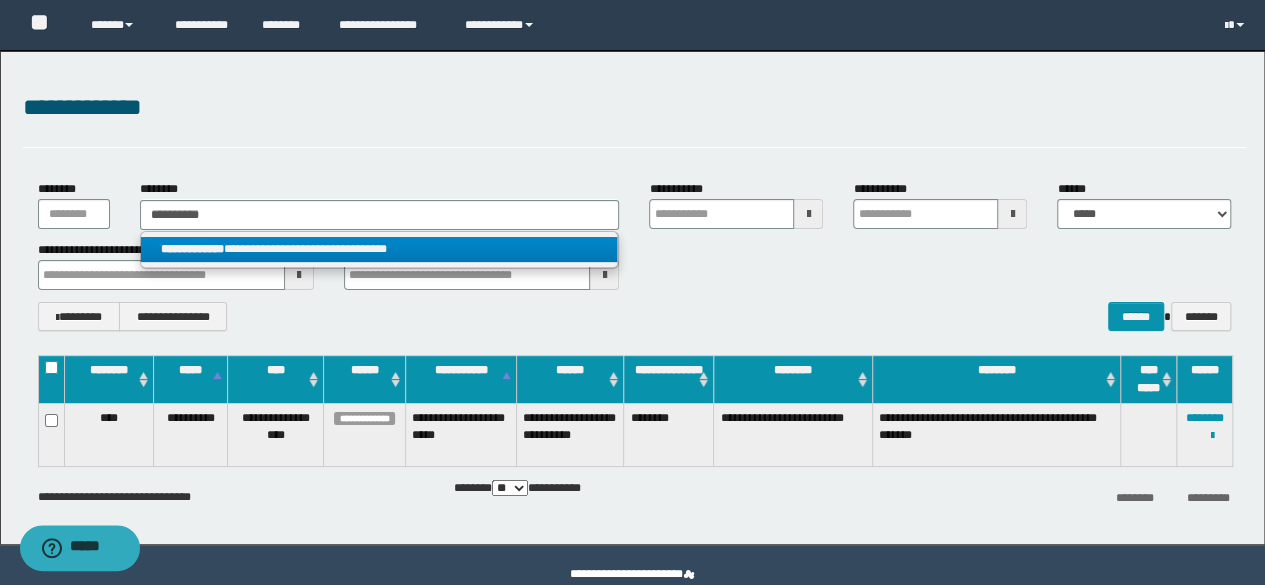 click on "**********" at bounding box center (379, 249) 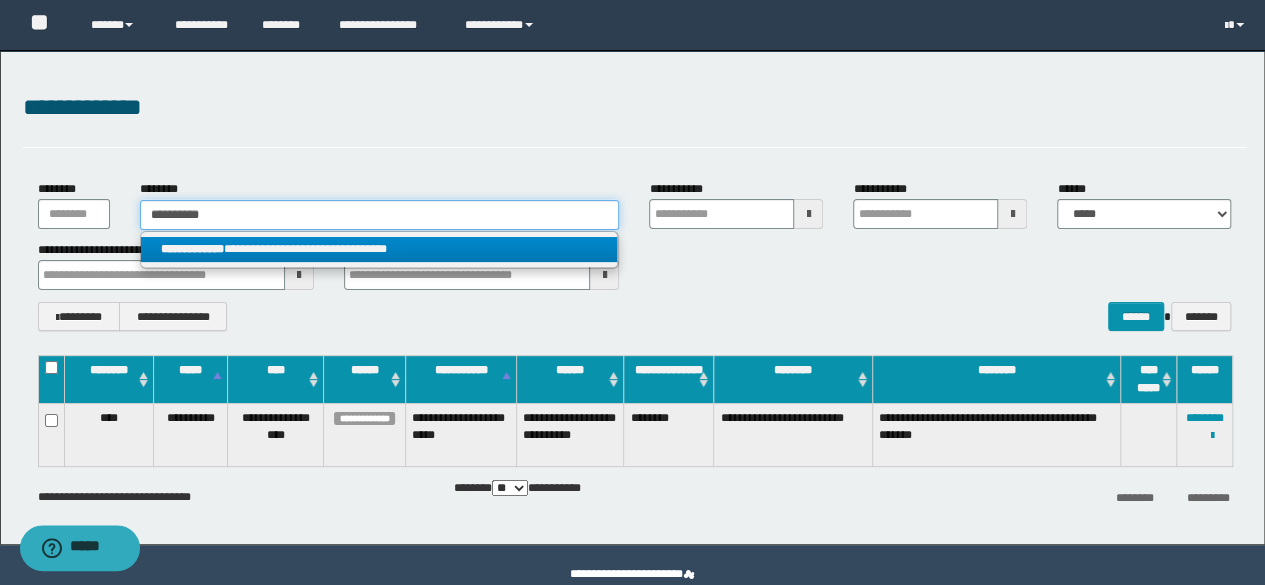type 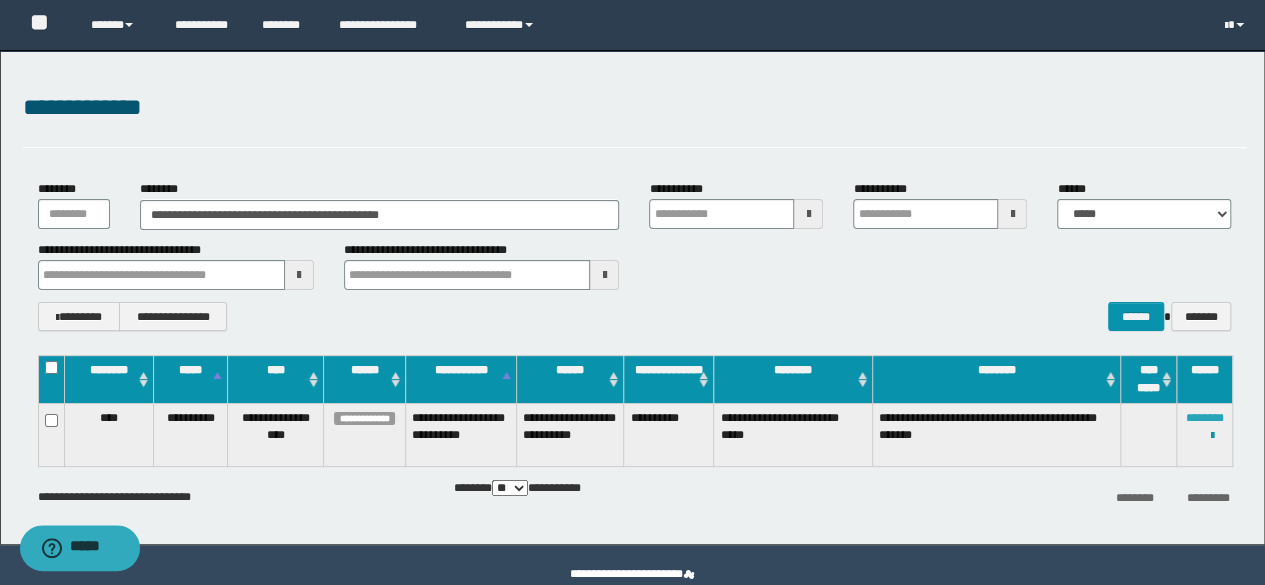 click on "********" at bounding box center [1205, 418] 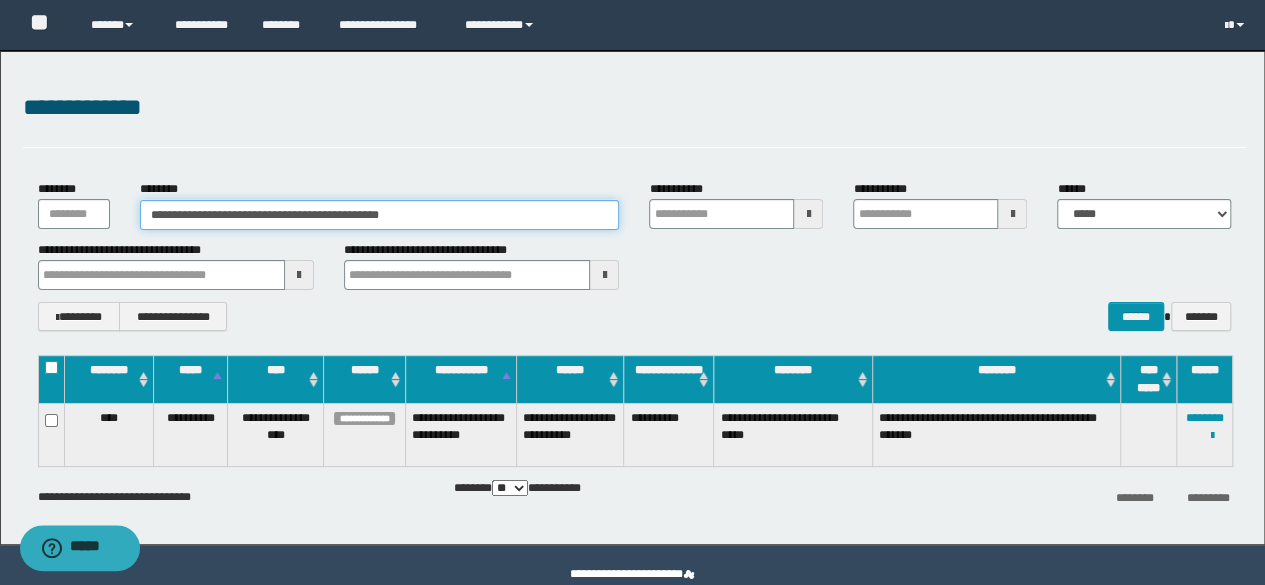 drag, startPoint x: 482, startPoint y: 214, endPoint x: 0, endPoint y: 203, distance: 482.1255 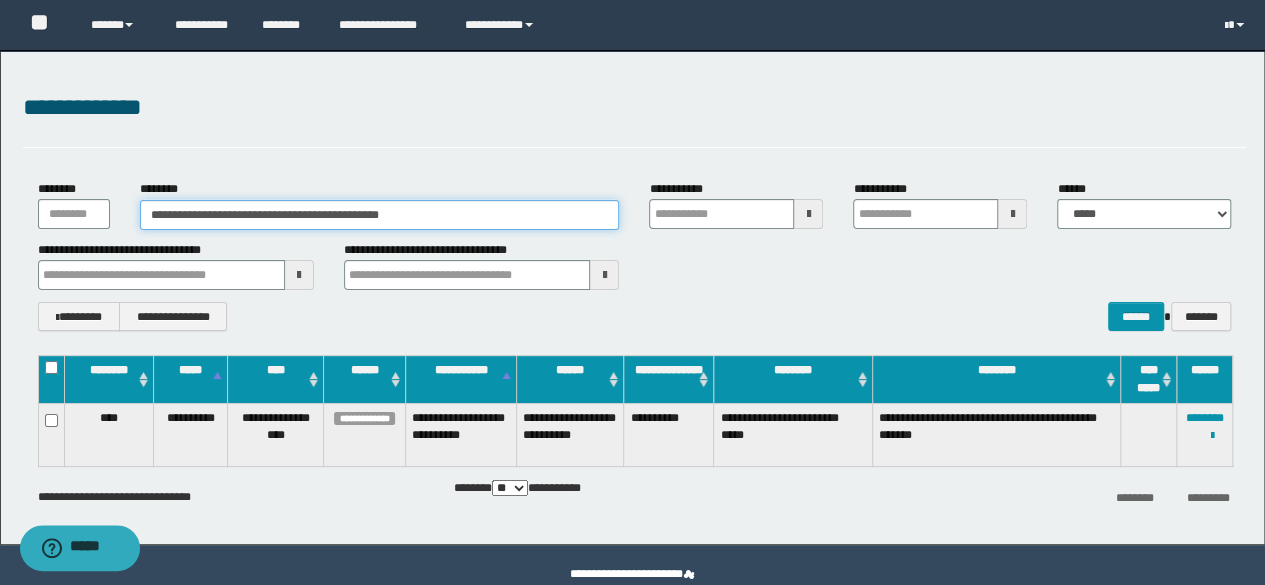 paste 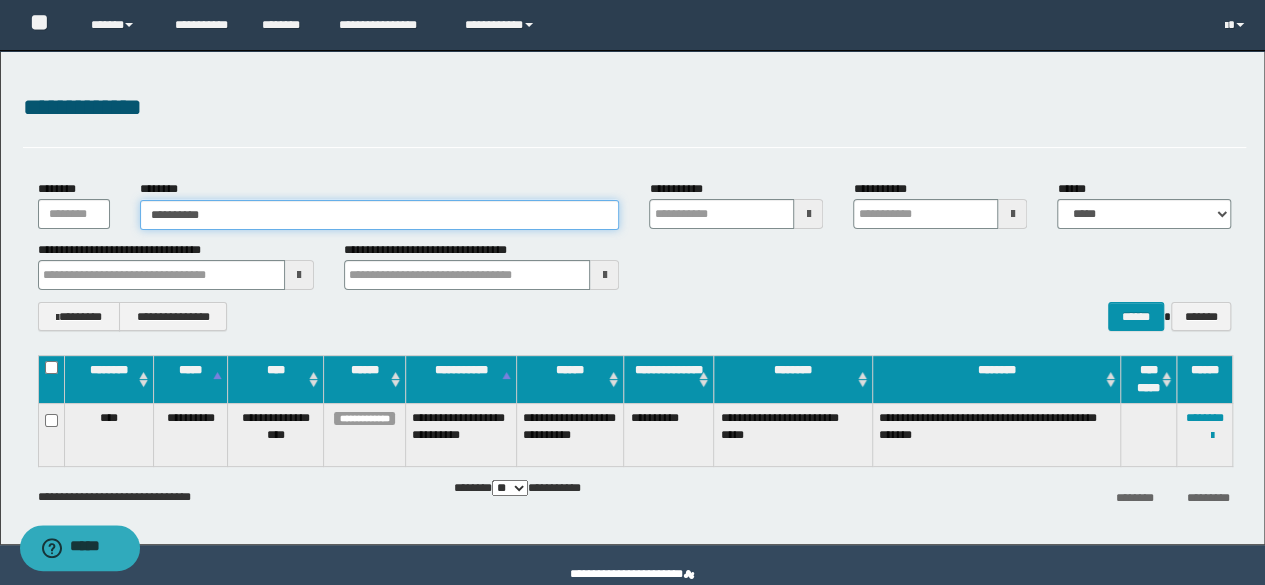 type on "**********" 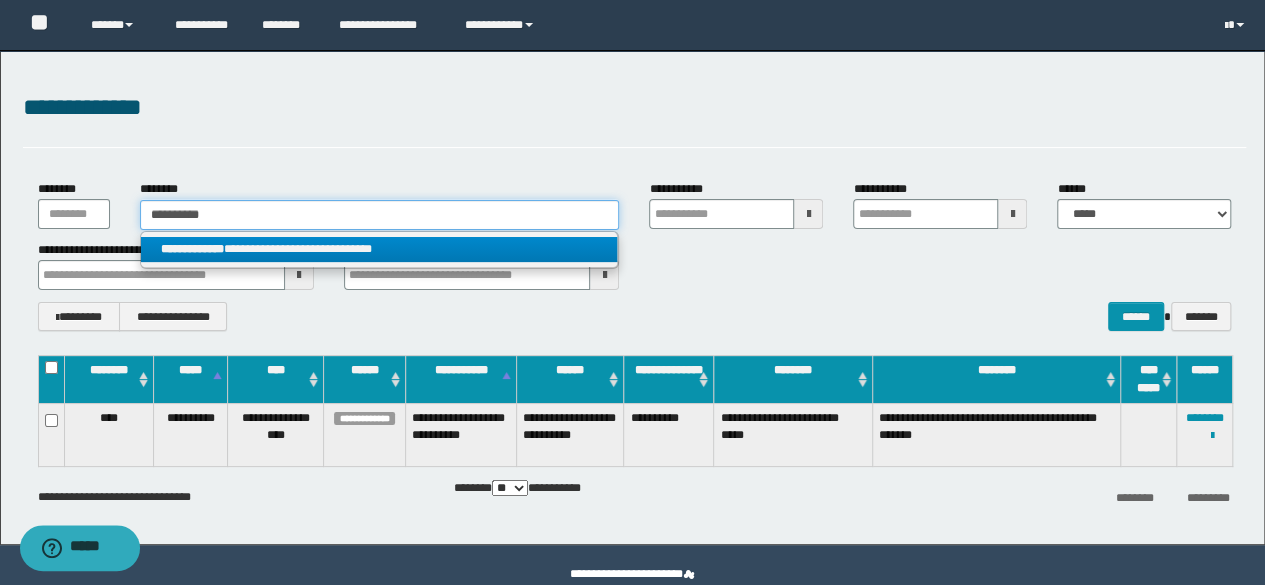 type on "**********" 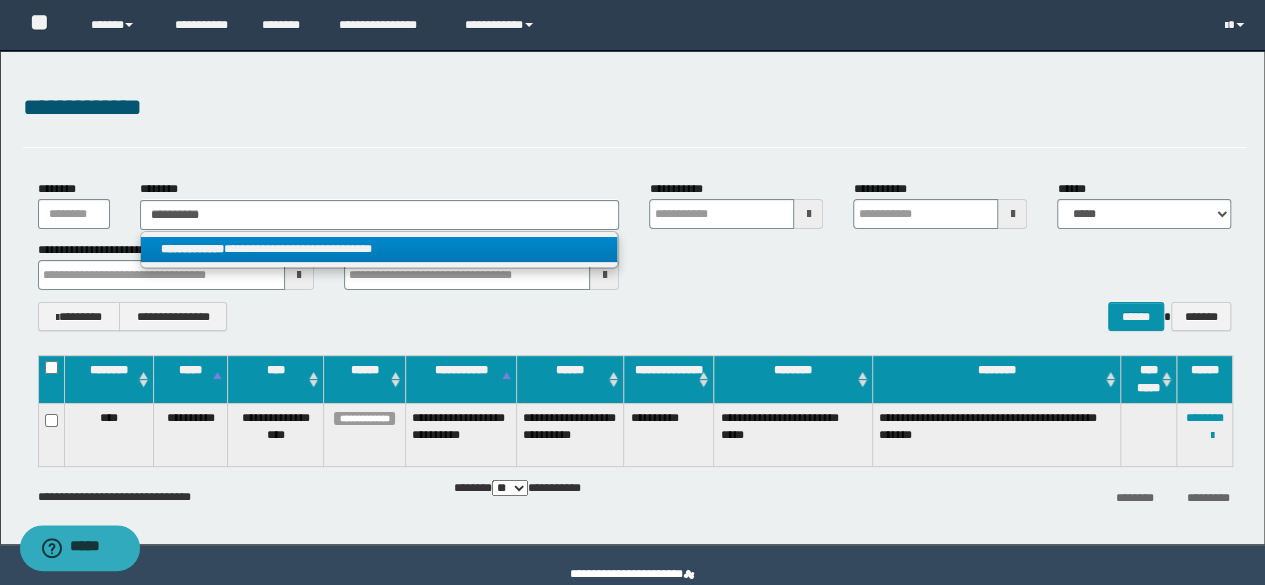 click on "**********" at bounding box center [379, 249] 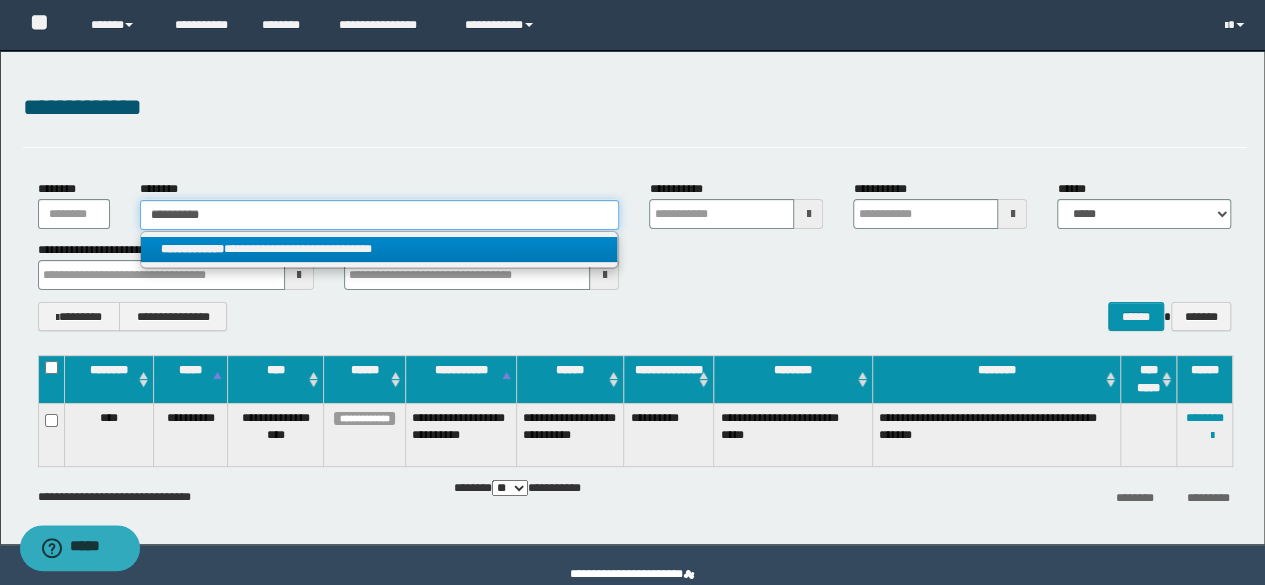 type 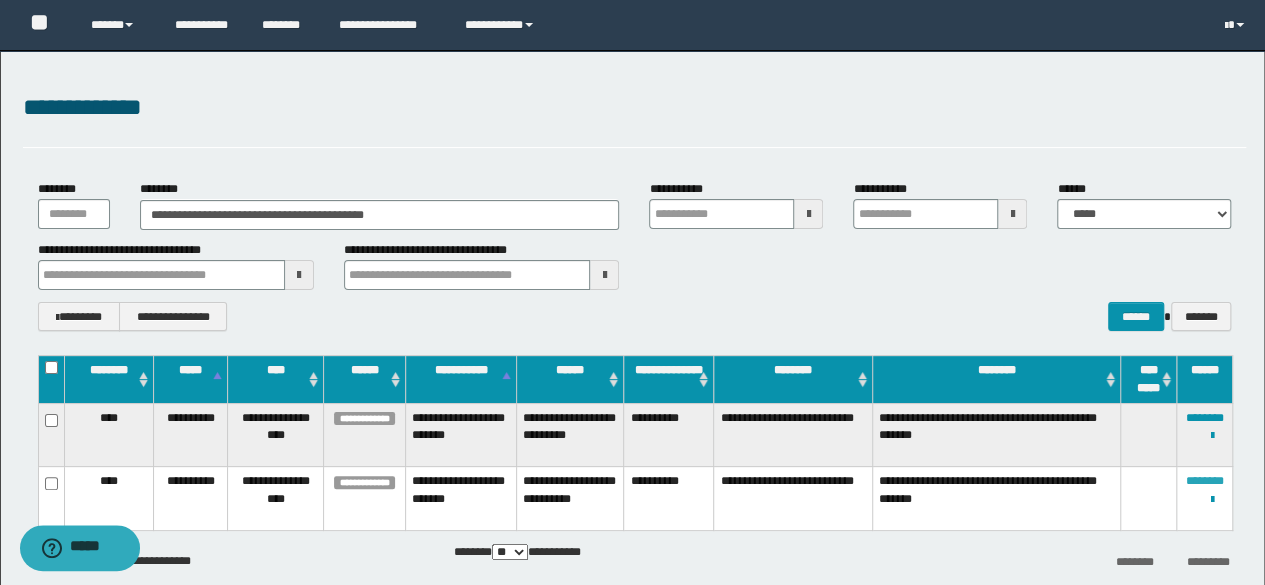 click on "********" at bounding box center (1205, 481) 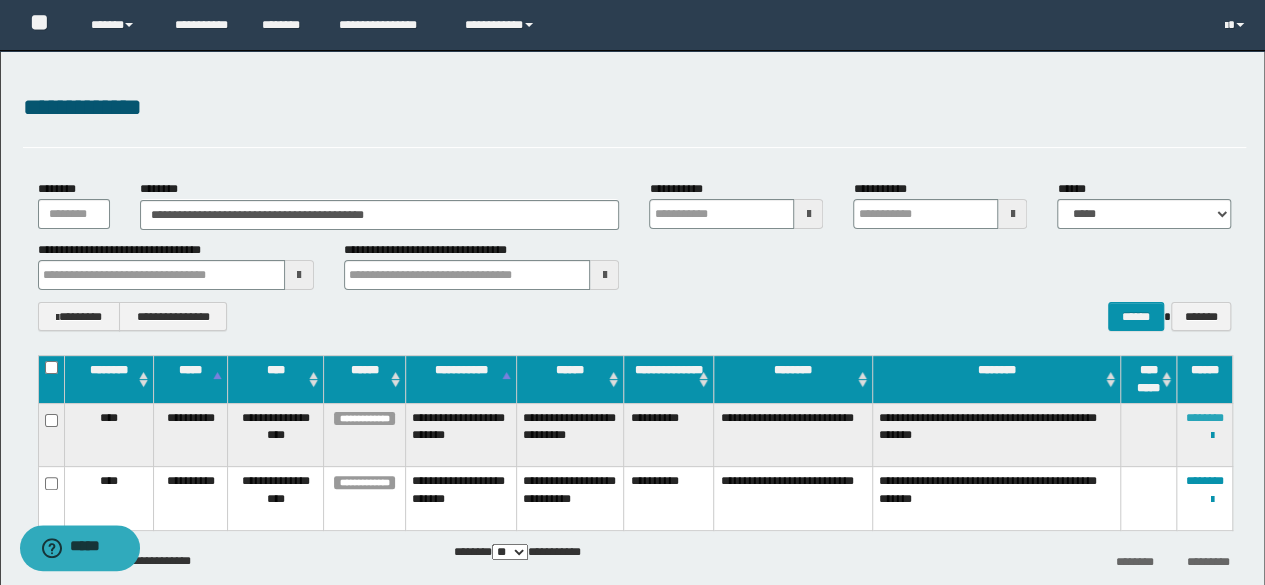 click on "********" at bounding box center [1205, 418] 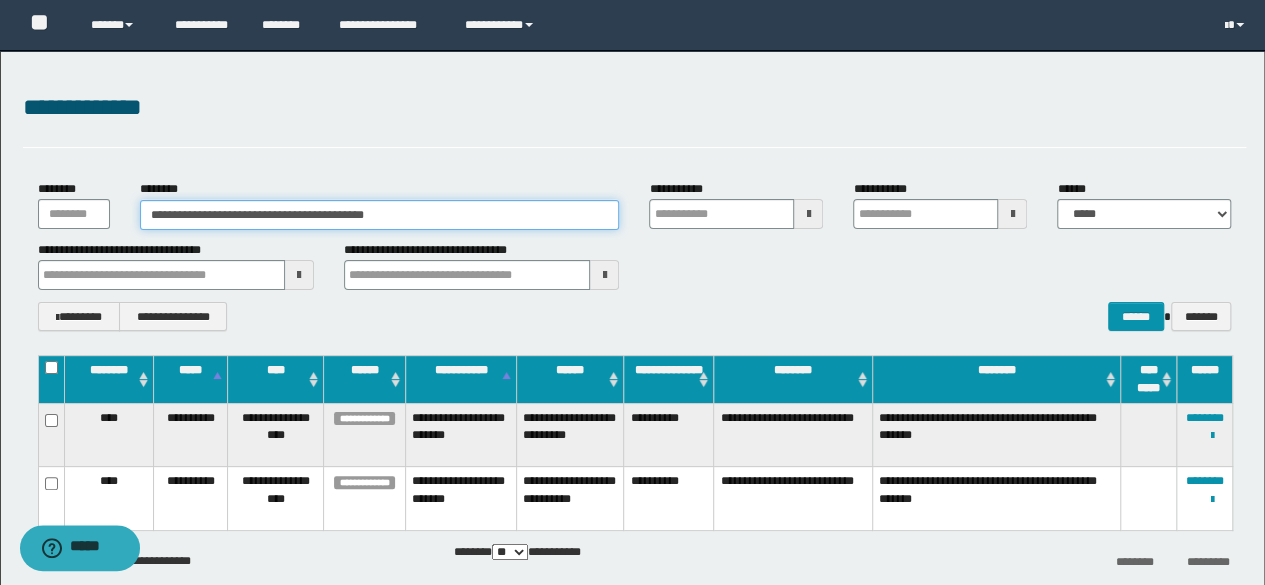 drag, startPoint x: 452, startPoint y: 206, endPoint x: 2, endPoint y: 196, distance: 450.11108 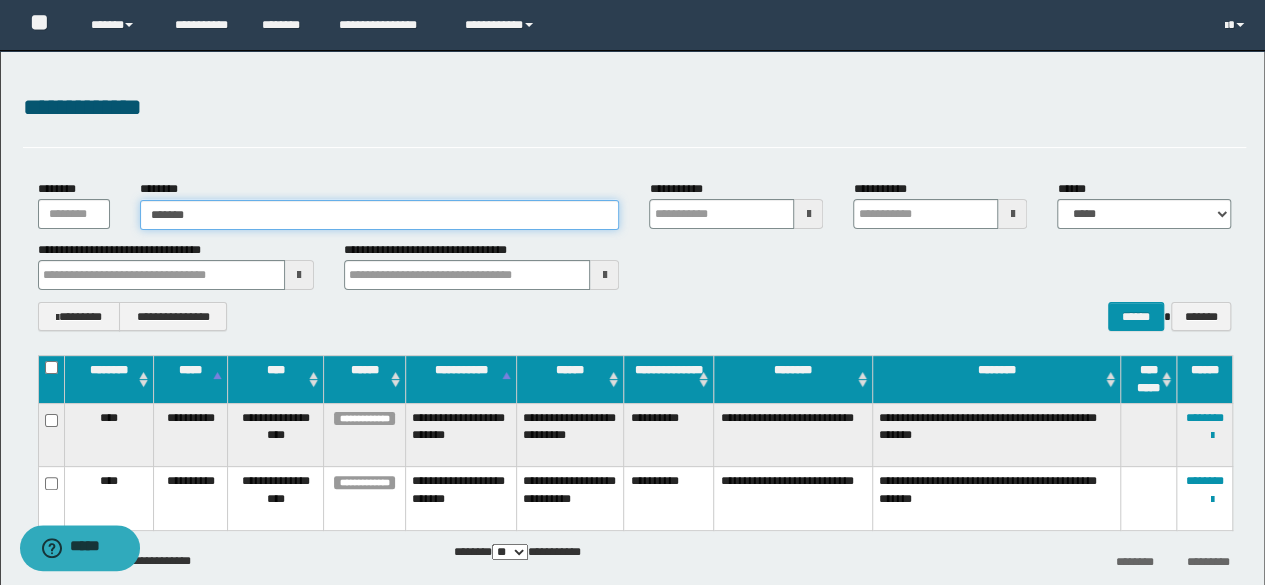 type on "*******" 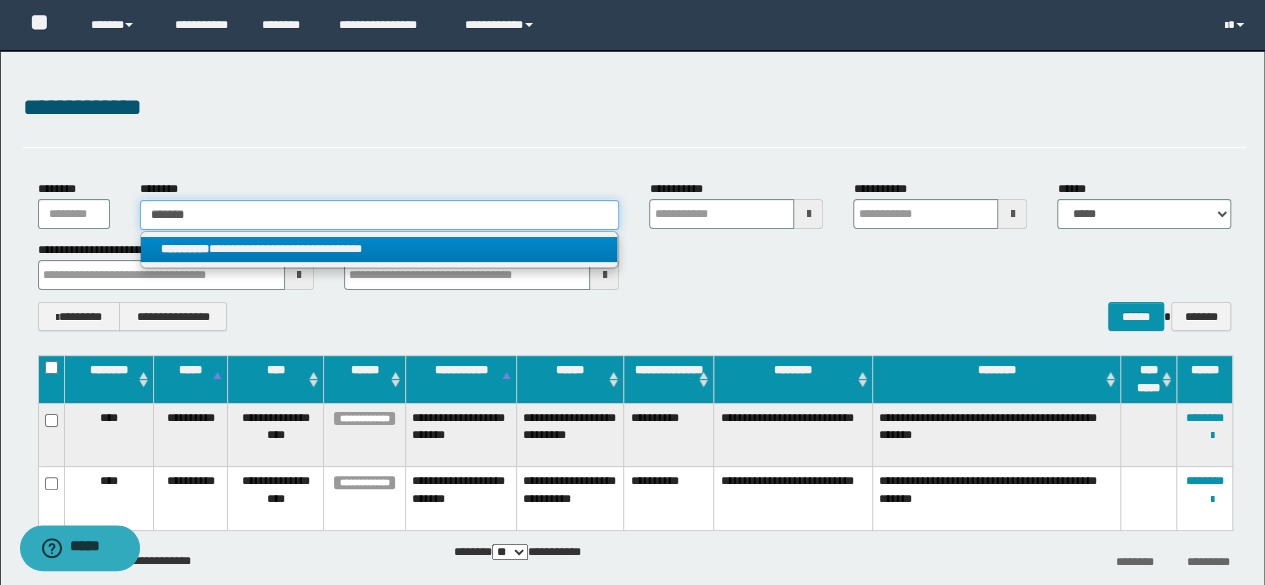 type on "*******" 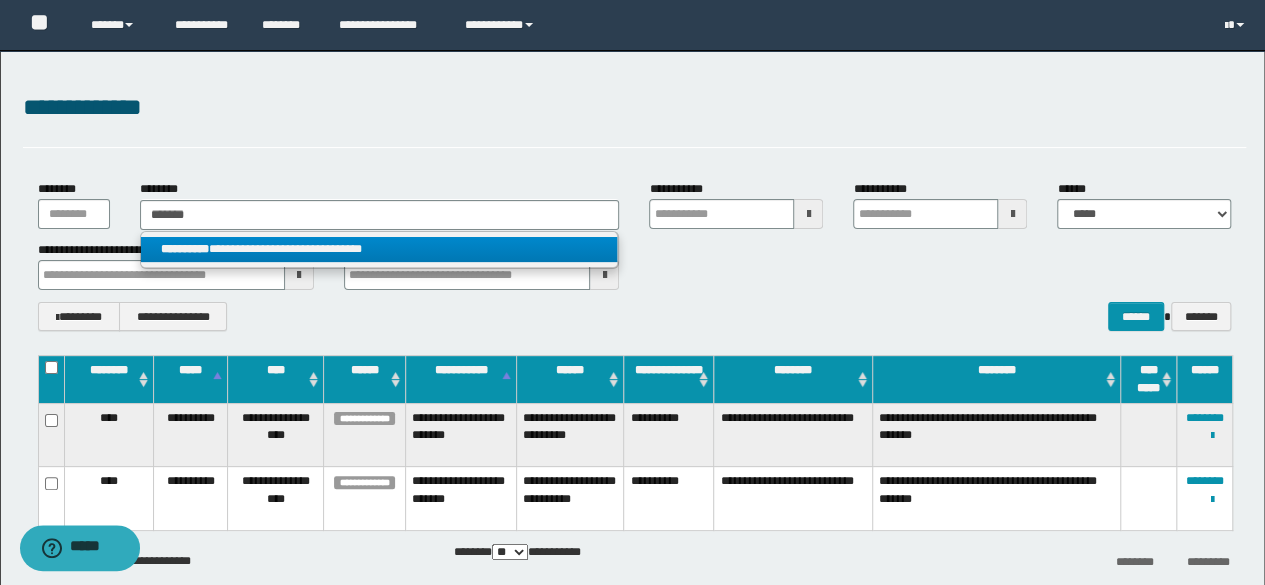 click on "**********" at bounding box center [379, 249] 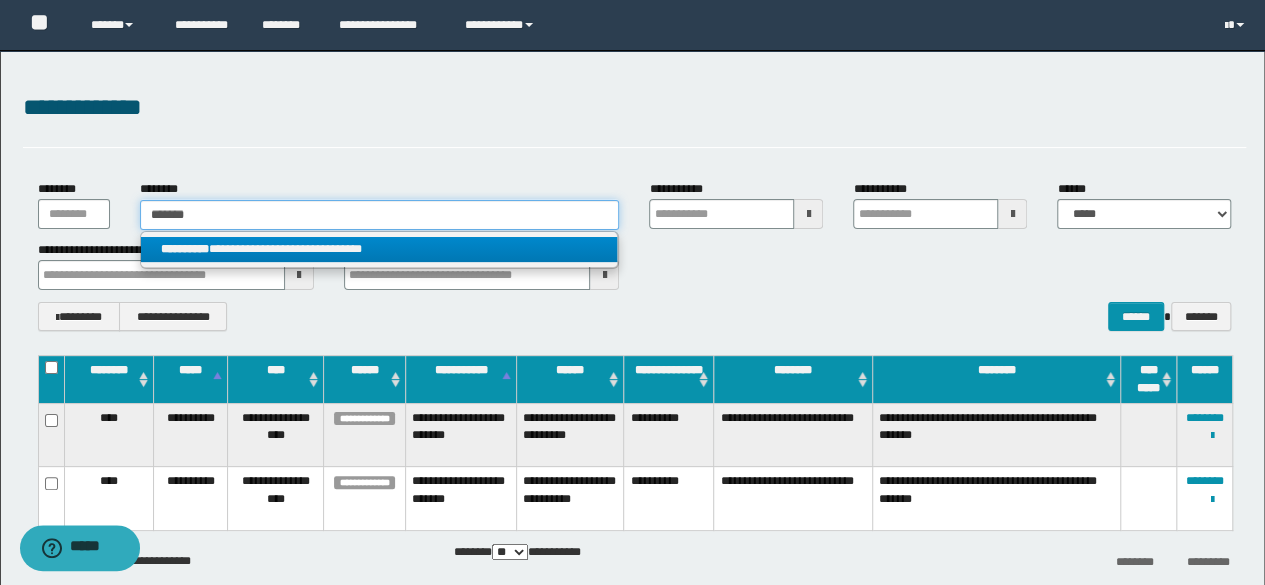 type 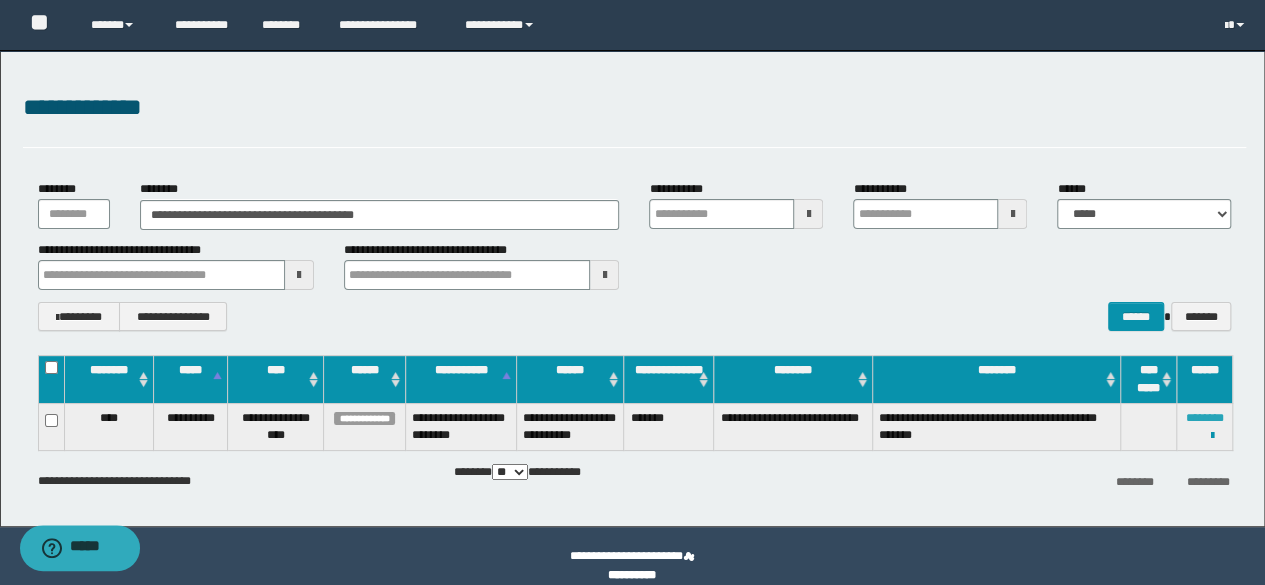 click on "********" at bounding box center (1205, 418) 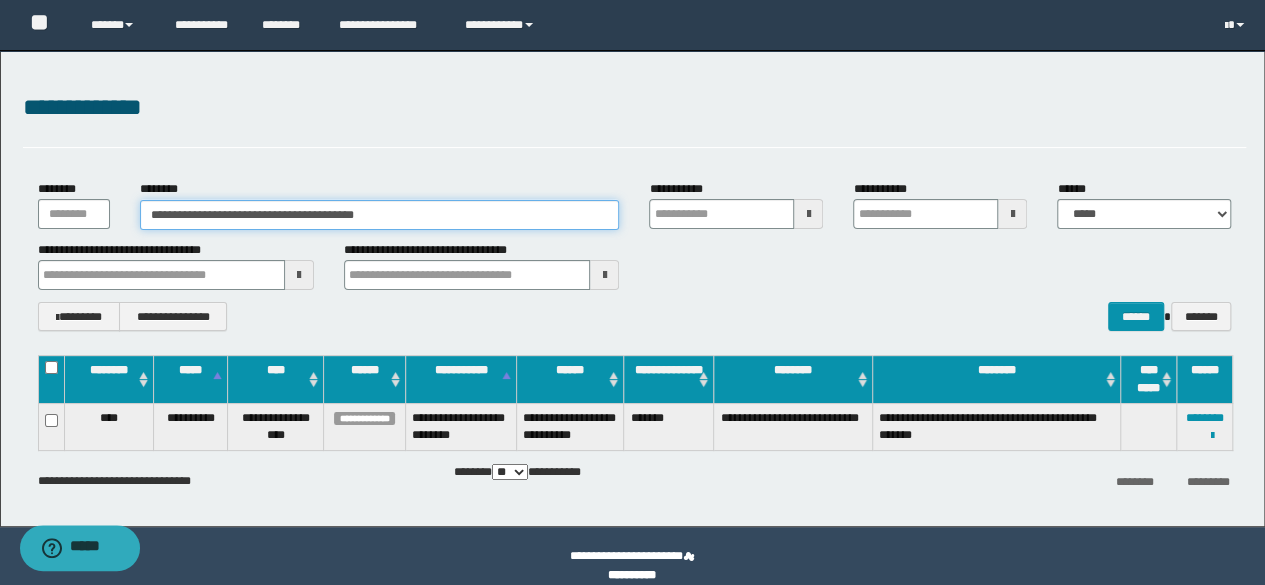 drag, startPoint x: 425, startPoint y: 223, endPoint x: 0, endPoint y: 142, distance: 432.64996 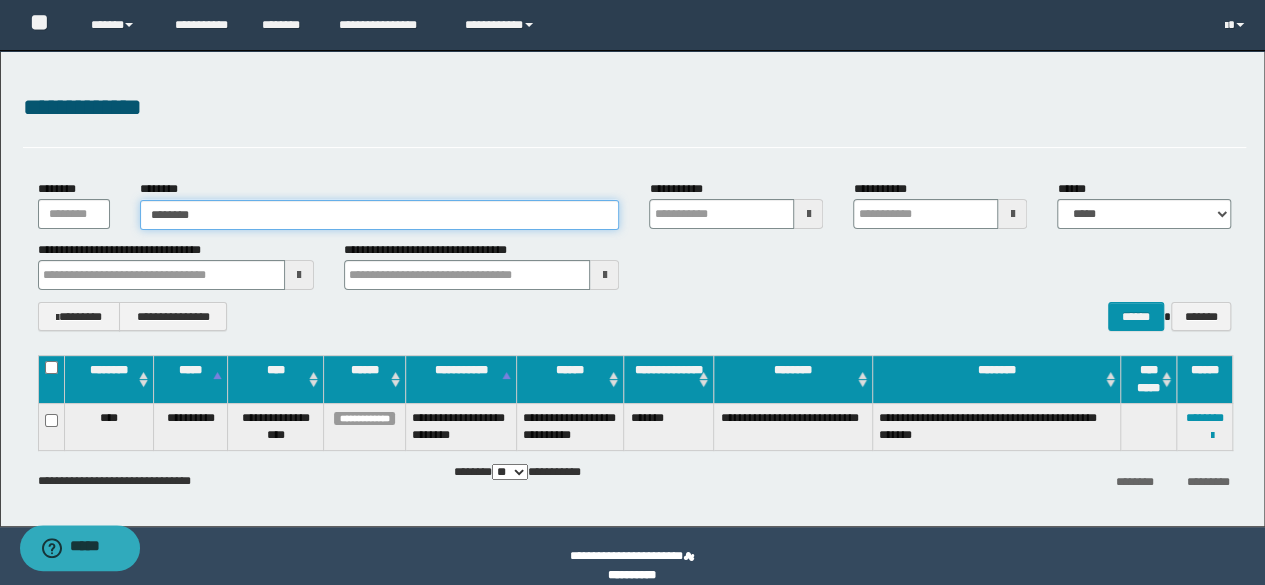 type on "********" 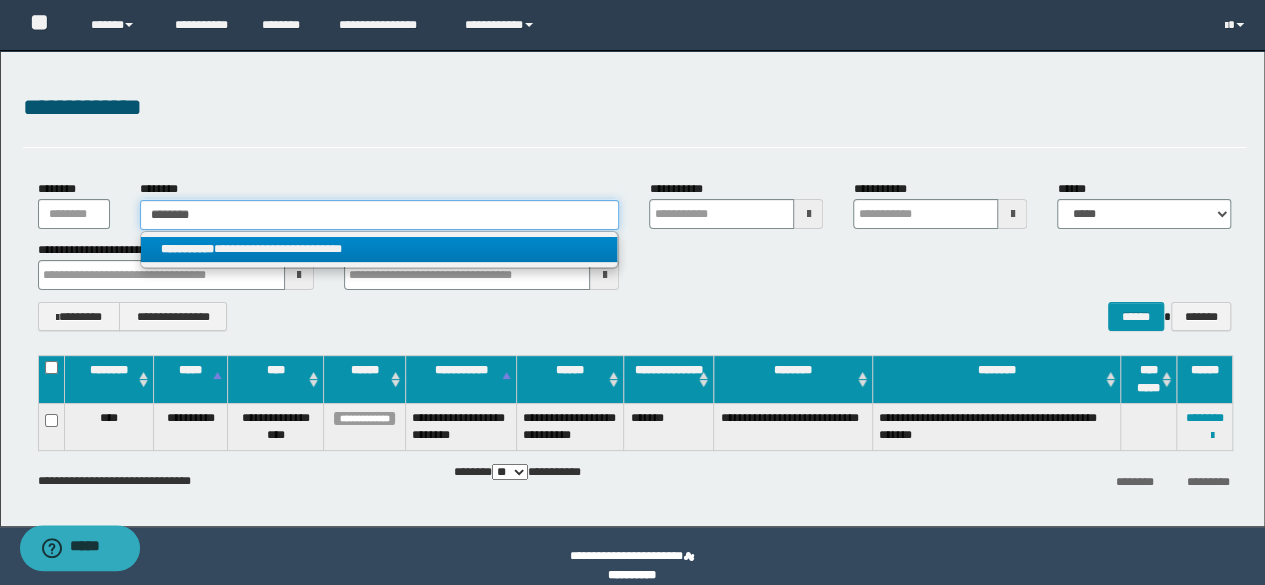 type on "********" 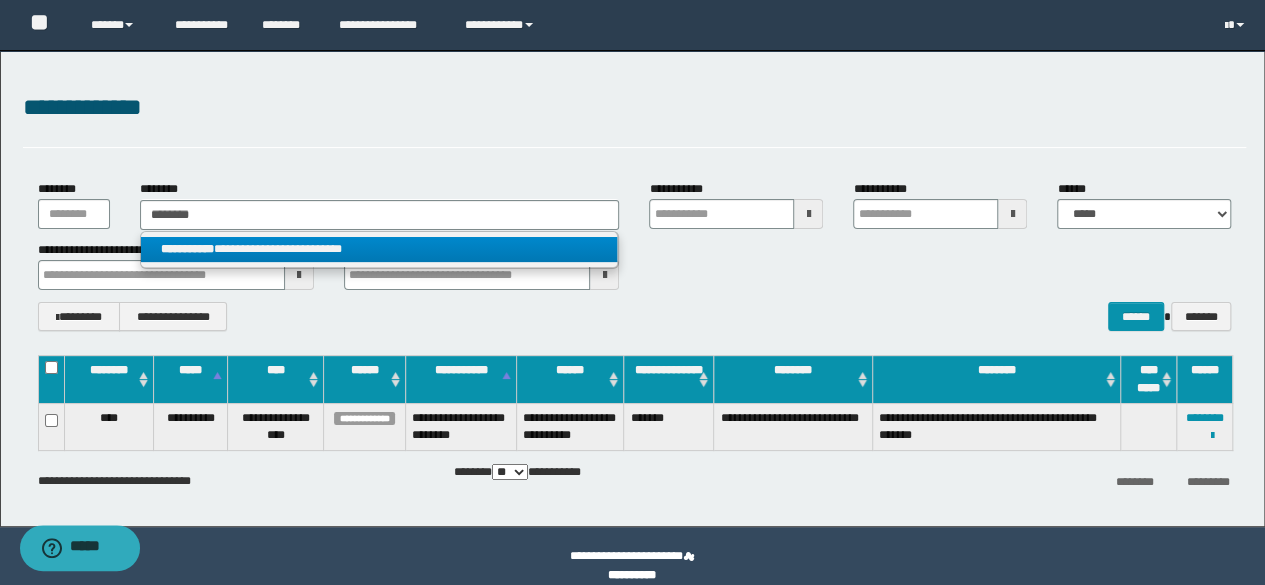 click on "**********" at bounding box center (379, 249) 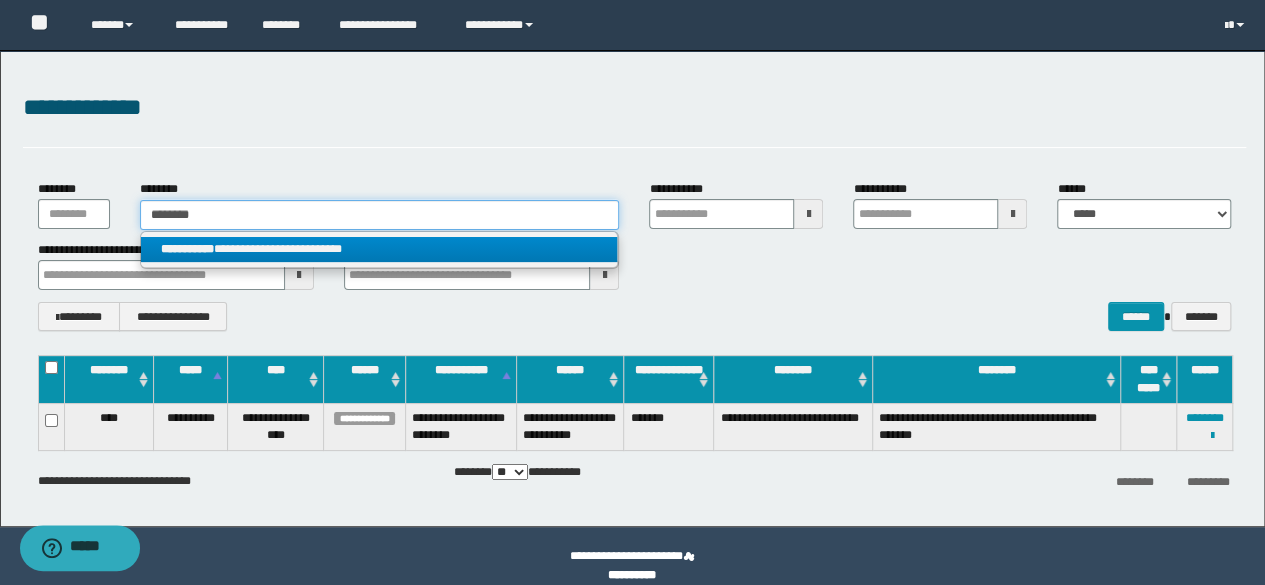 type 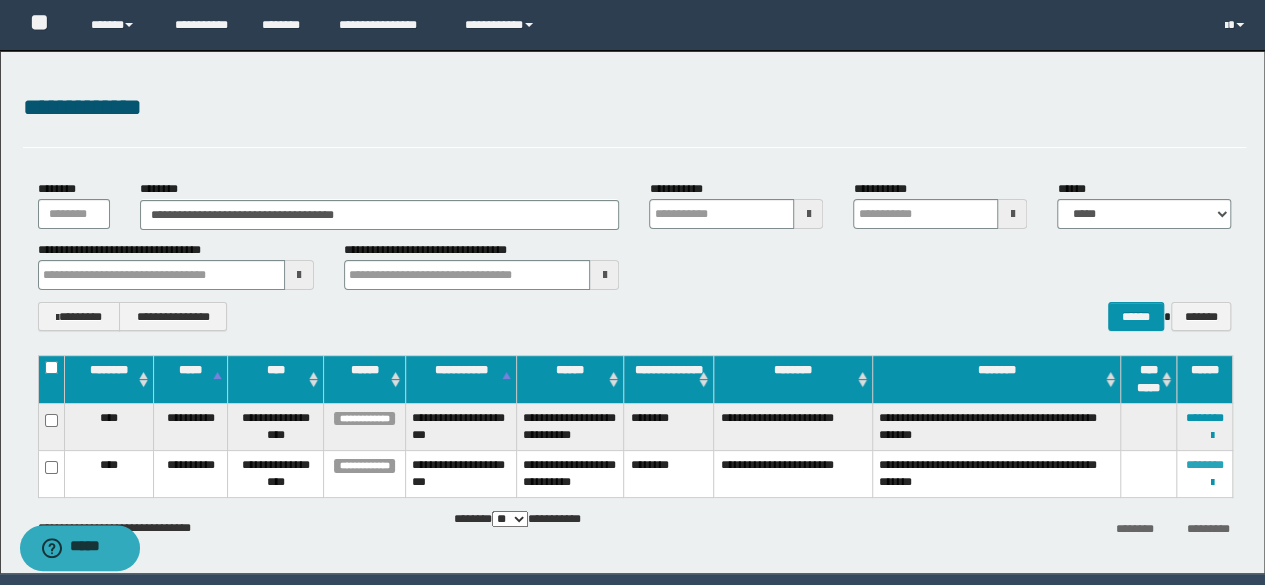 click on "********" at bounding box center [1205, 465] 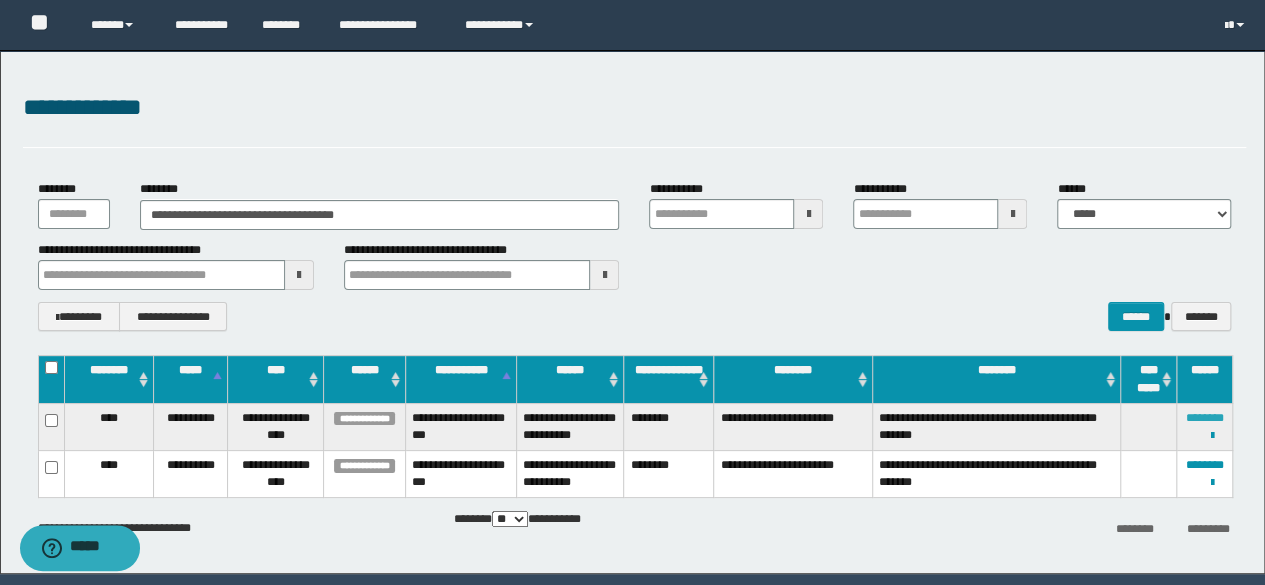 click on "********" at bounding box center (1205, 418) 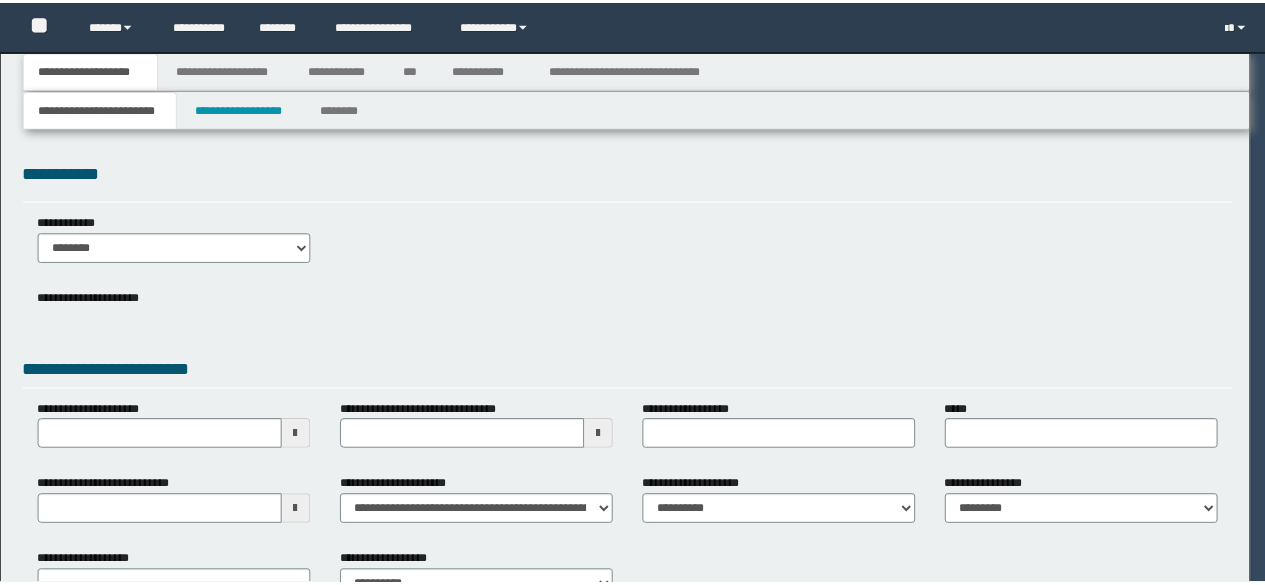 scroll, scrollTop: 0, scrollLeft: 0, axis: both 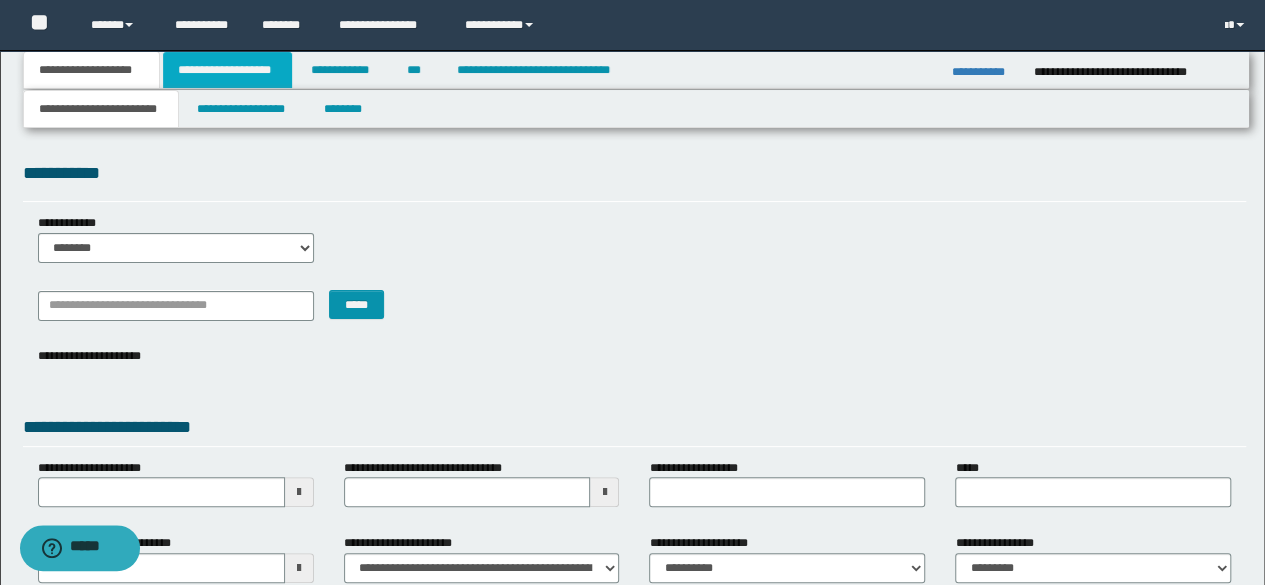 click on "**********" at bounding box center (227, 70) 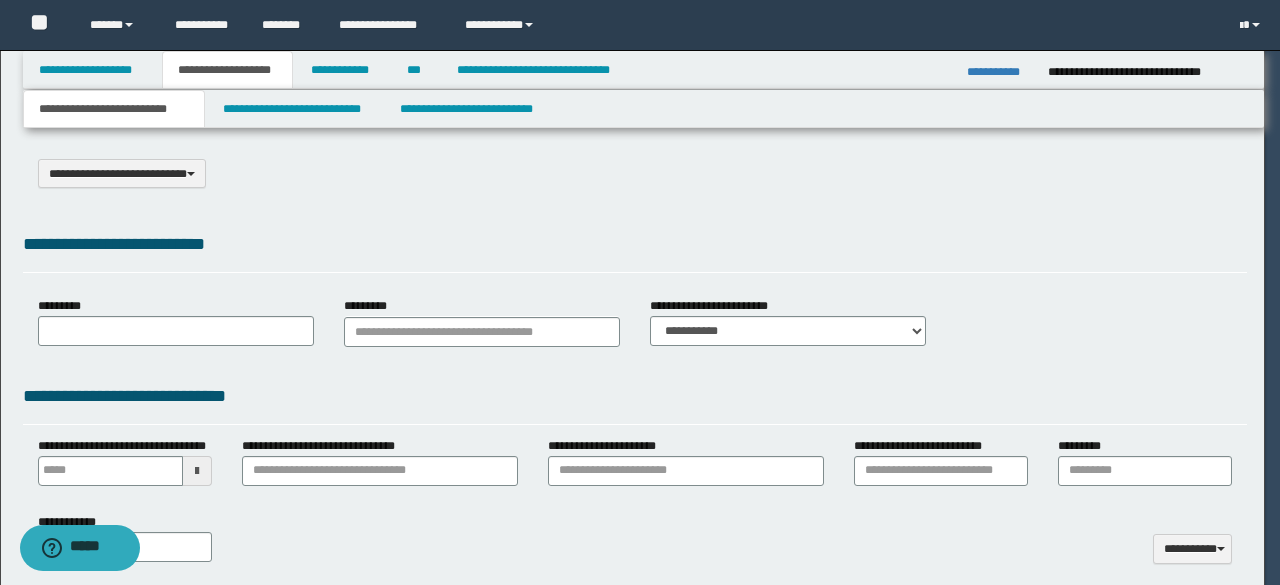 select on "*" 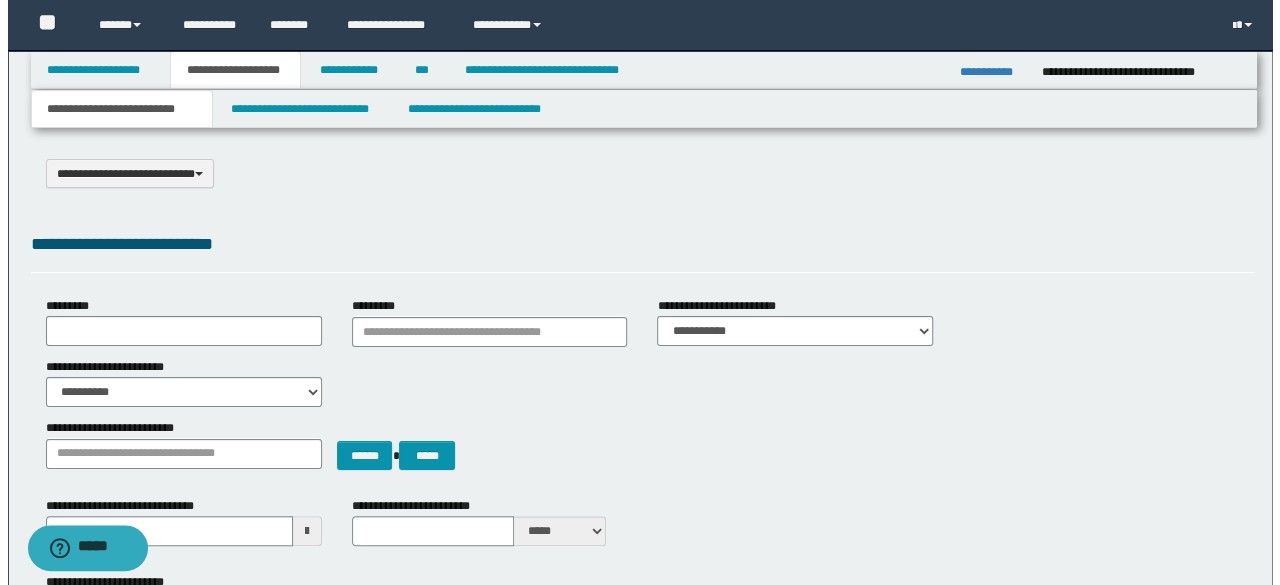 scroll, scrollTop: 0, scrollLeft: 0, axis: both 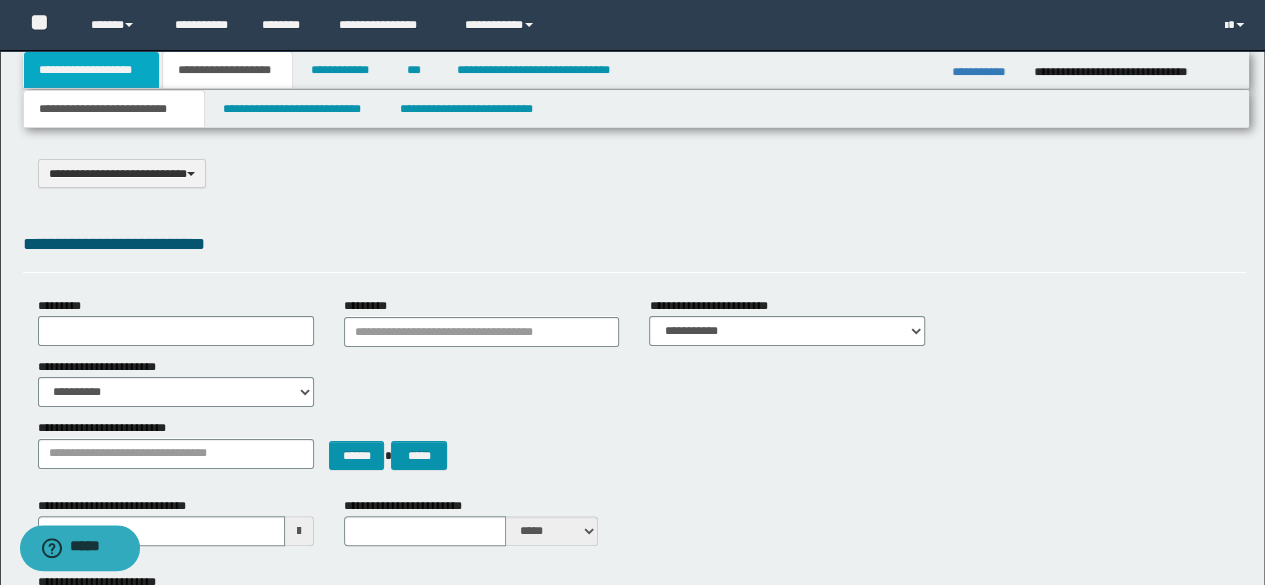 click on "**********" at bounding box center (92, 70) 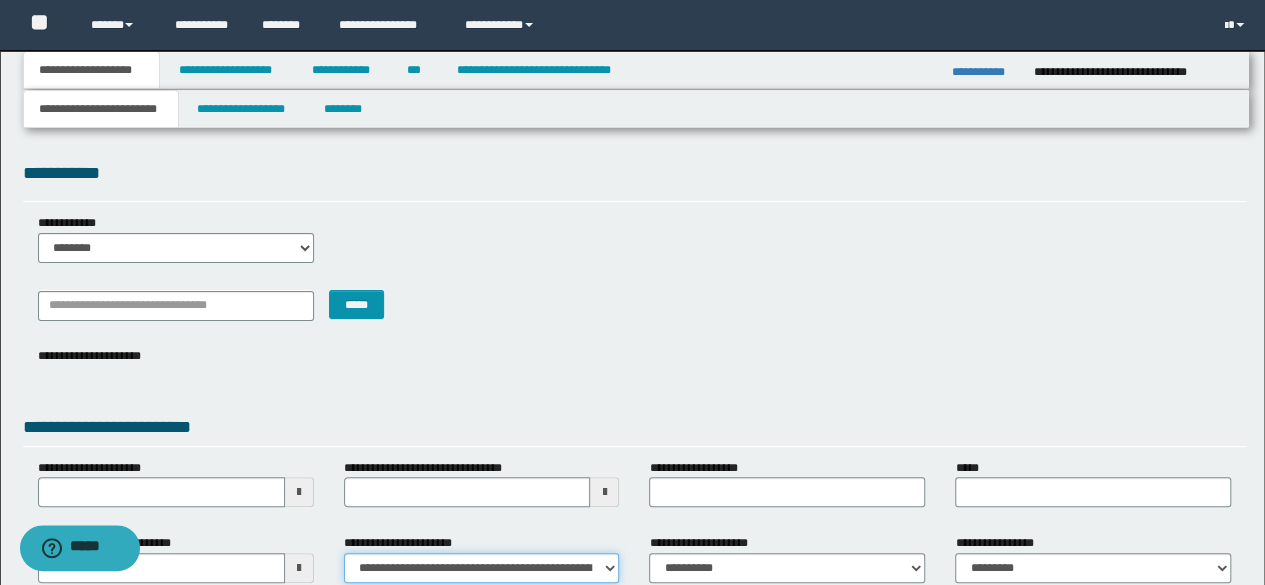click on "**********" at bounding box center [482, 568] 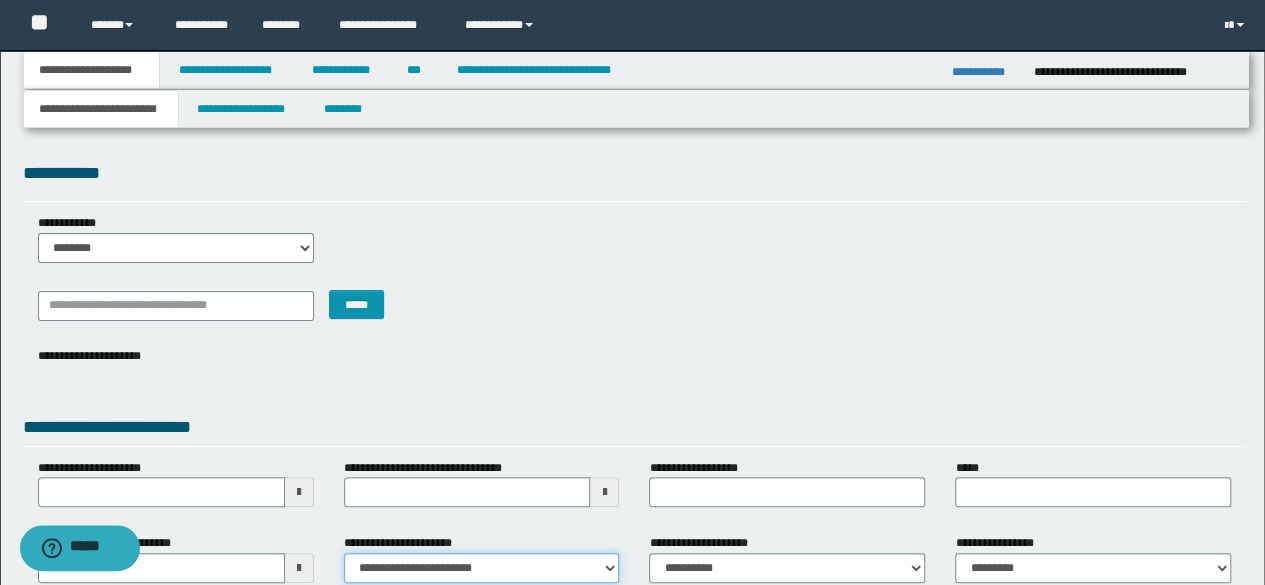 click on "**********" at bounding box center (482, 568) 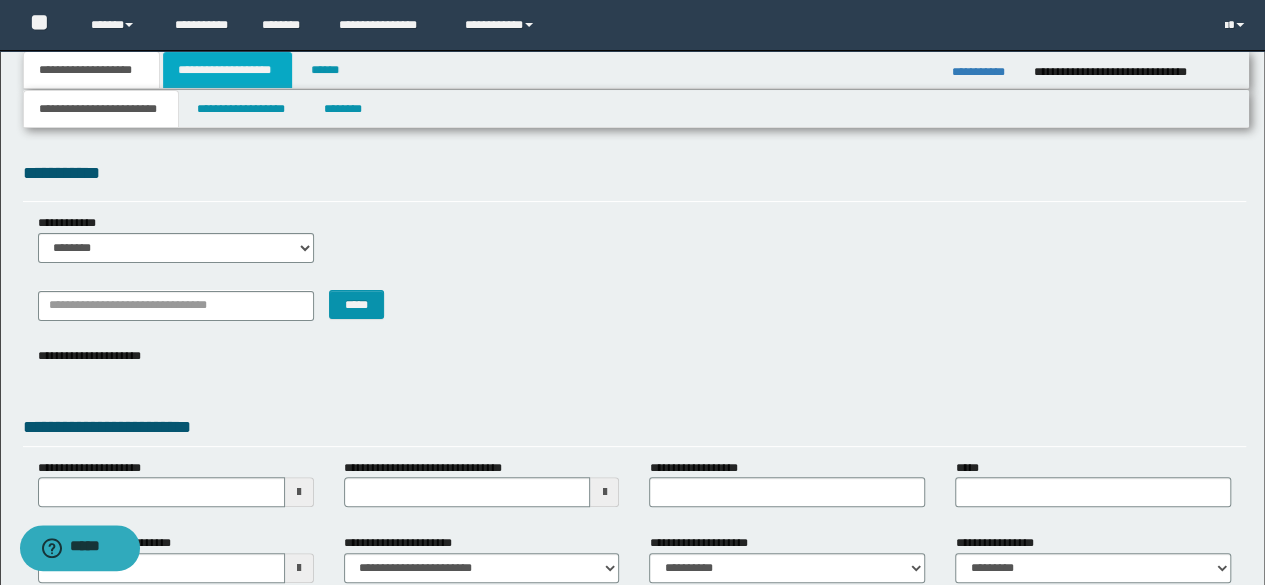 click on "**********" at bounding box center (227, 70) 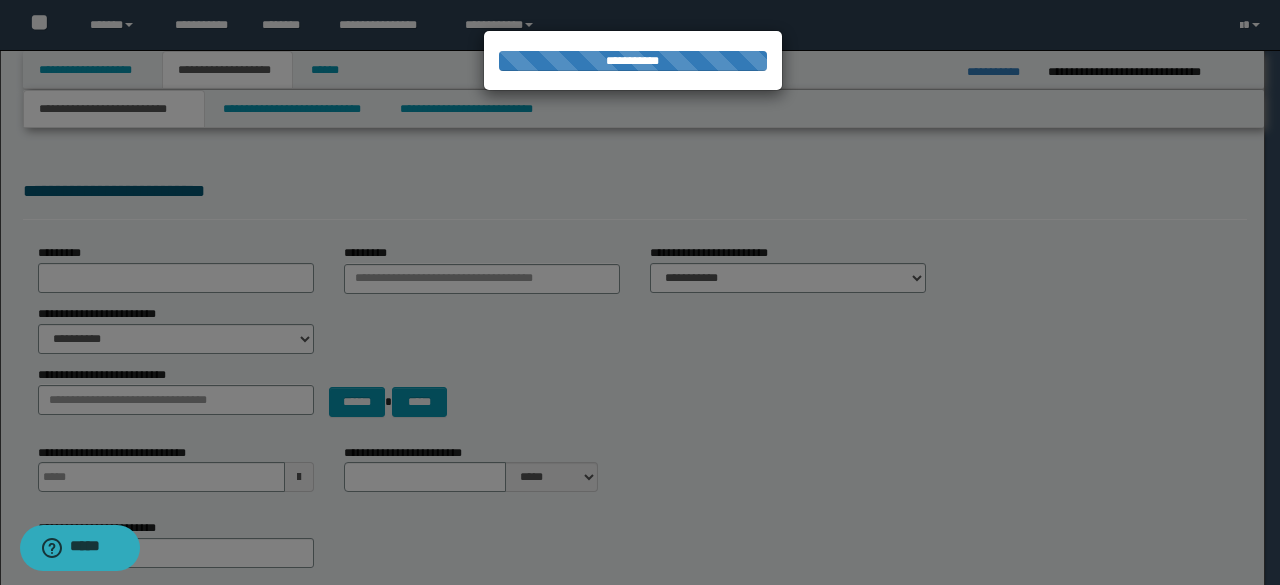 type 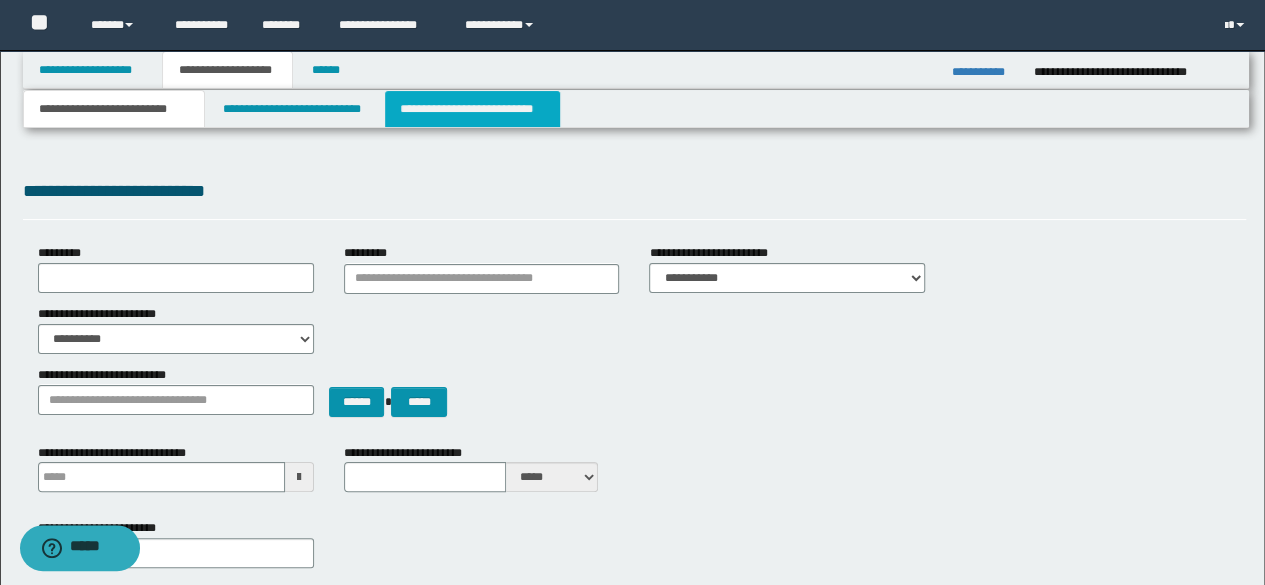 click on "**********" at bounding box center (472, 109) 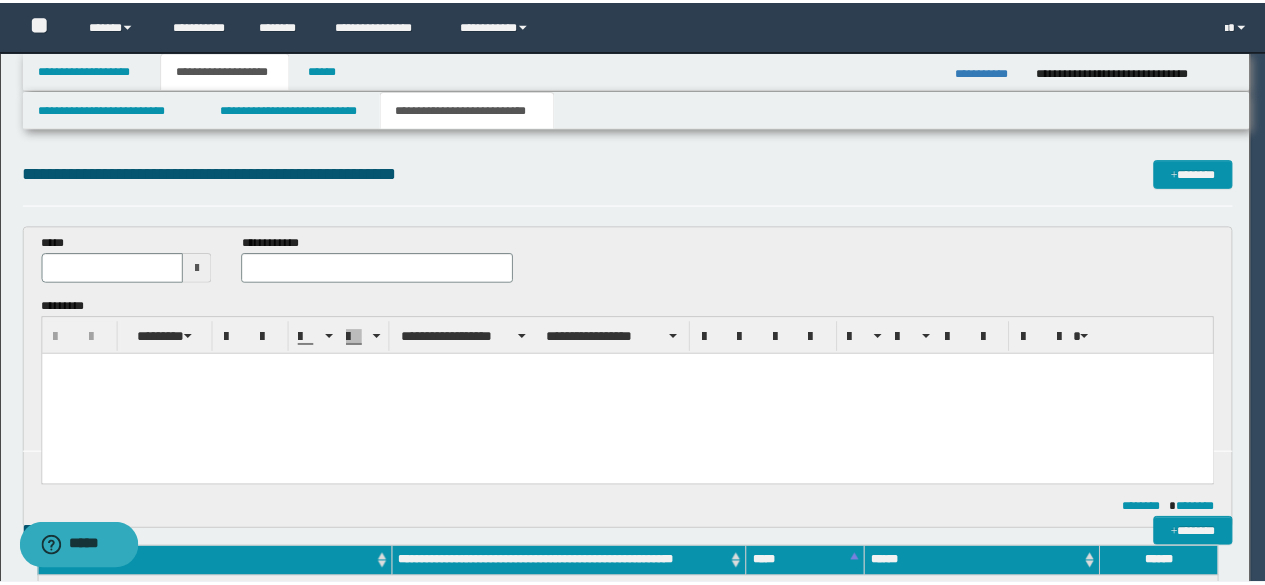 scroll, scrollTop: 0, scrollLeft: 0, axis: both 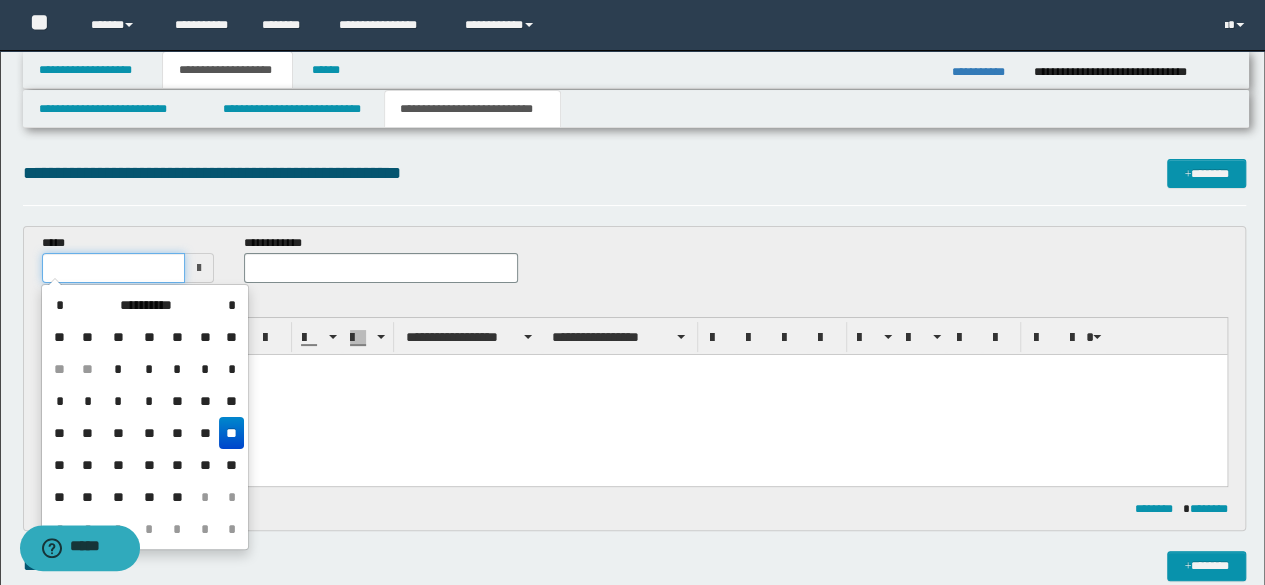click at bounding box center (114, 268) 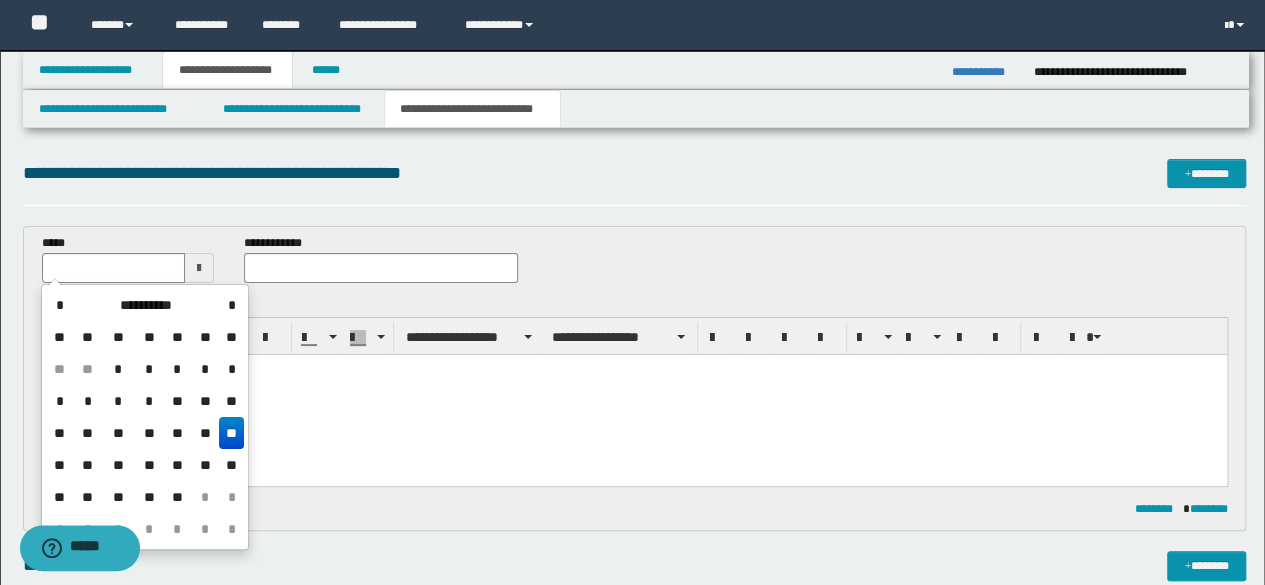 click on "**" at bounding box center [231, 433] 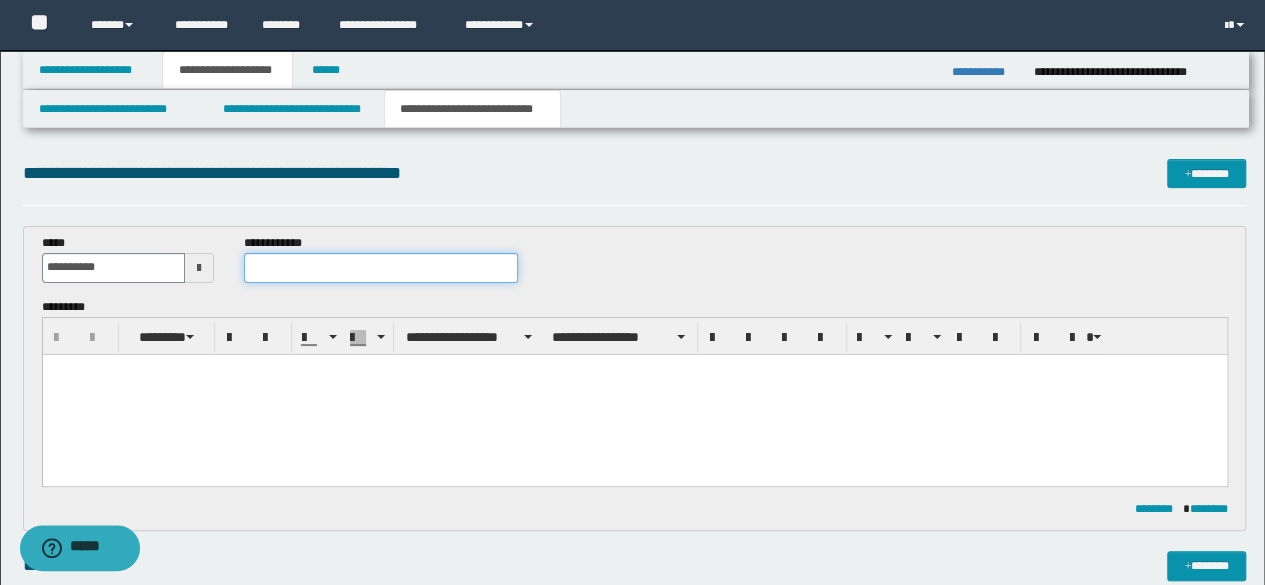 click at bounding box center (381, 268) 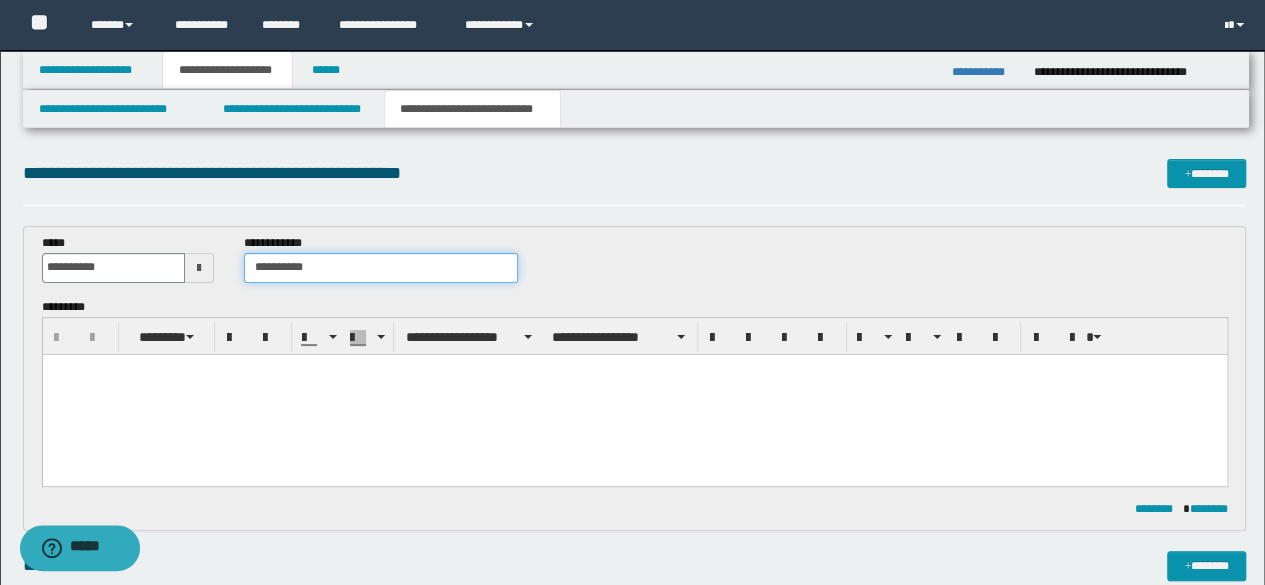 type on "**********" 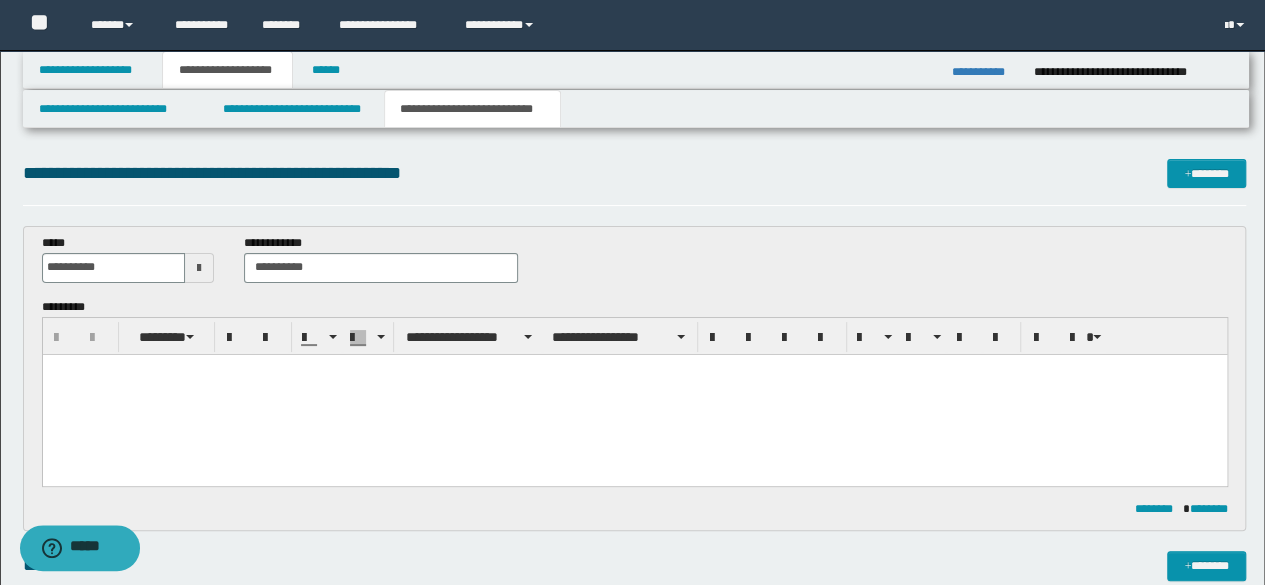 click at bounding box center [634, 369] 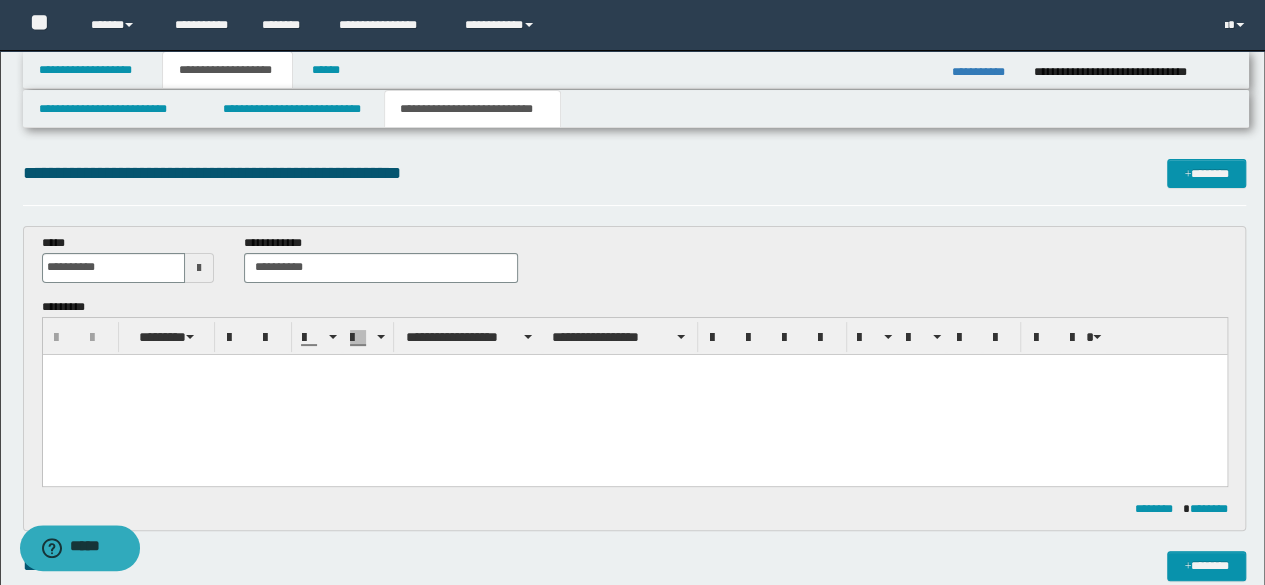 type 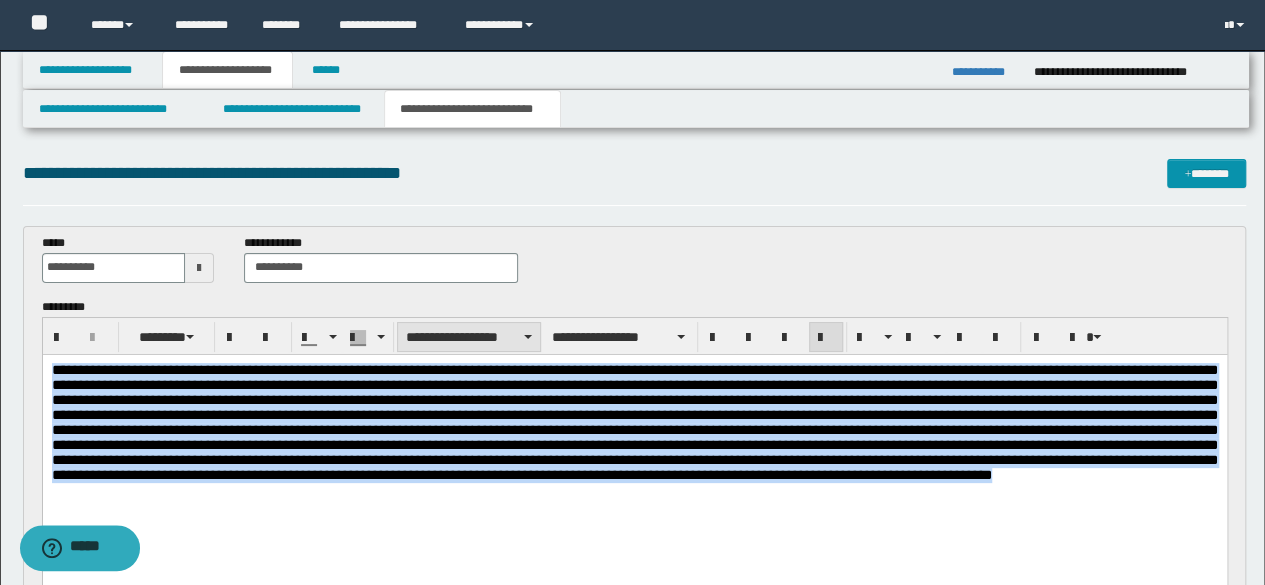 click on "**********" at bounding box center [469, 337] 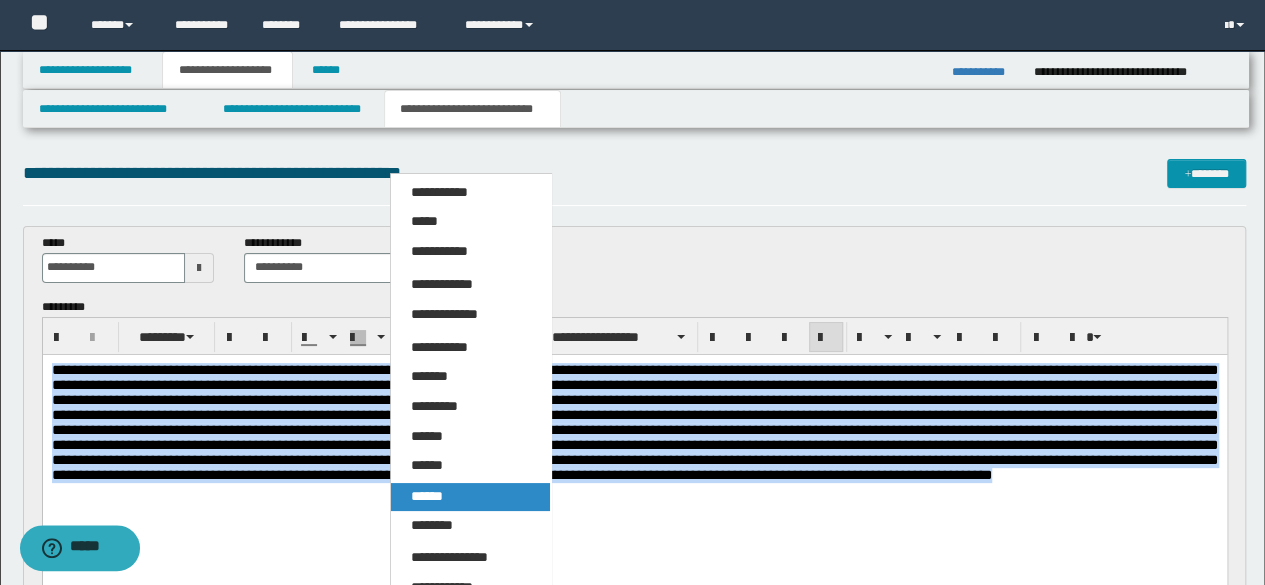 click on "******" at bounding box center [470, 497] 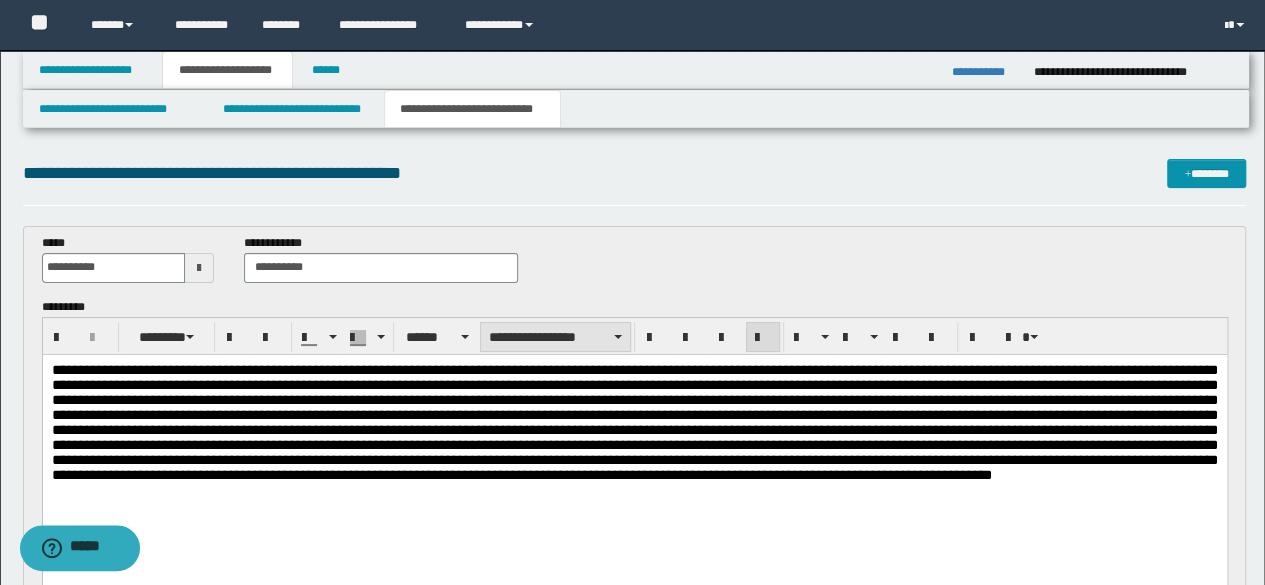 click on "**********" at bounding box center [555, 337] 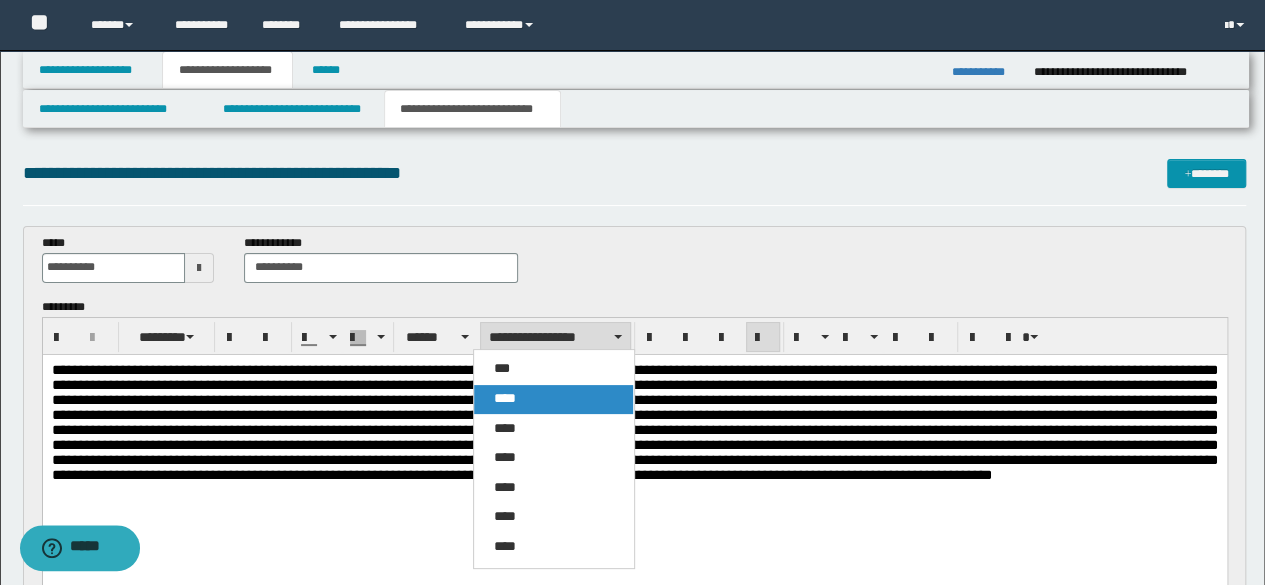 click on "****" at bounding box center [553, 399] 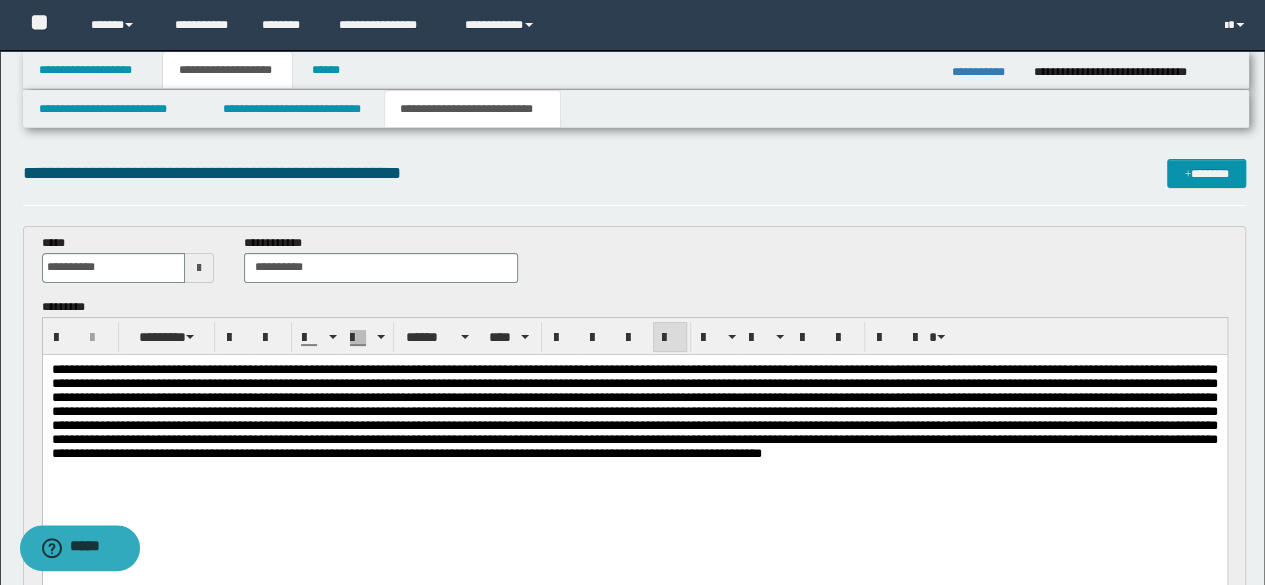 click at bounding box center (634, 436) 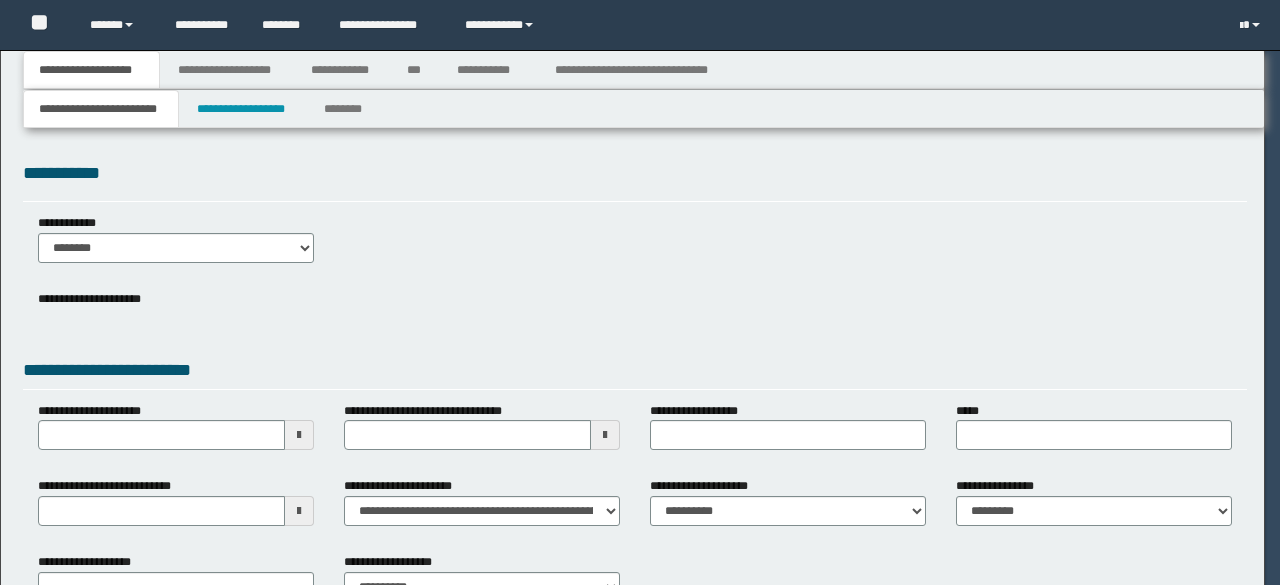 scroll, scrollTop: 0, scrollLeft: 0, axis: both 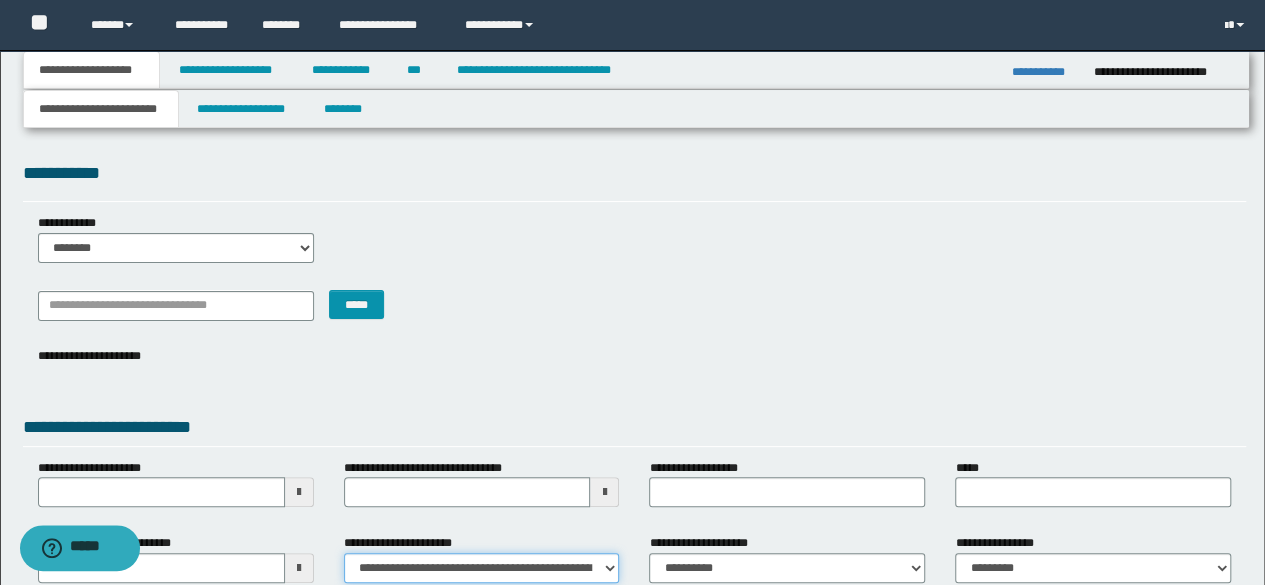 click on "**********" at bounding box center [482, 568] 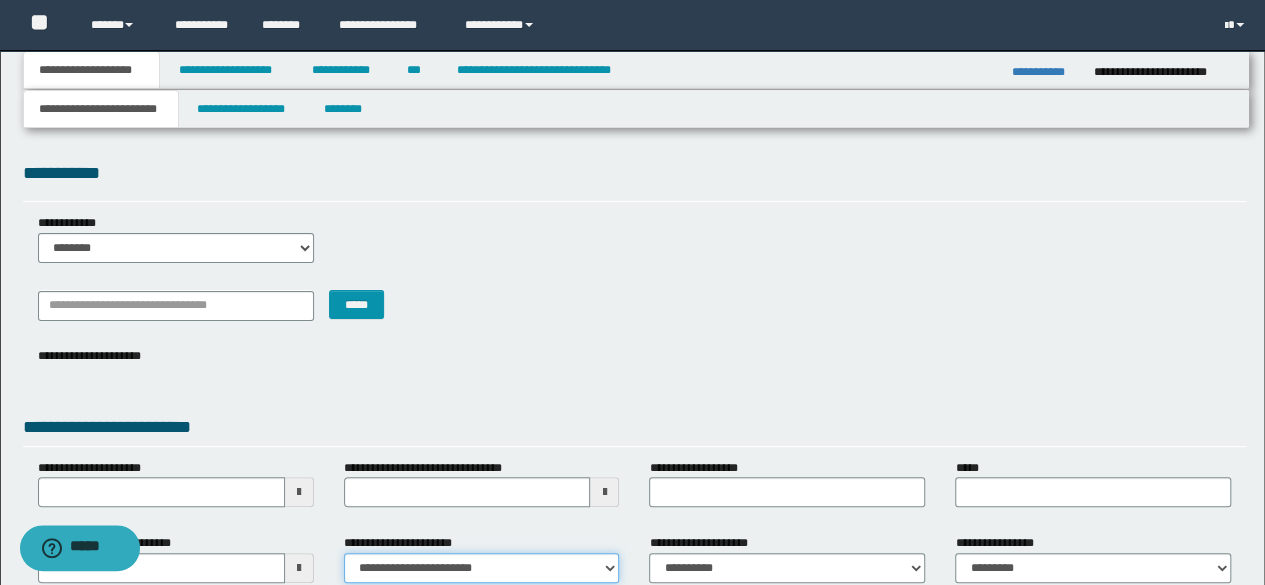 click on "**********" at bounding box center (482, 568) 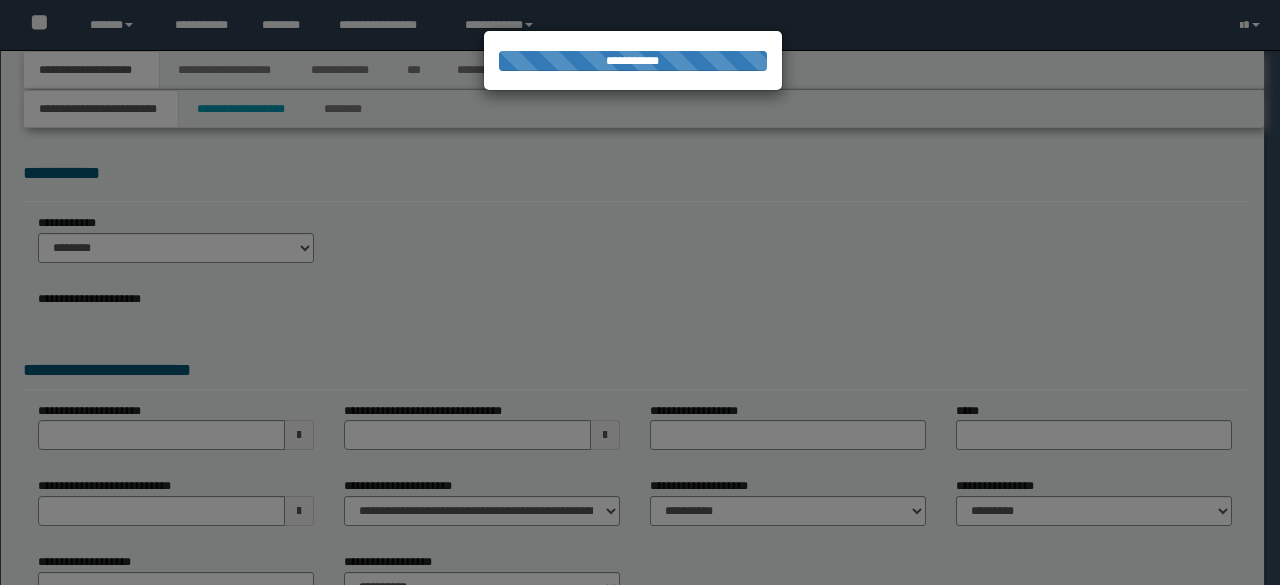 scroll, scrollTop: 0, scrollLeft: 0, axis: both 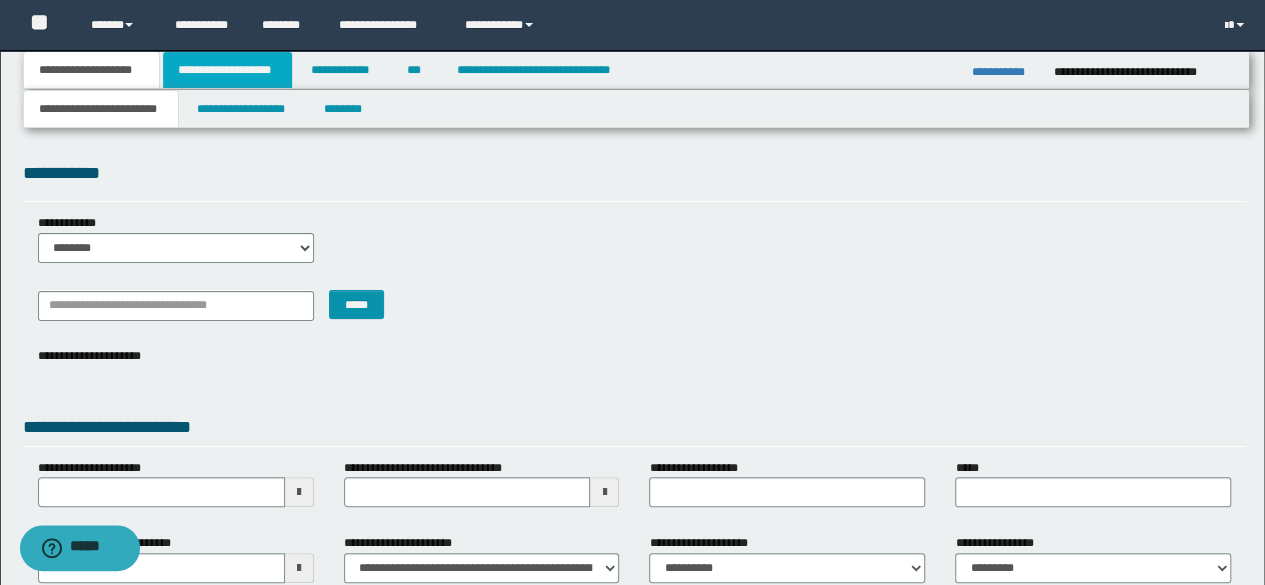 click on "**********" at bounding box center [227, 70] 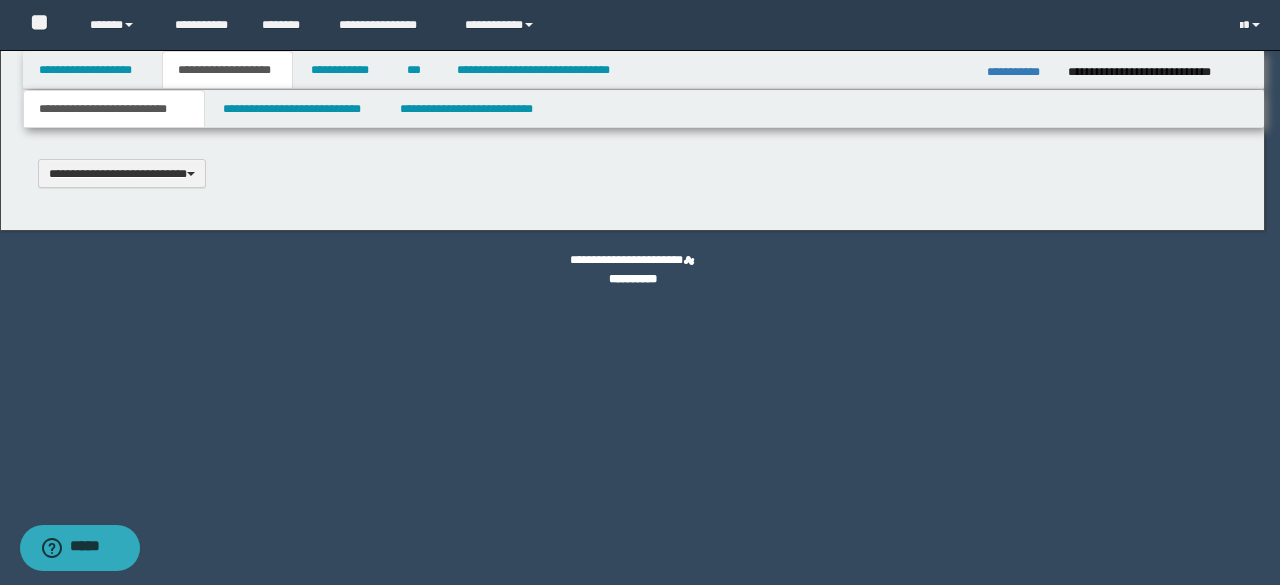 select on "*" 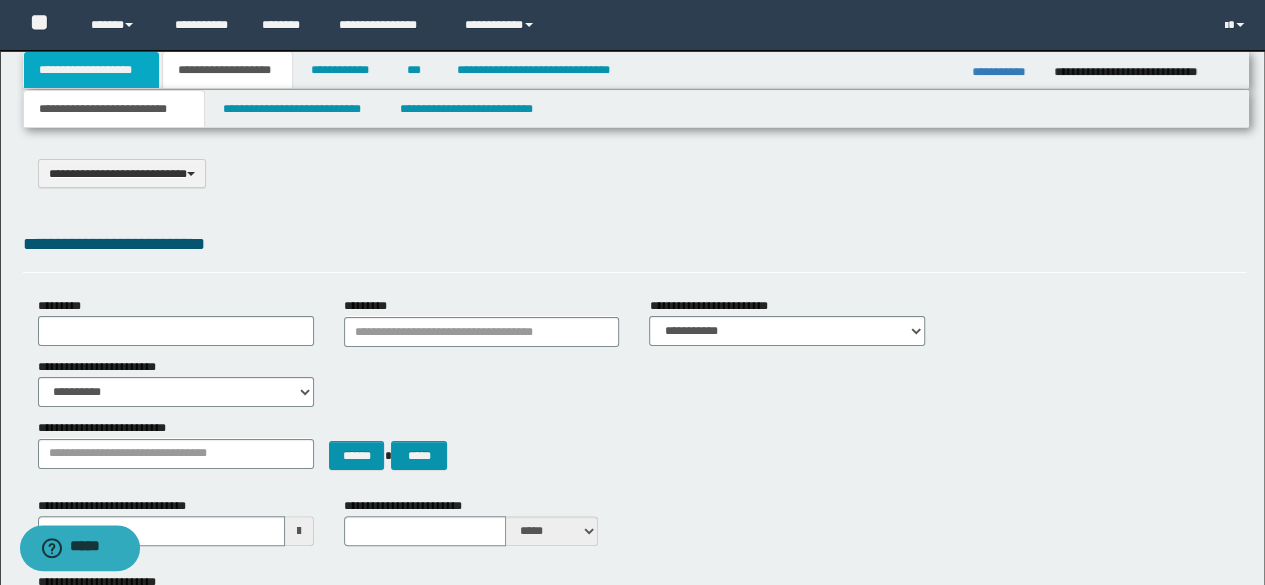 click on "**********" at bounding box center [92, 70] 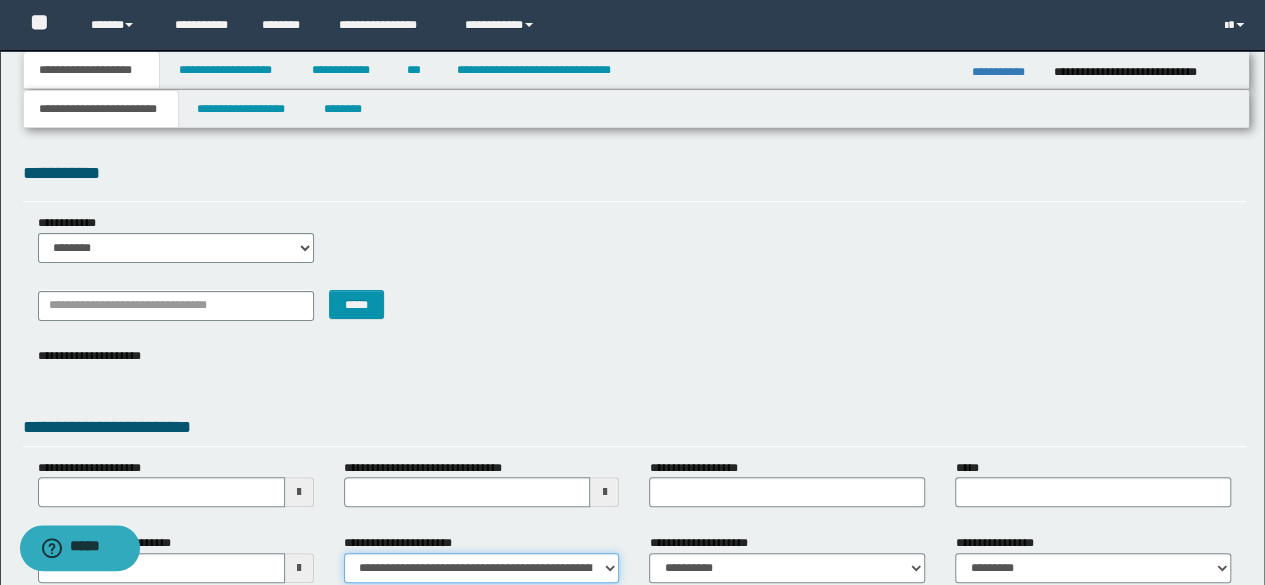 click on "**********" at bounding box center [482, 568] 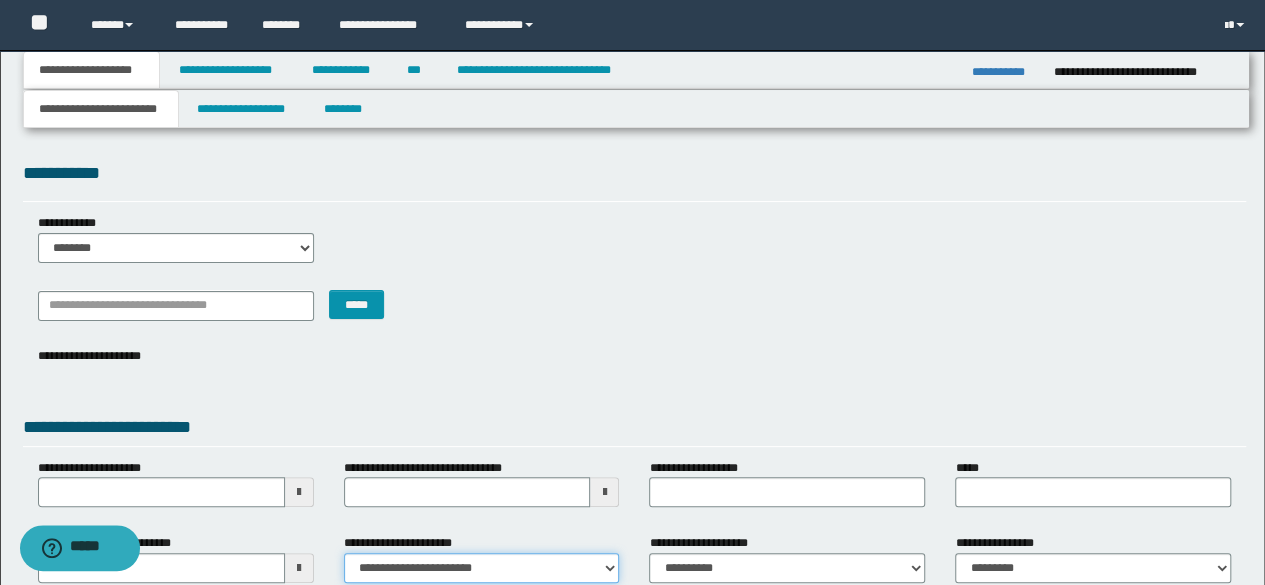 click on "**********" at bounding box center [482, 568] 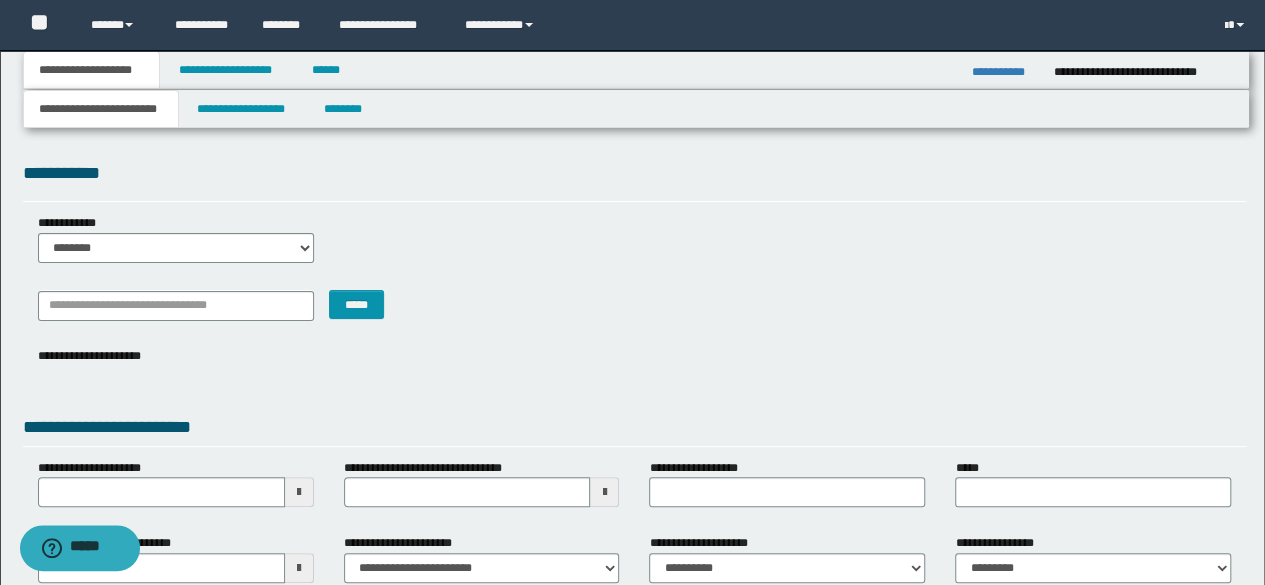 click on "**********" at bounding box center [635, 416] 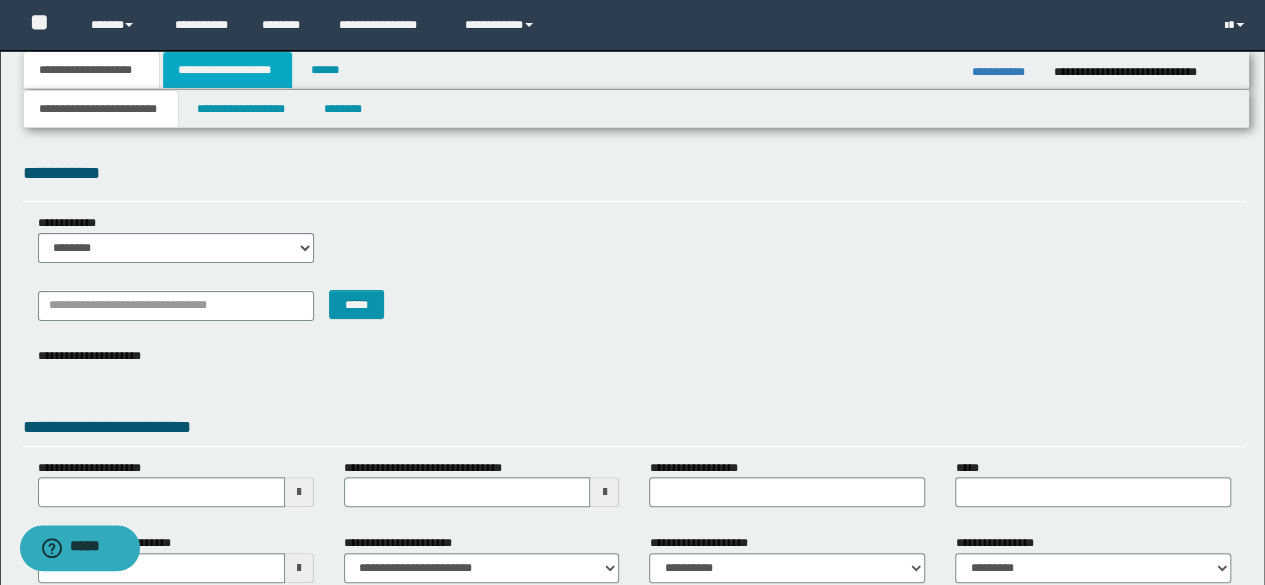 click on "**********" at bounding box center [227, 70] 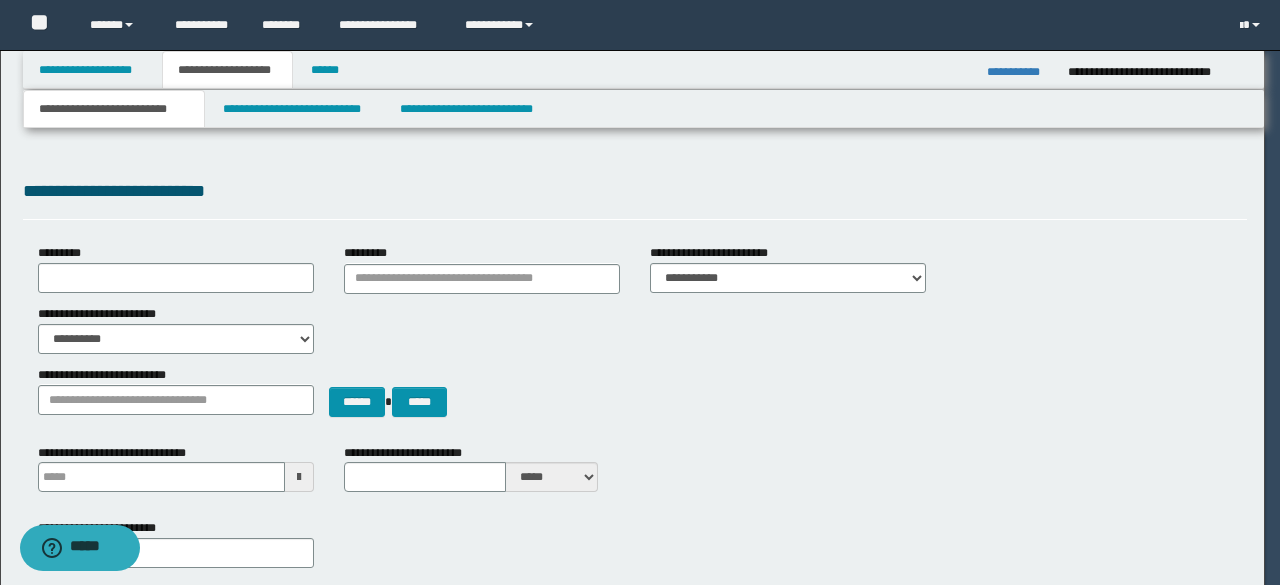 type 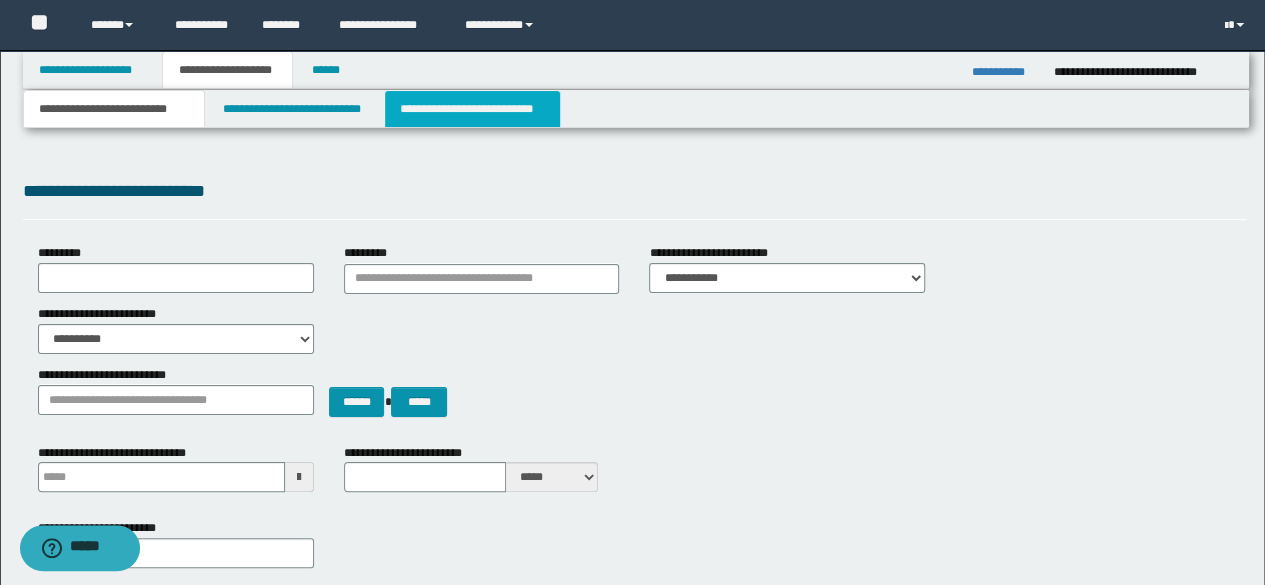 click on "**********" at bounding box center (472, 109) 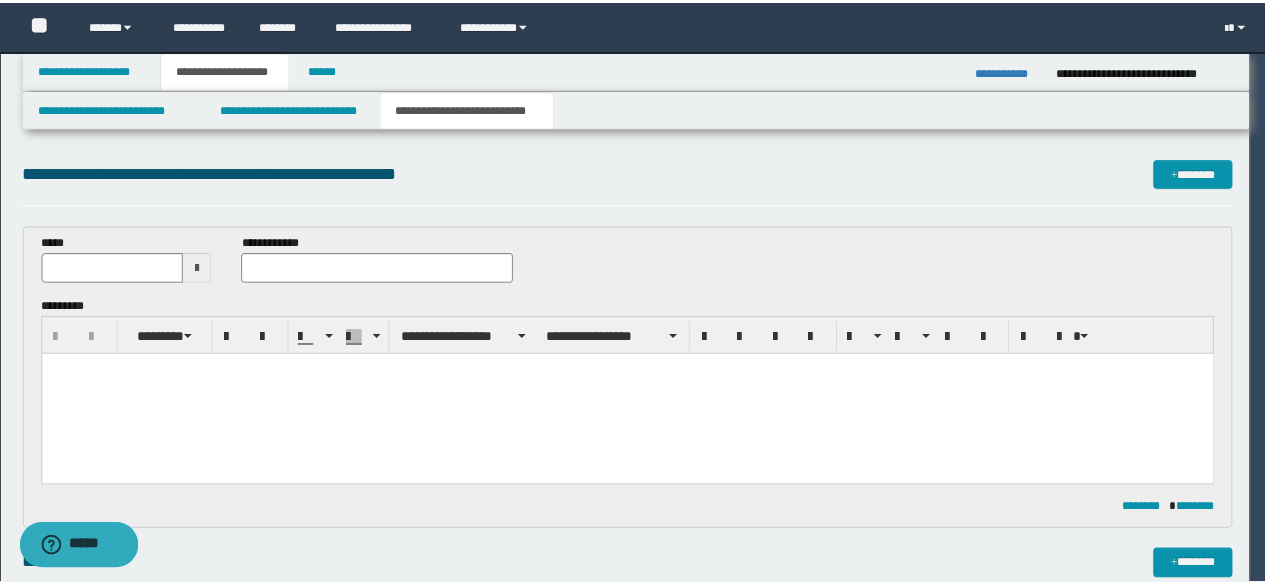 scroll, scrollTop: 0, scrollLeft: 0, axis: both 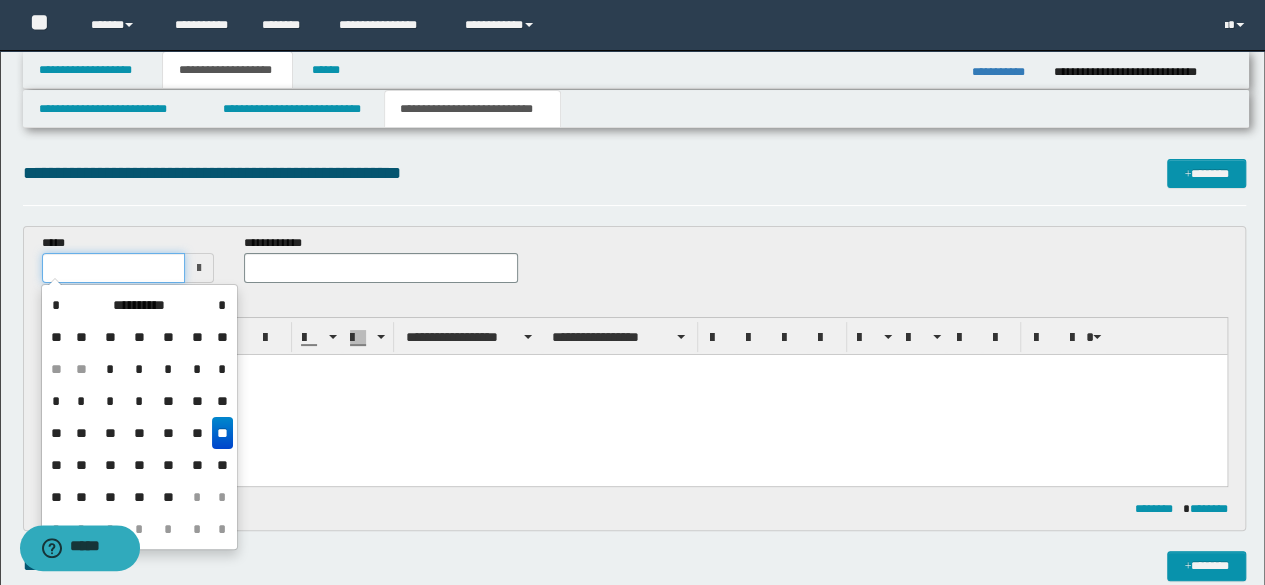 click at bounding box center (114, 268) 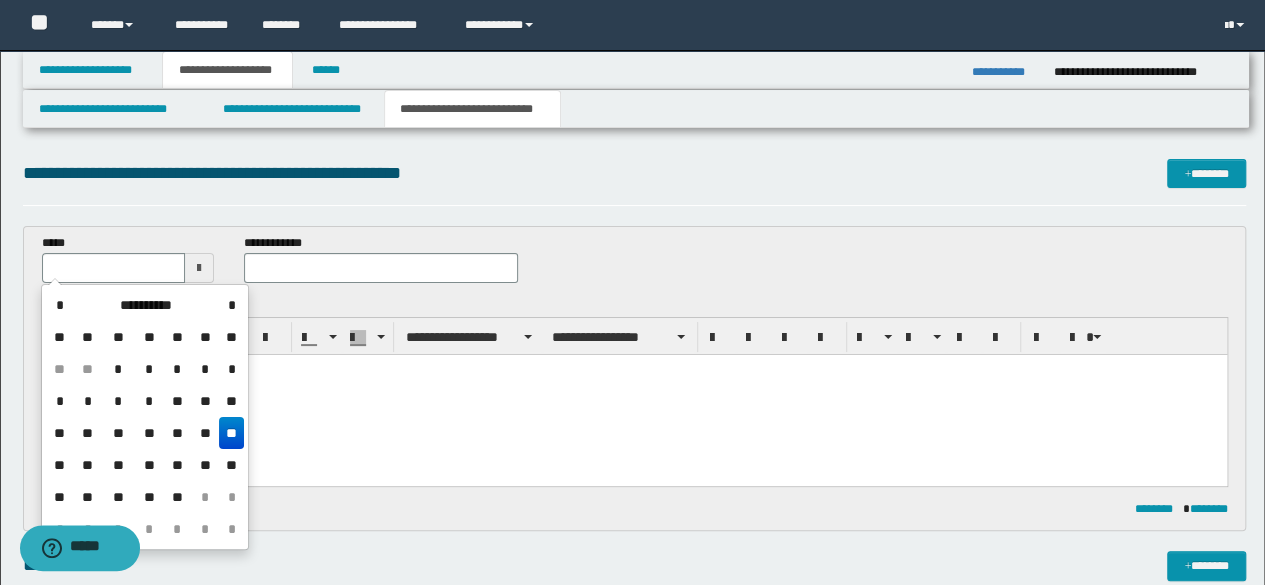 click on "**" at bounding box center (231, 433) 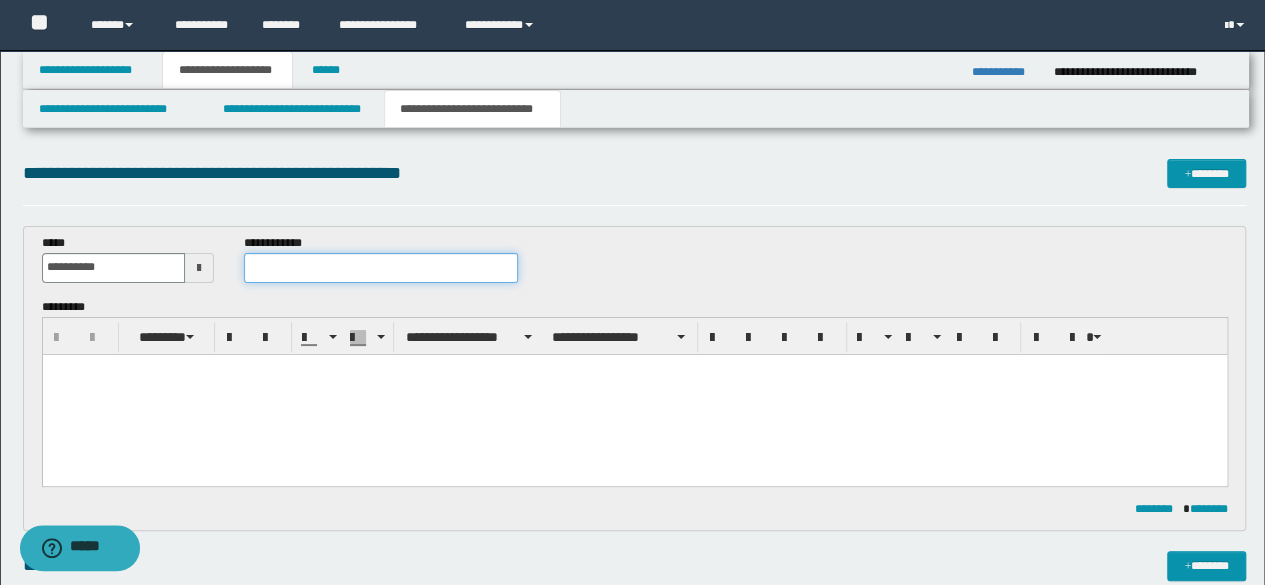 click at bounding box center [381, 268] 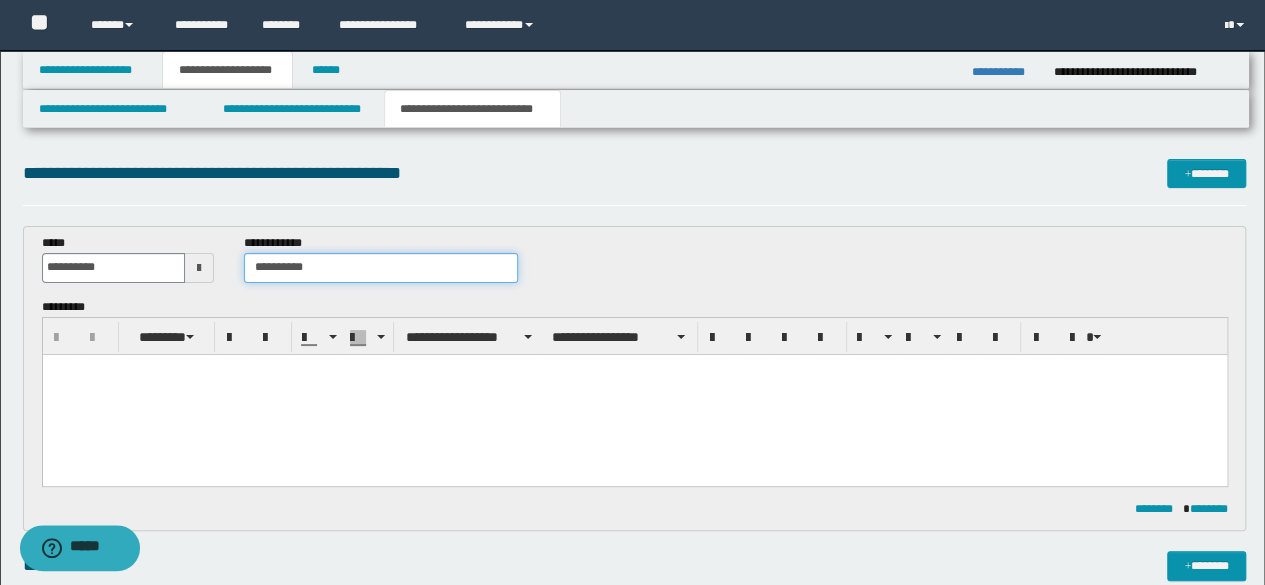 type on "**********" 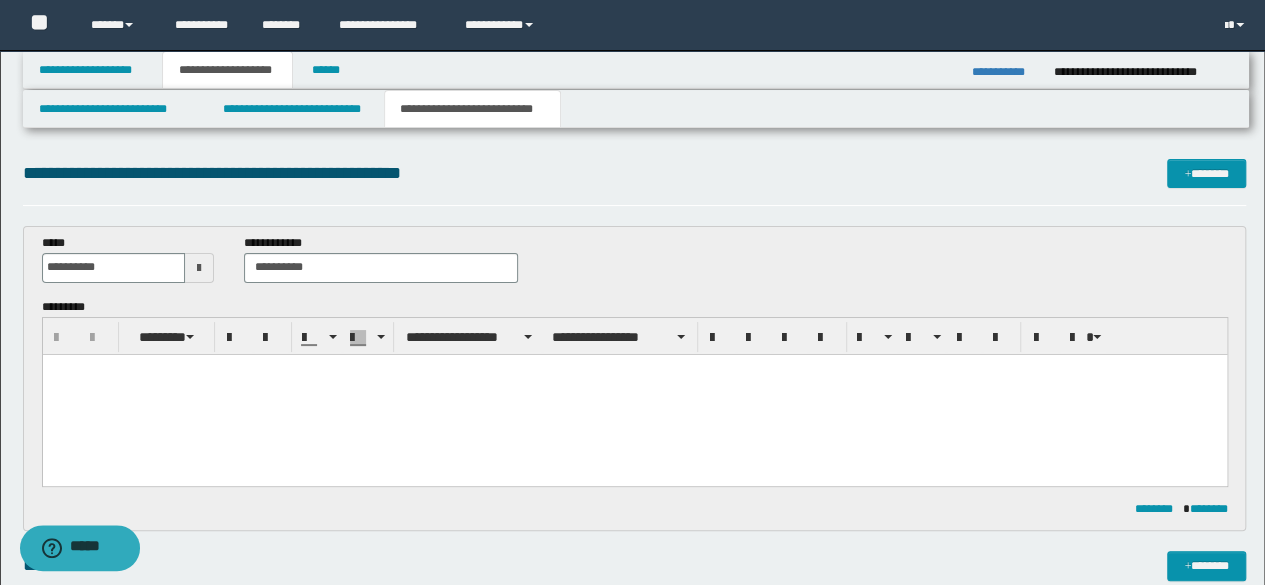 click at bounding box center [634, 369] 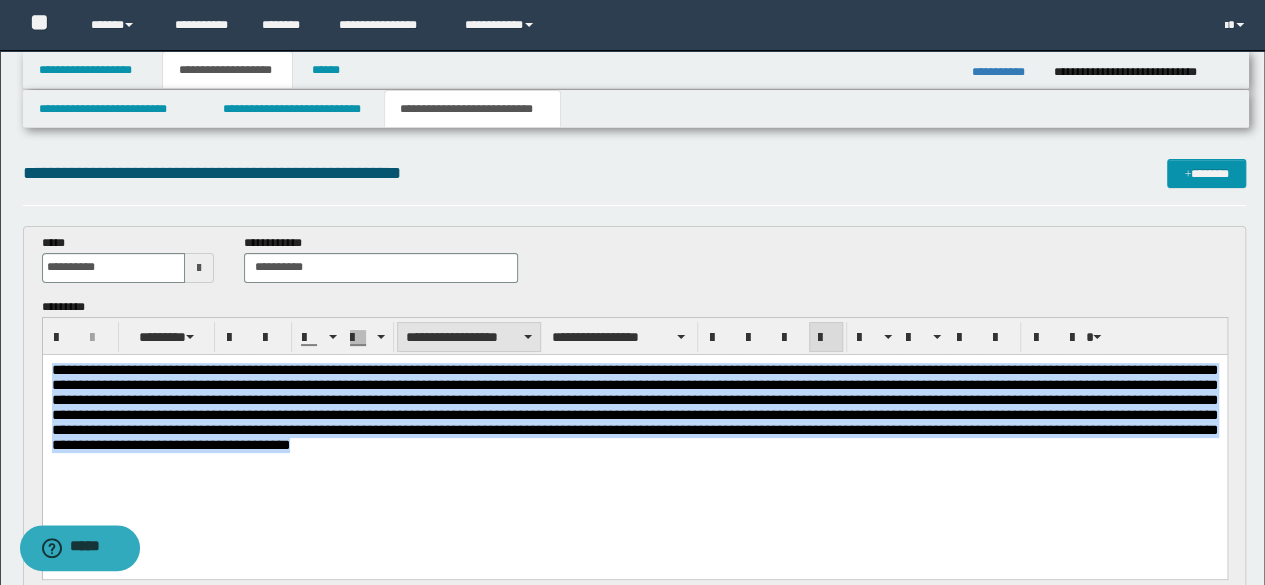 click on "**********" at bounding box center [469, 337] 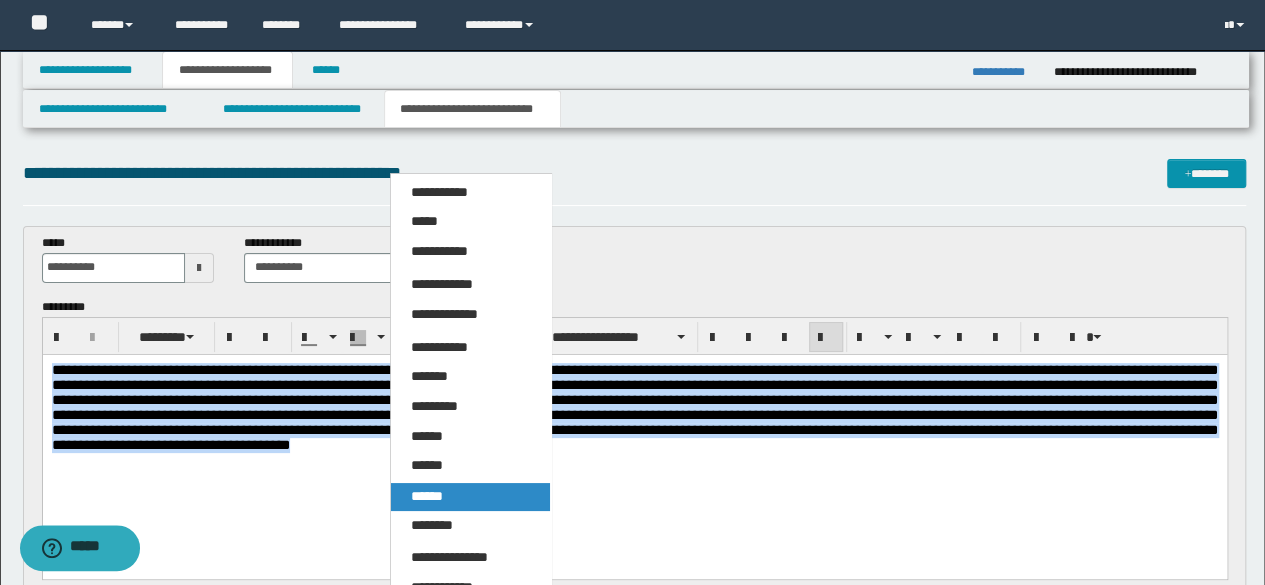 click on "******" at bounding box center [427, 496] 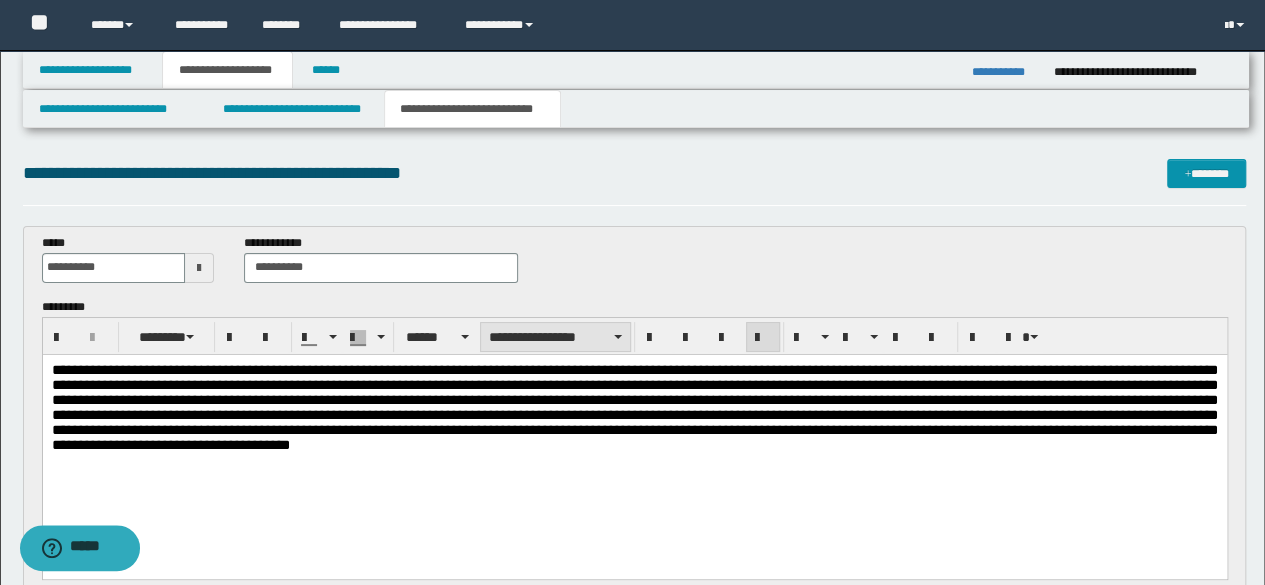 click on "**********" at bounding box center [555, 337] 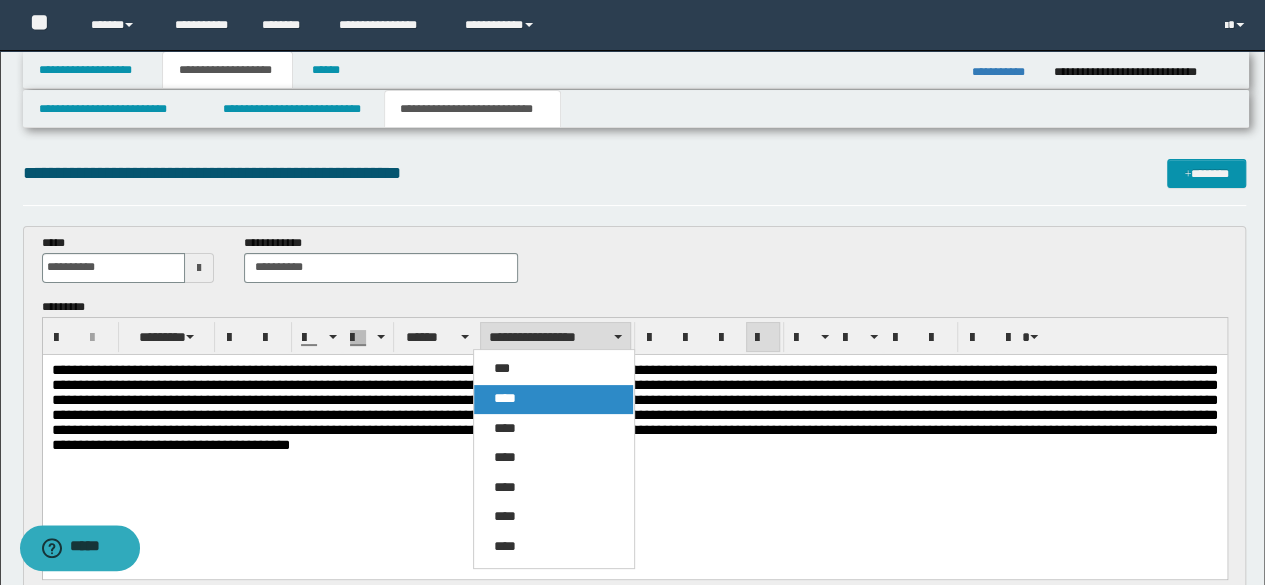 click on "****" at bounding box center [505, 398] 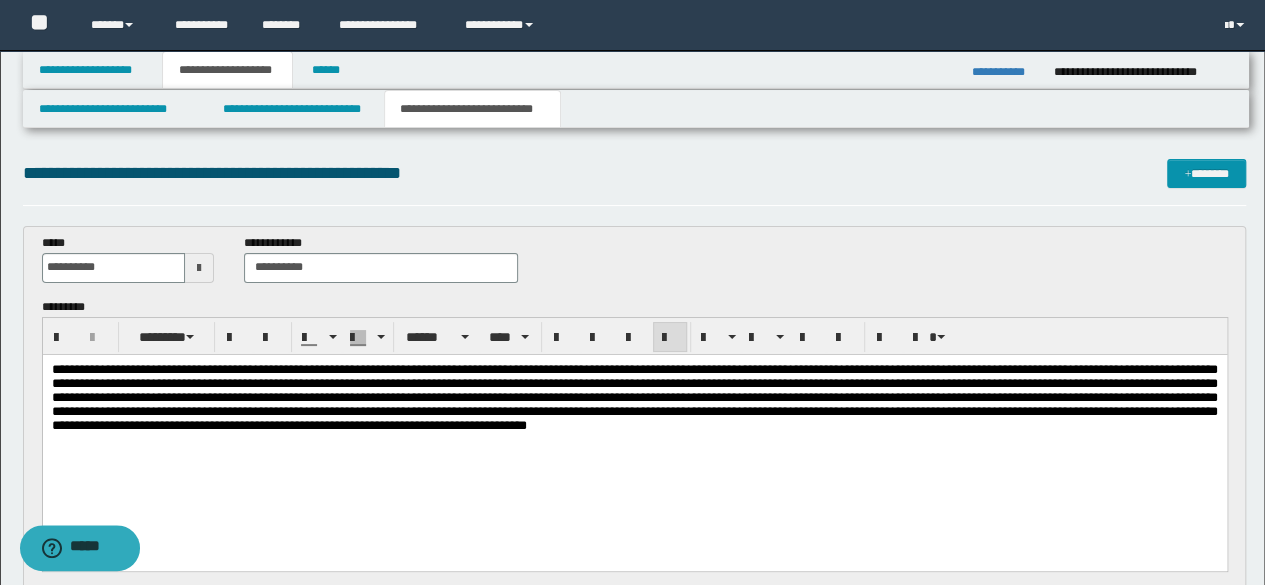 click on "**********" at bounding box center (634, 396) 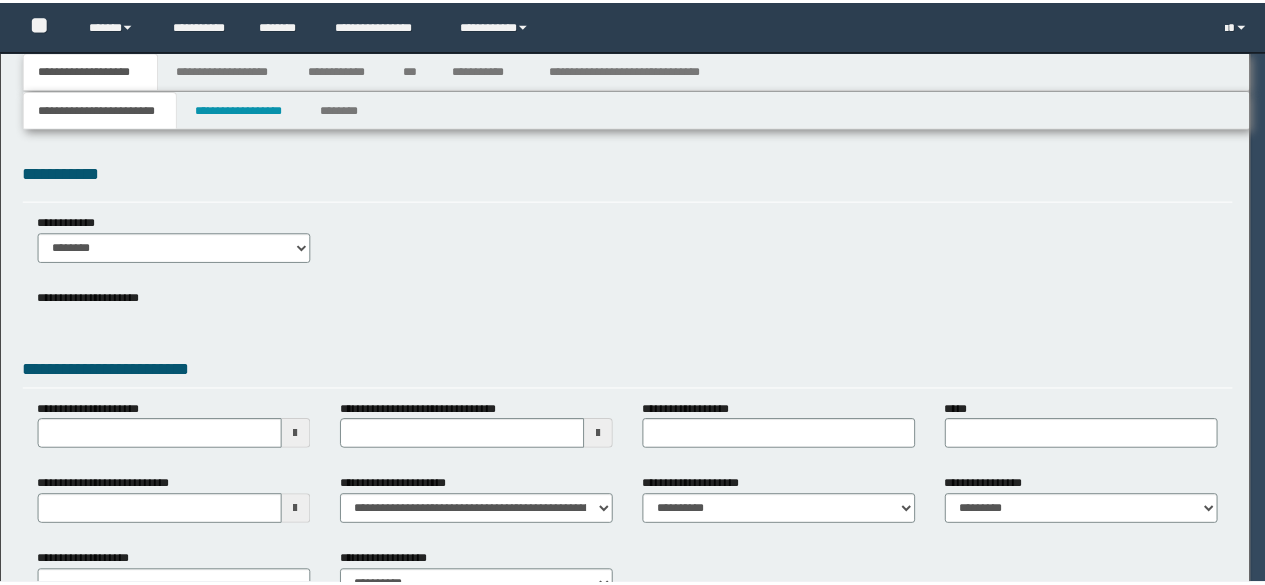 scroll, scrollTop: 0, scrollLeft: 0, axis: both 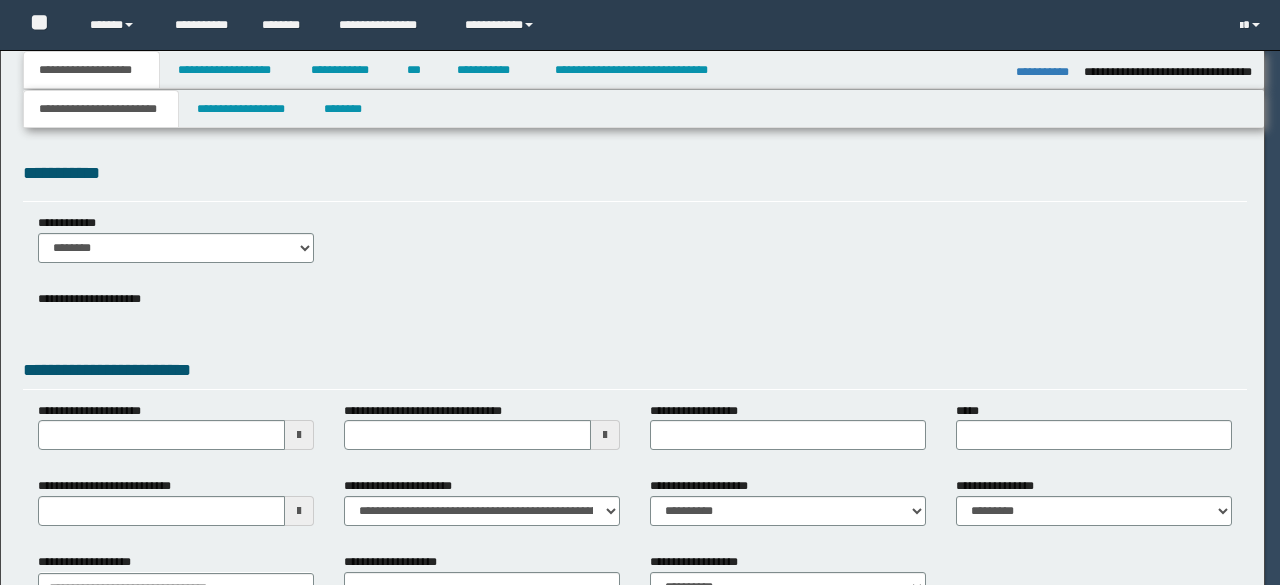 select on "*" 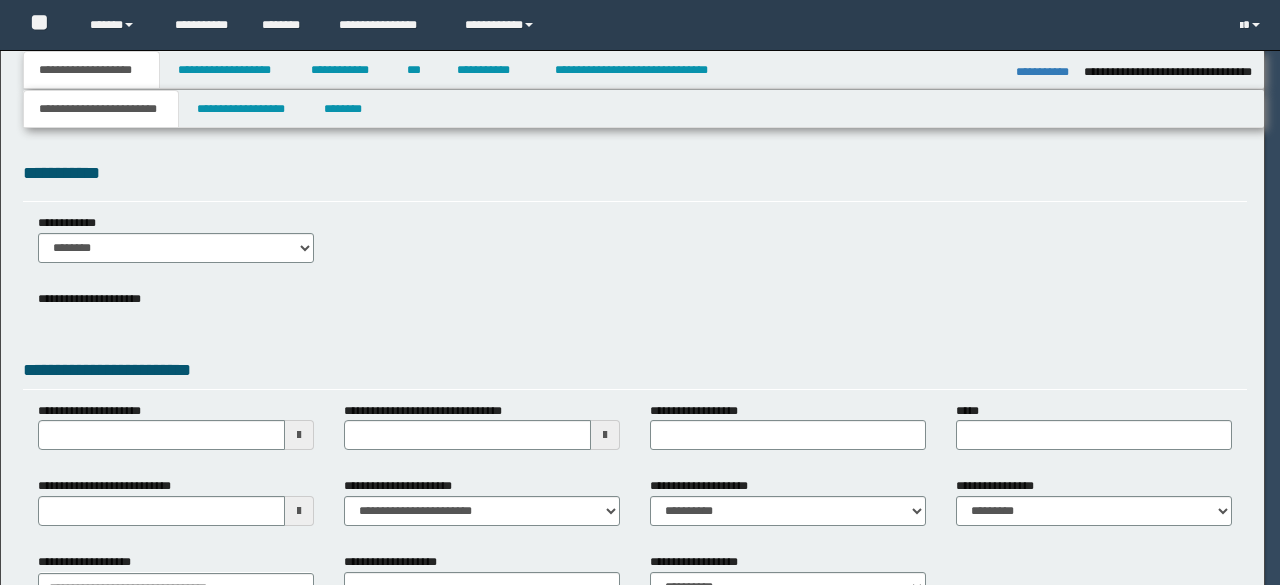 select on "*" 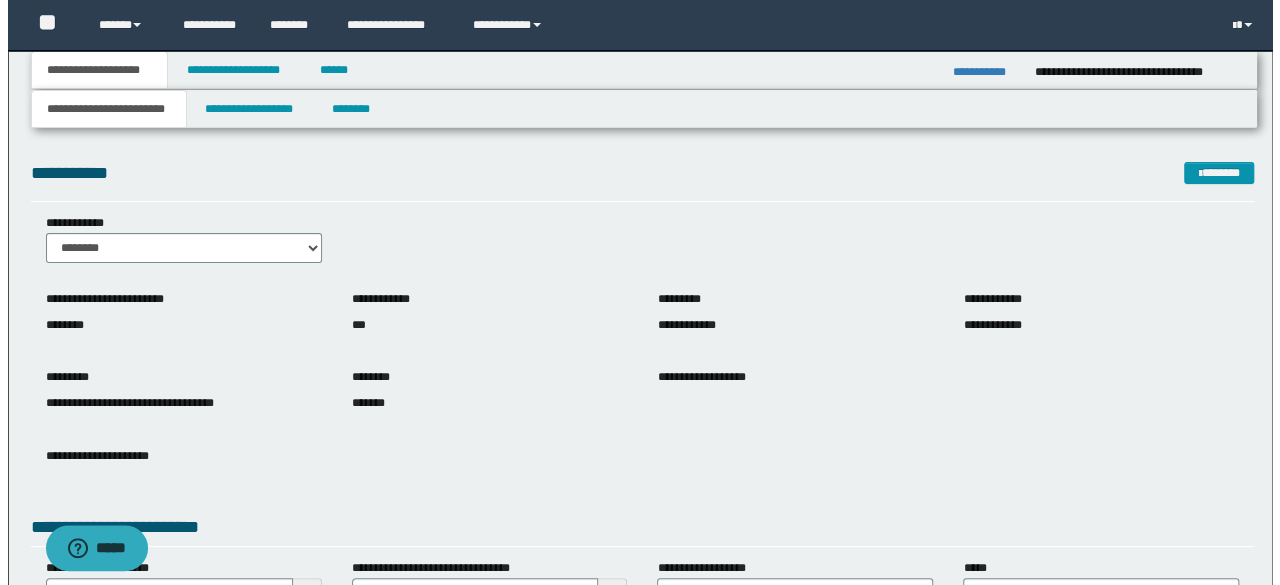 scroll, scrollTop: 0, scrollLeft: 0, axis: both 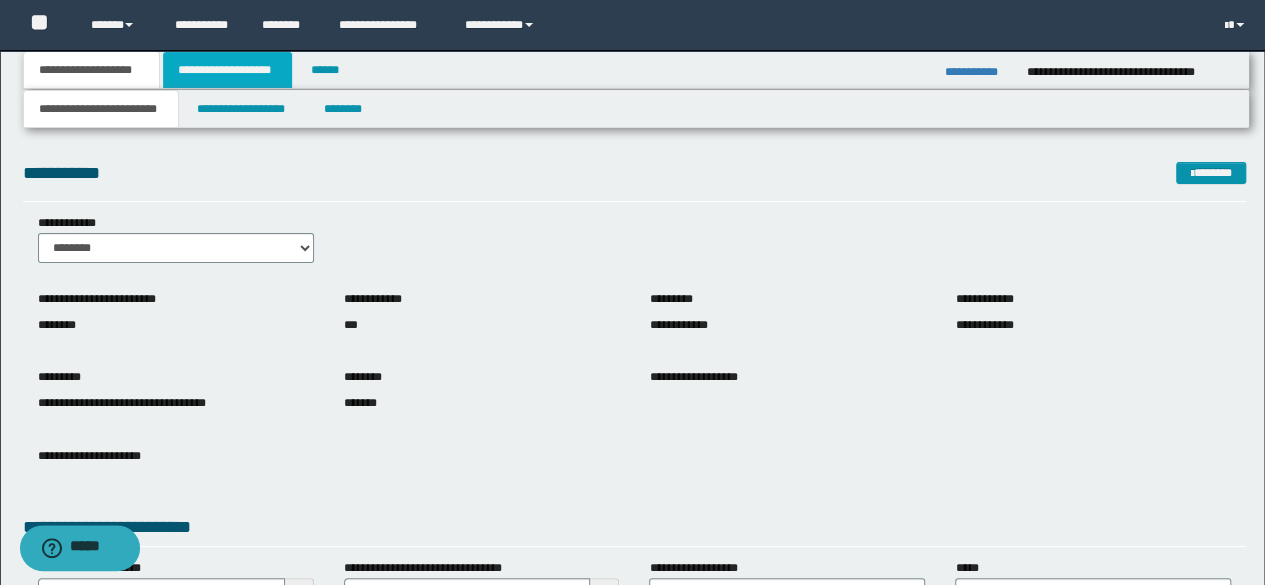 click on "**********" at bounding box center [227, 70] 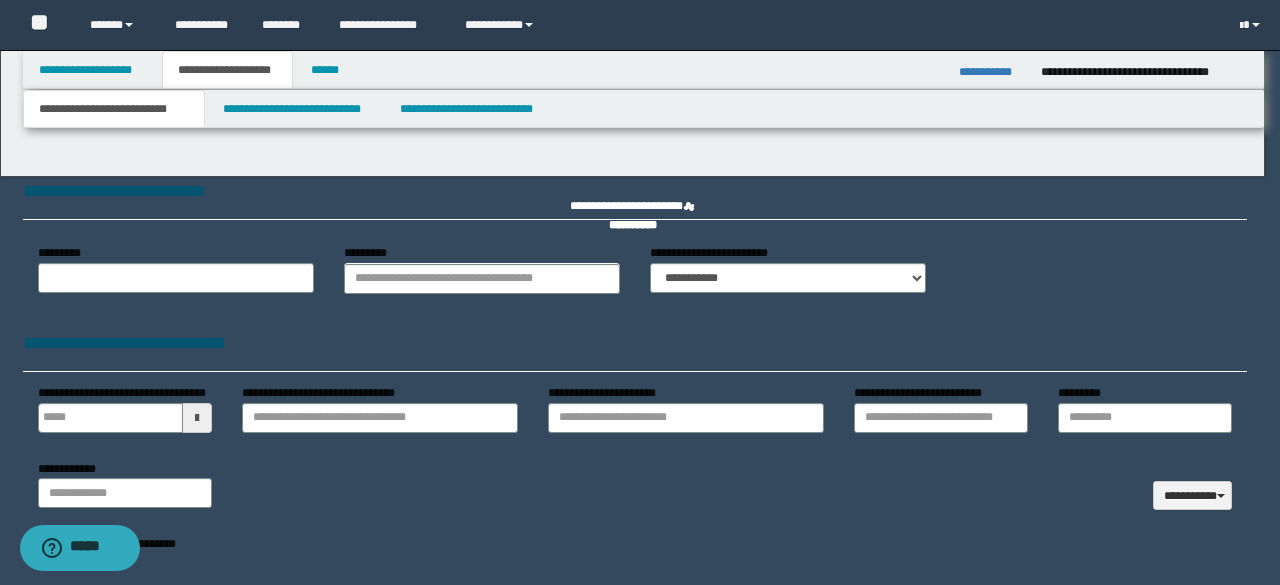 type 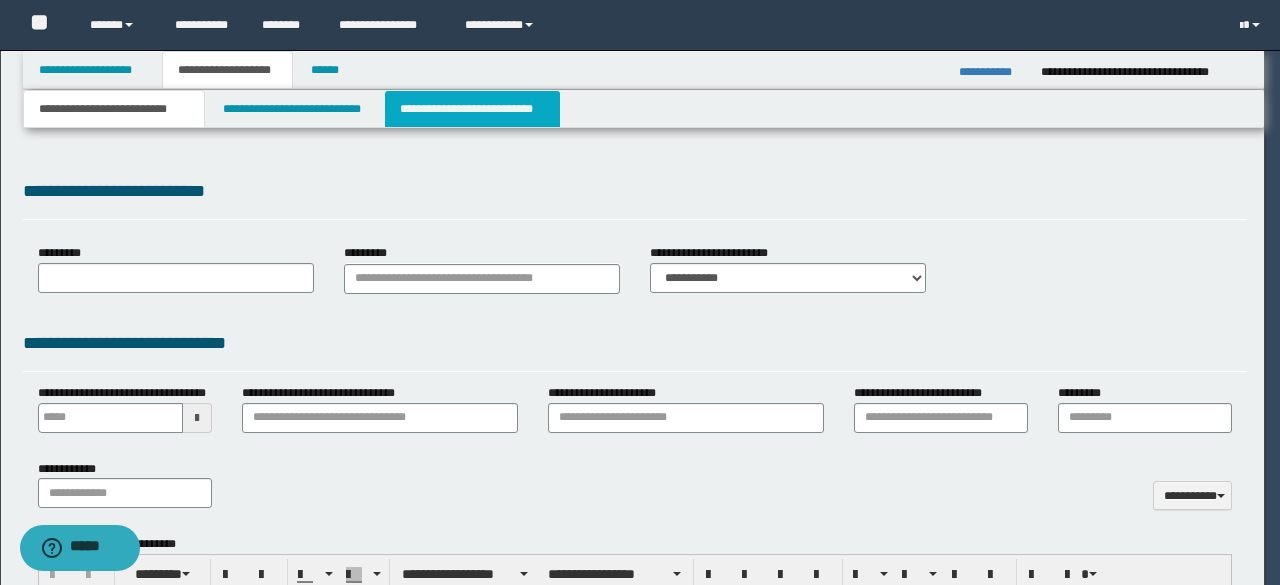 select on "*" 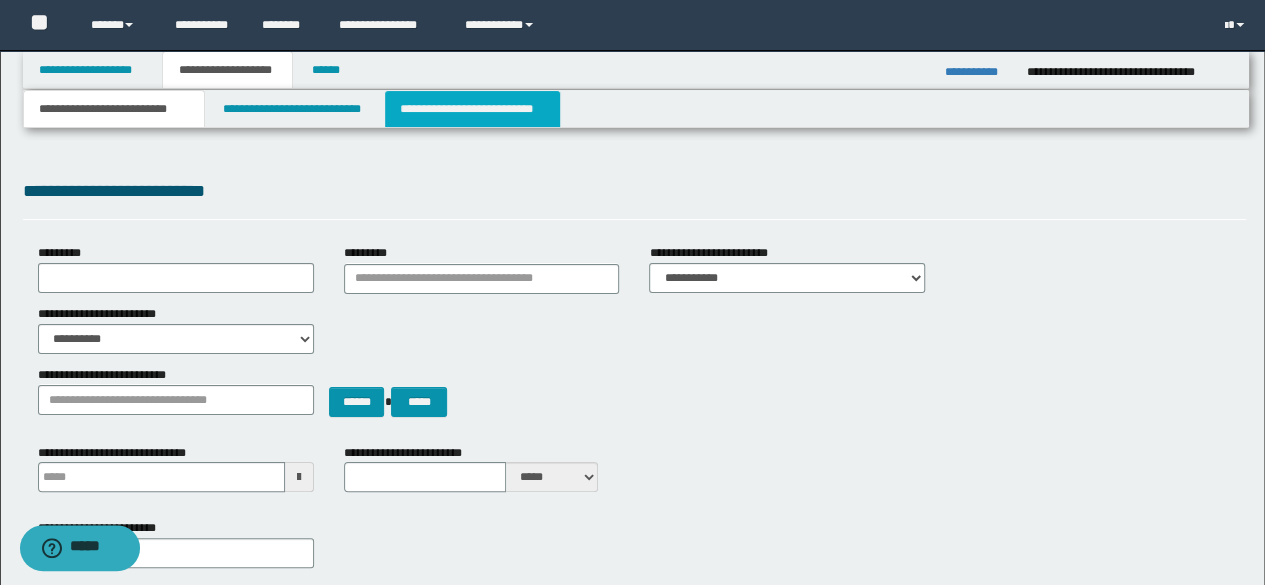 click on "**********" at bounding box center [472, 109] 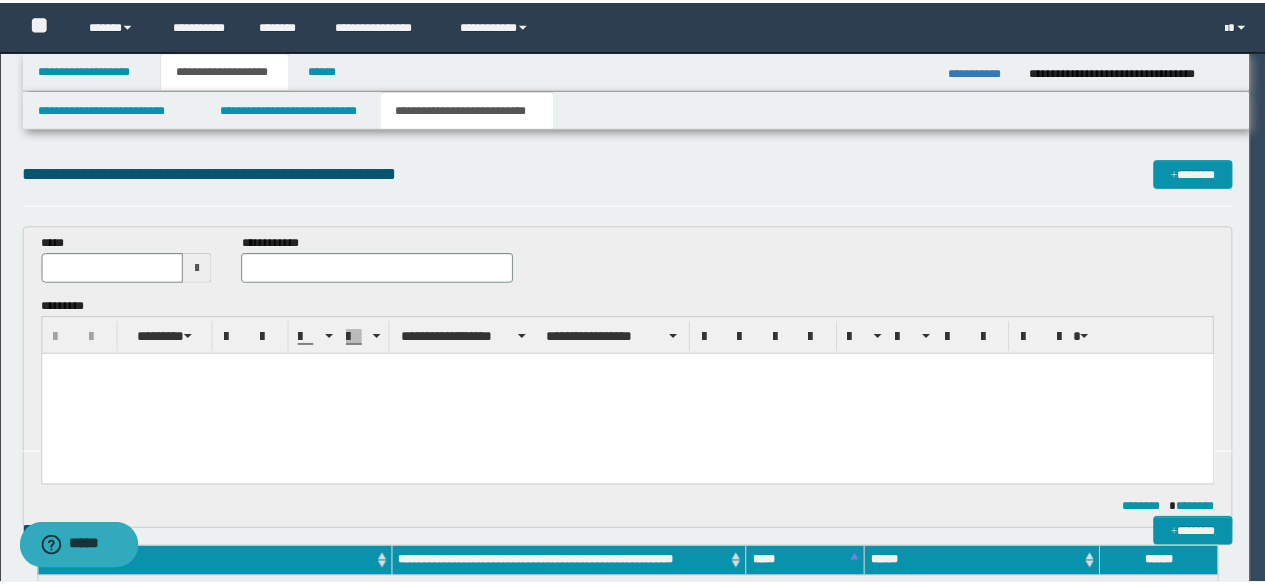 scroll, scrollTop: 0, scrollLeft: 0, axis: both 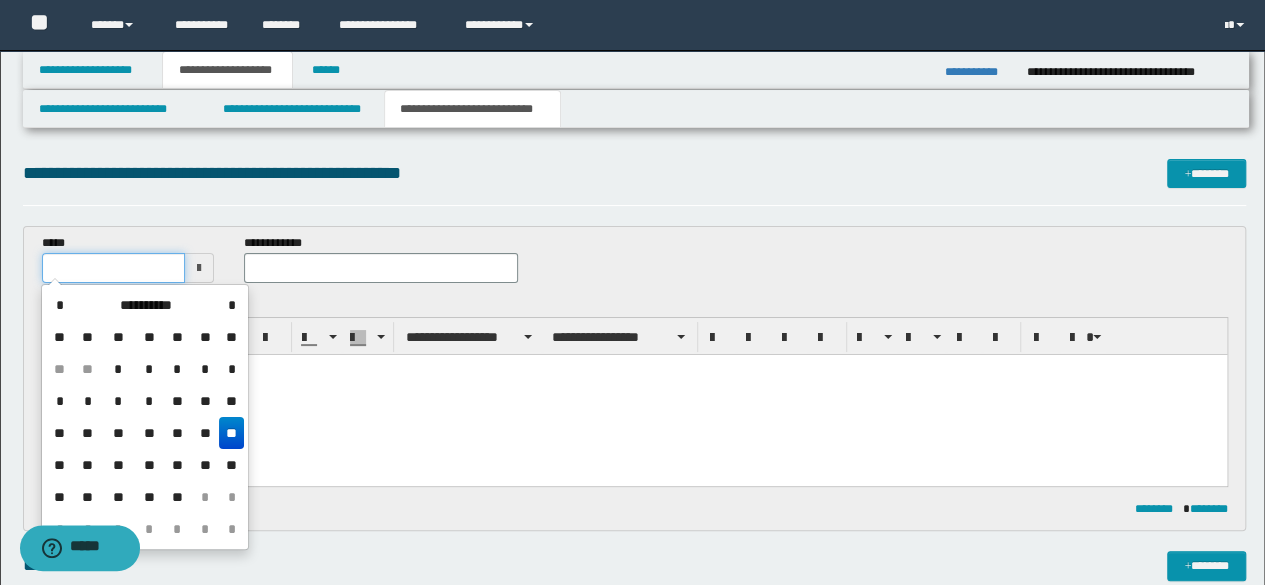 click at bounding box center (114, 268) 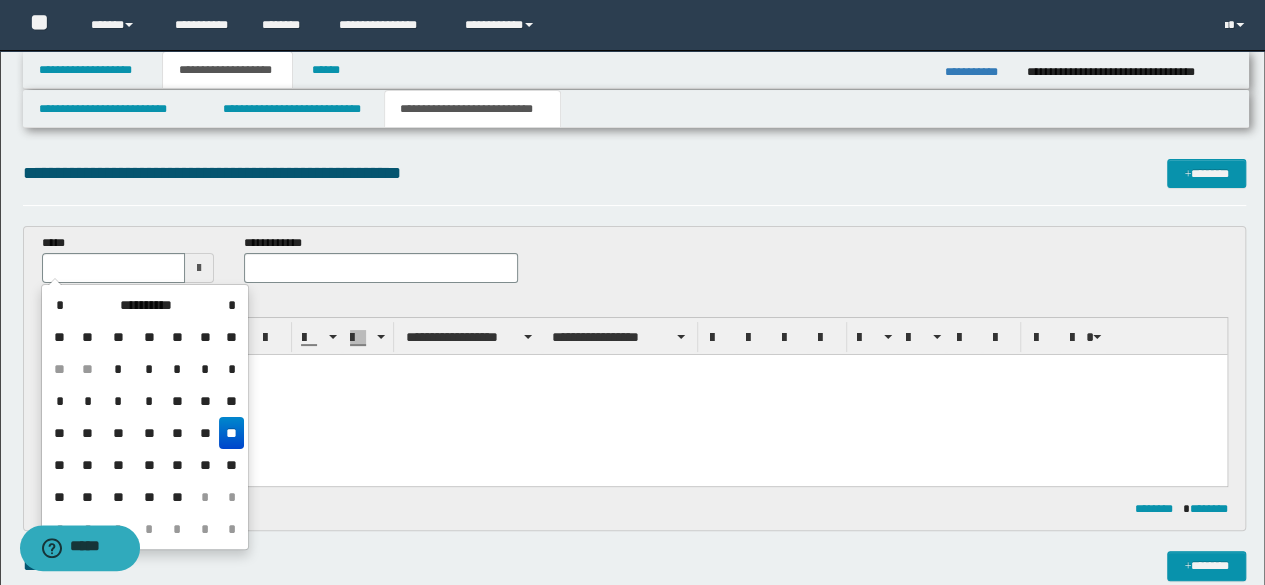 click on "**" at bounding box center (231, 433) 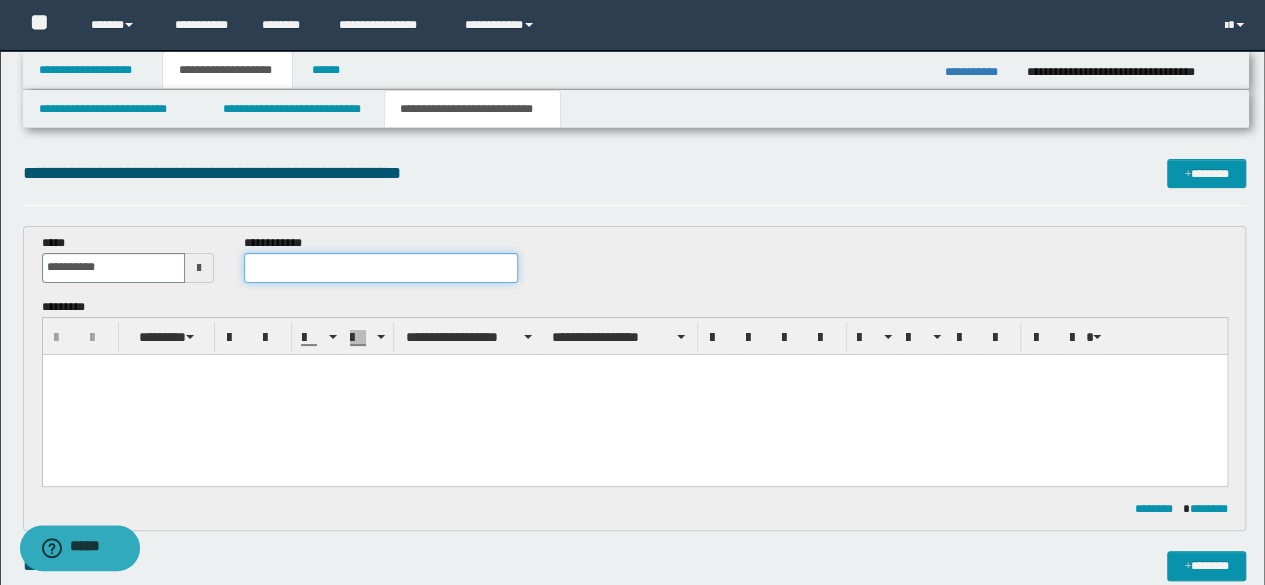 click at bounding box center (381, 268) 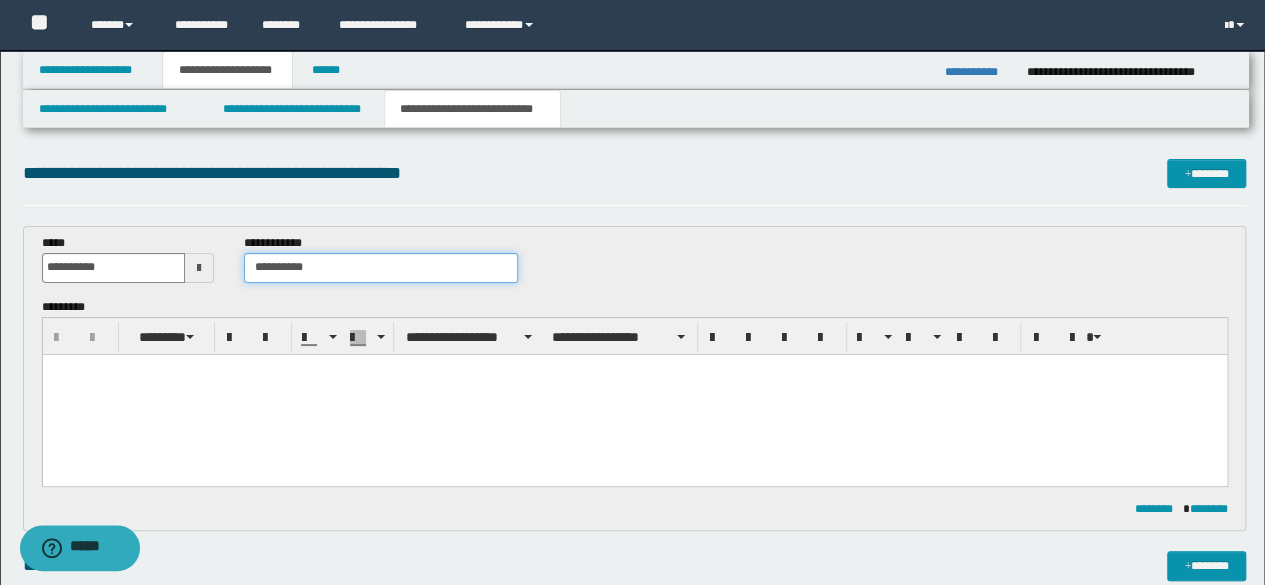 type on "**********" 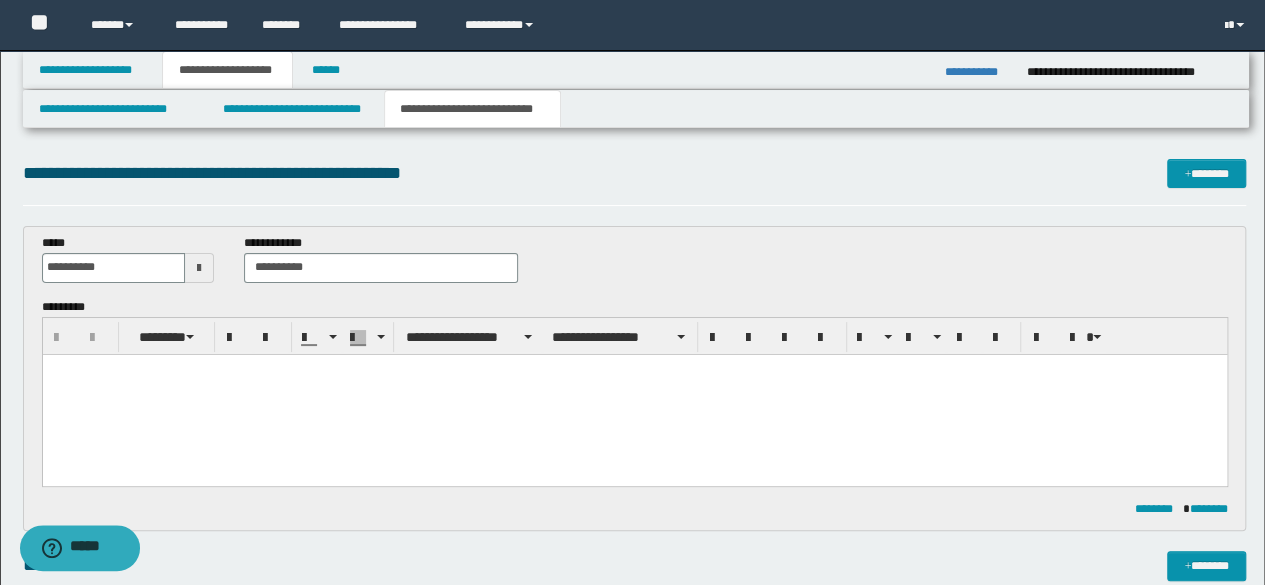 click at bounding box center (634, 394) 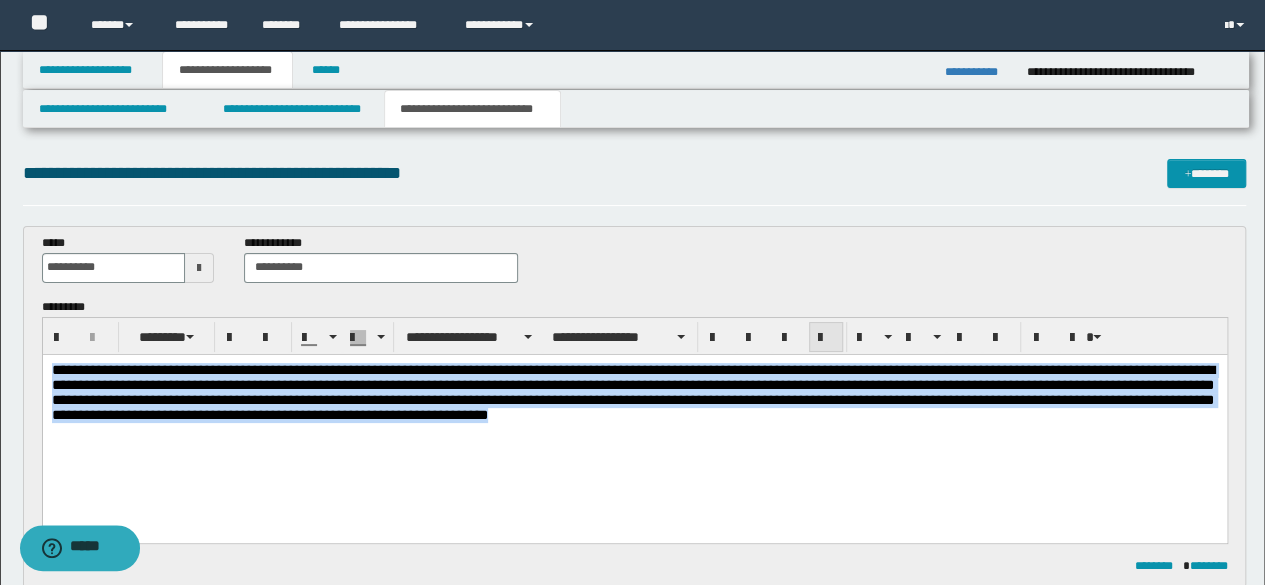 click at bounding box center [826, 338] 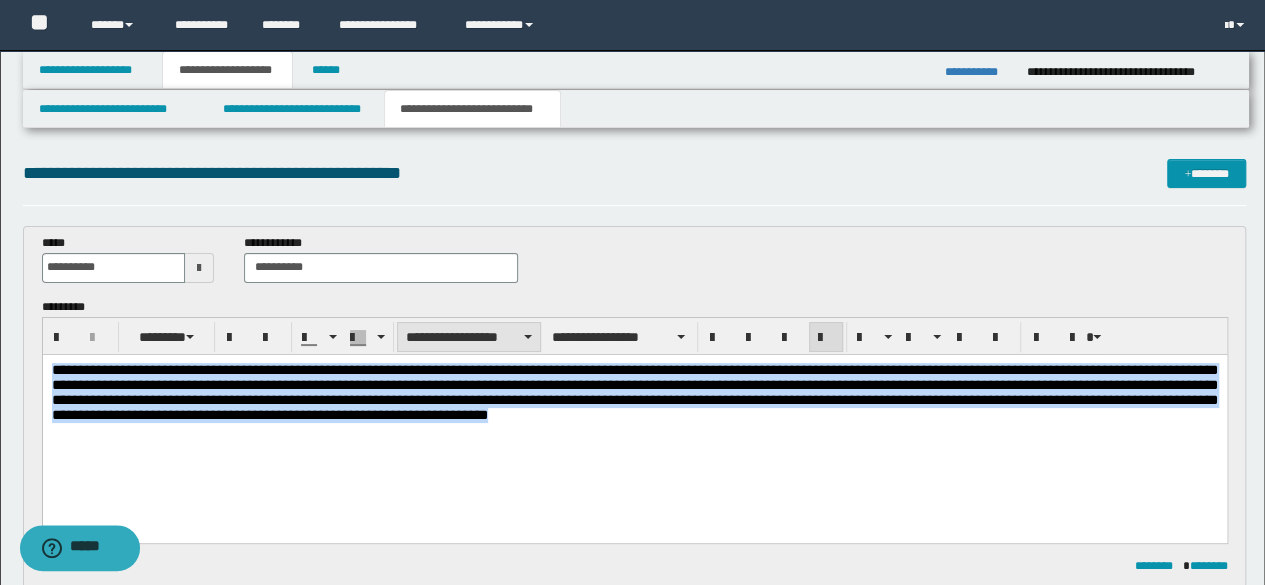 click on "**********" at bounding box center (469, 337) 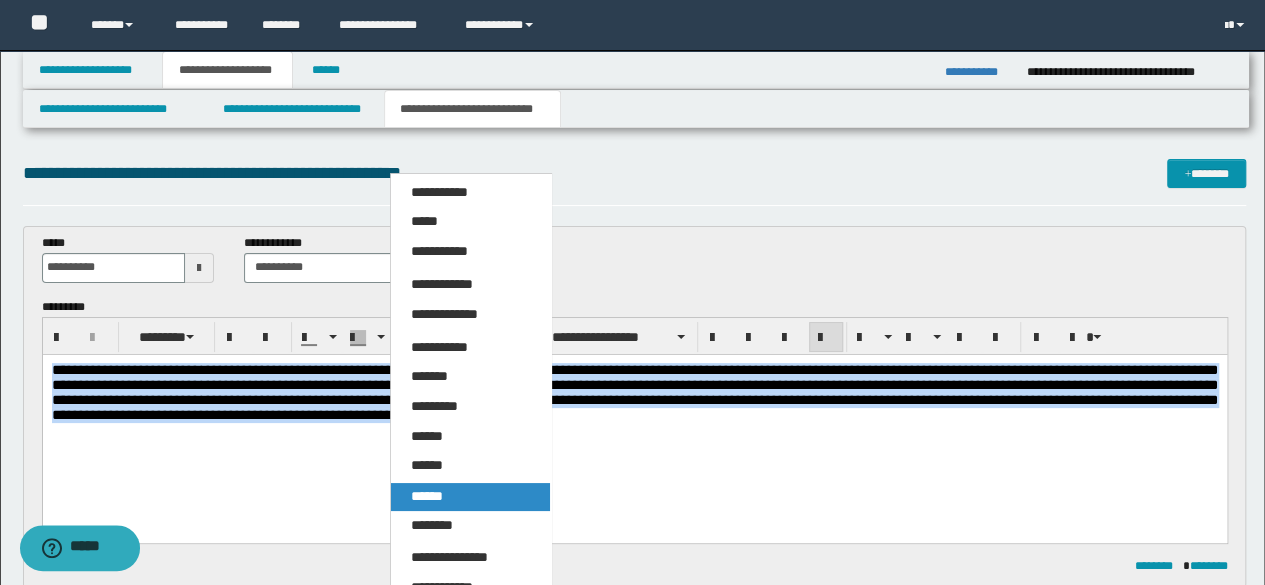 click on "******" at bounding box center (470, 497) 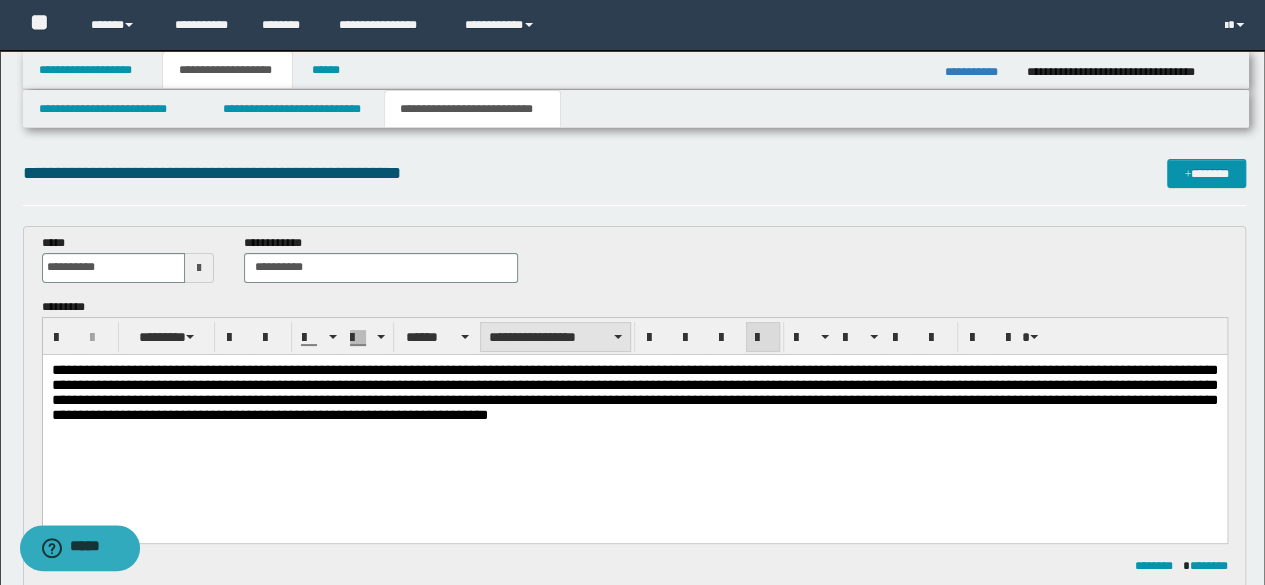 click on "**********" at bounding box center [555, 337] 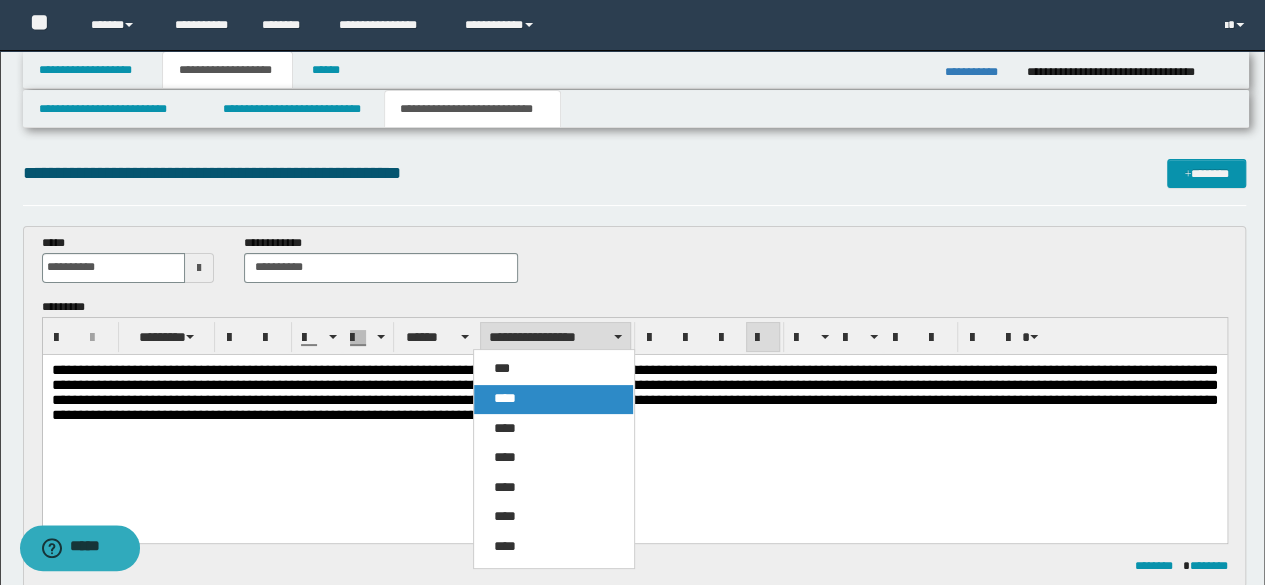 click on "****" at bounding box center (553, 399) 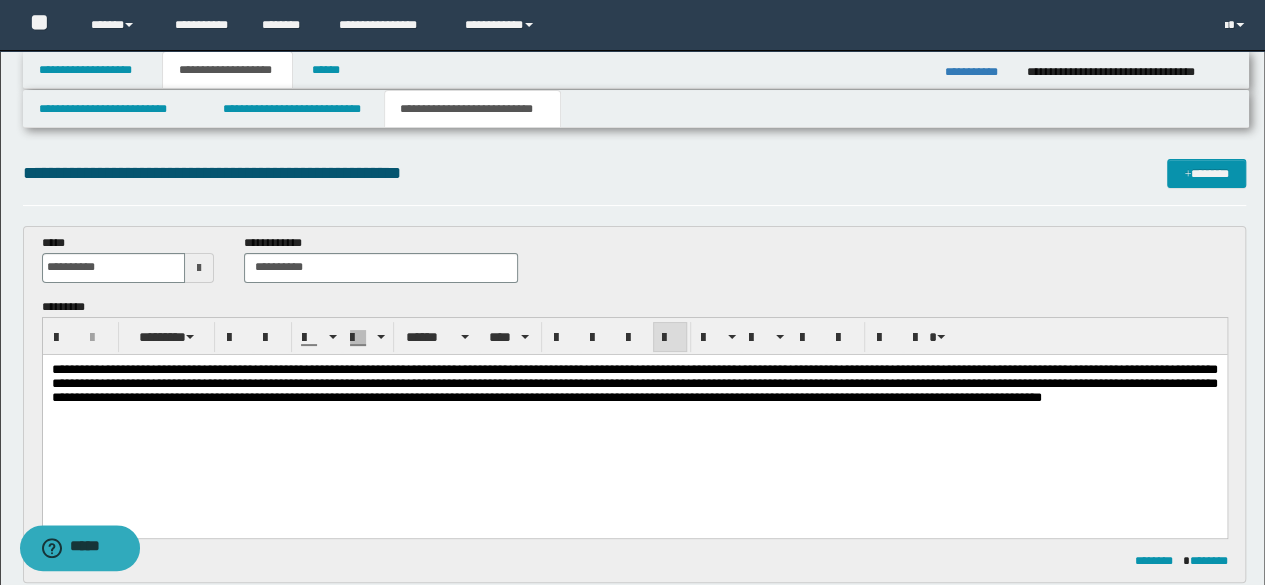 click on "**********" at bounding box center (634, 383) 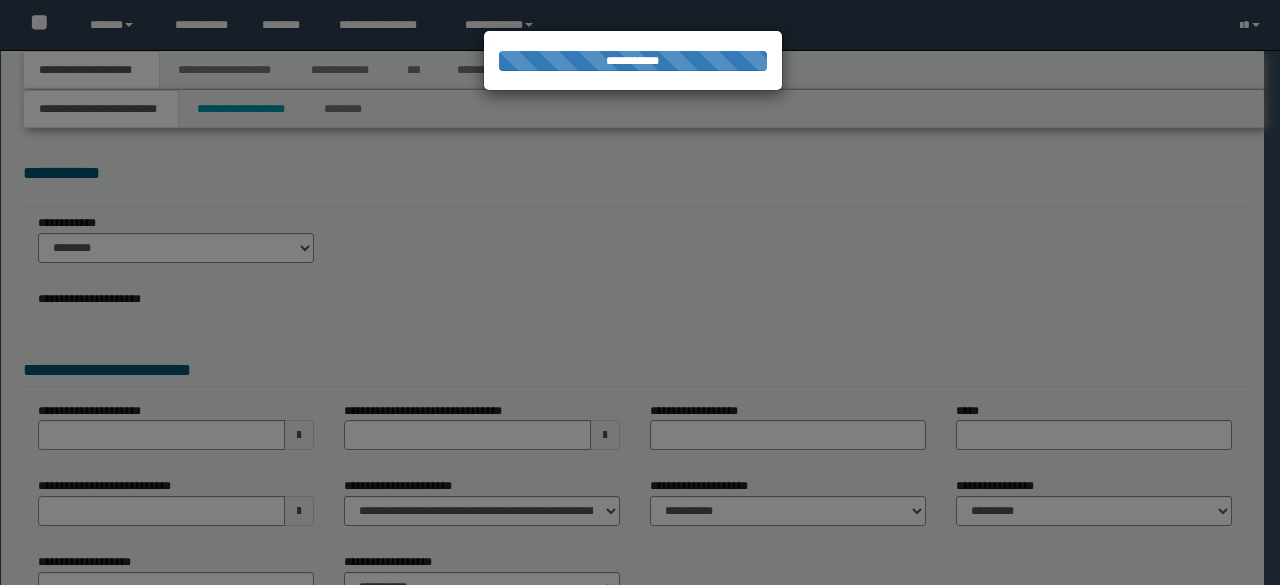scroll, scrollTop: 0, scrollLeft: 0, axis: both 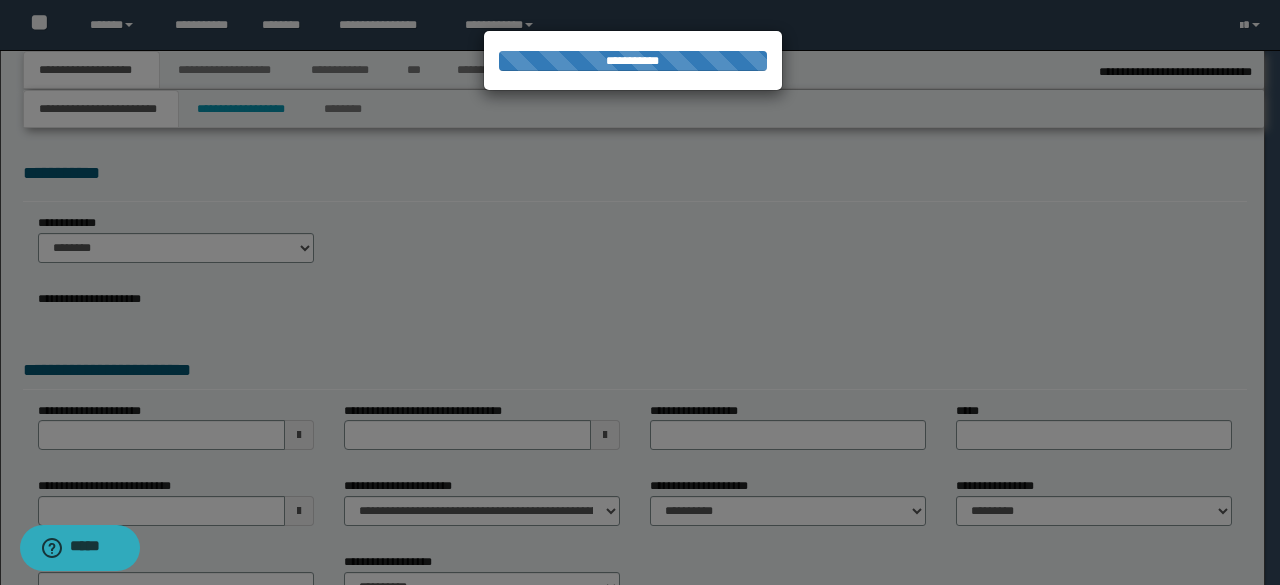select on "*" 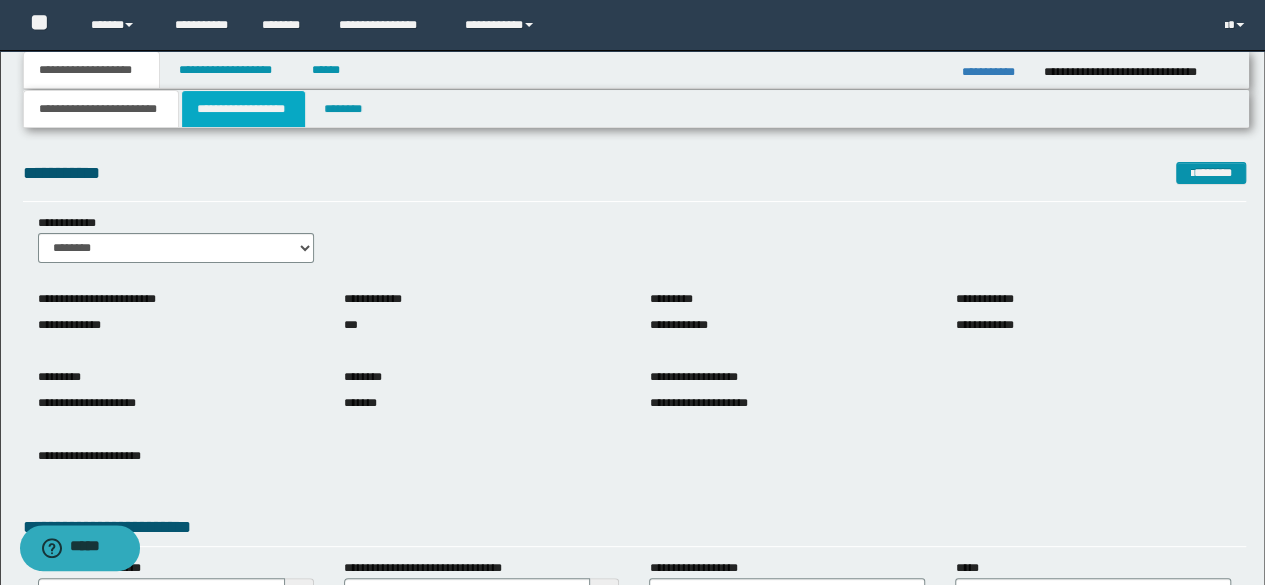 click on "**********" at bounding box center (243, 109) 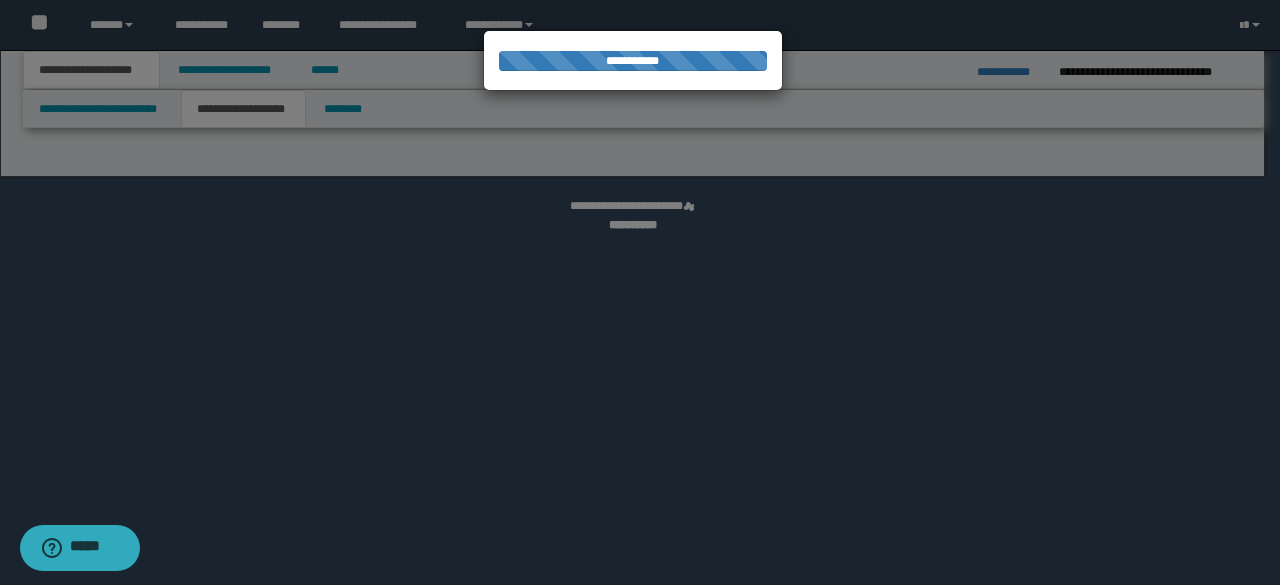 select on "*" 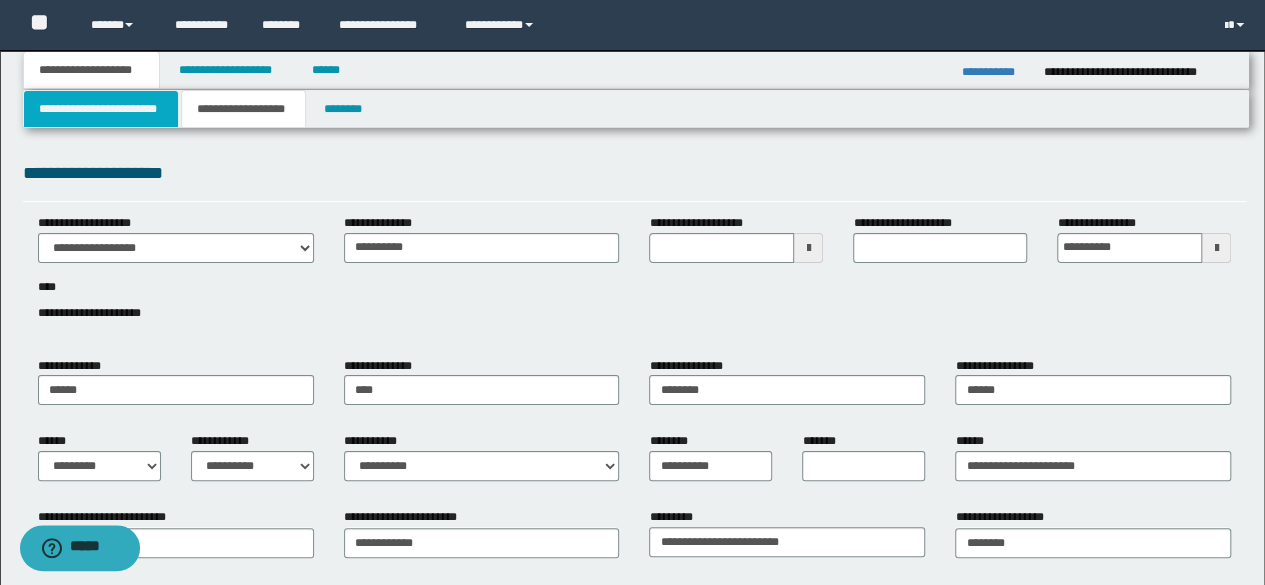 click on "**********" at bounding box center (101, 109) 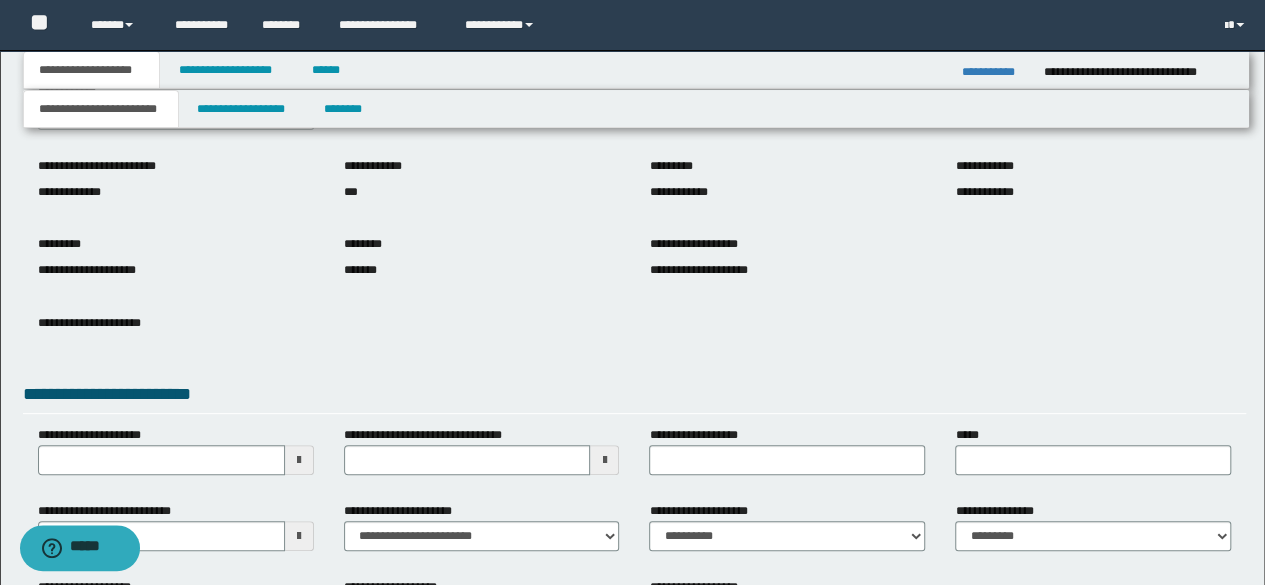 scroll, scrollTop: 160, scrollLeft: 0, axis: vertical 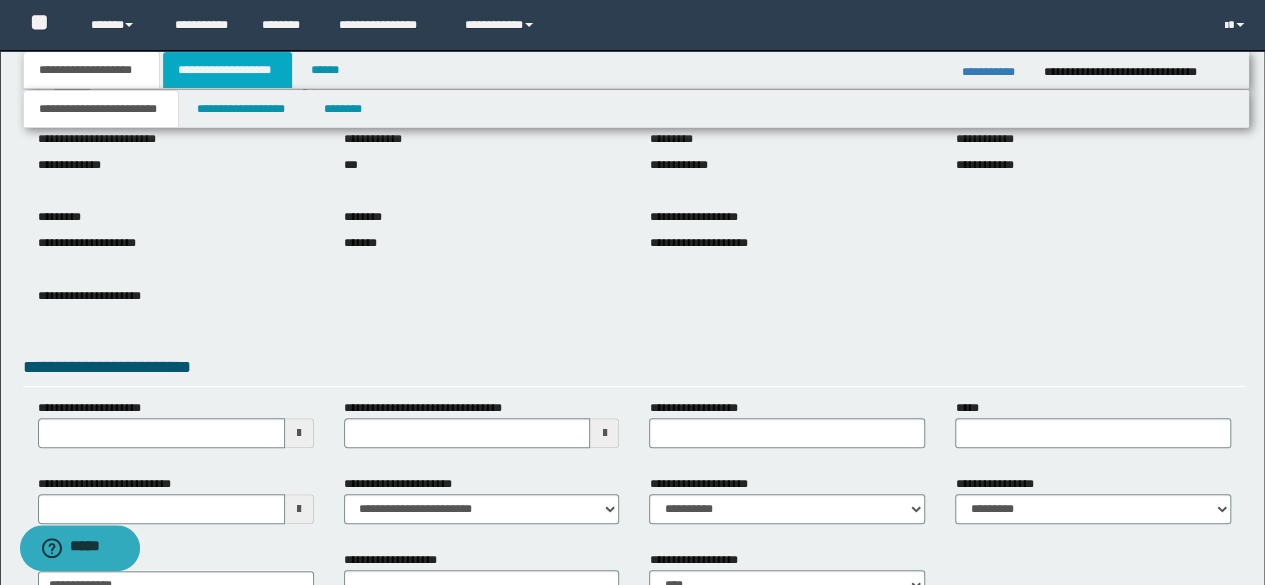 click on "**********" at bounding box center (227, 70) 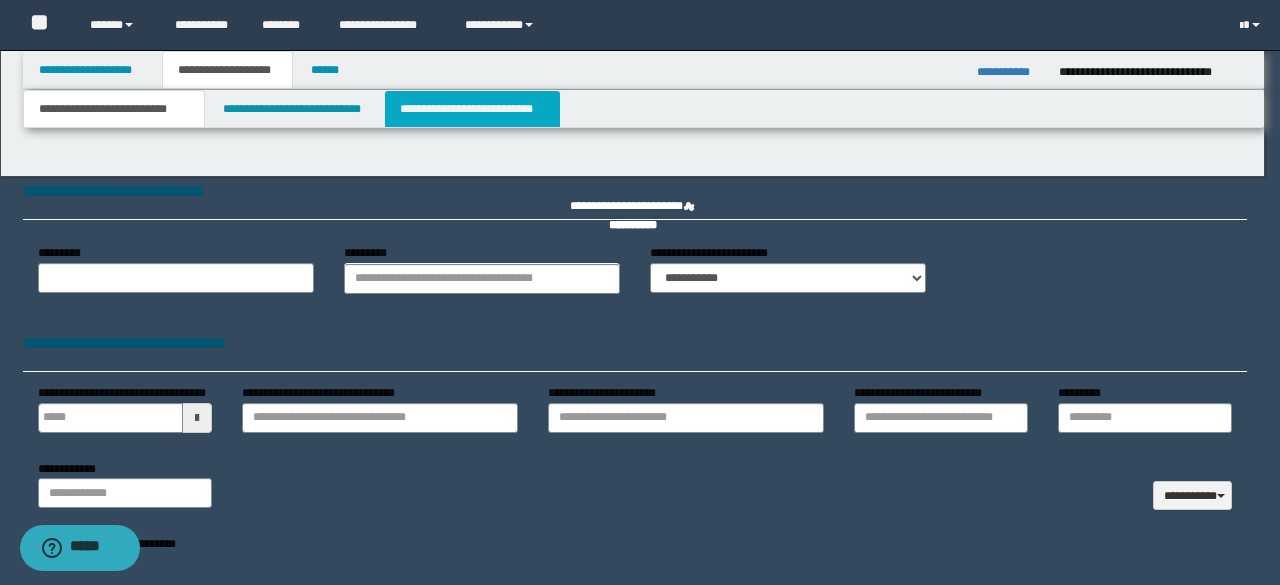 type on "**********" 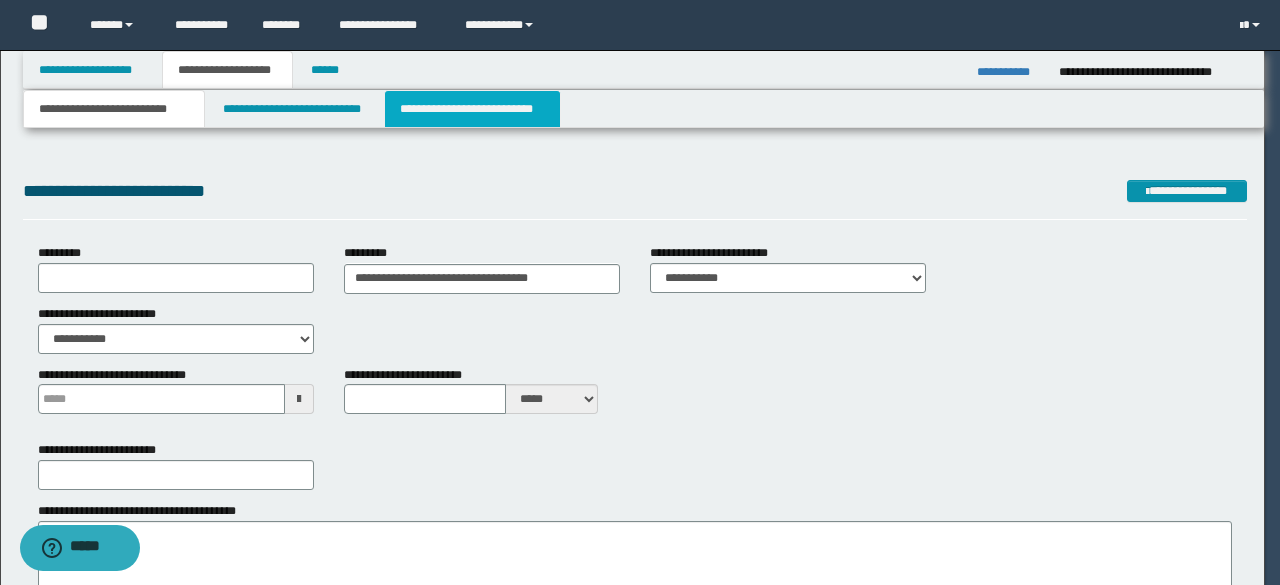 type 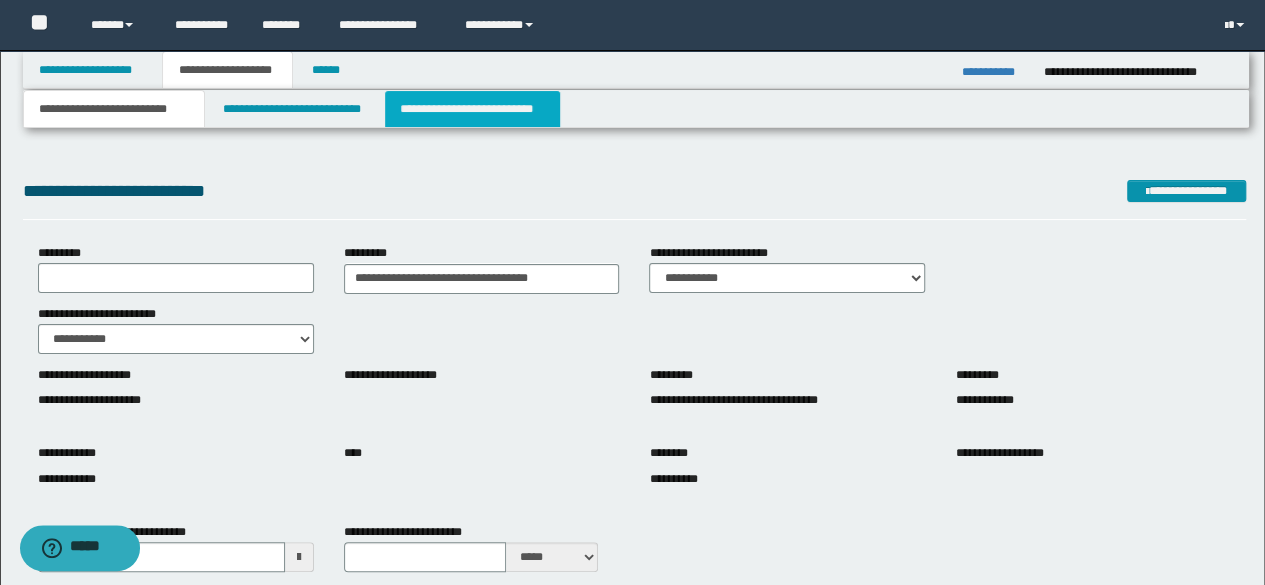 click on "**********" at bounding box center (472, 109) 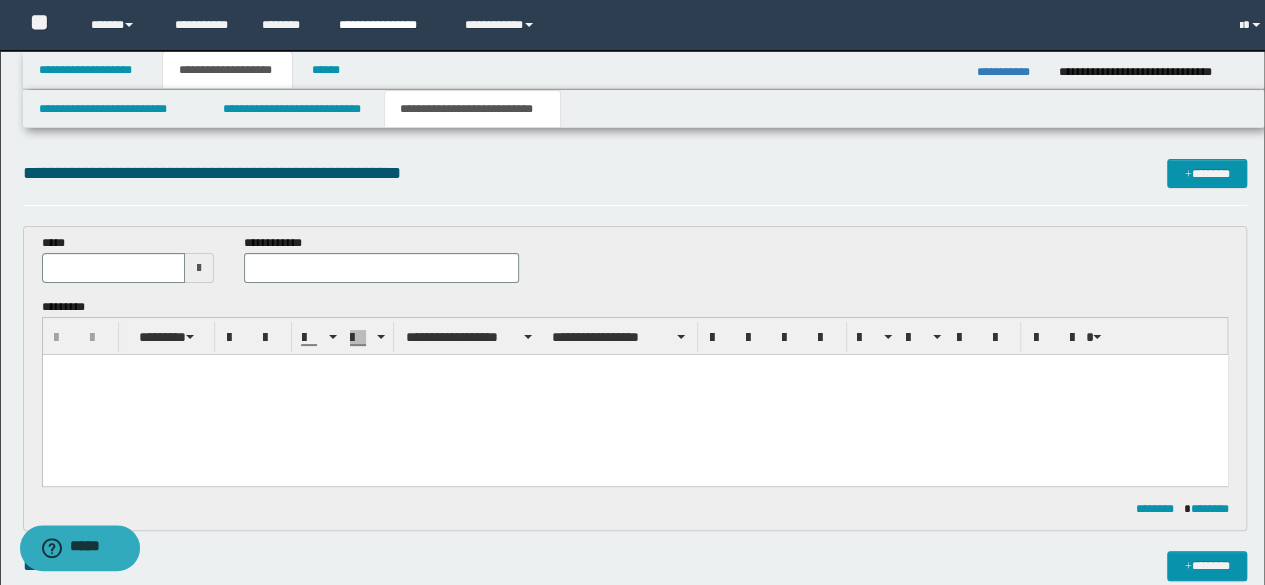 scroll, scrollTop: 0, scrollLeft: 0, axis: both 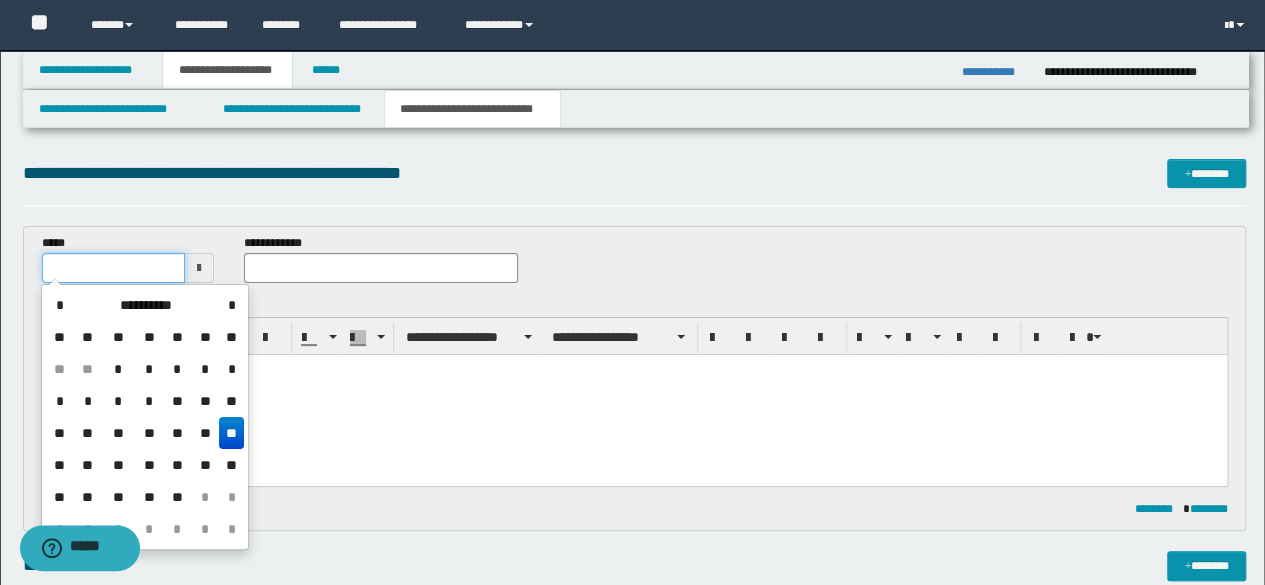 click at bounding box center [114, 268] 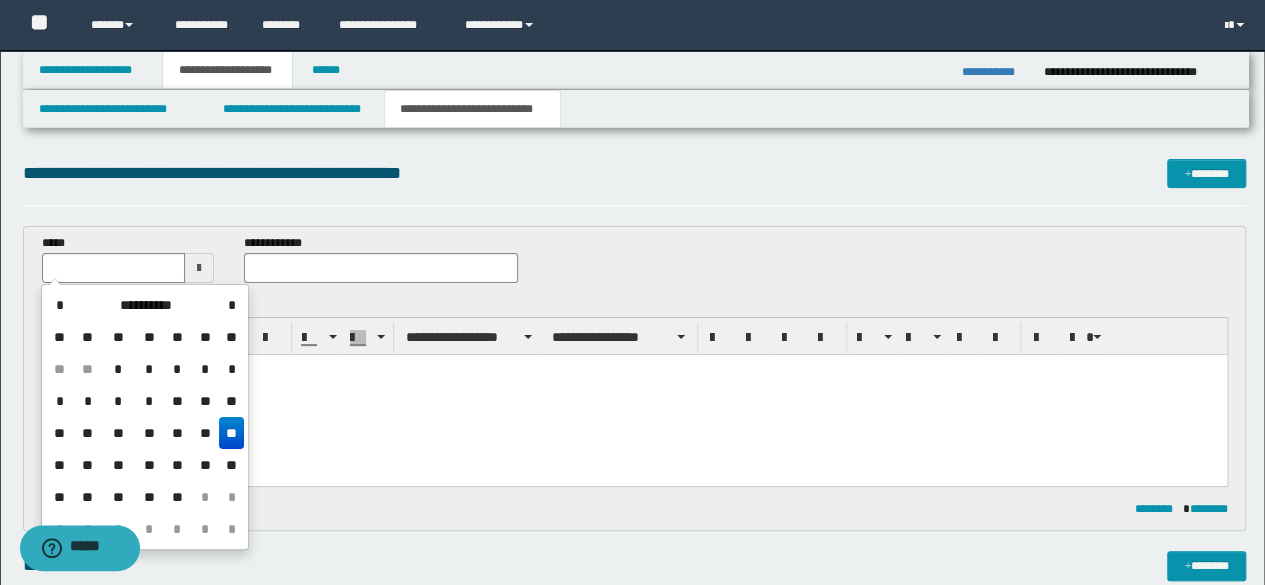 click on "**" at bounding box center (231, 433) 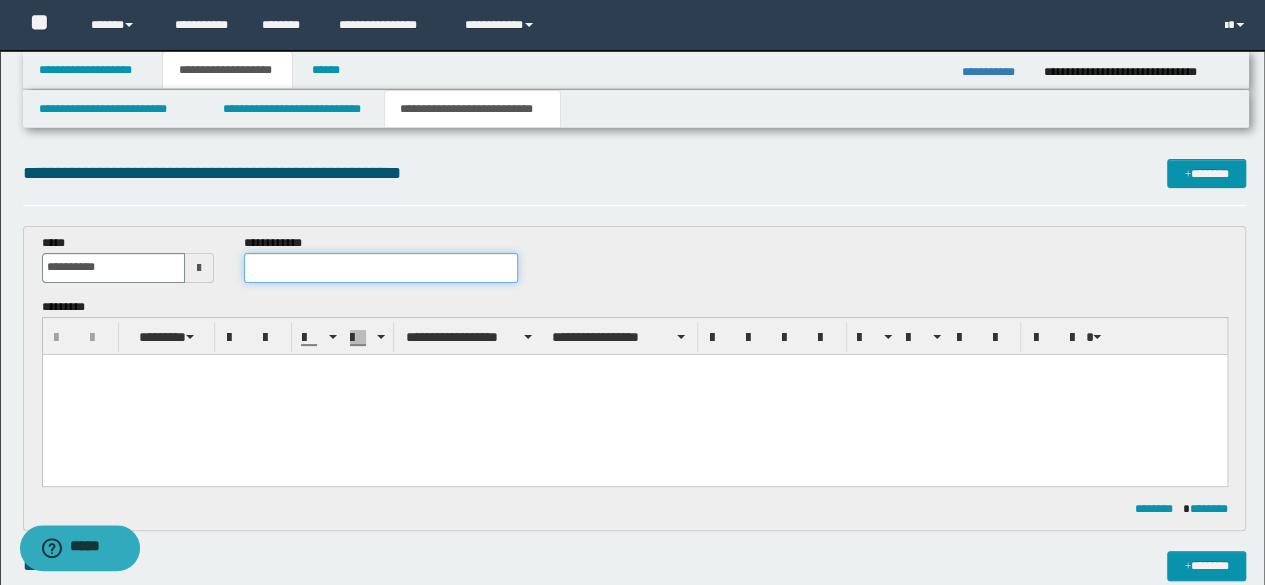 click at bounding box center [381, 268] 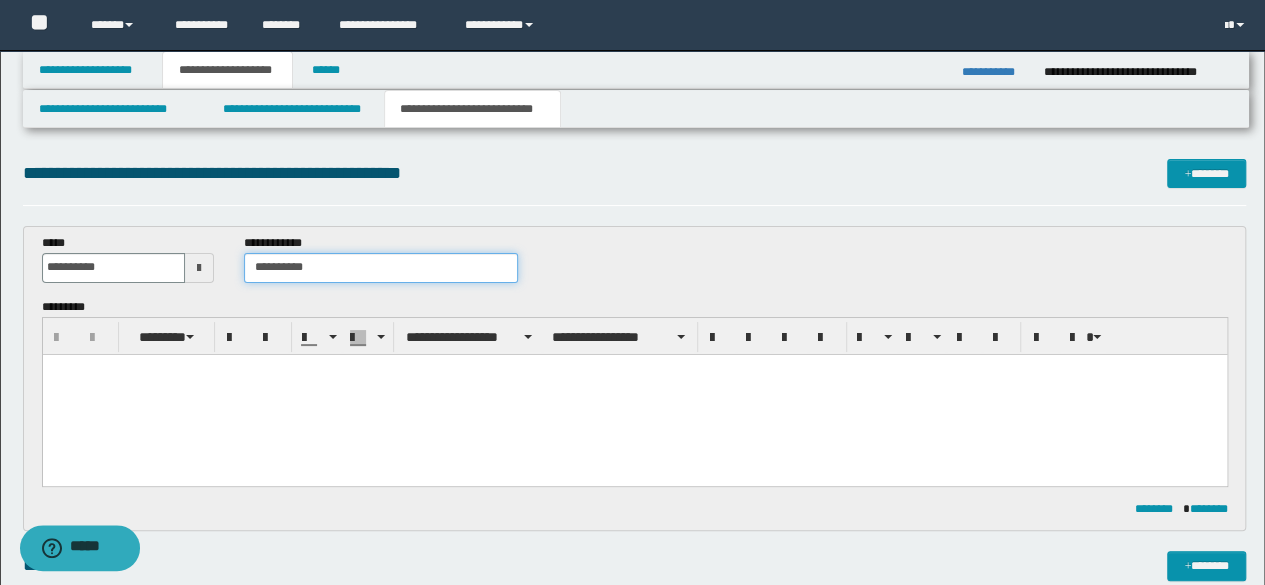 click on "**********" at bounding box center [381, 268] 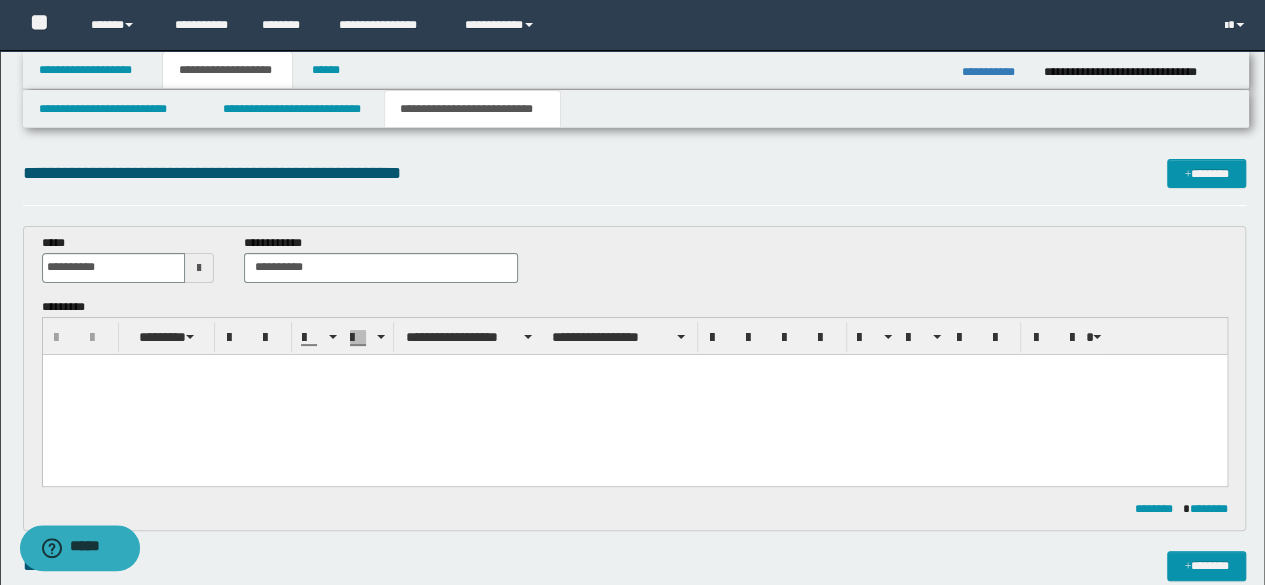 click at bounding box center [634, 394] 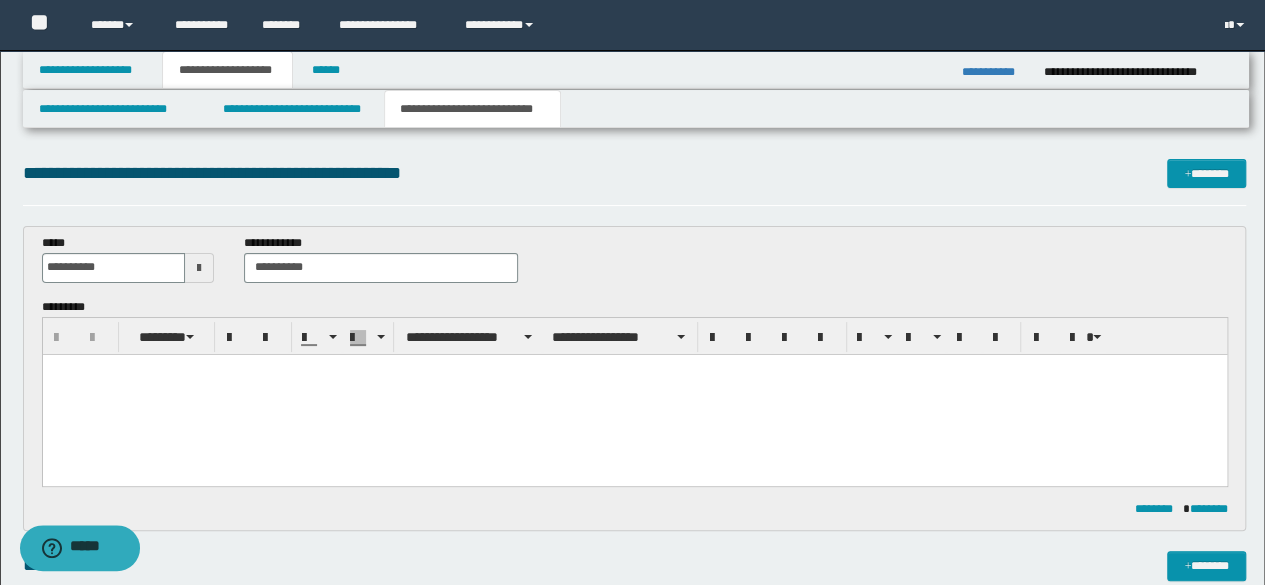 type 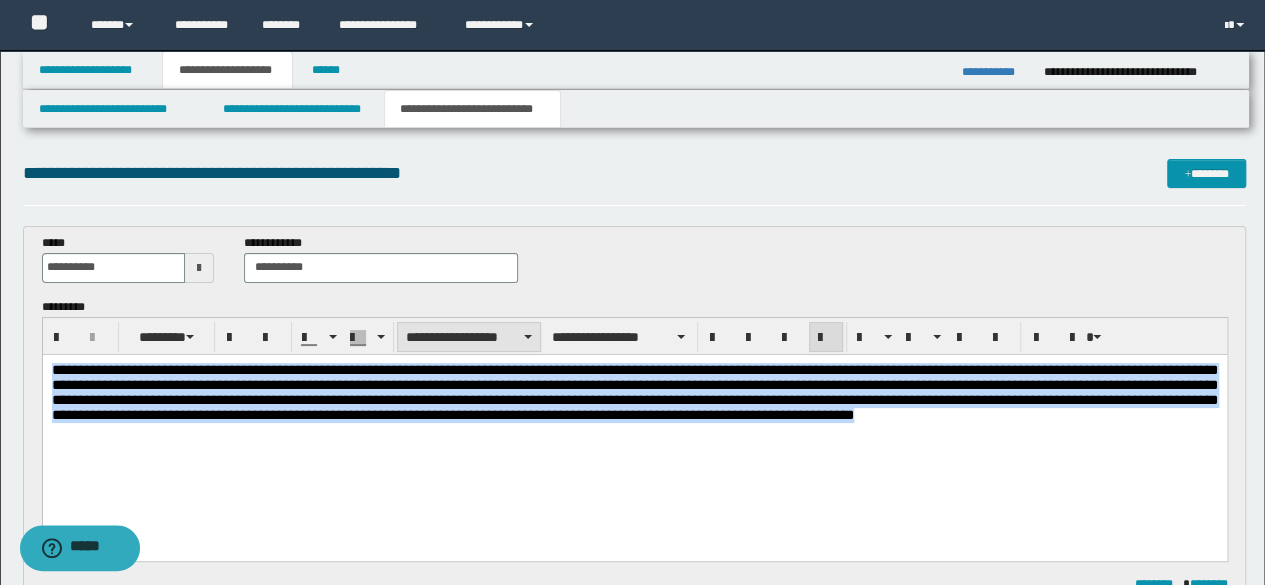 click on "**********" at bounding box center [469, 337] 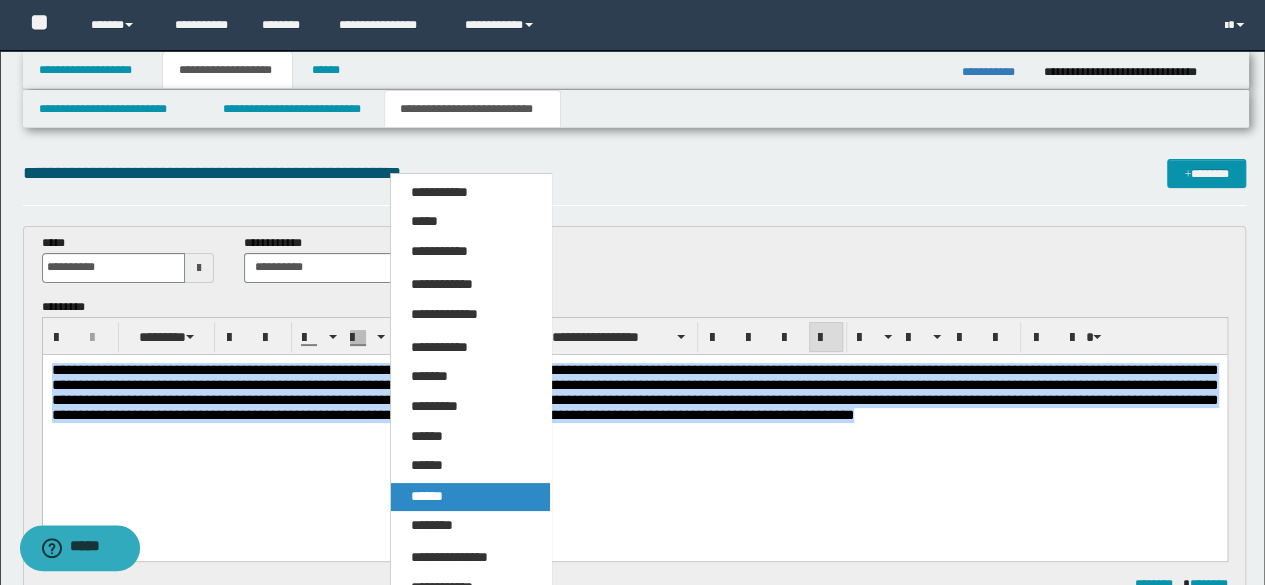 click on "******" at bounding box center [470, 497] 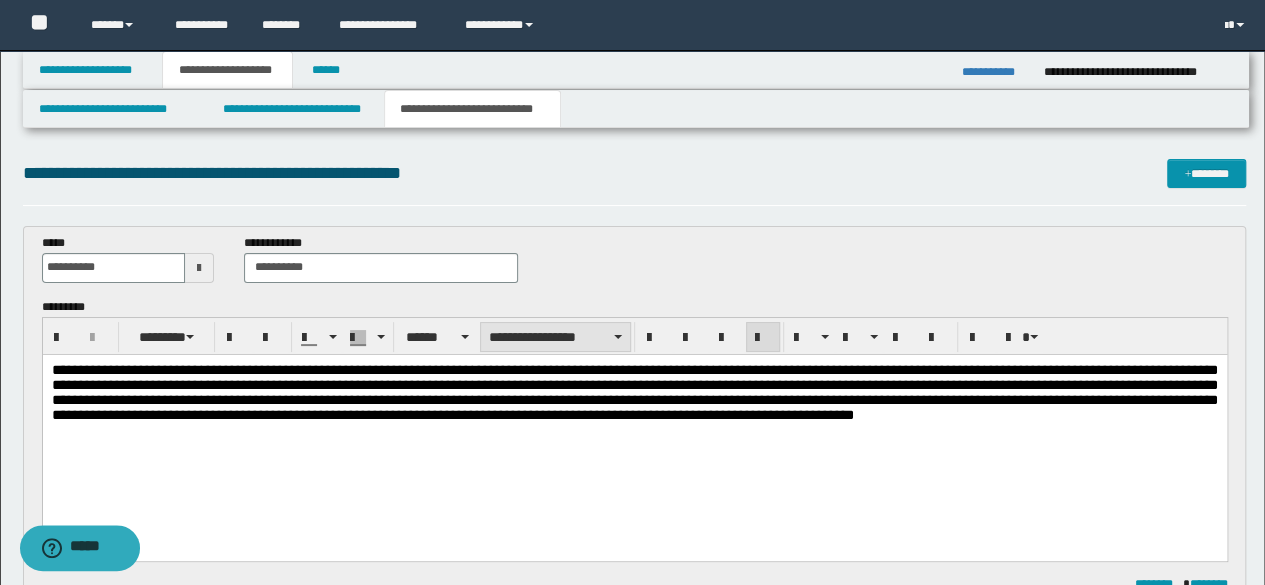 click on "**********" at bounding box center [555, 337] 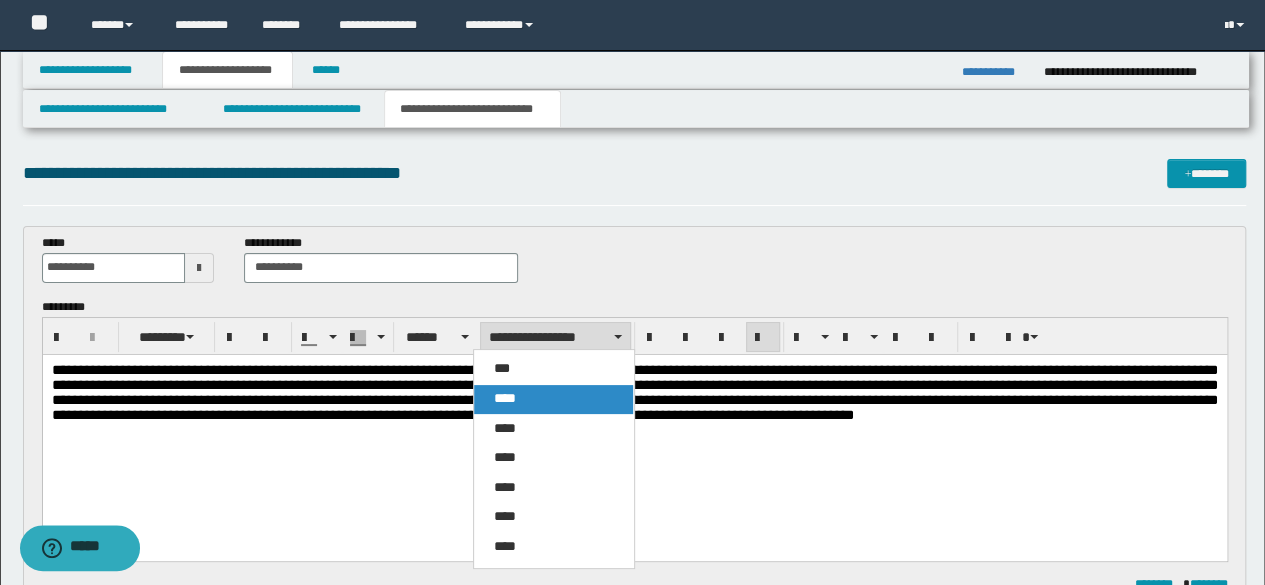 click on "****" at bounding box center (505, 398) 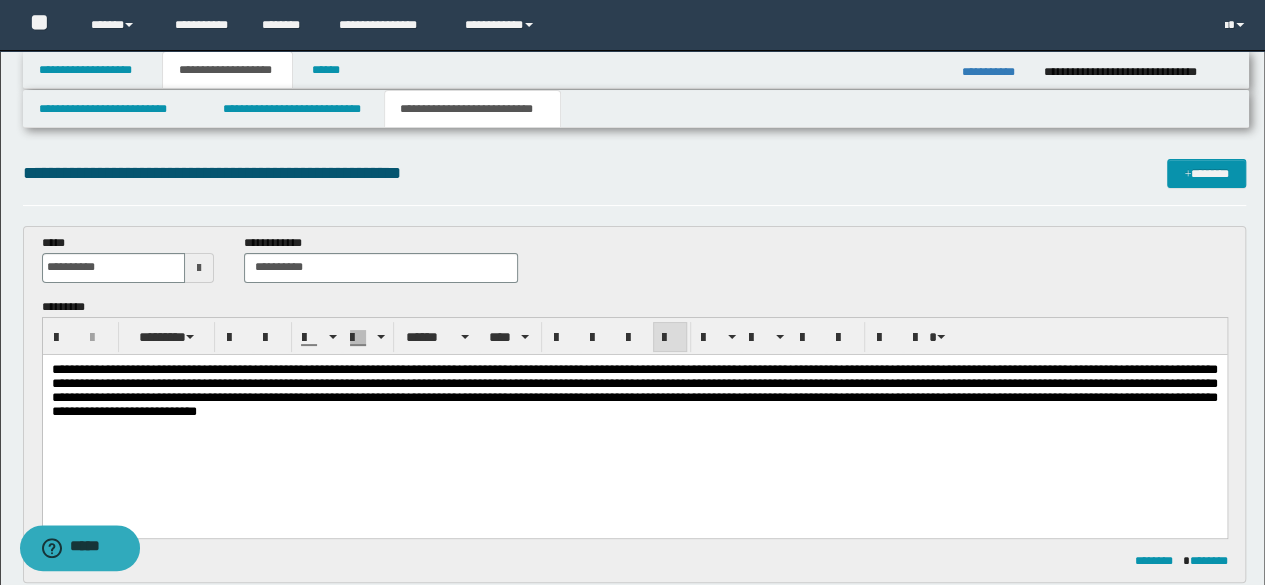 click on "**********" at bounding box center (634, 415) 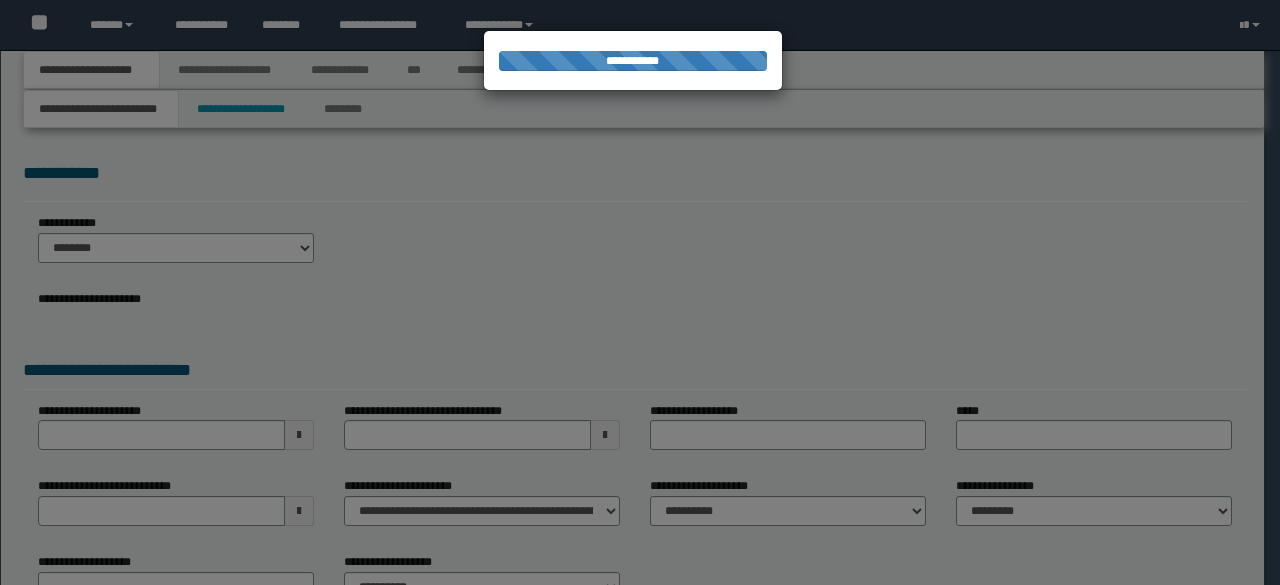 scroll, scrollTop: 0, scrollLeft: 0, axis: both 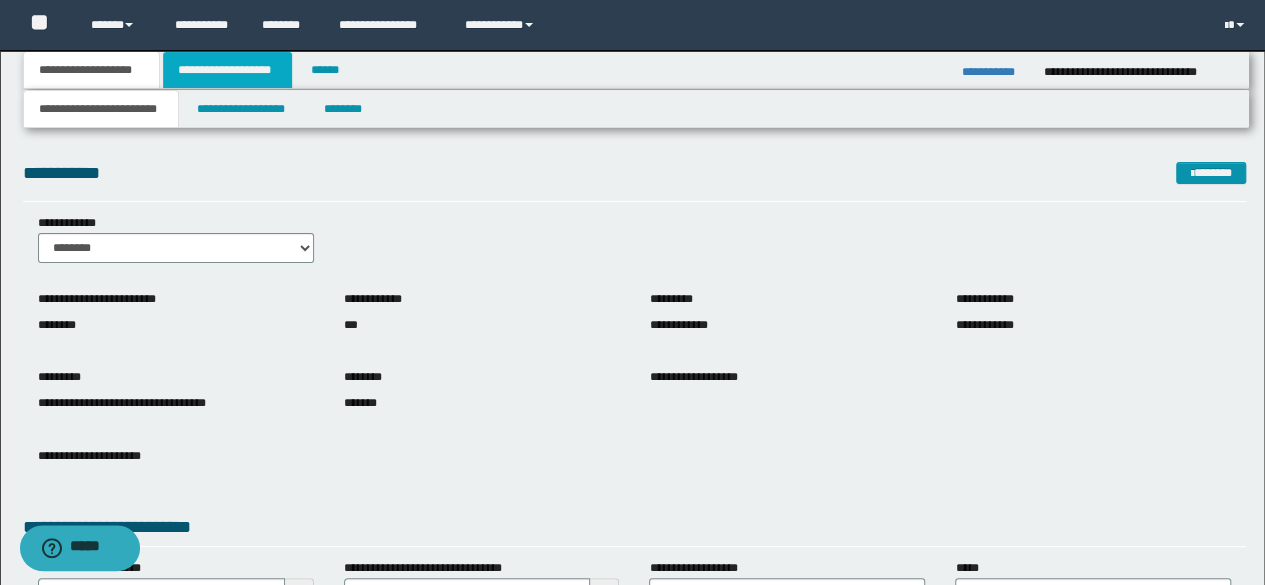 click on "**********" at bounding box center (227, 70) 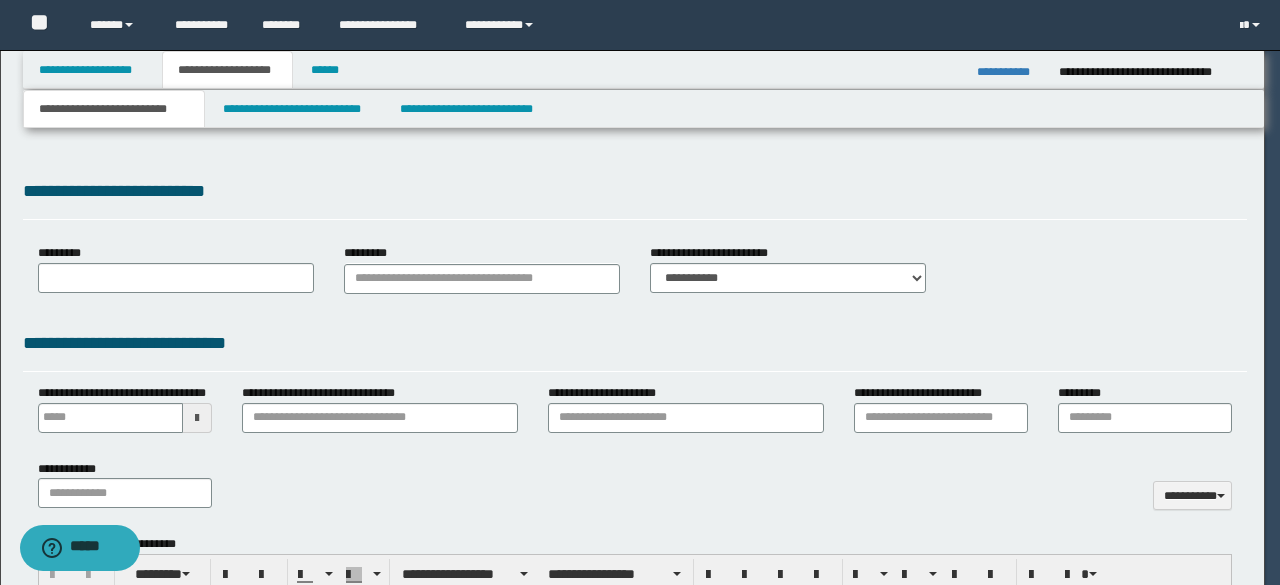 type 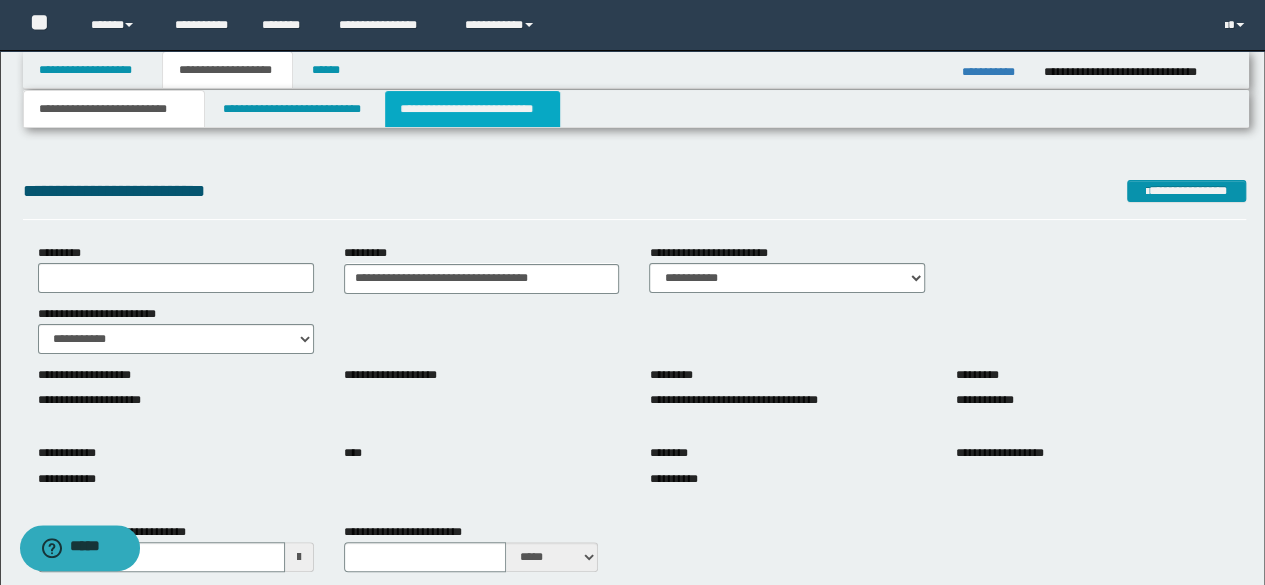 click on "**********" at bounding box center (472, 109) 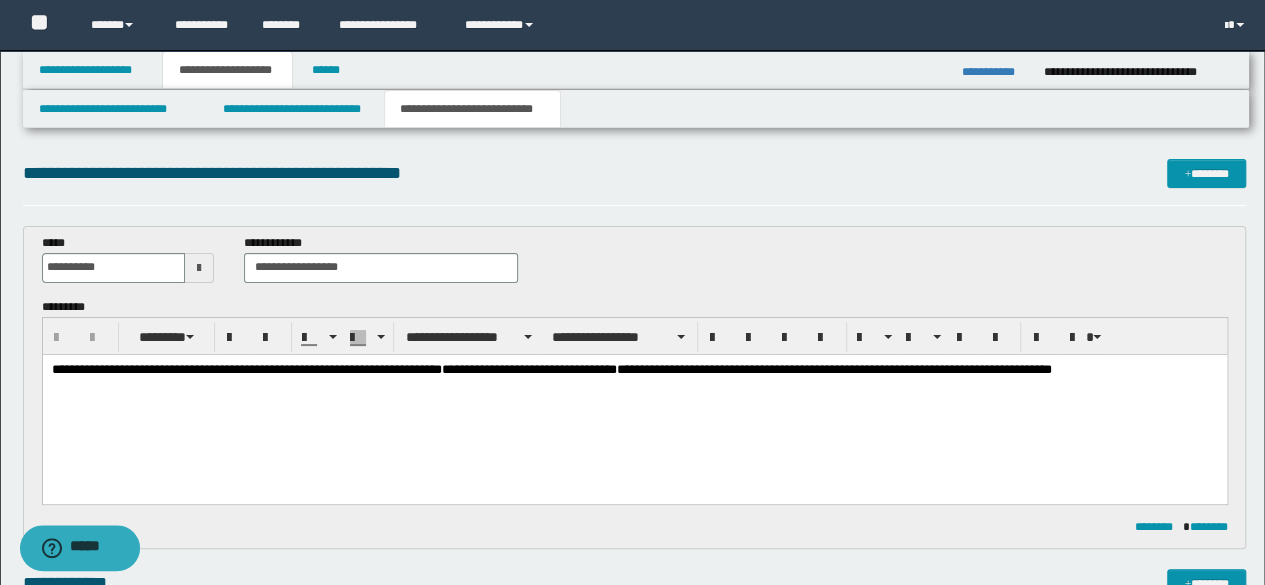 scroll, scrollTop: 0, scrollLeft: 0, axis: both 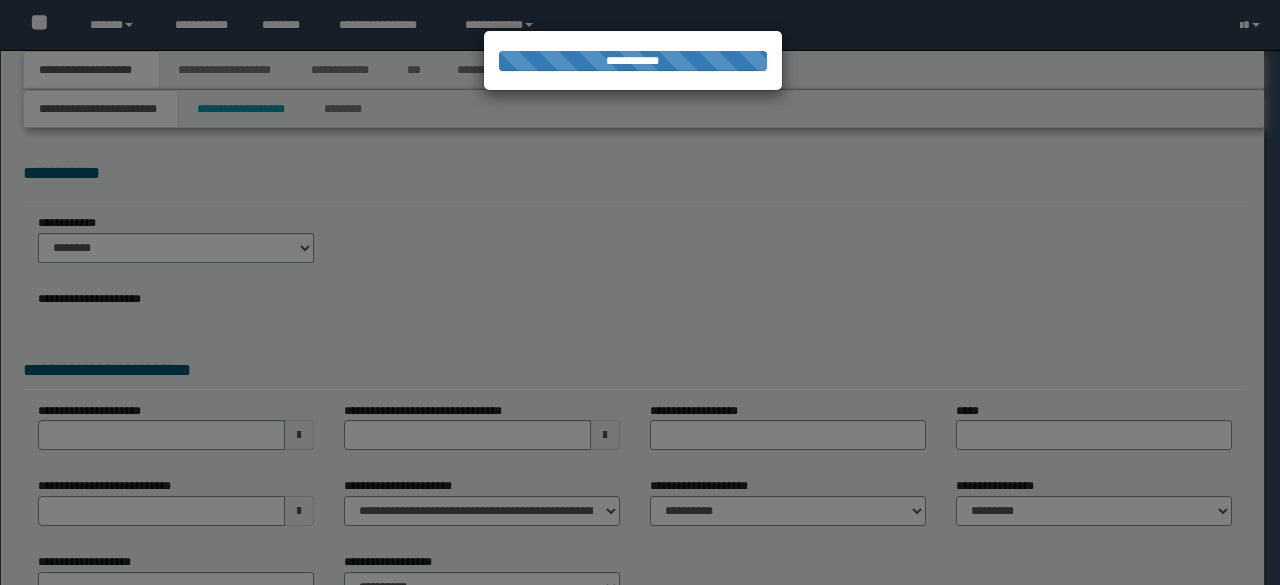 select on "*" 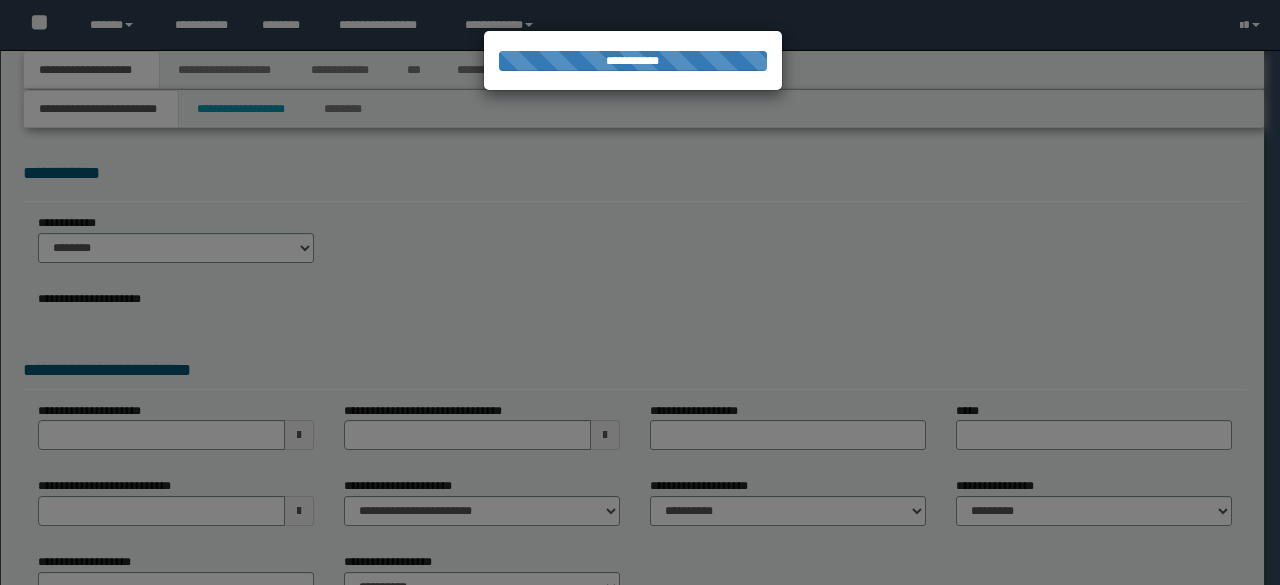 select on "*" 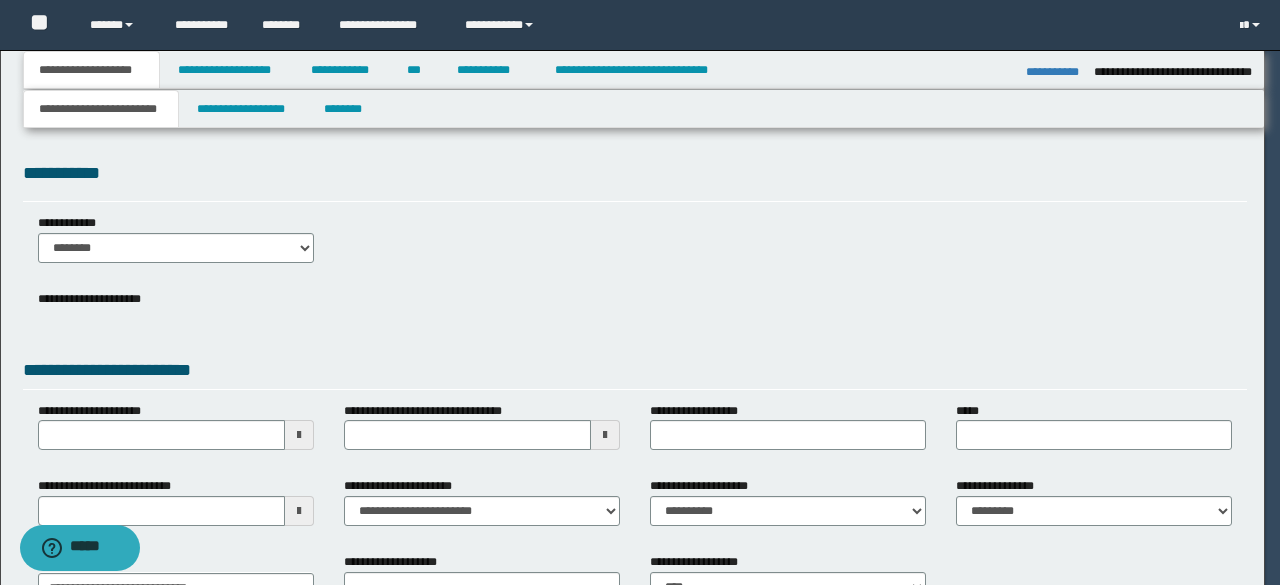 scroll, scrollTop: 0, scrollLeft: 0, axis: both 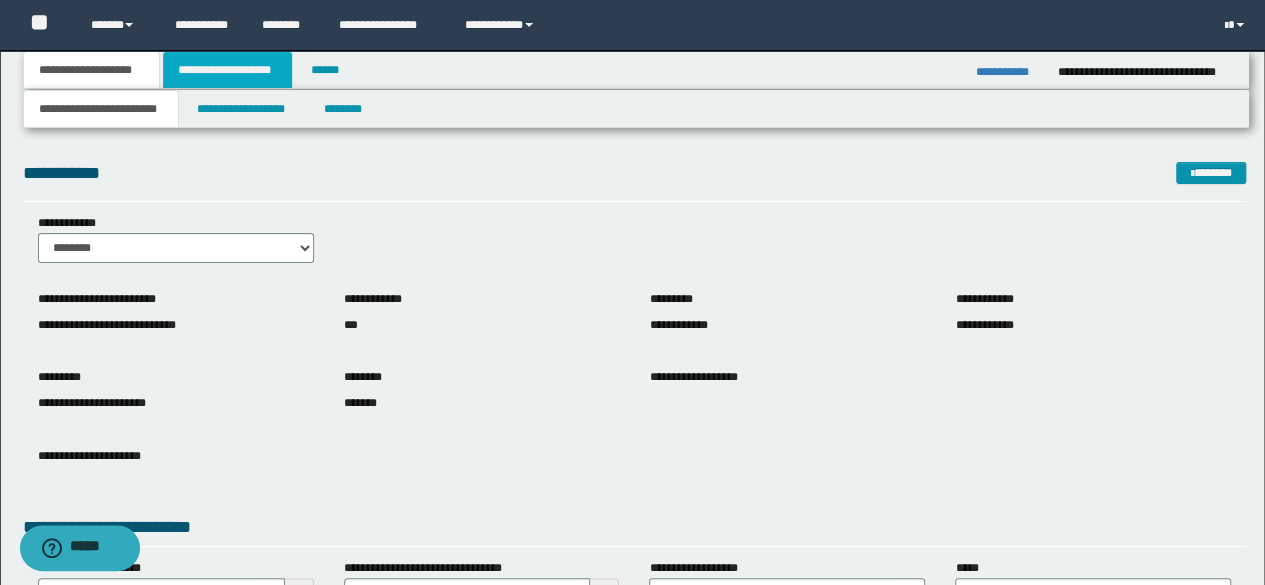 click on "**********" at bounding box center [227, 70] 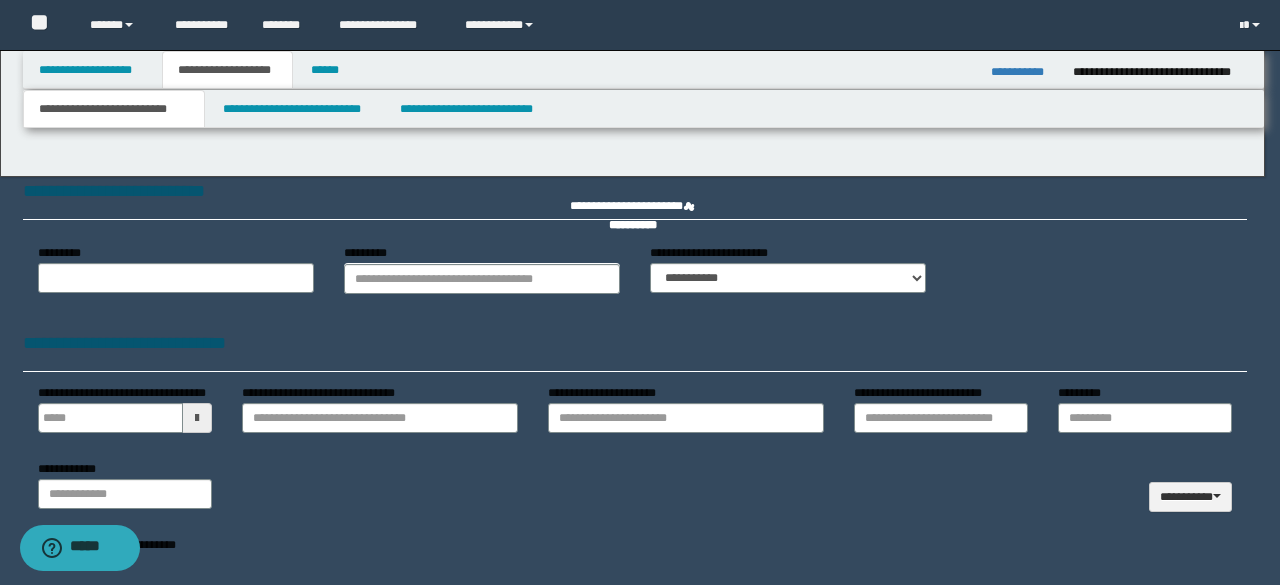 type 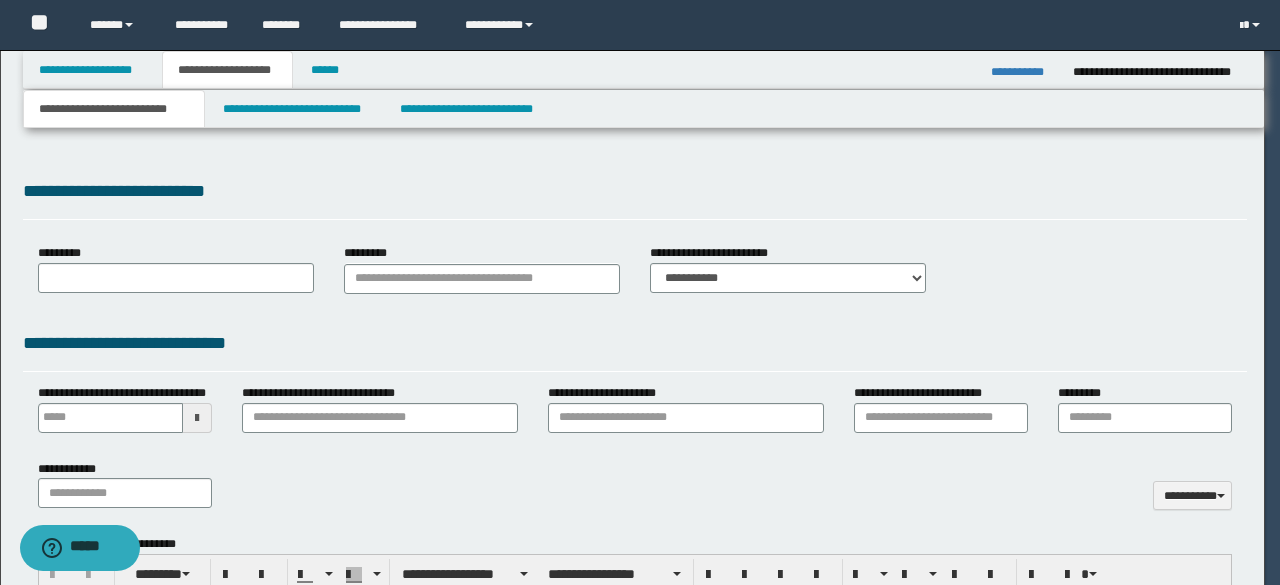 select on "*" 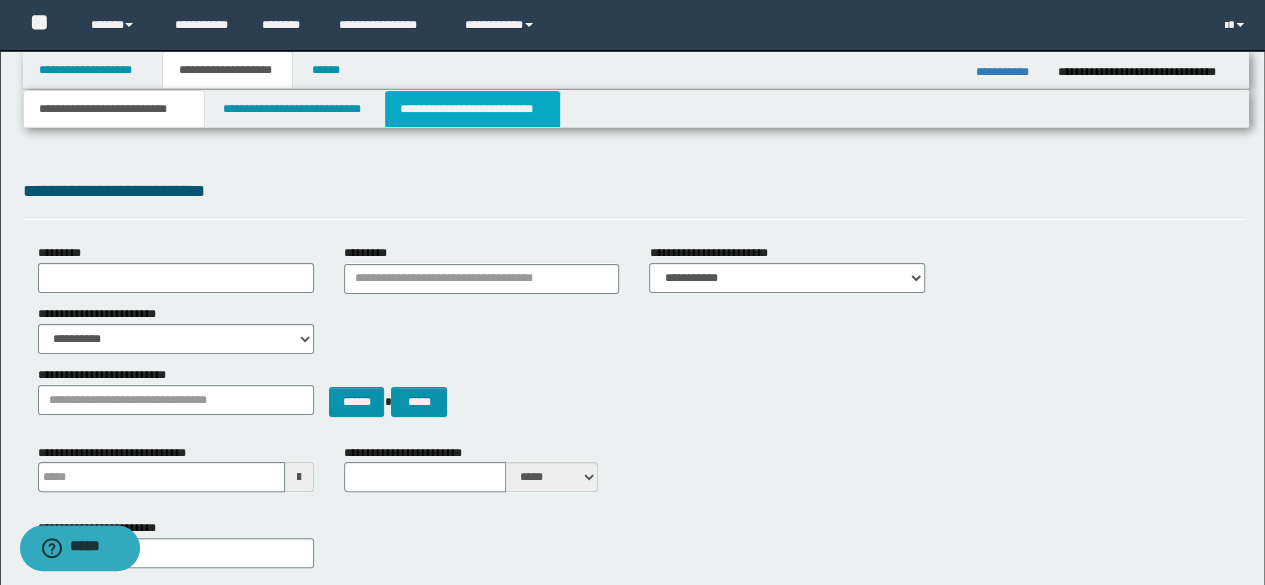 click on "**********" at bounding box center [472, 109] 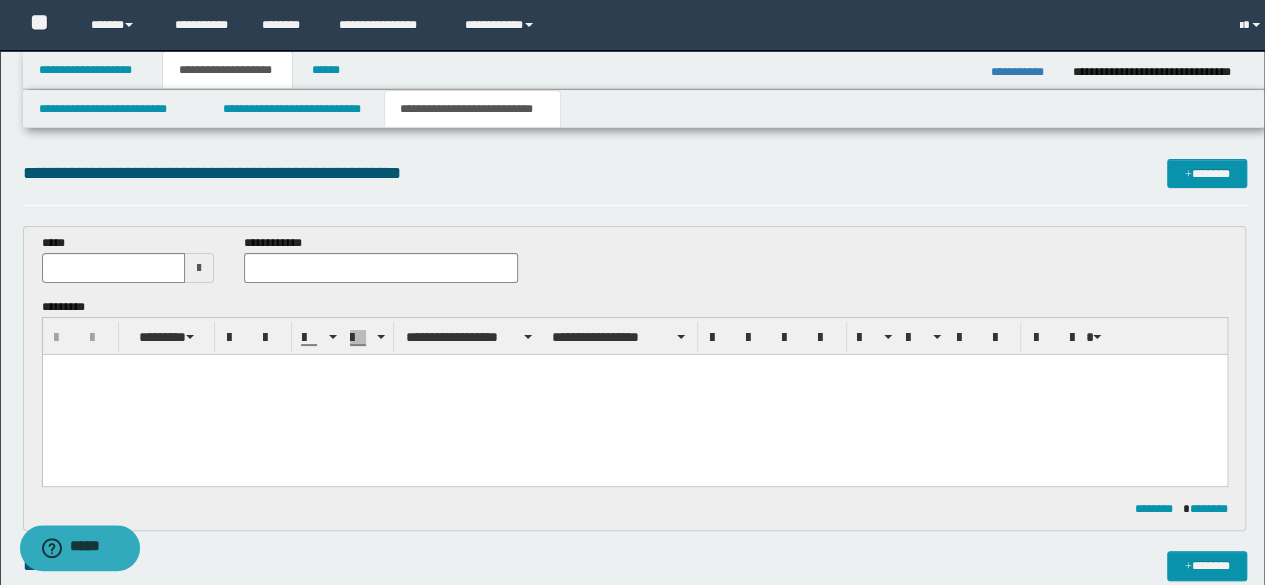 scroll, scrollTop: 0, scrollLeft: 0, axis: both 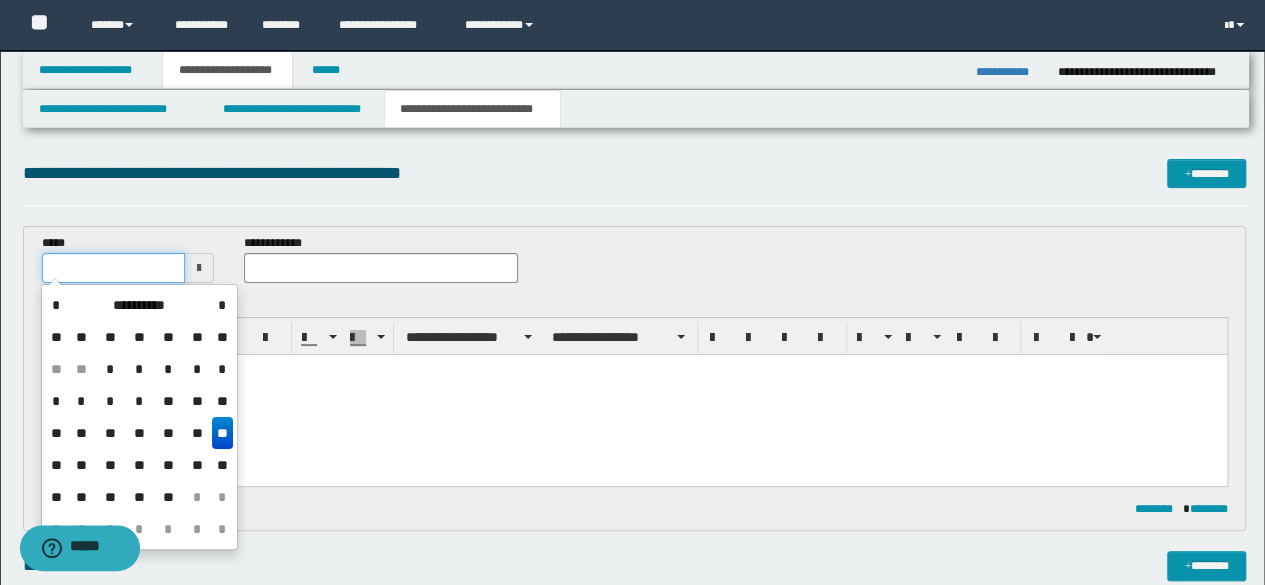 click at bounding box center (114, 268) 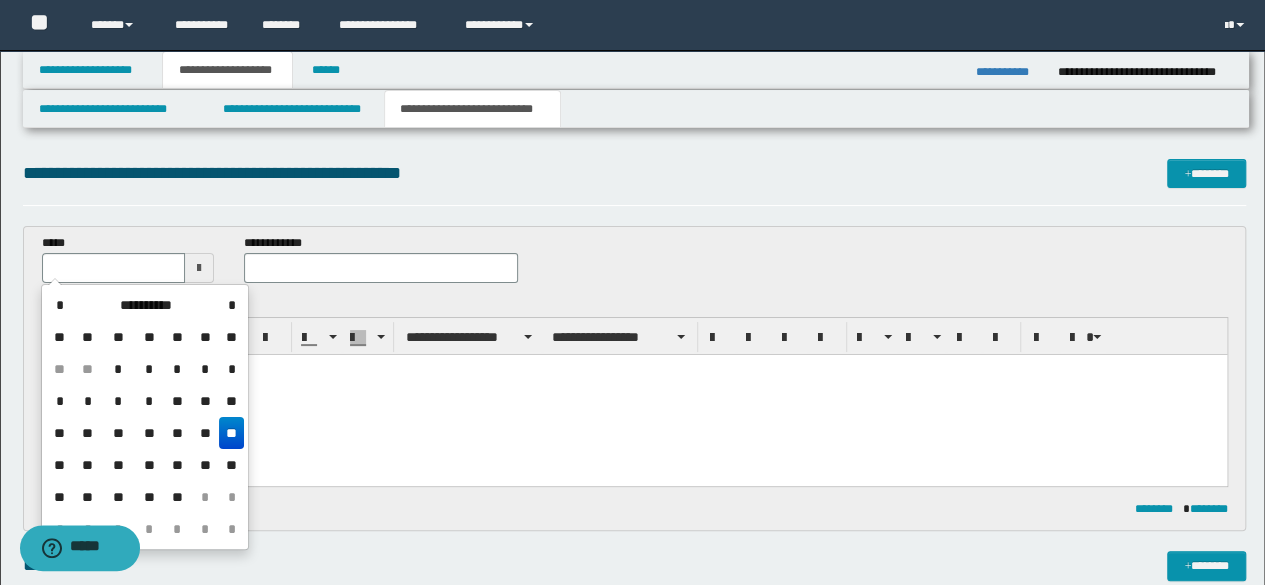 click on "**" at bounding box center (231, 433) 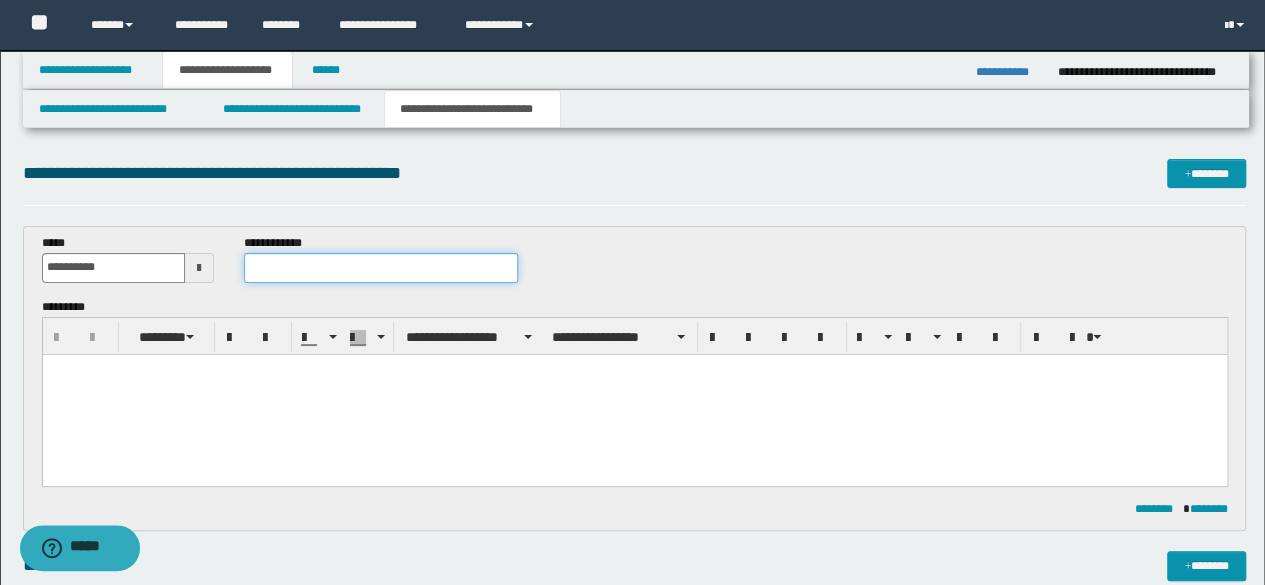 click at bounding box center (381, 268) 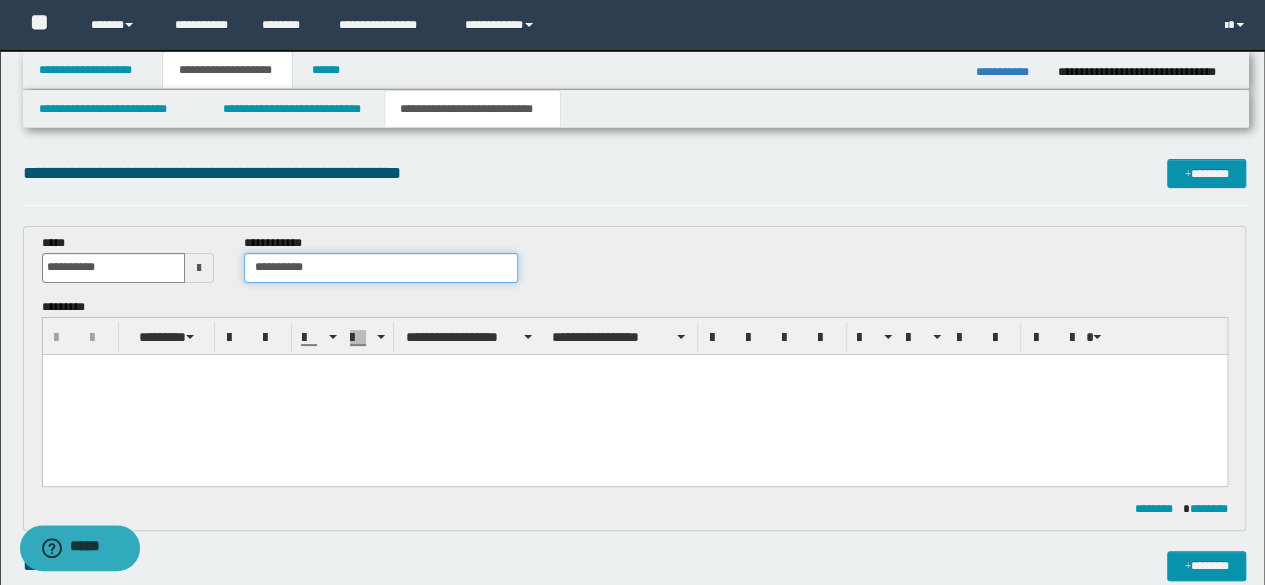 type on "**********" 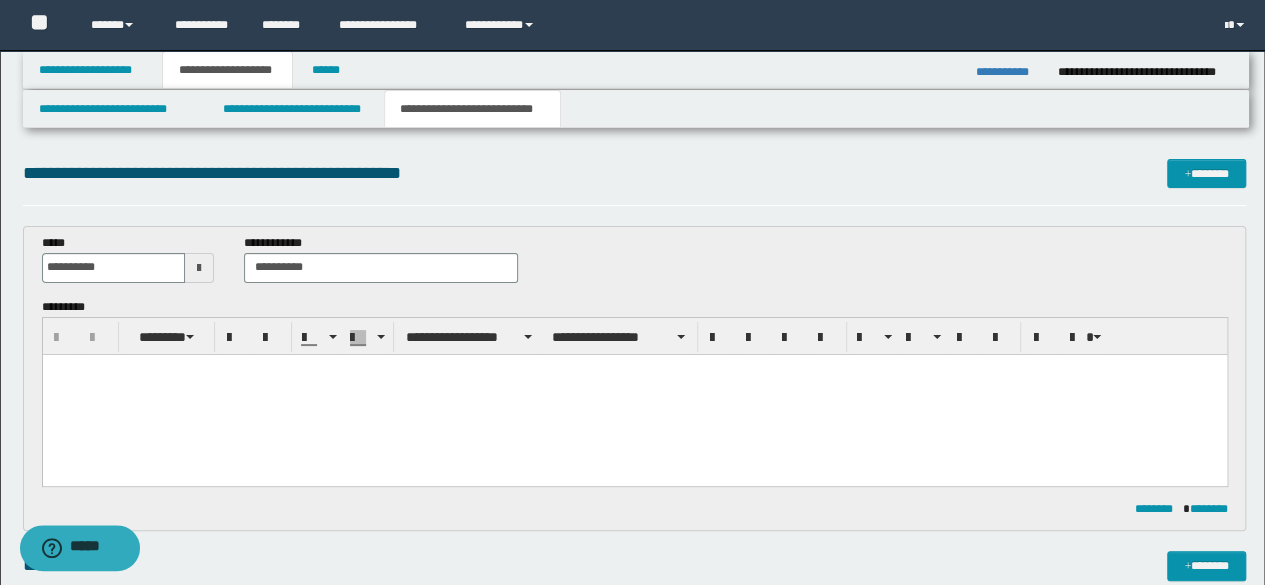 click at bounding box center (634, 394) 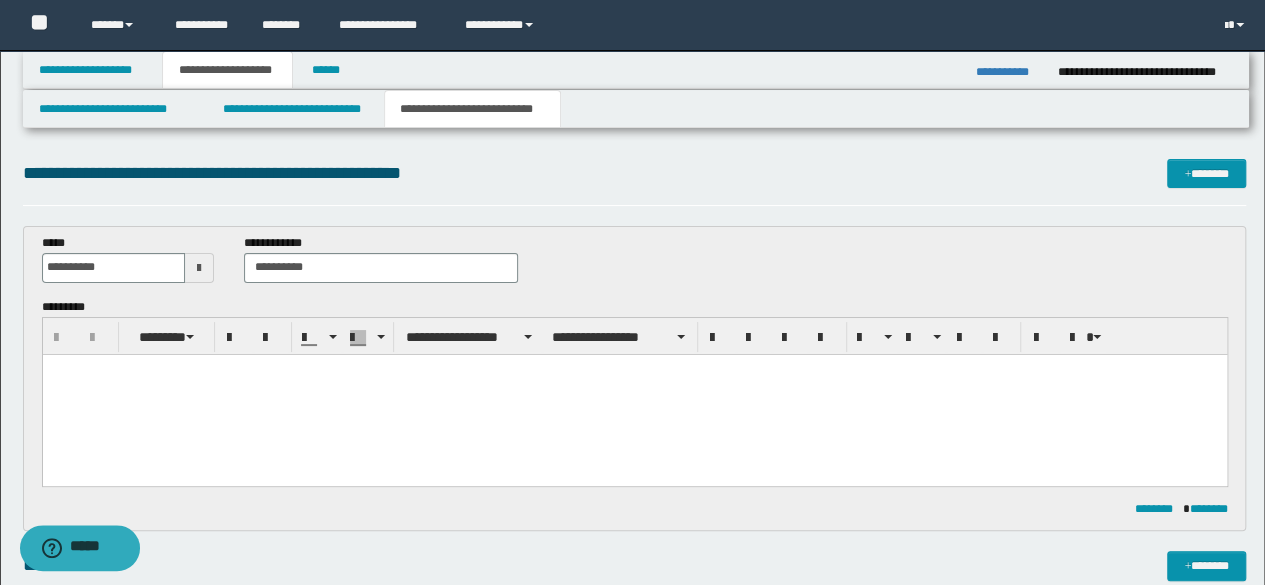 paste 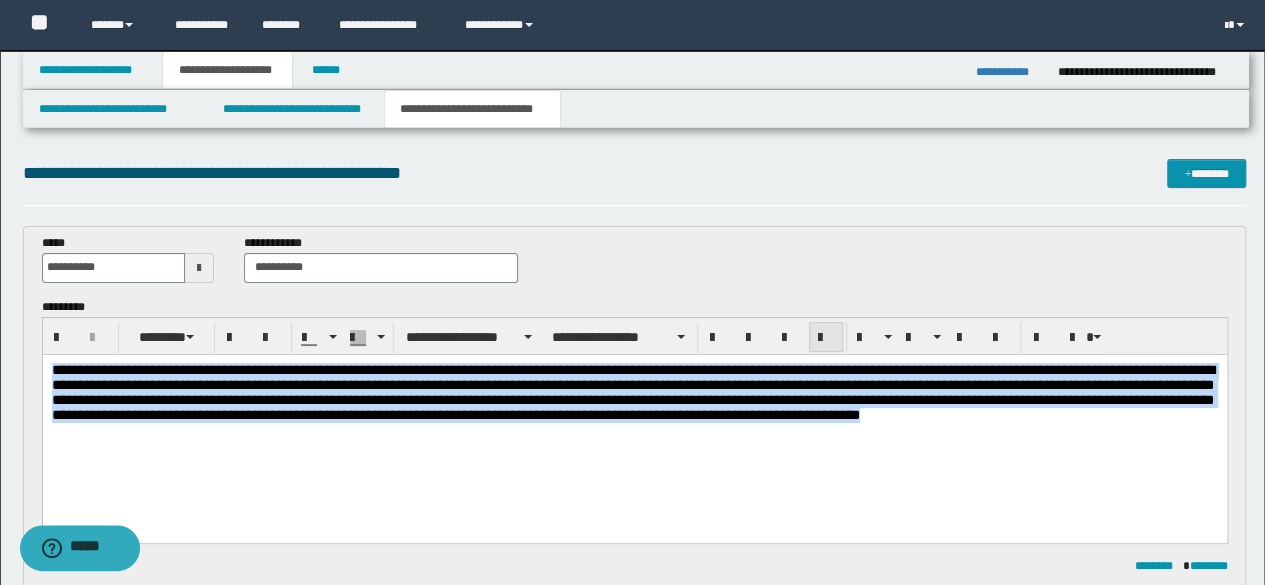 click at bounding box center [826, 338] 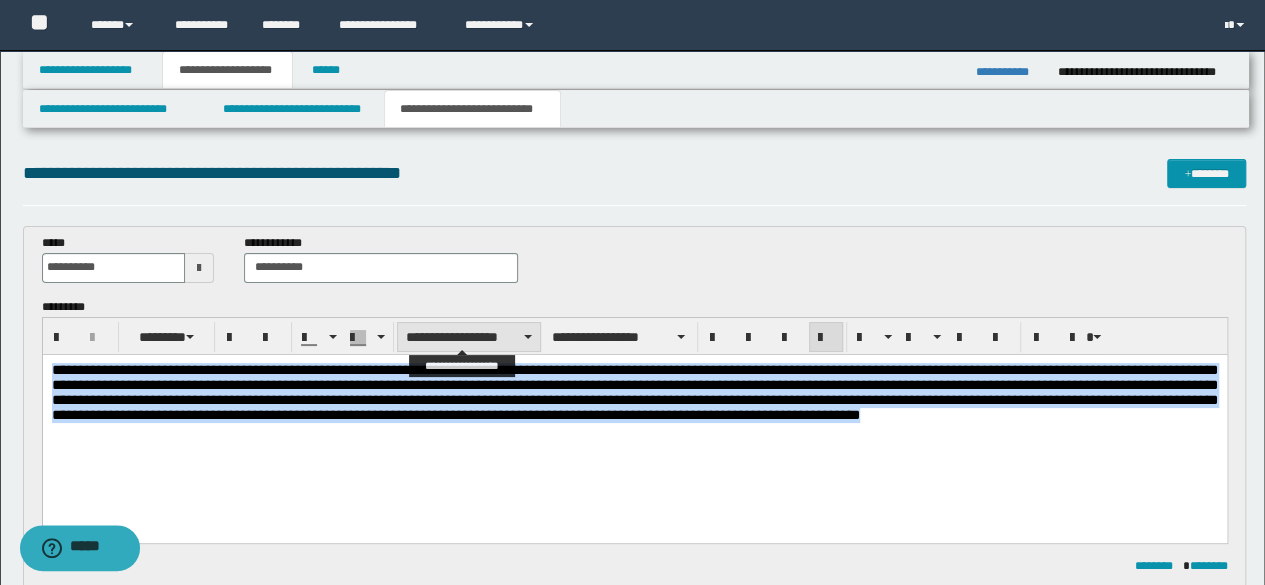 click on "**********" at bounding box center (469, 337) 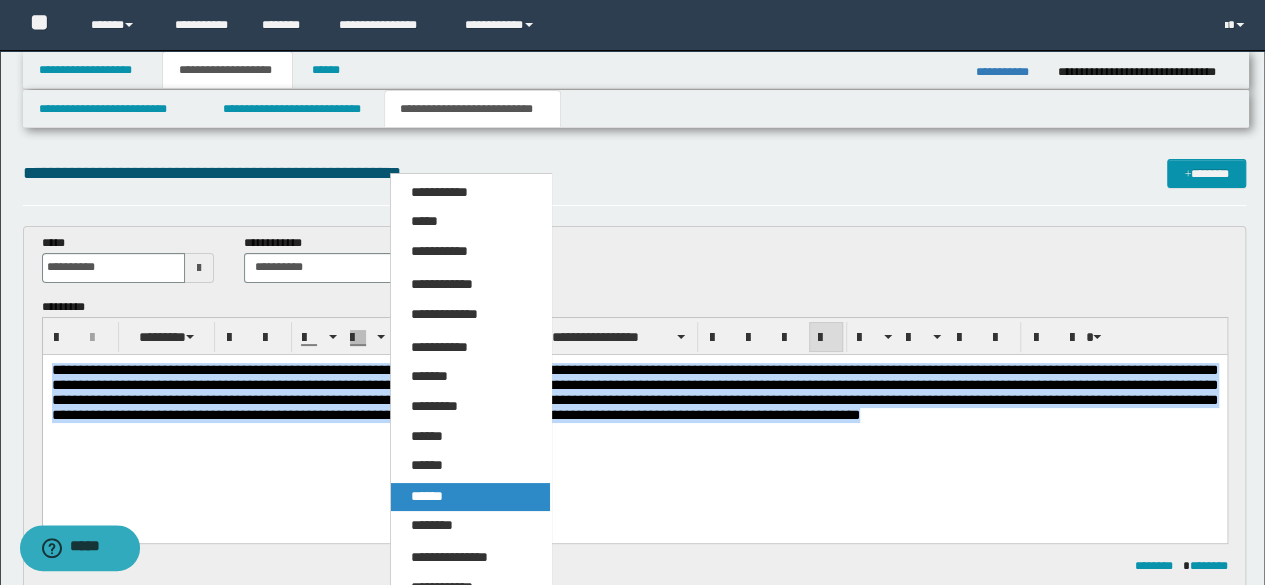click on "******" at bounding box center [427, 496] 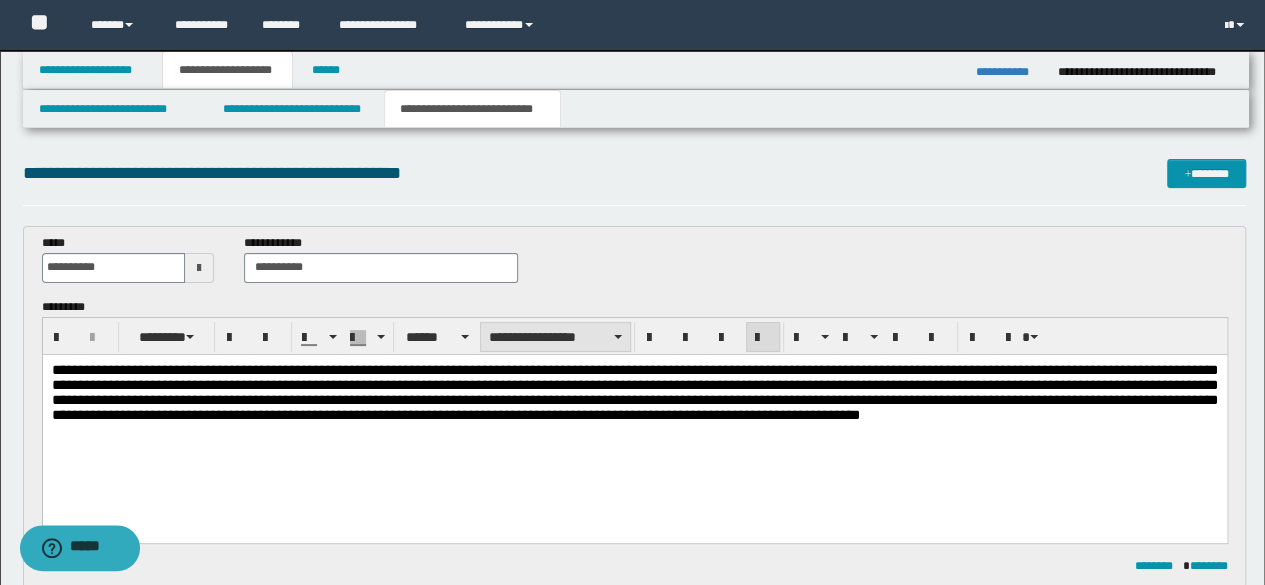 click on "**********" at bounding box center (555, 337) 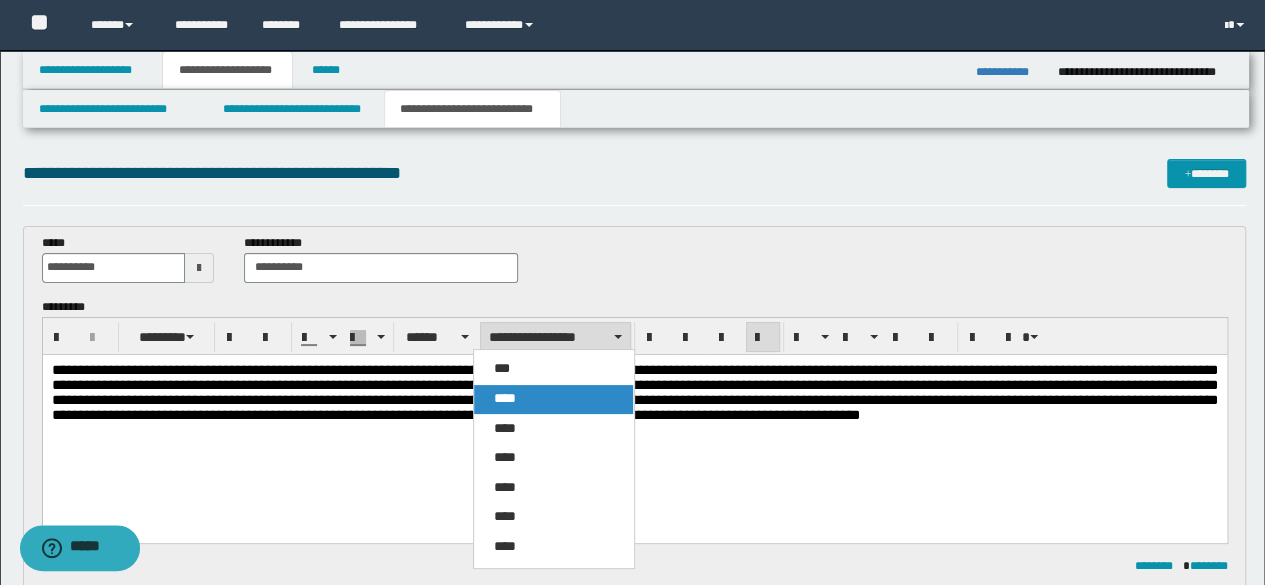 click on "****" at bounding box center (553, 399) 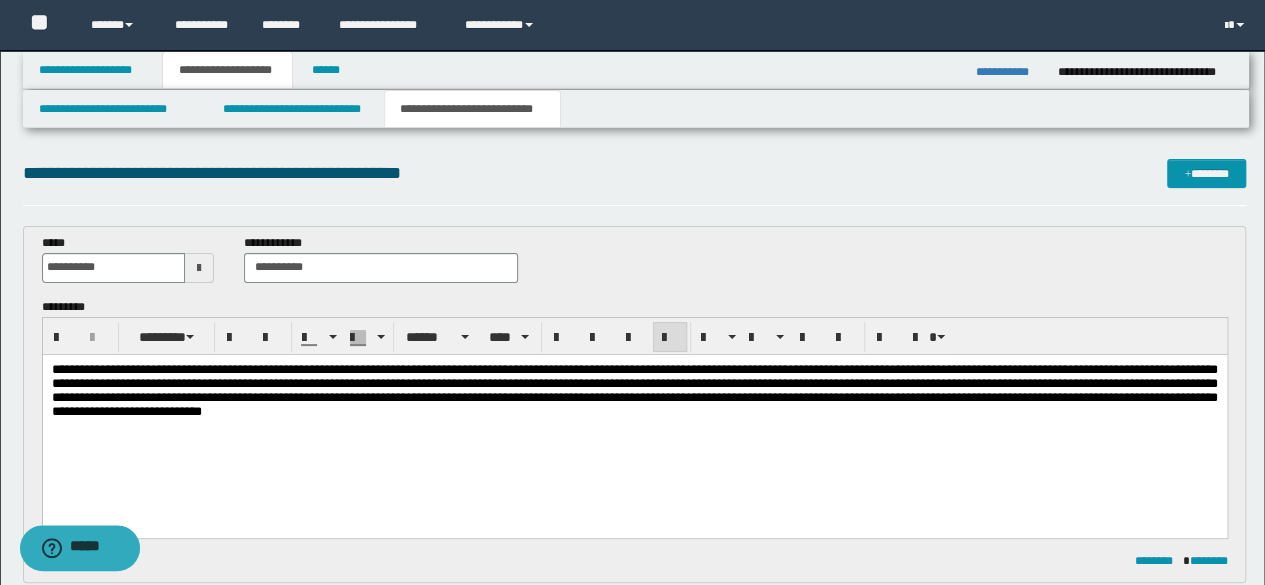 click on "**********" at bounding box center [634, 390] 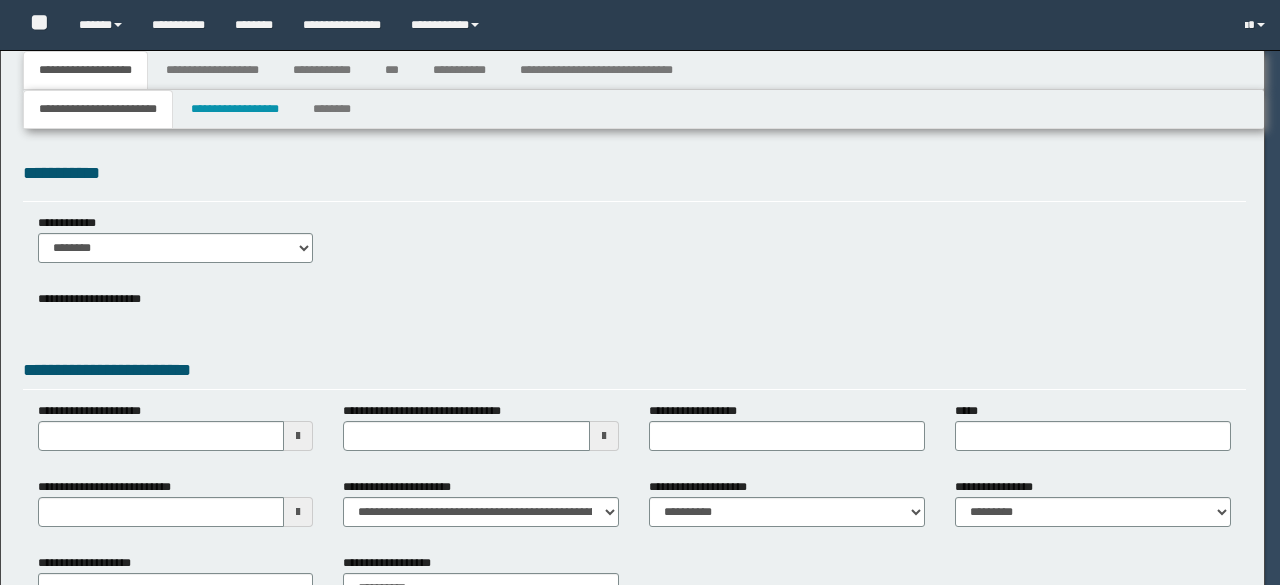 select on "*" 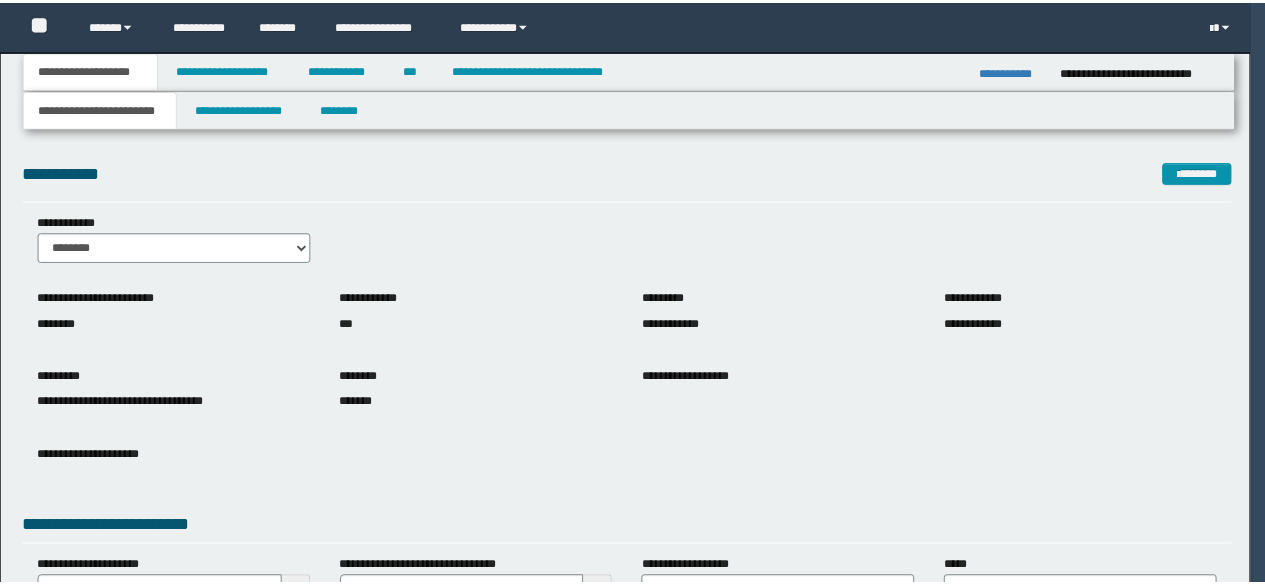 scroll, scrollTop: 0, scrollLeft: 0, axis: both 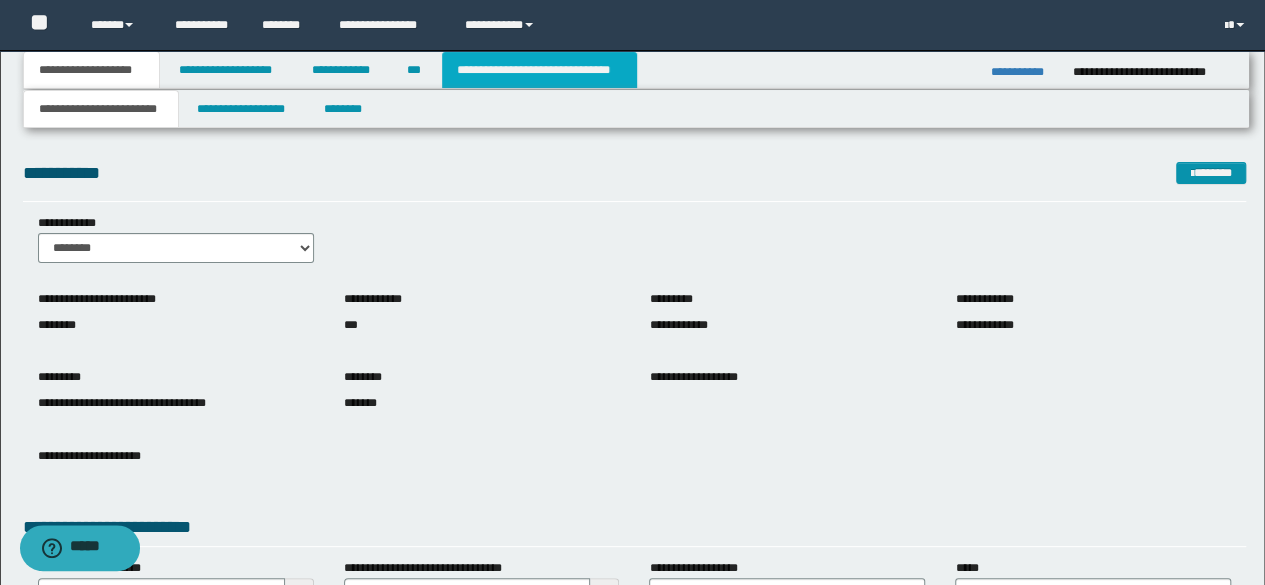 click on "**********" at bounding box center [539, 70] 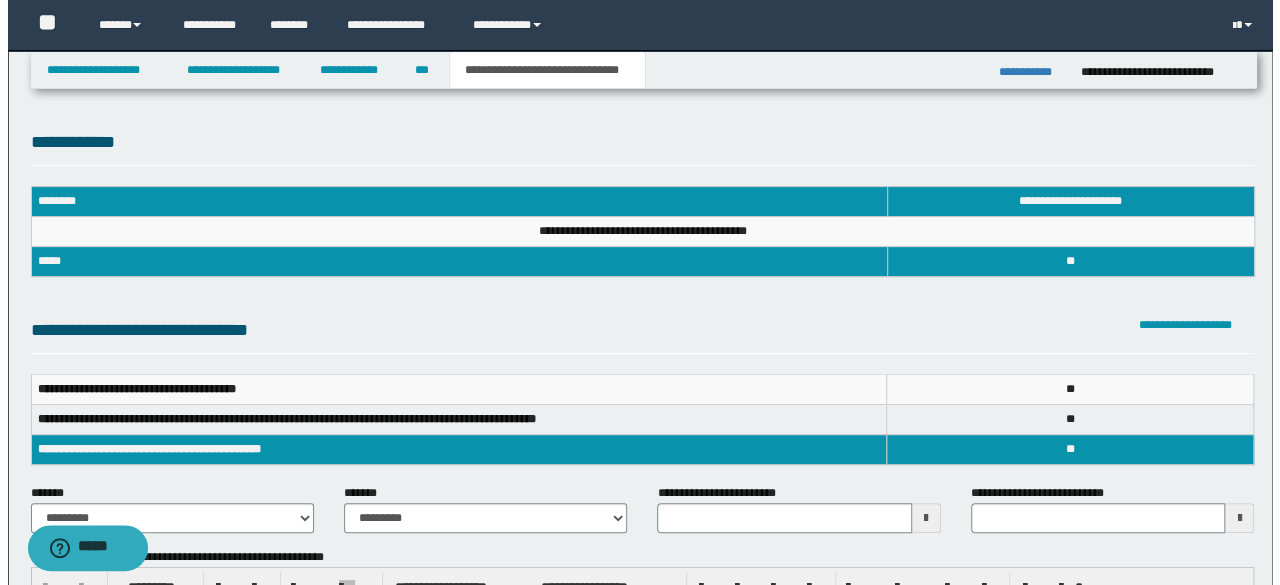 scroll, scrollTop: 0, scrollLeft: 0, axis: both 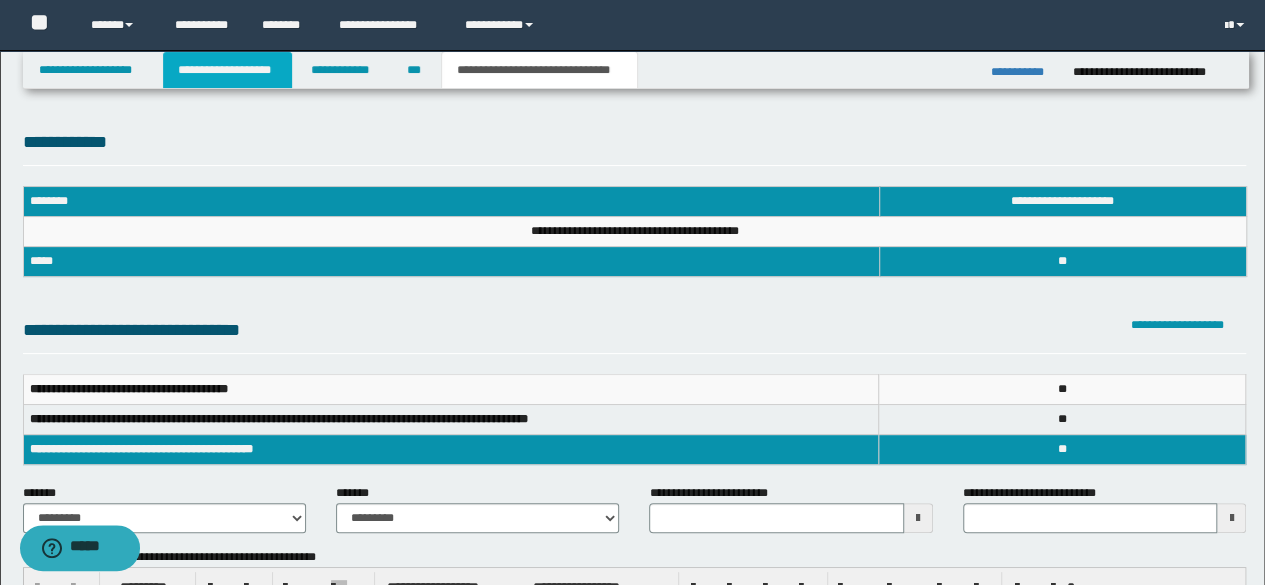 click on "**********" at bounding box center (227, 70) 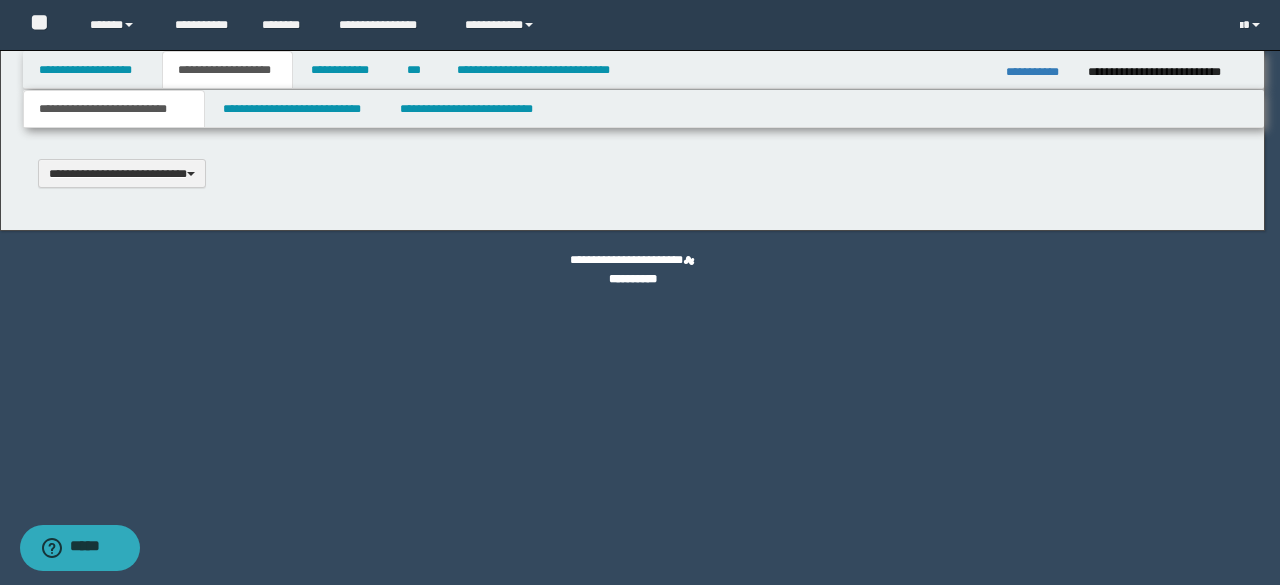 type 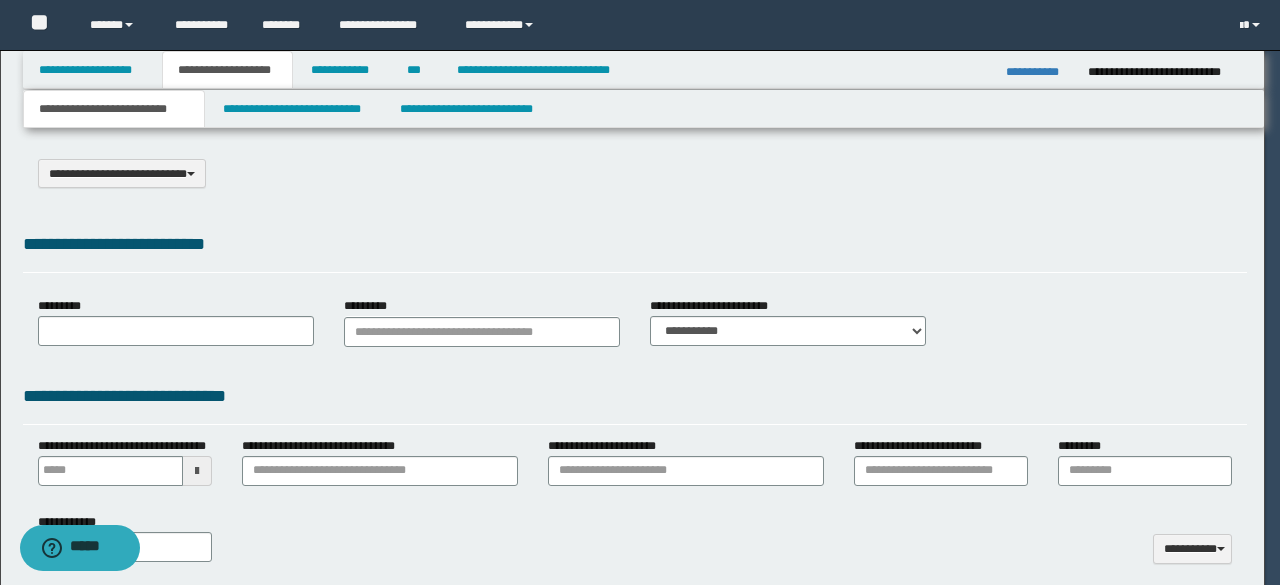 type on "**********" 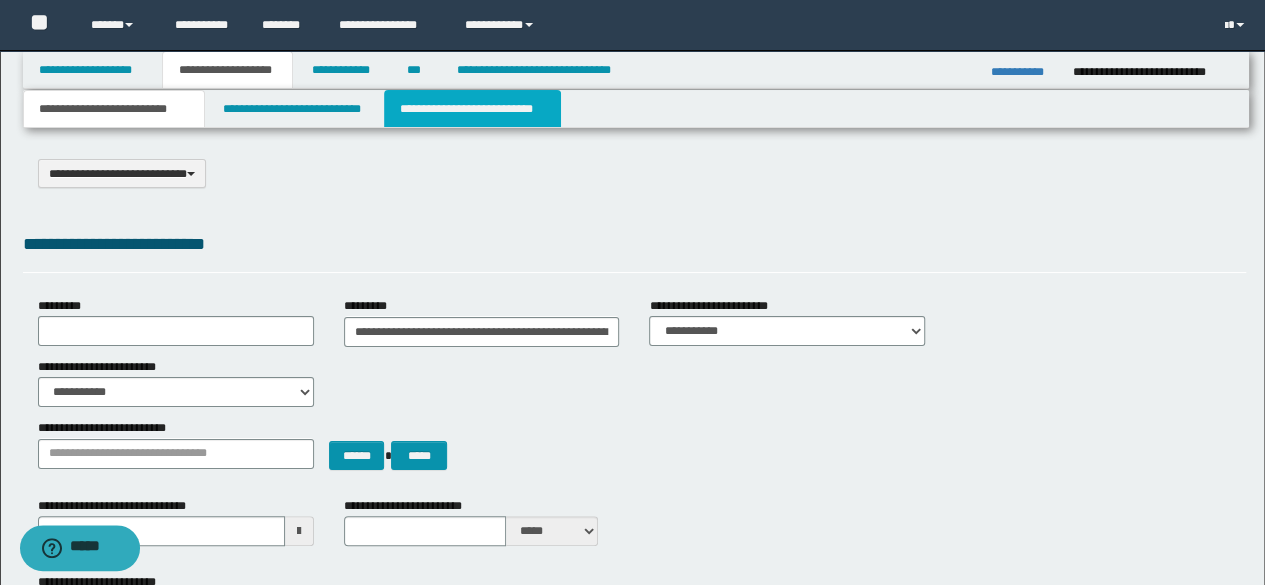 click on "**********" at bounding box center [472, 109] 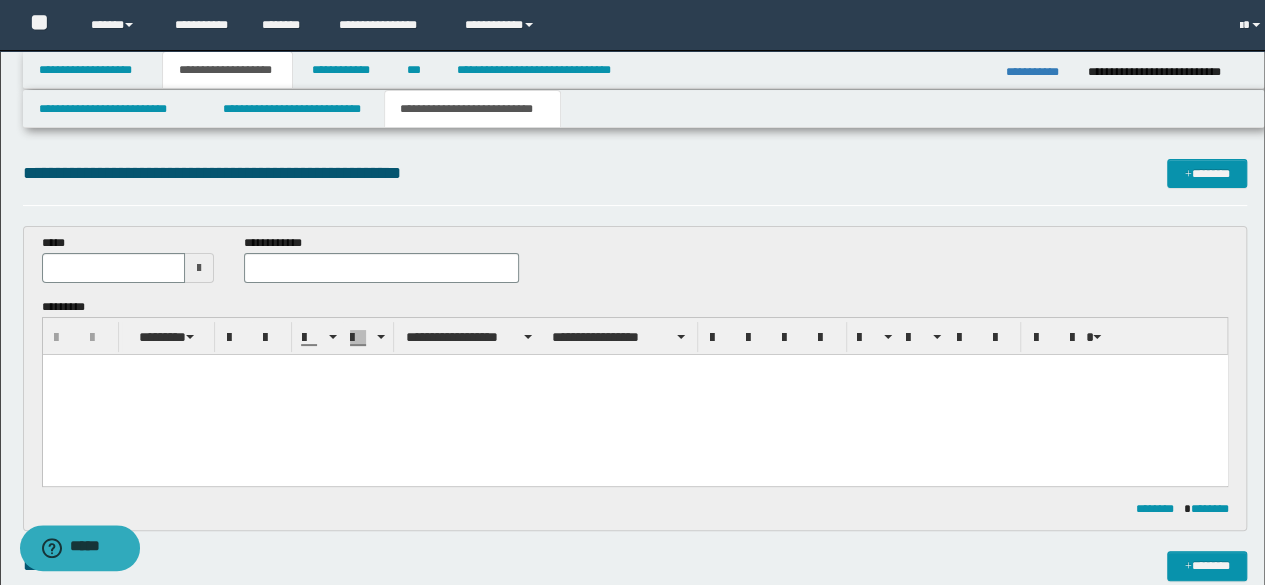 scroll, scrollTop: 0, scrollLeft: 0, axis: both 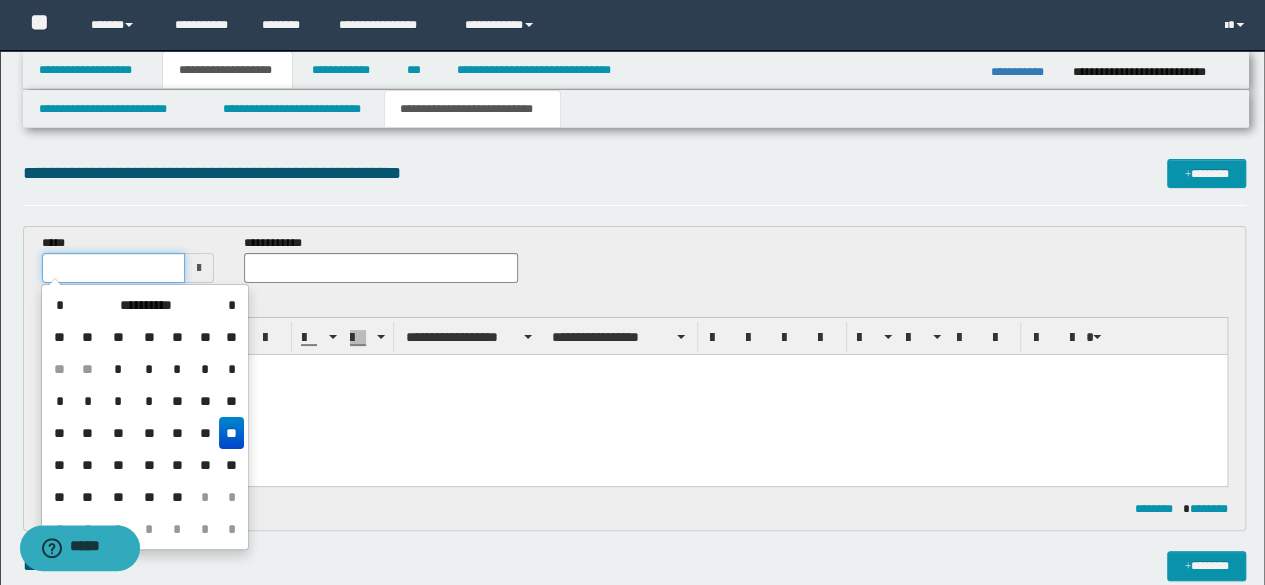 click at bounding box center (114, 268) 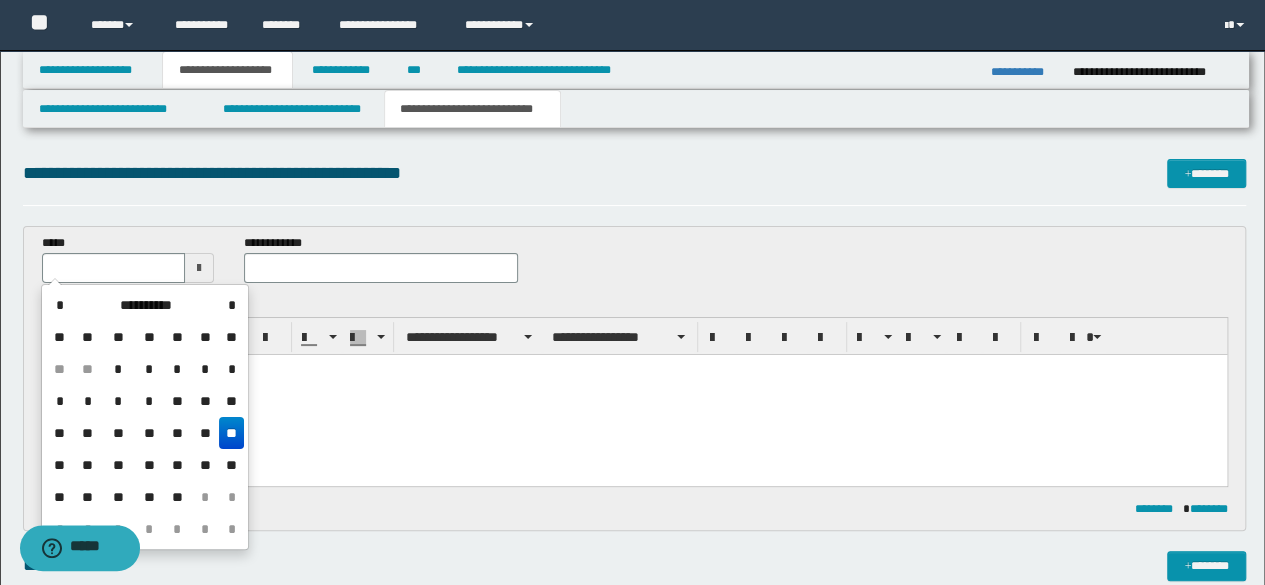 click on "**" at bounding box center [231, 433] 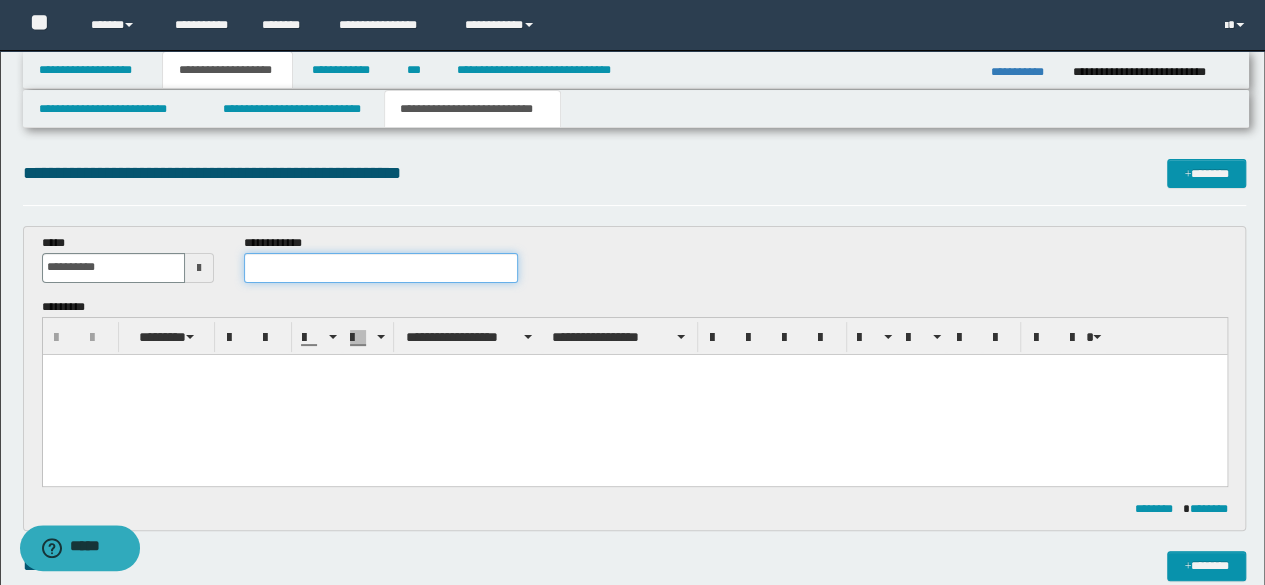 click at bounding box center [381, 268] 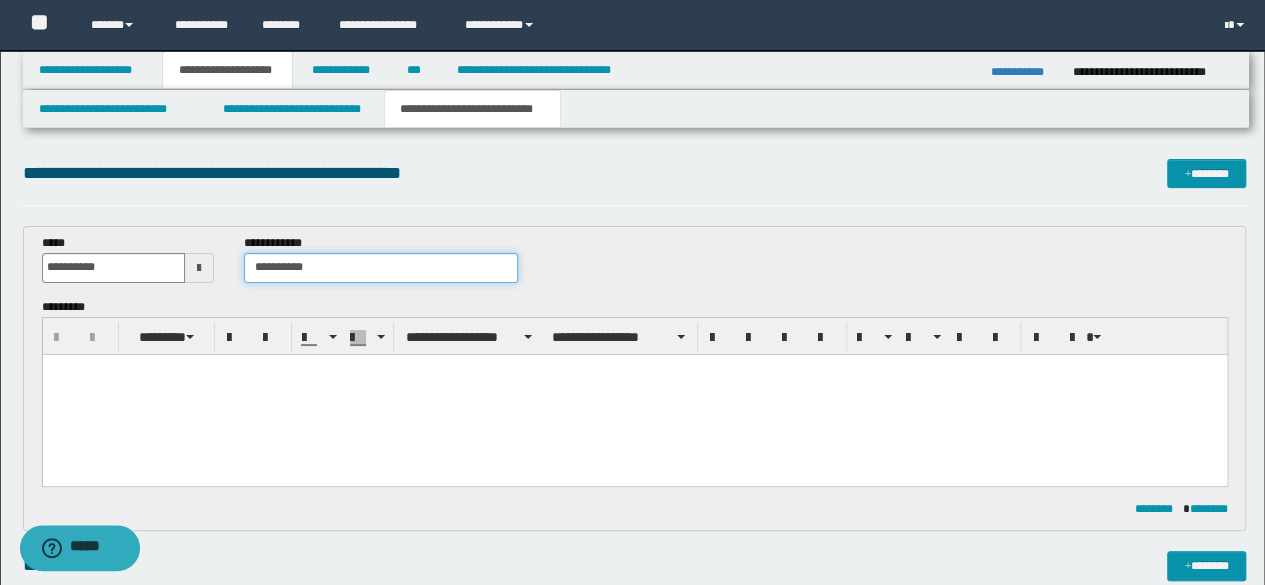 type on "**********" 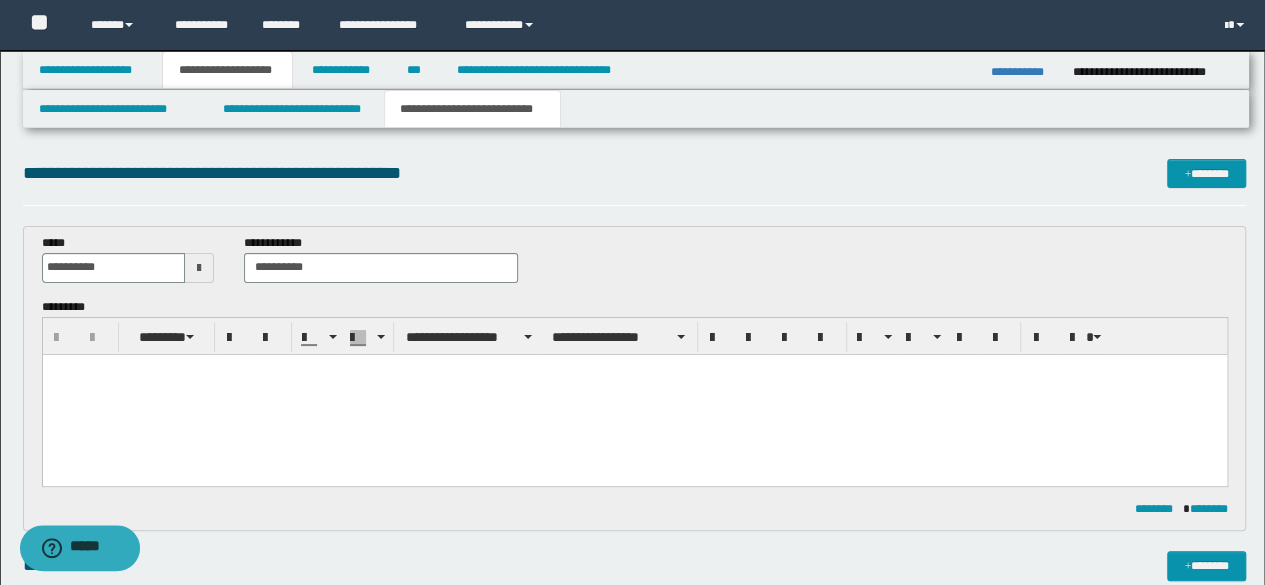 click at bounding box center (634, 394) 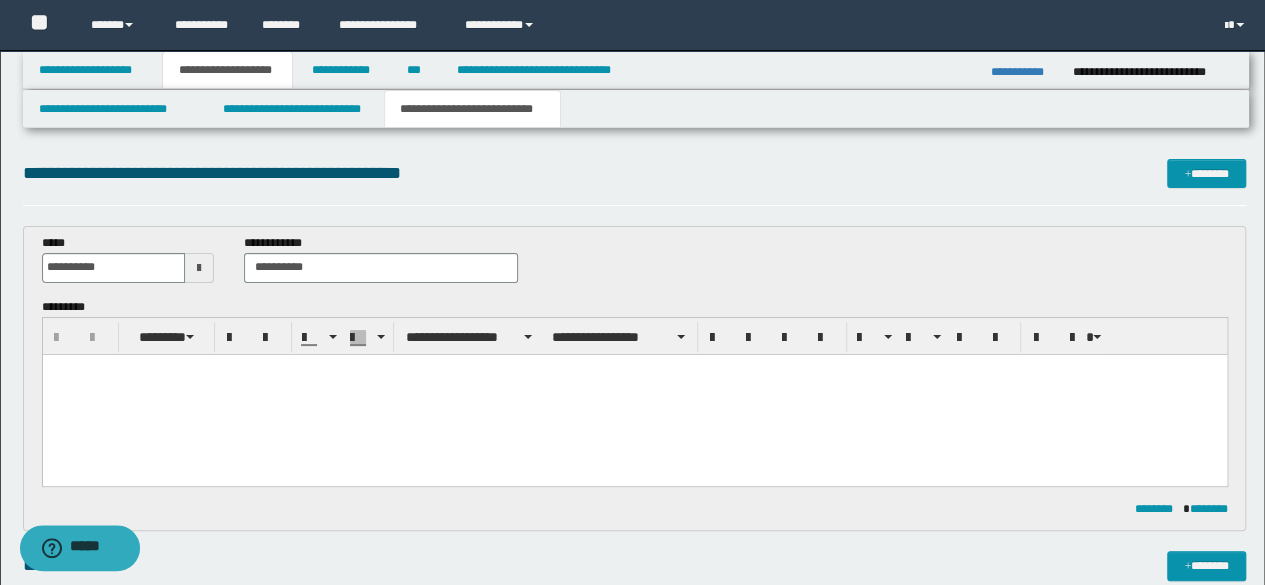 type 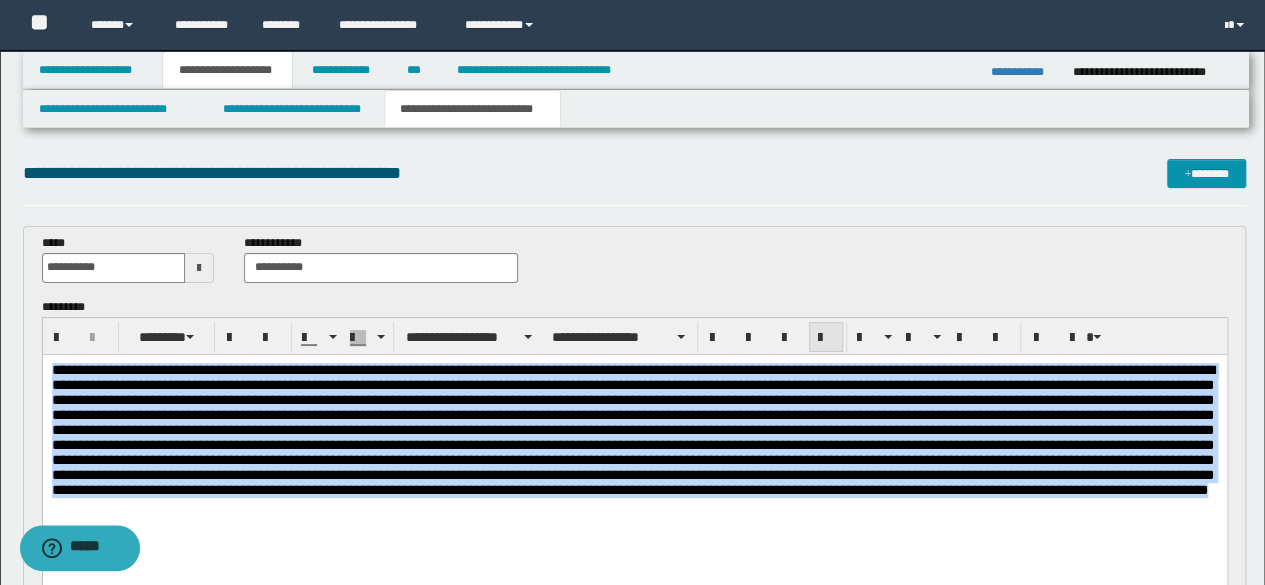 click at bounding box center [826, 338] 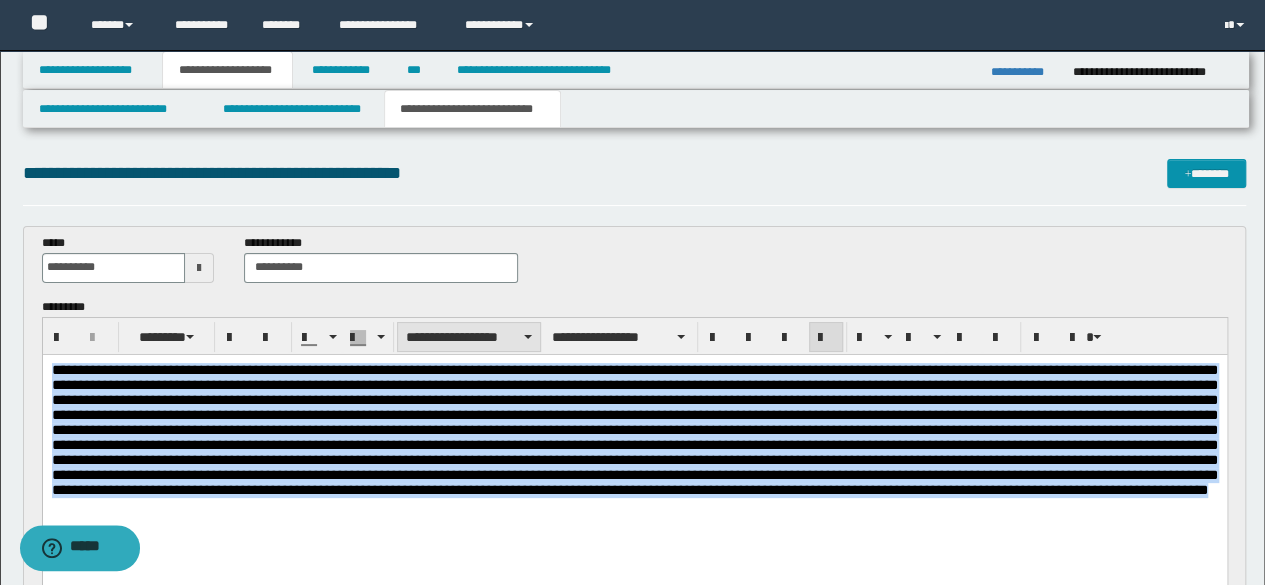click on "**********" at bounding box center (469, 337) 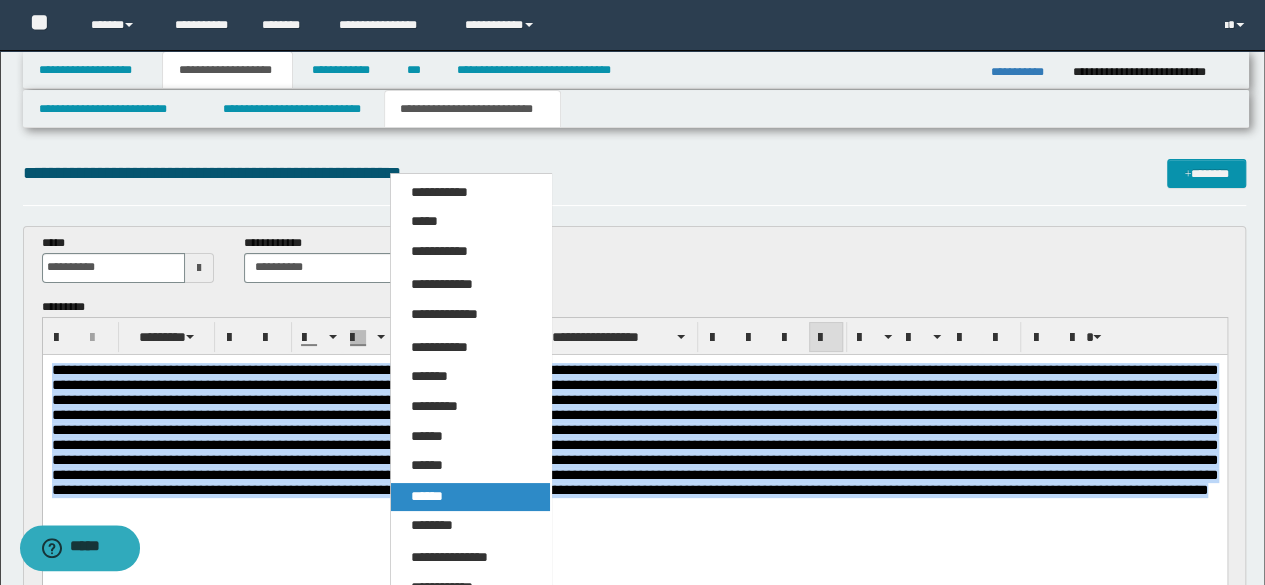 click on "******" at bounding box center (470, 497) 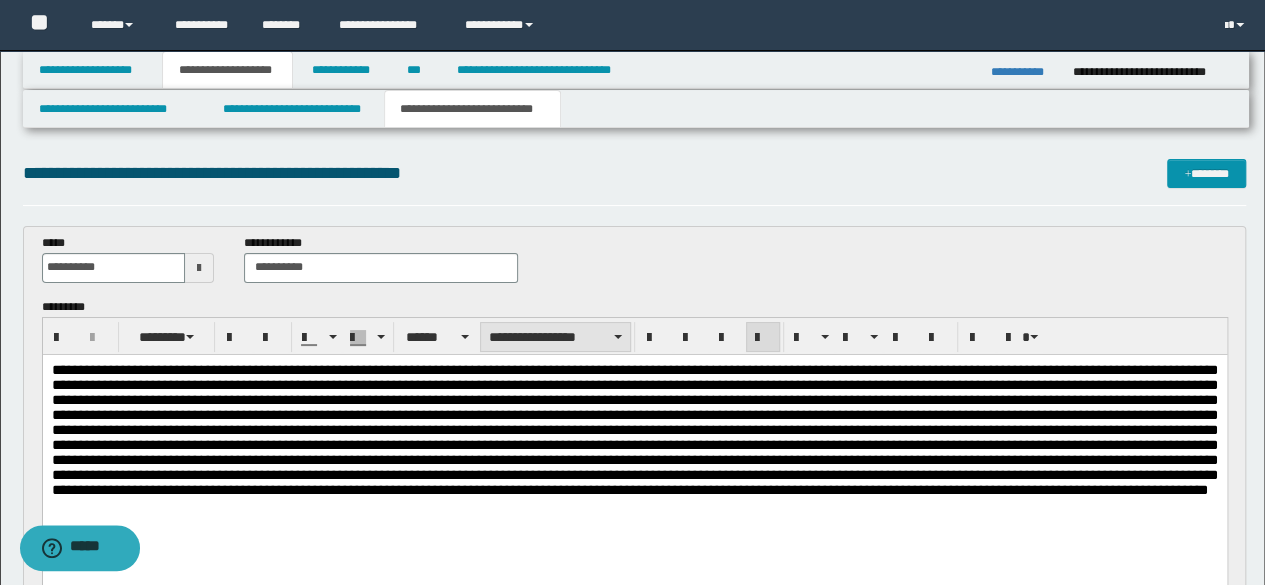 click on "**********" at bounding box center [555, 337] 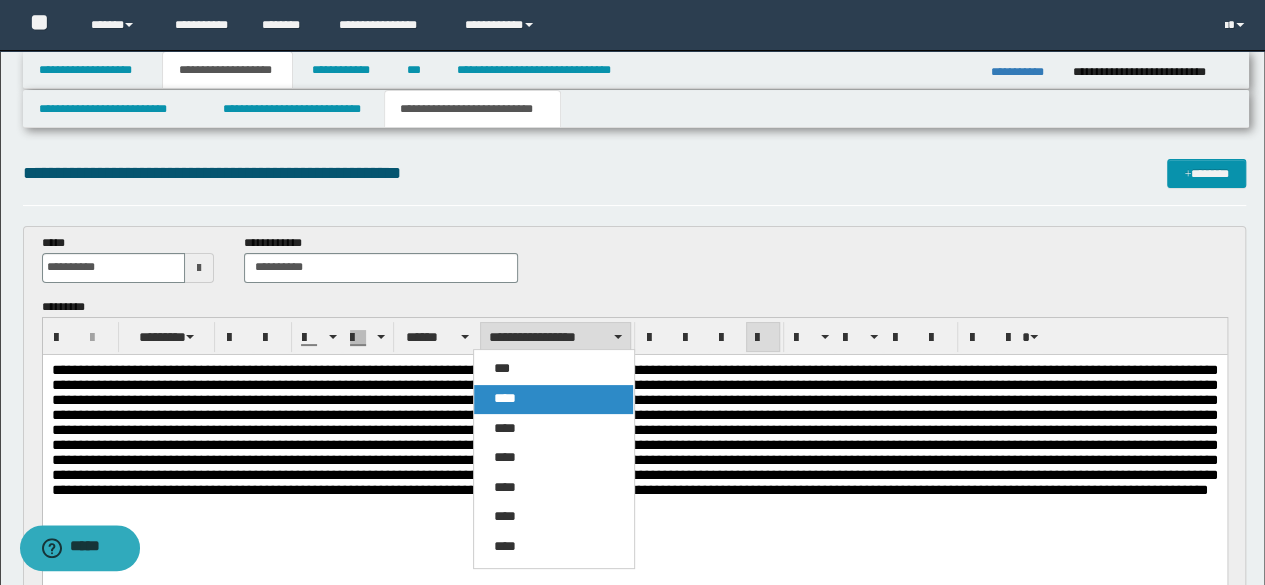 click on "****" at bounding box center (505, 398) 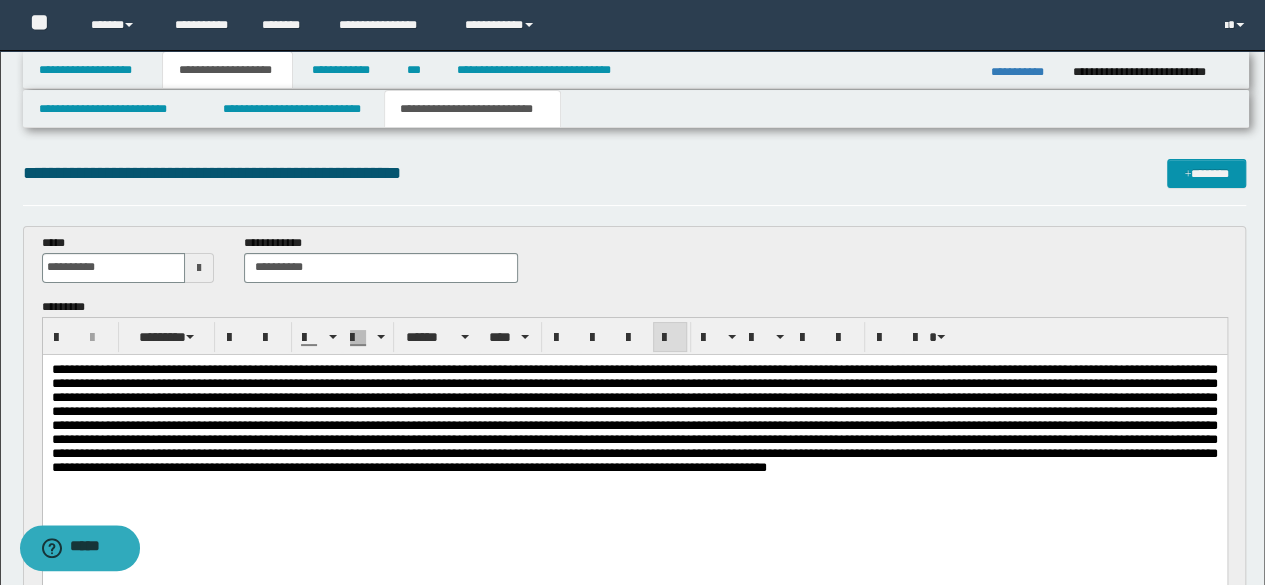 click at bounding box center (634, 417) 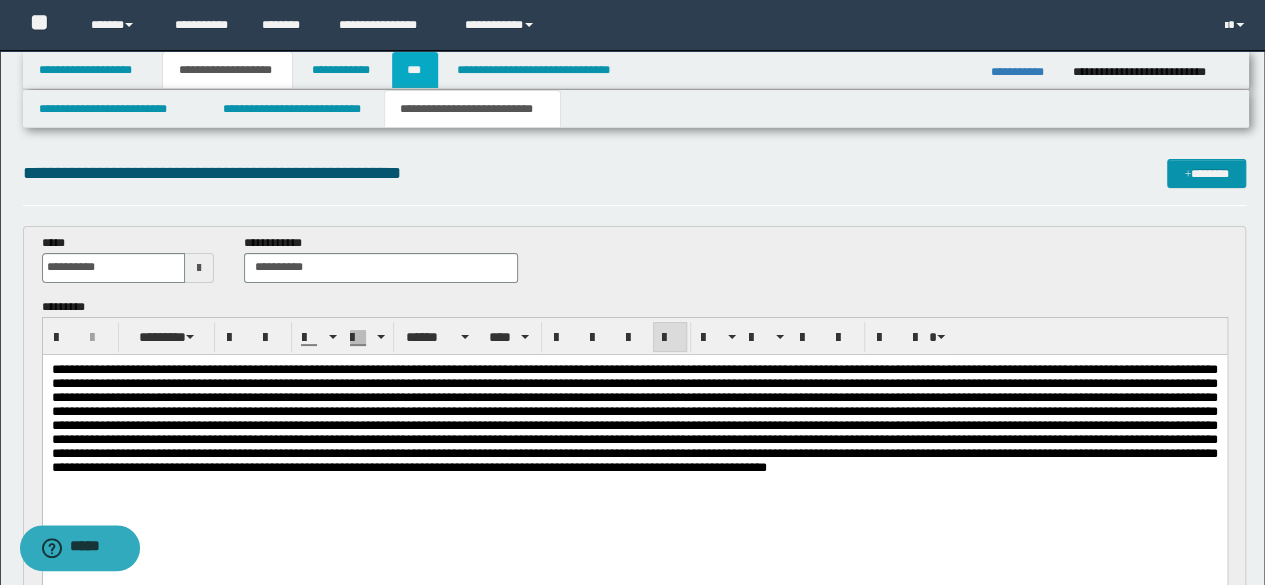 click on "***" at bounding box center (415, 70) 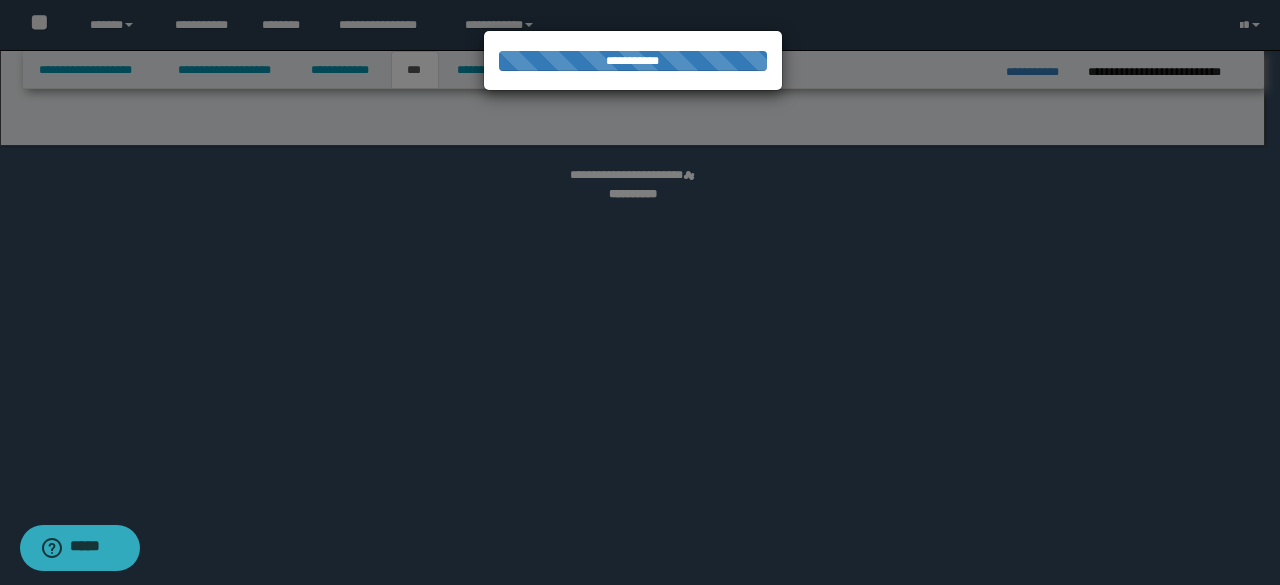 select on "*" 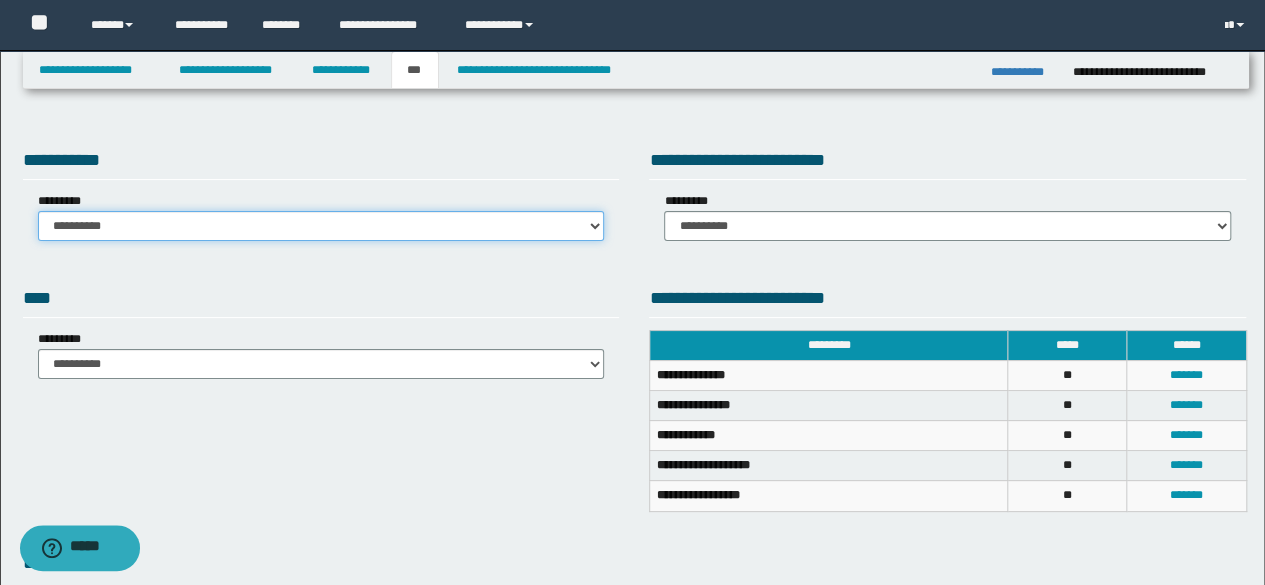 click on "**********" at bounding box center [321, 226] 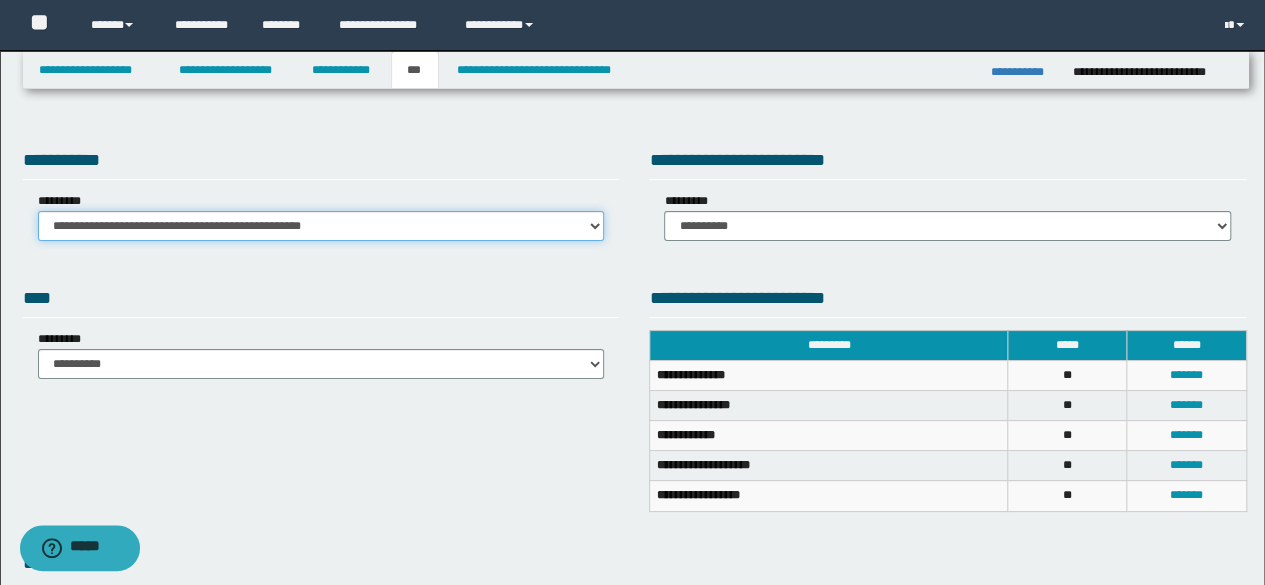 click on "**********" at bounding box center (321, 226) 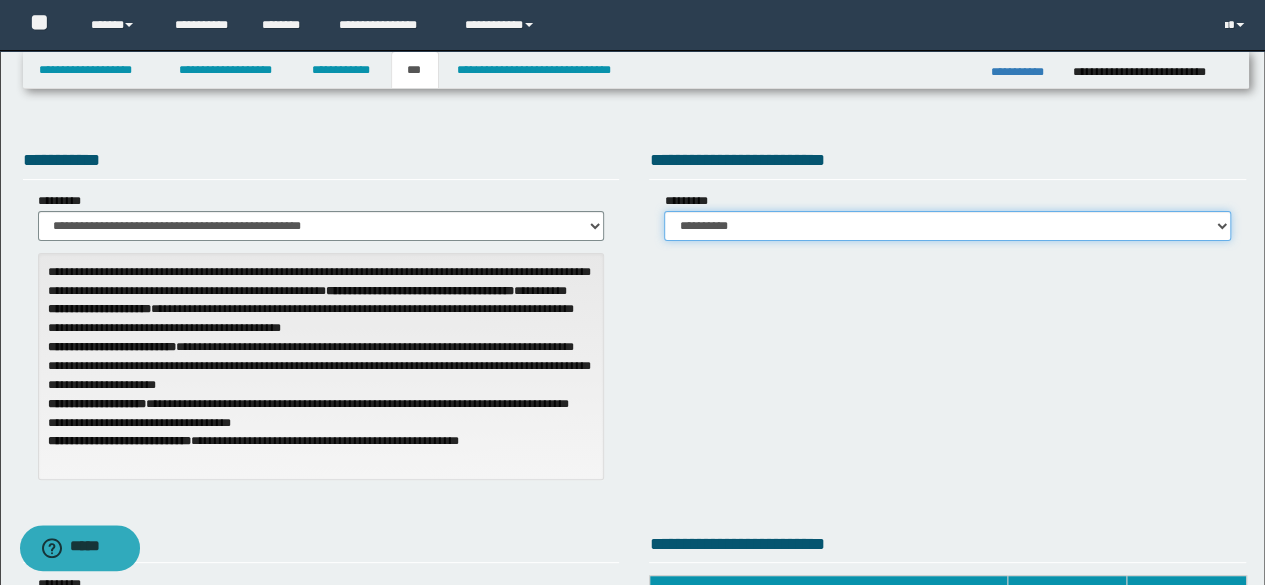 click on "**********" at bounding box center (947, 226) 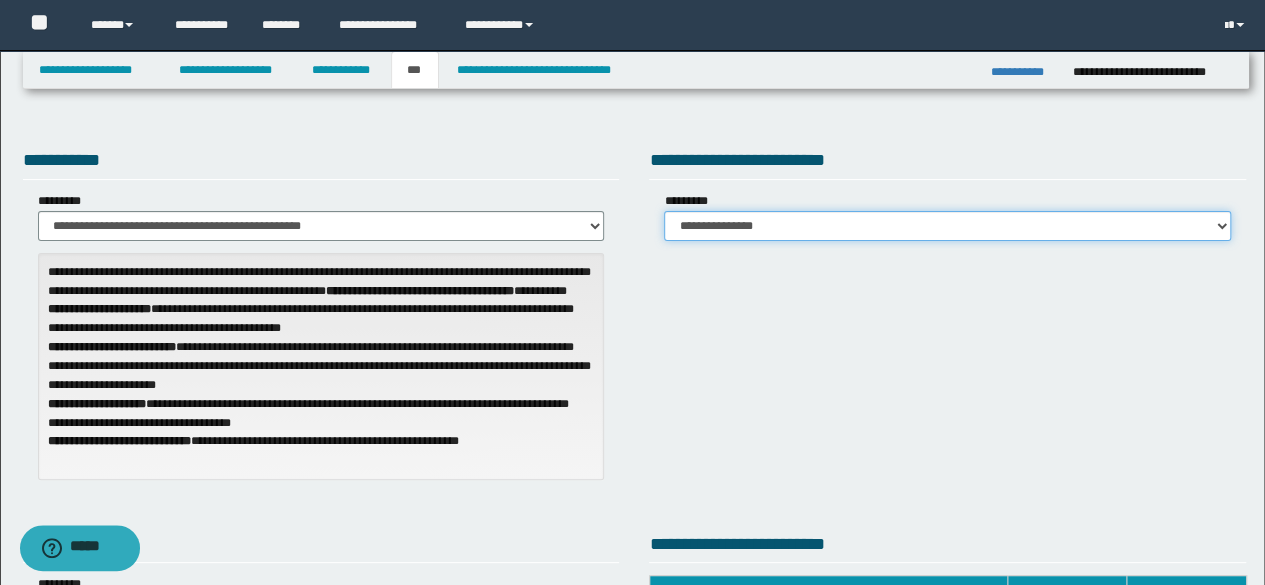 click on "**********" at bounding box center (947, 226) 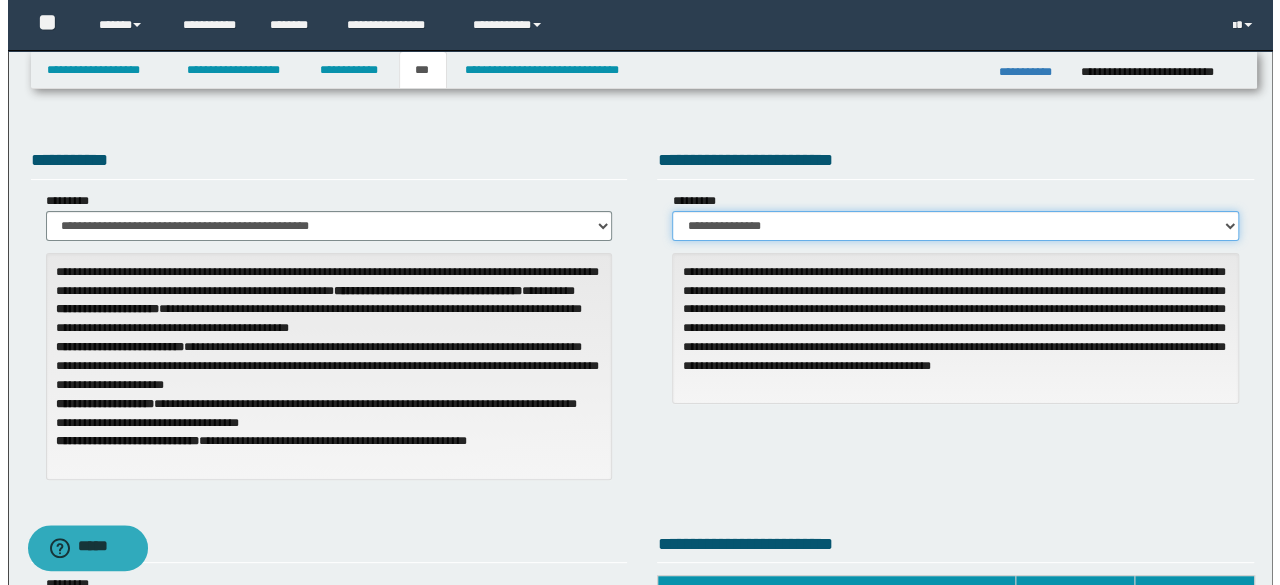 scroll, scrollTop: 512, scrollLeft: 0, axis: vertical 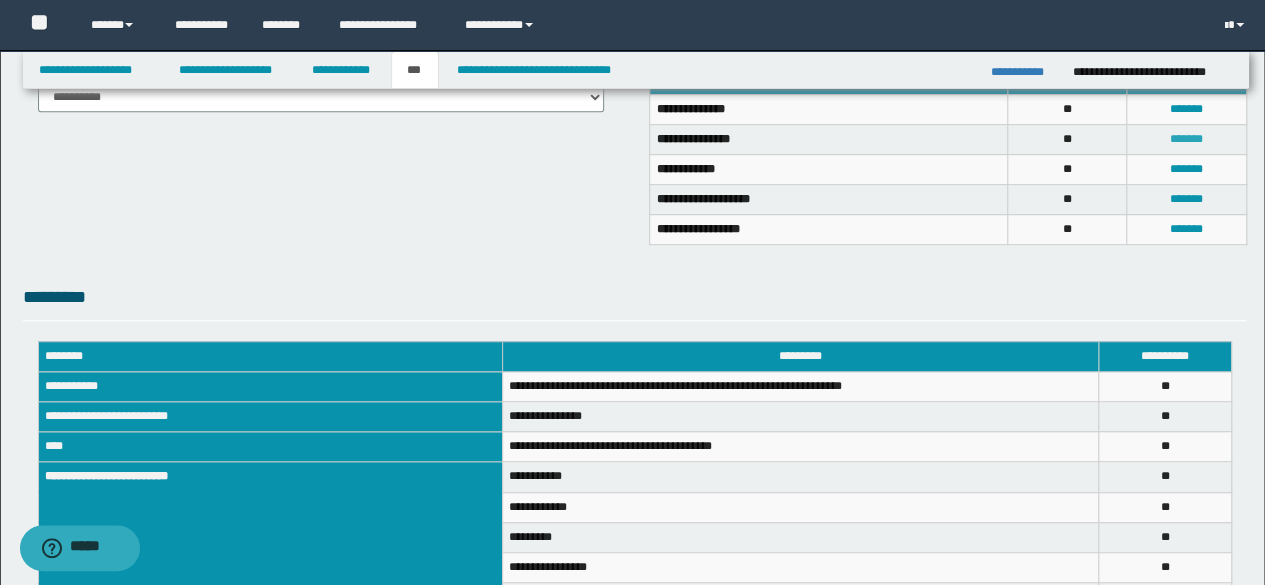click on "*******" at bounding box center [1186, 139] 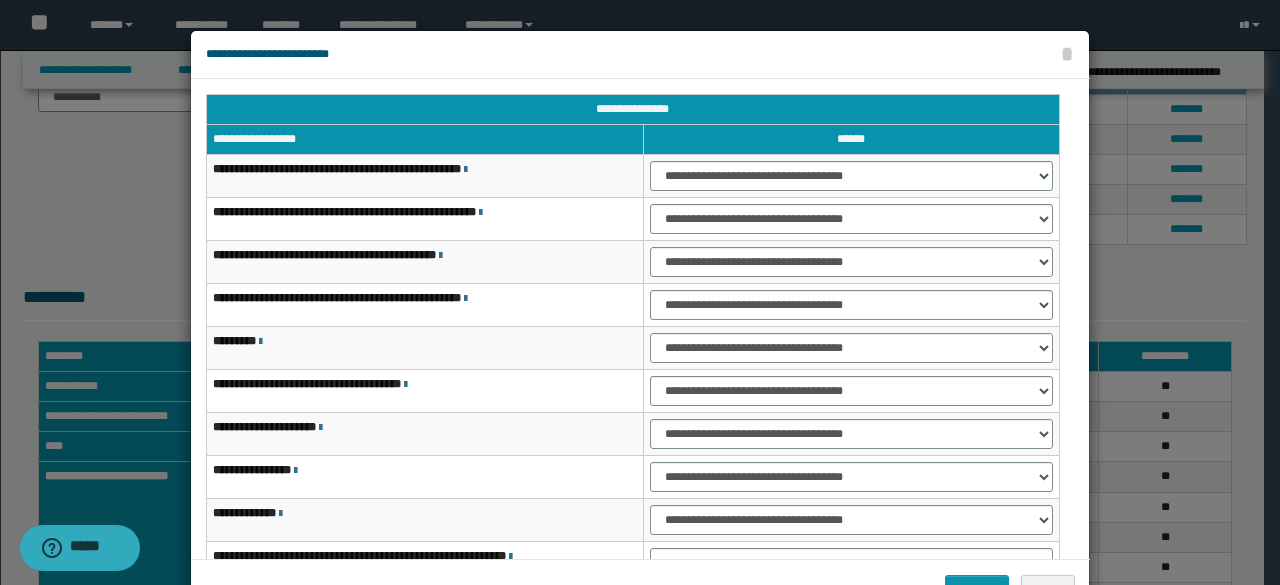 scroll, scrollTop: 64, scrollLeft: 0, axis: vertical 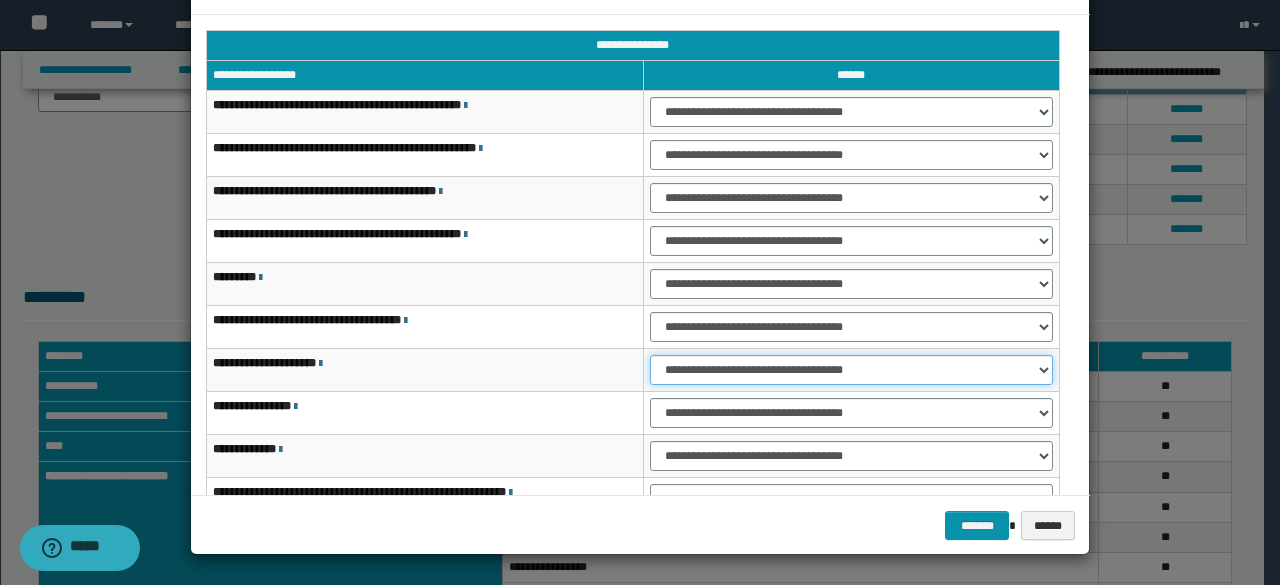 click on "**********" at bounding box center (851, 370) 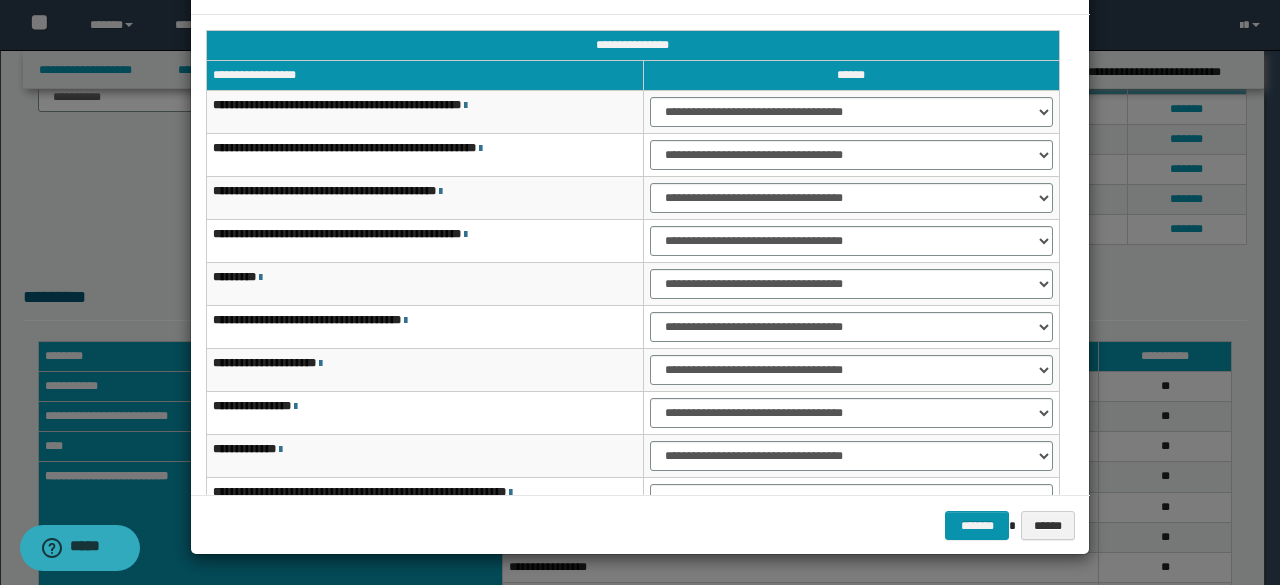 scroll, scrollTop: 116, scrollLeft: 0, axis: vertical 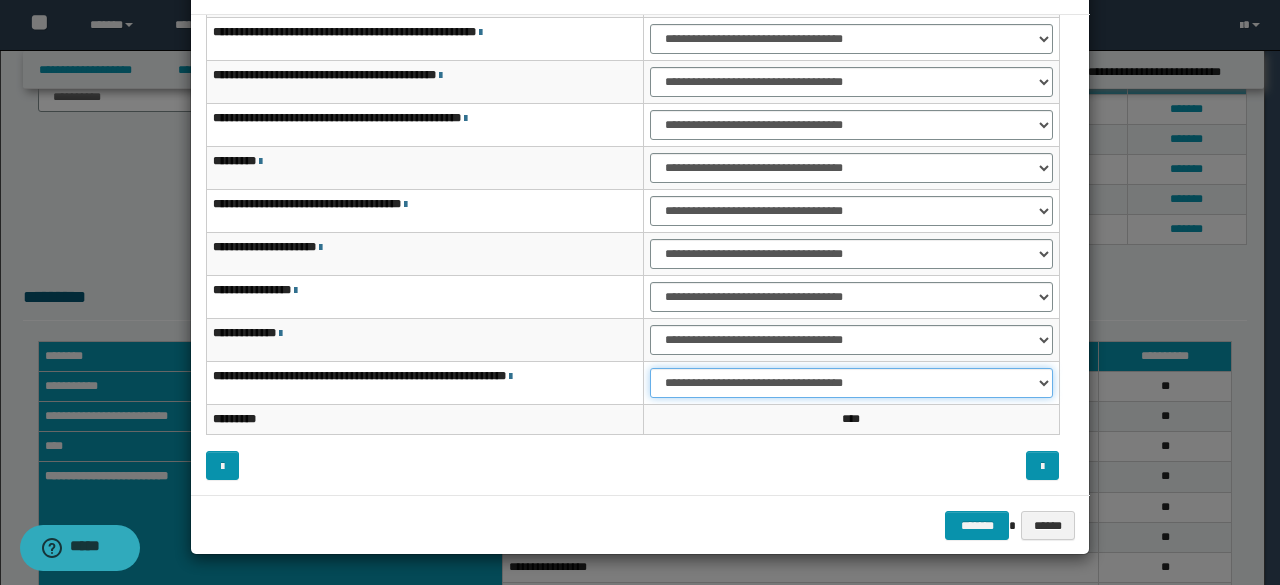 click on "**********" at bounding box center (851, 383) 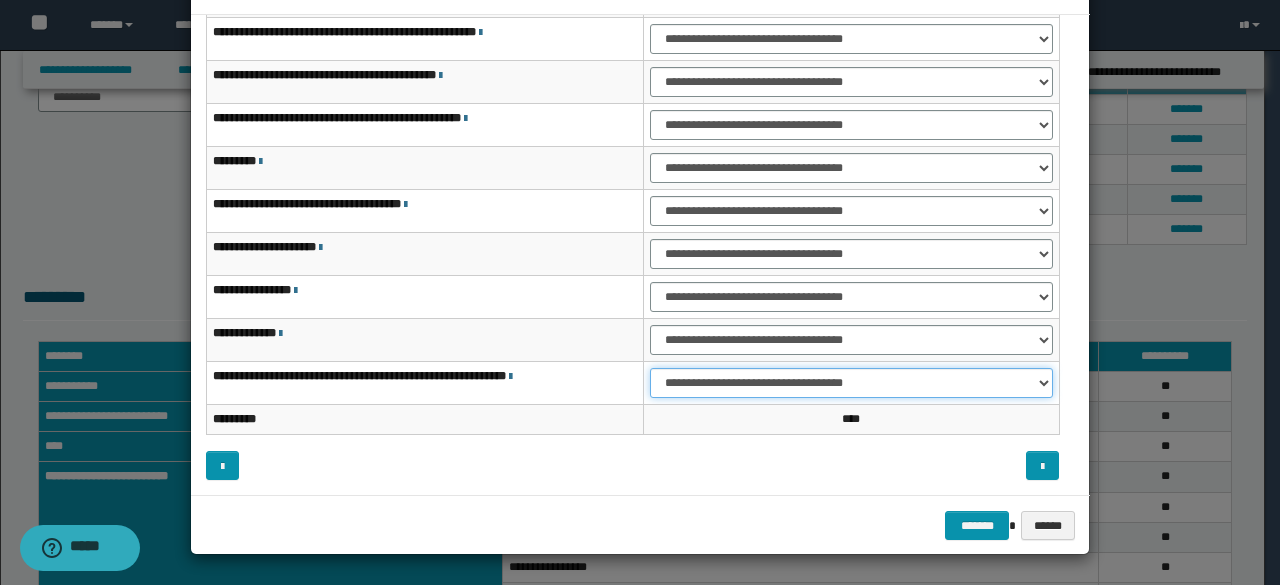 select on "***" 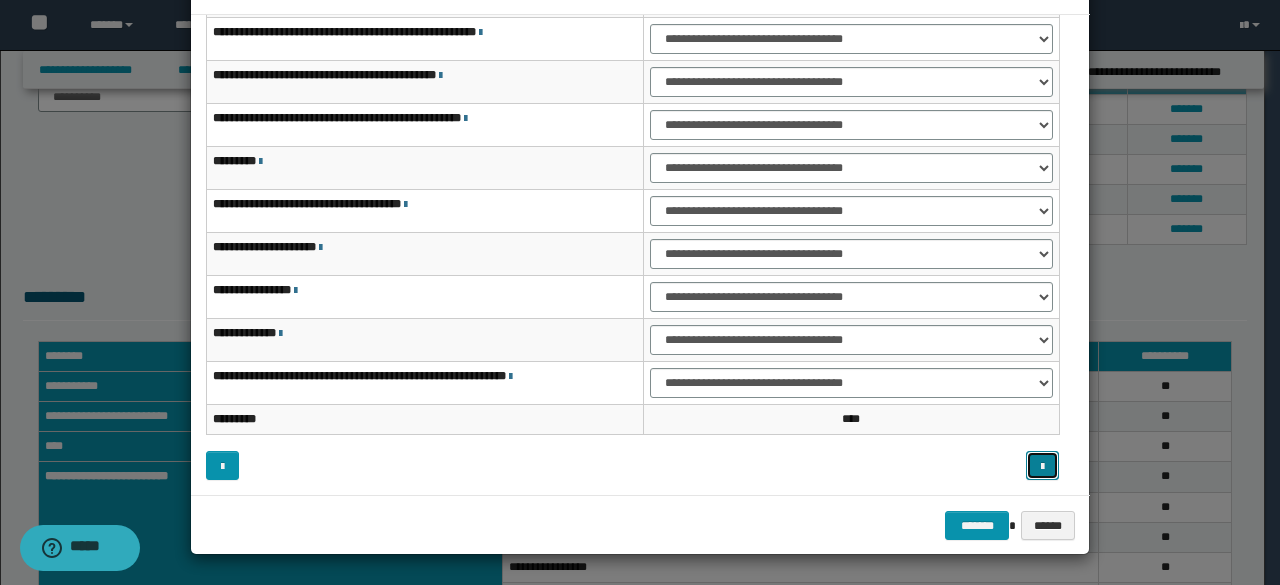 click at bounding box center [1042, 467] 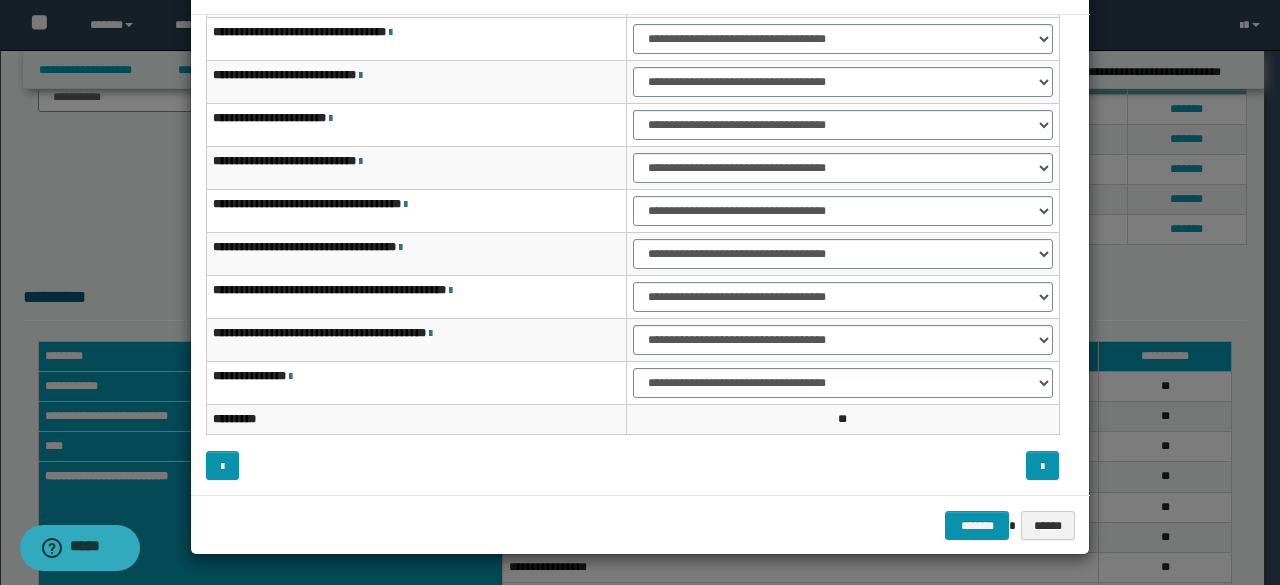 scroll, scrollTop: 41, scrollLeft: 0, axis: vertical 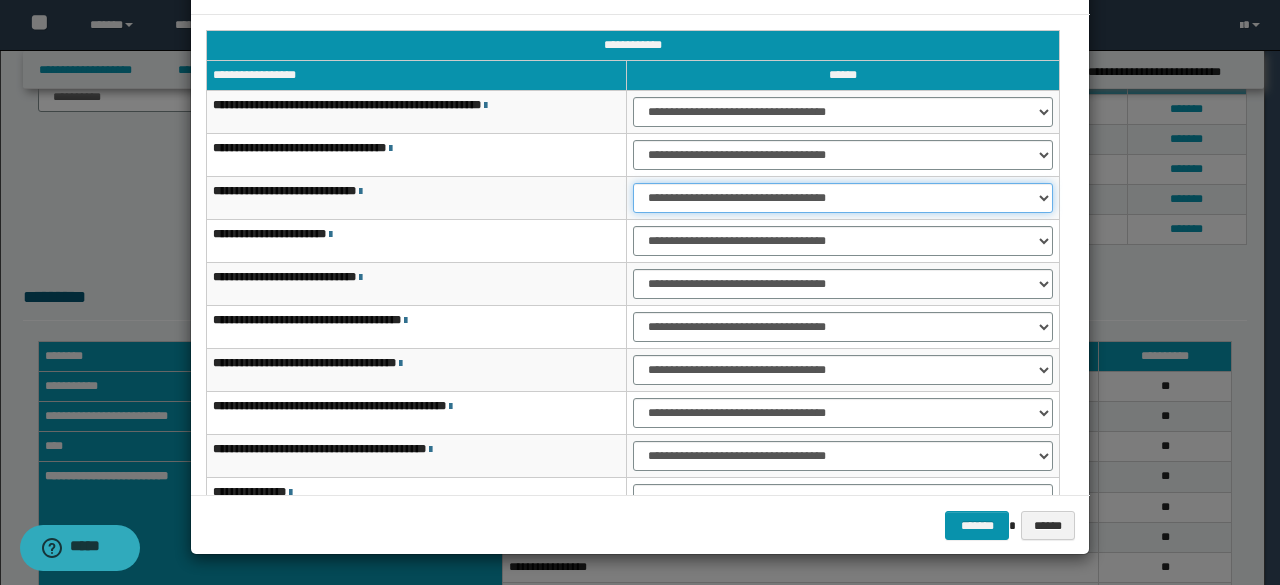 click on "**********" at bounding box center [843, 198] 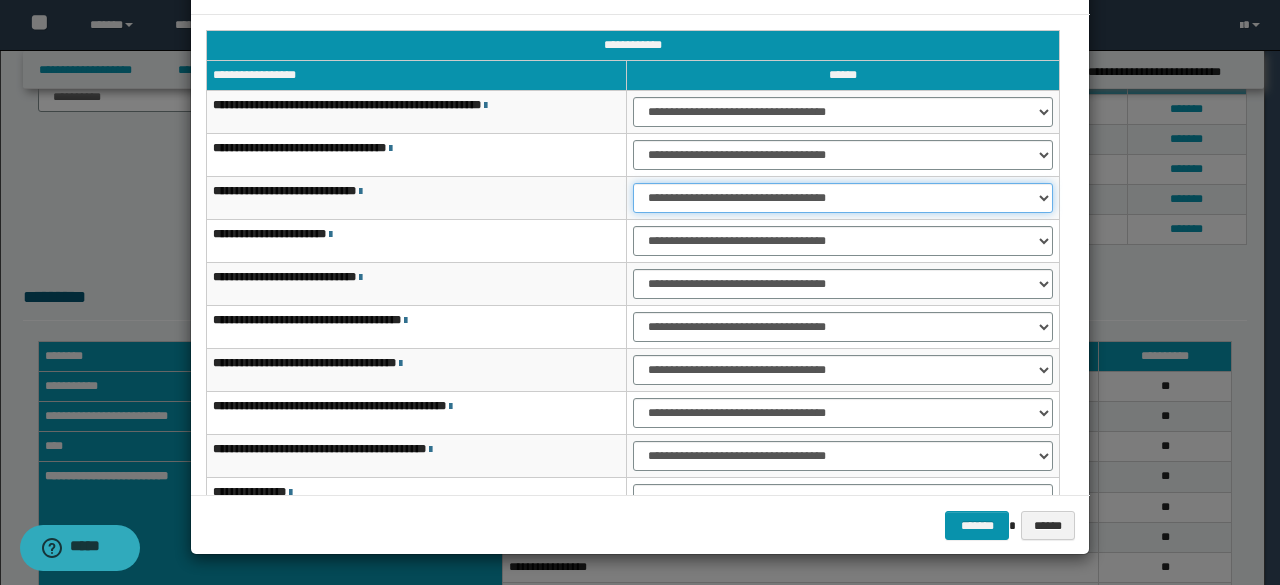 select on "***" 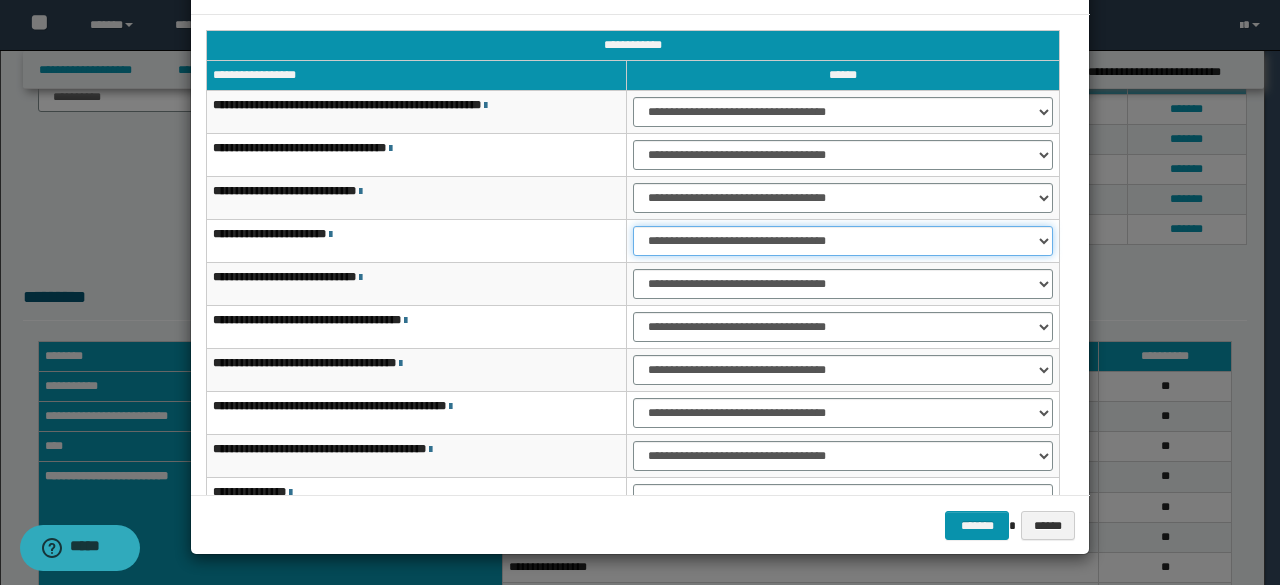 click on "**********" at bounding box center [843, 241] 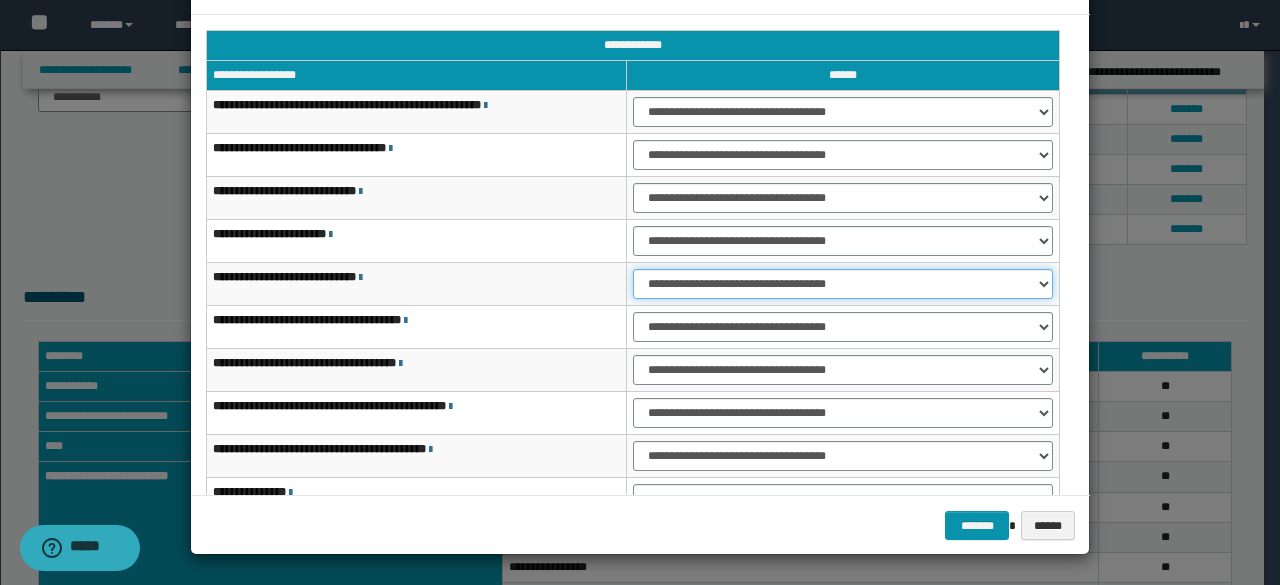 click on "**********" at bounding box center [843, 284] 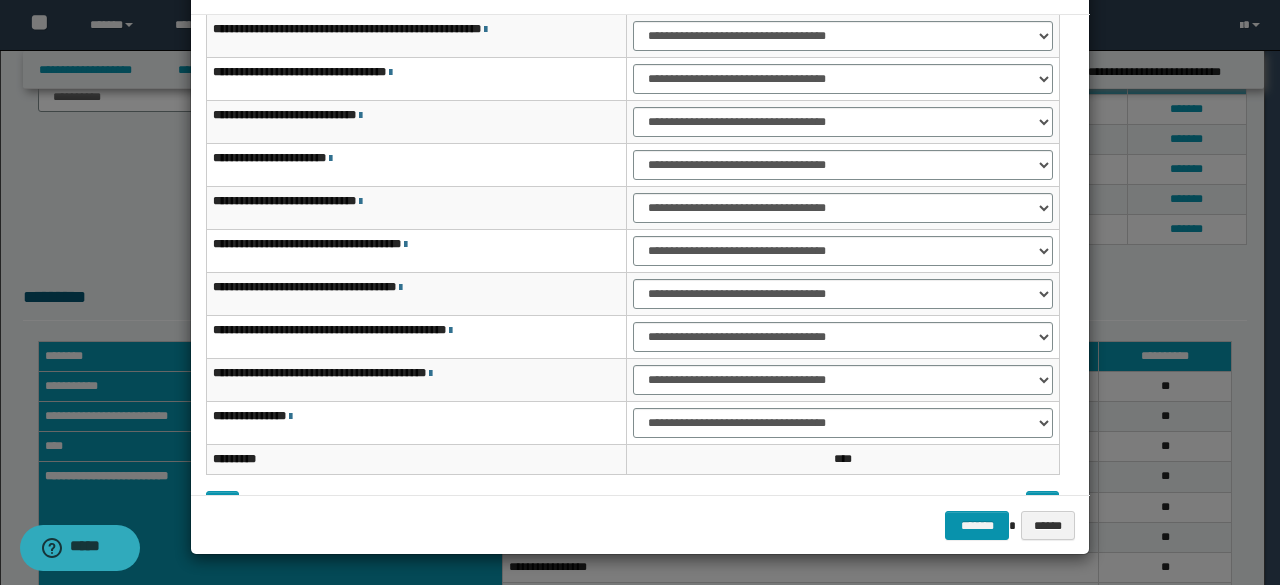 scroll, scrollTop: 116, scrollLeft: 0, axis: vertical 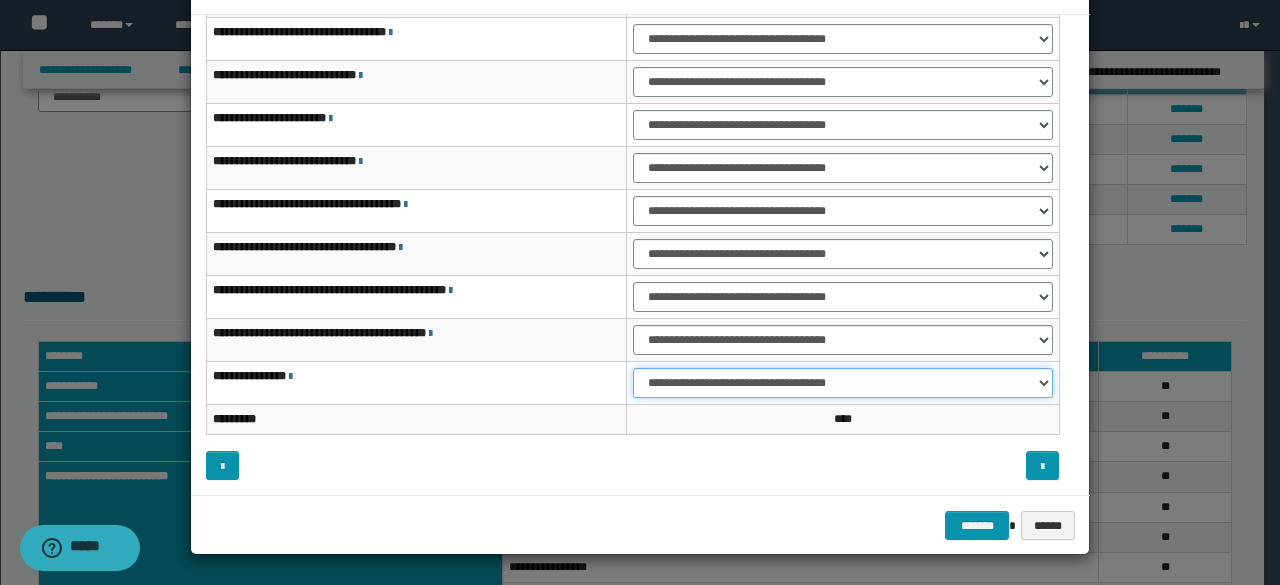 click on "**********" at bounding box center (843, 383) 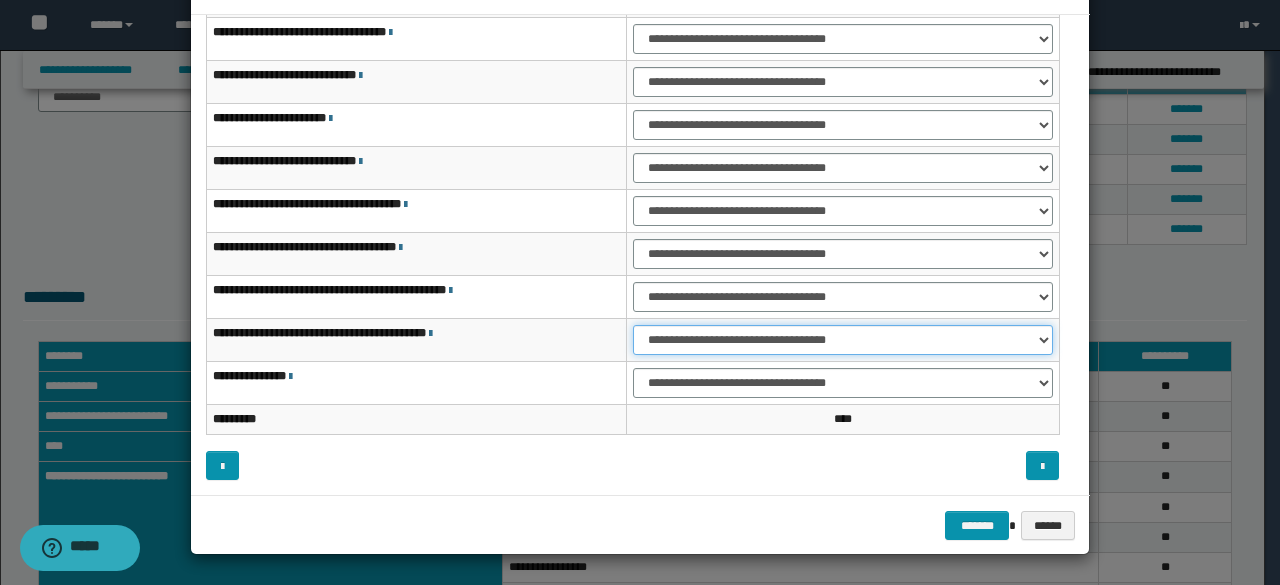 click on "**********" at bounding box center (843, 340) 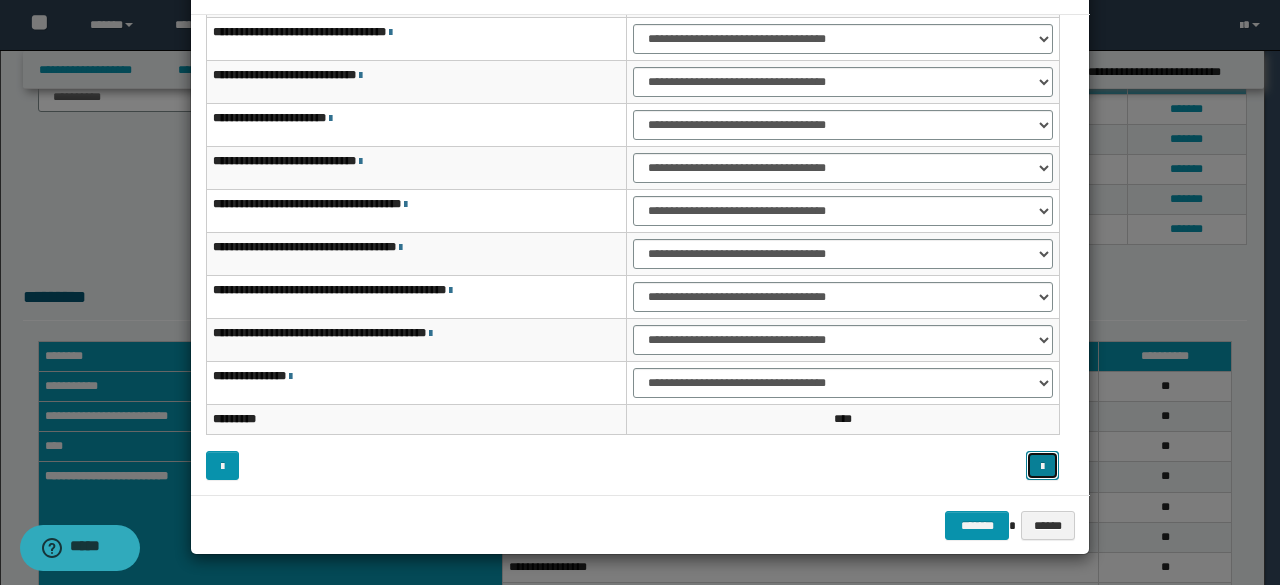 click at bounding box center (1042, 467) 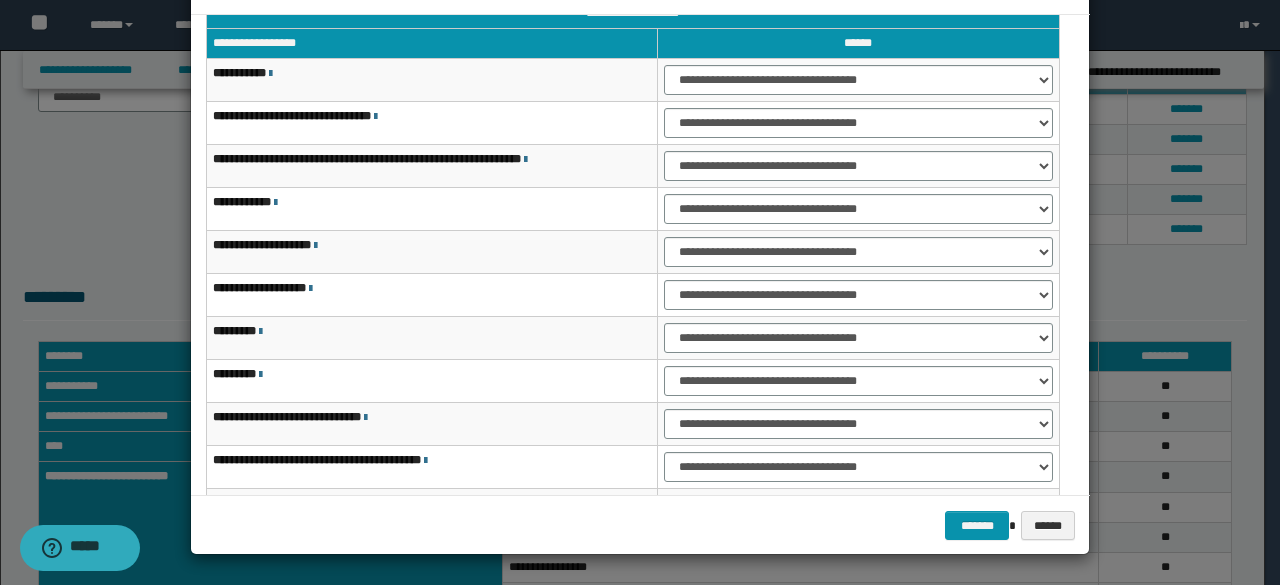 scroll, scrollTop: 0, scrollLeft: 0, axis: both 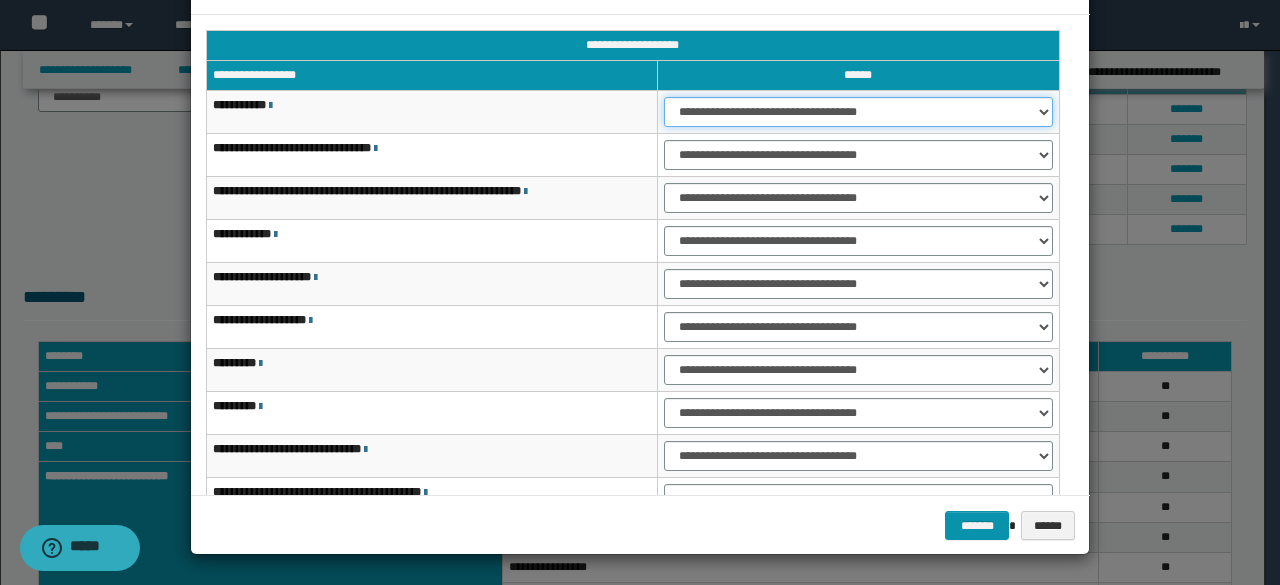 click on "**********" at bounding box center (858, 112) 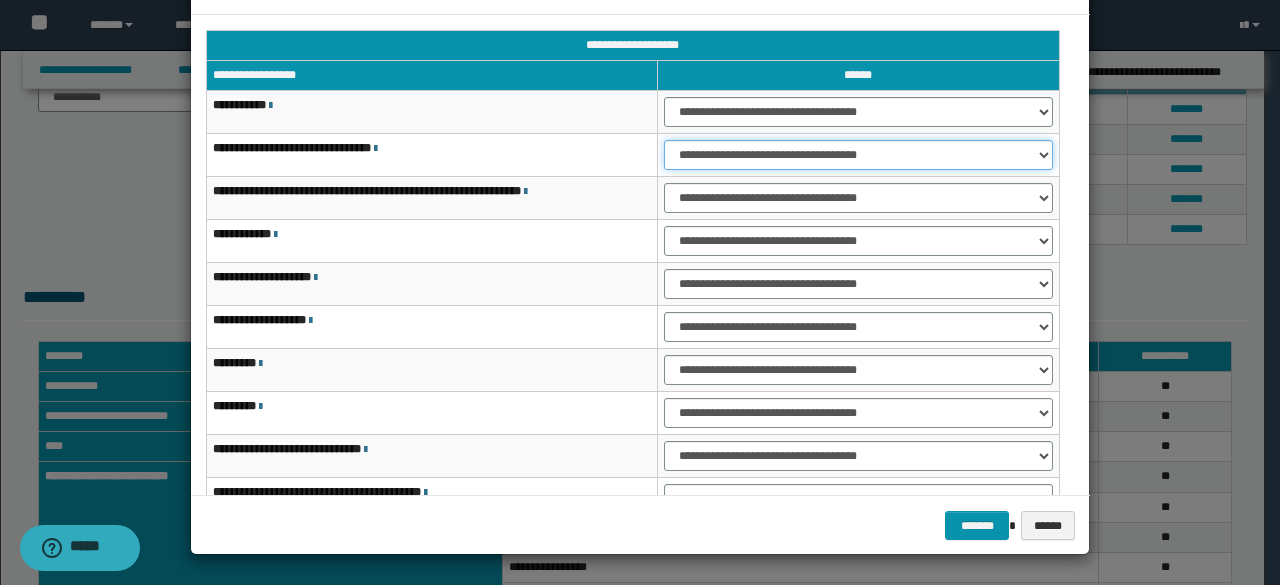click on "**********" at bounding box center [858, 155] 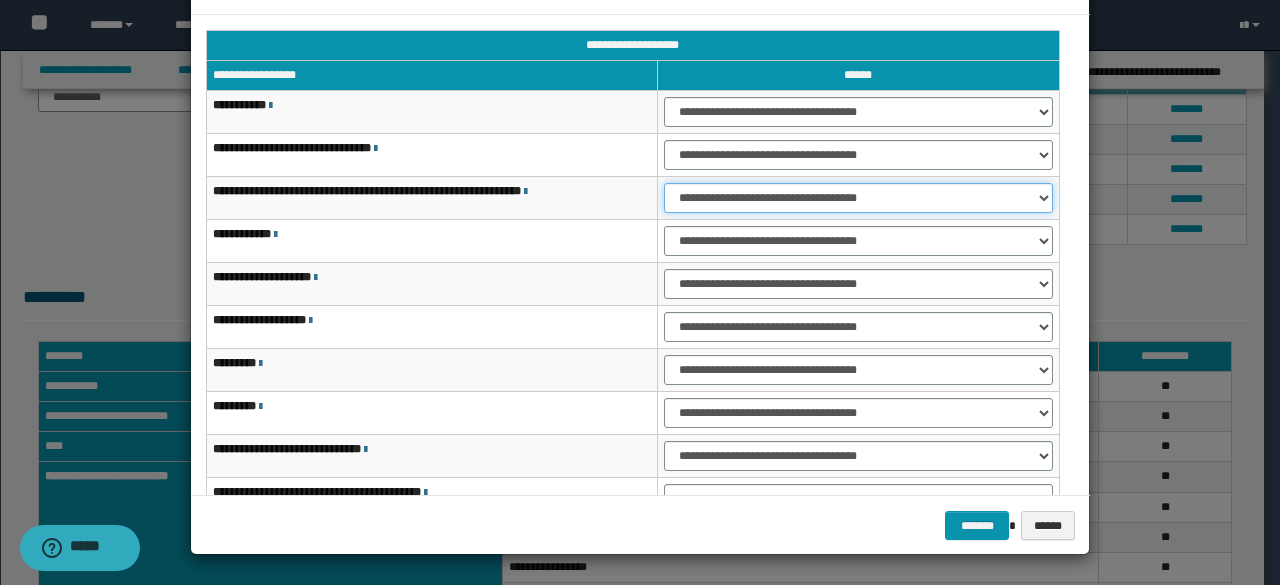 click on "**********" at bounding box center [858, 198] 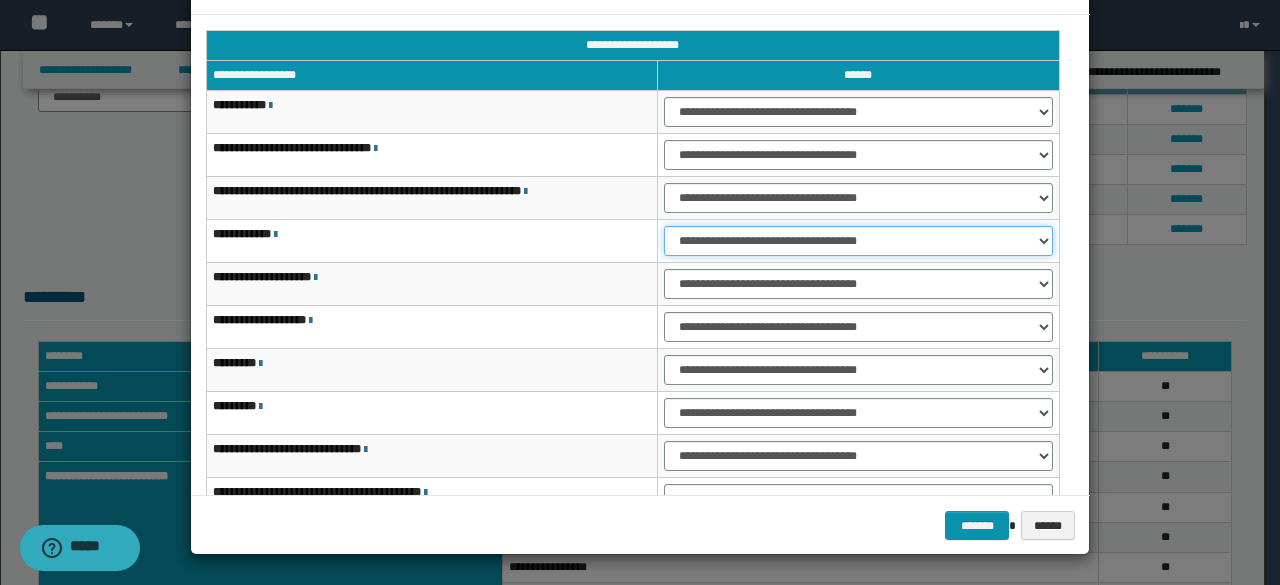 click on "**********" at bounding box center (858, 241) 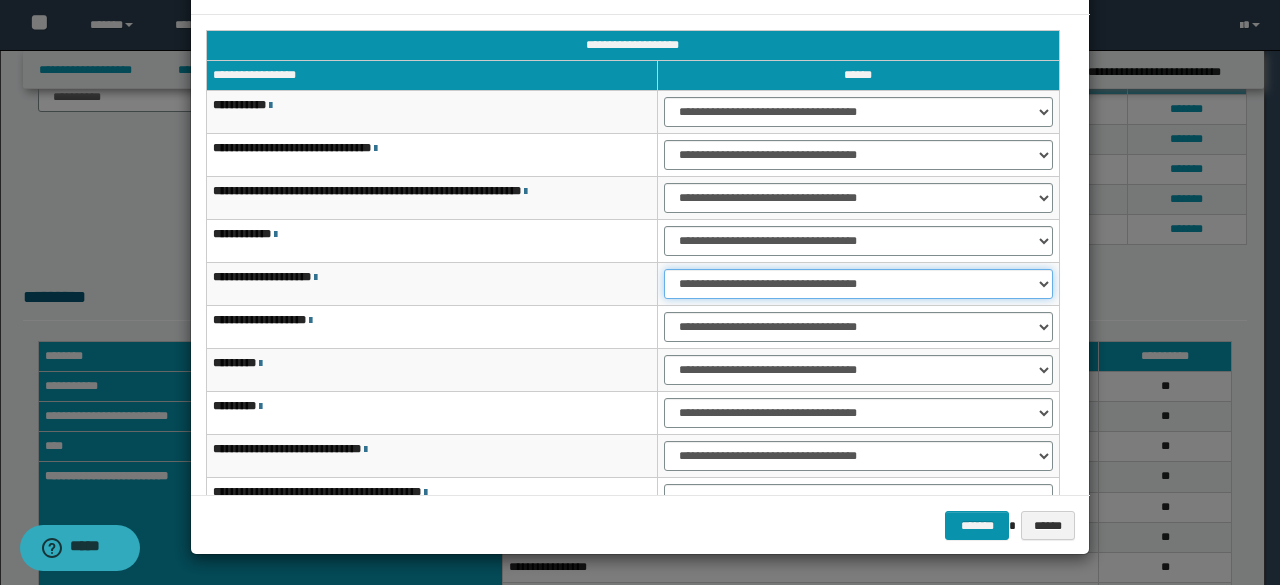 click on "**********" at bounding box center [858, 284] 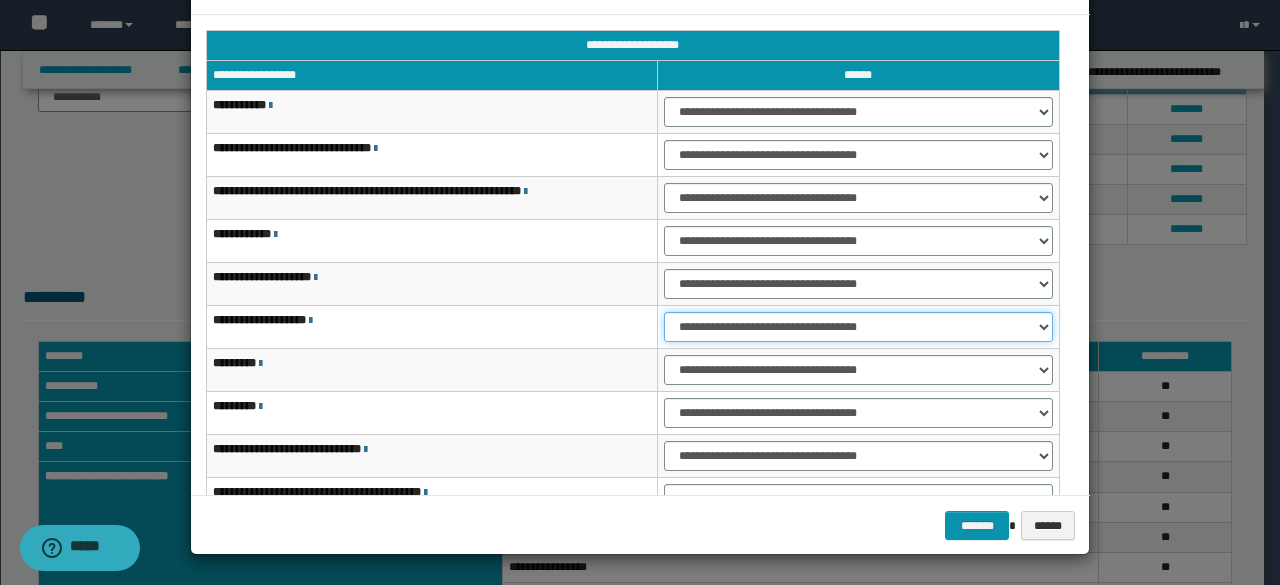 click on "**********" at bounding box center (858, 327) 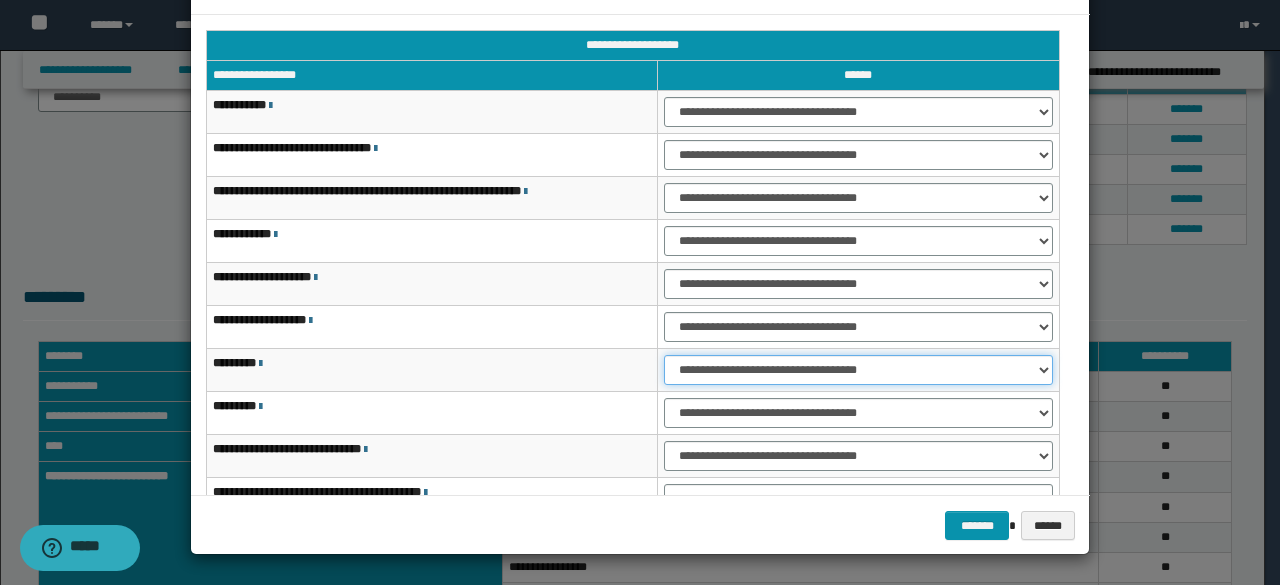 click on "**********" at bounding box center (858, 370) 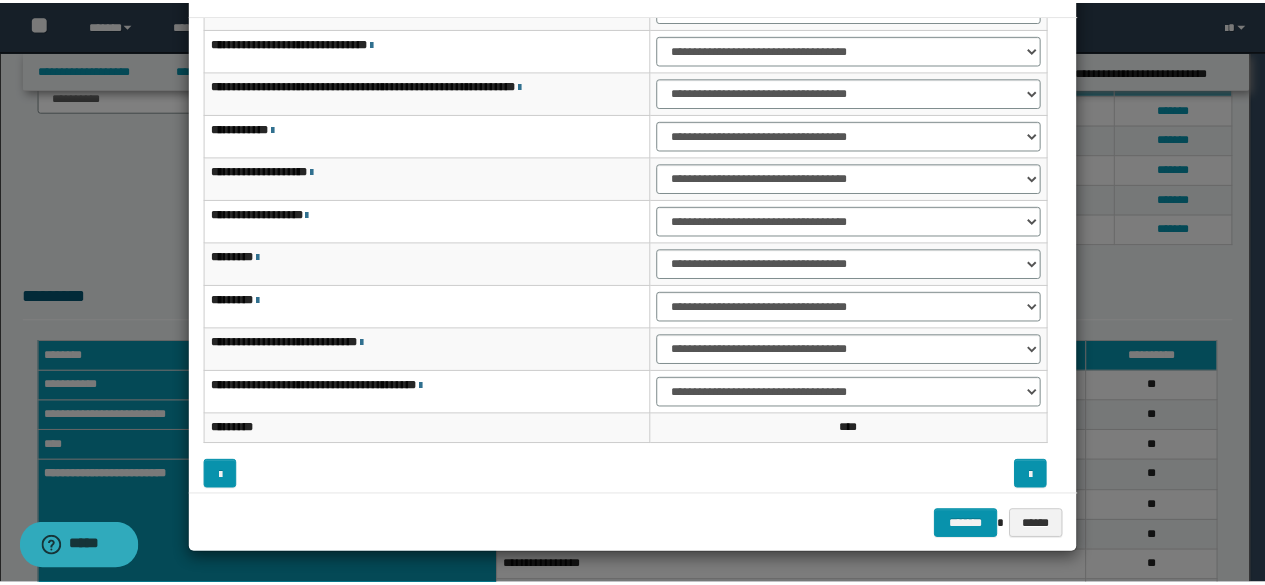 scroll, scrollTop: 116, scrollLeft: 0, axis: vertical 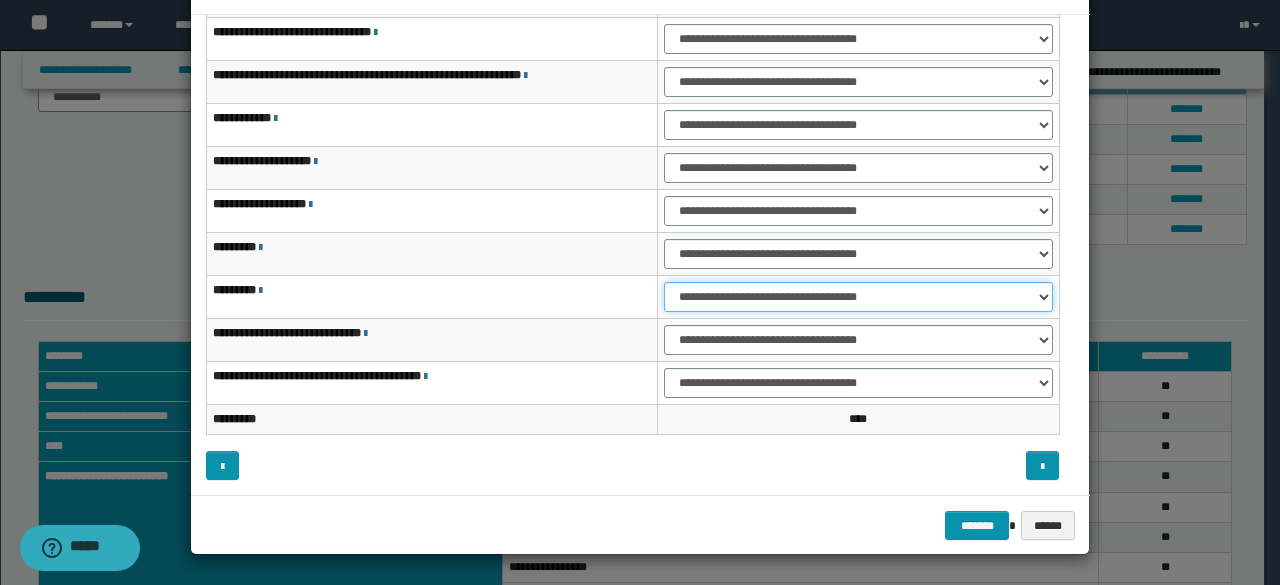 click on "**********" at bounding box center [858, 297] 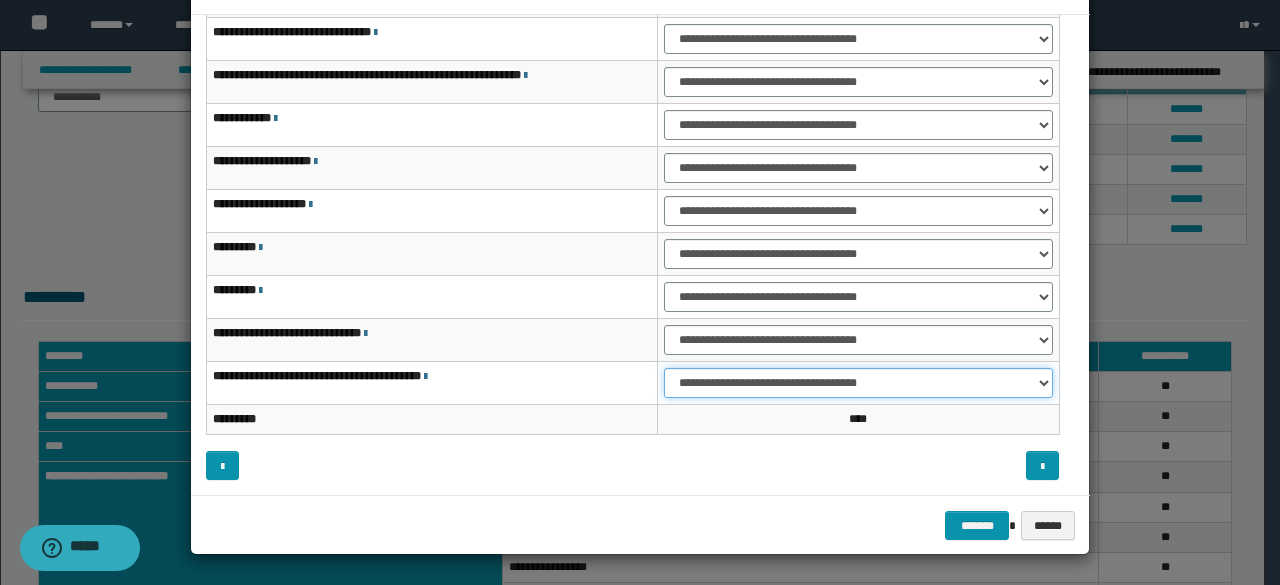 click on "**********" at bounding box center [858, 383] 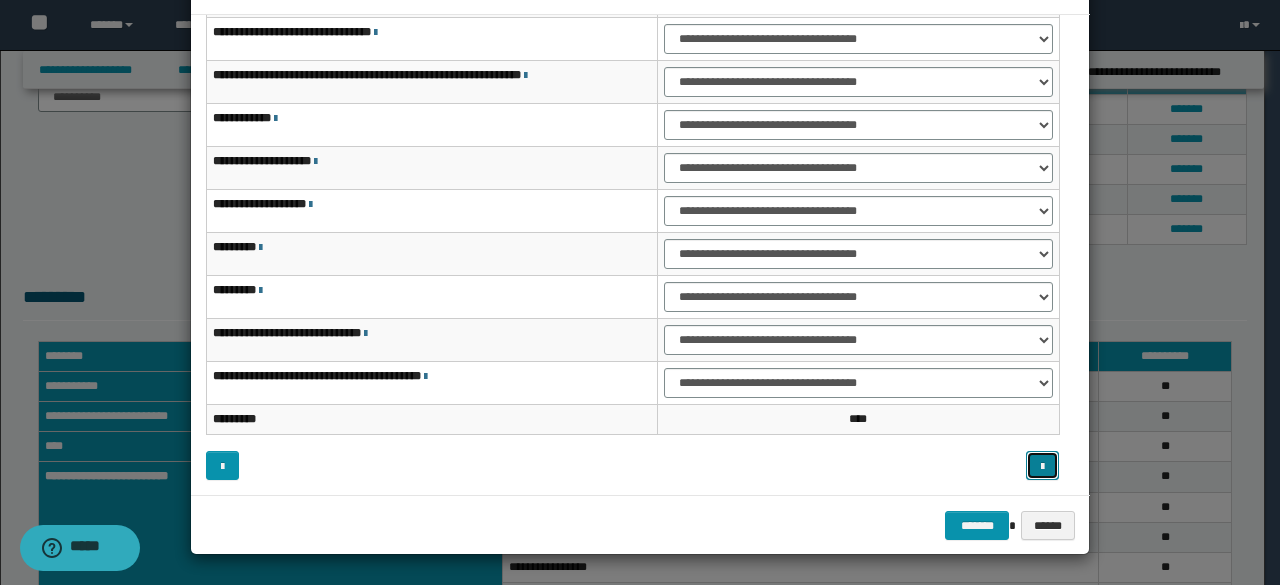 click at bounding box center (1042, 465) 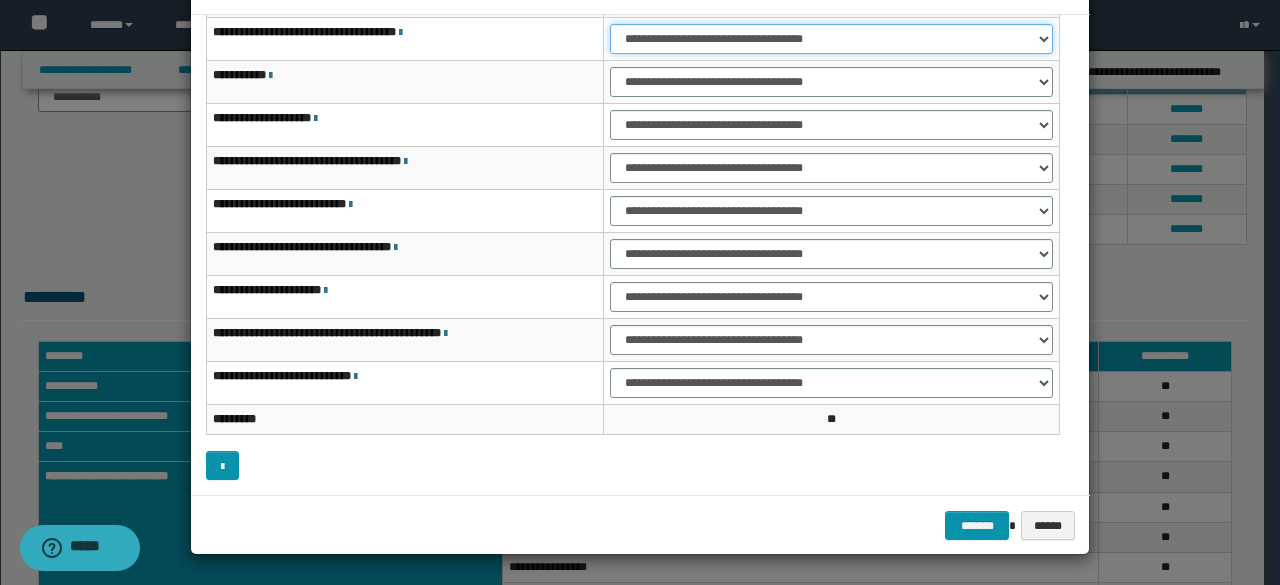 click on "**********" at bounding box center (831, 39) 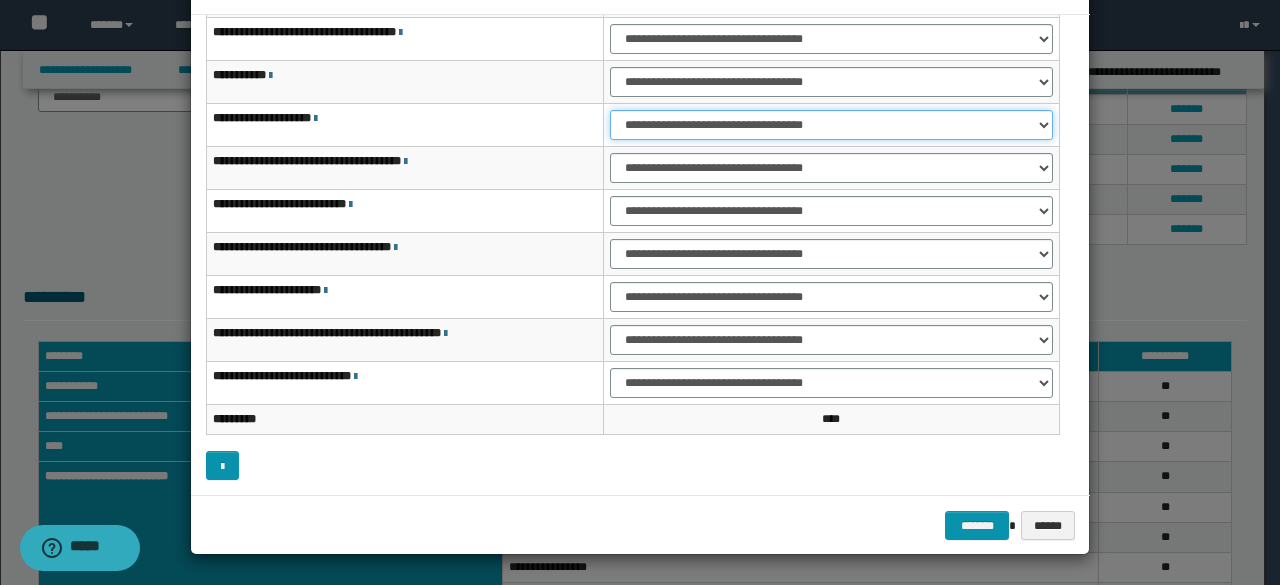 click on "**********" at bounding box center (831, 125) 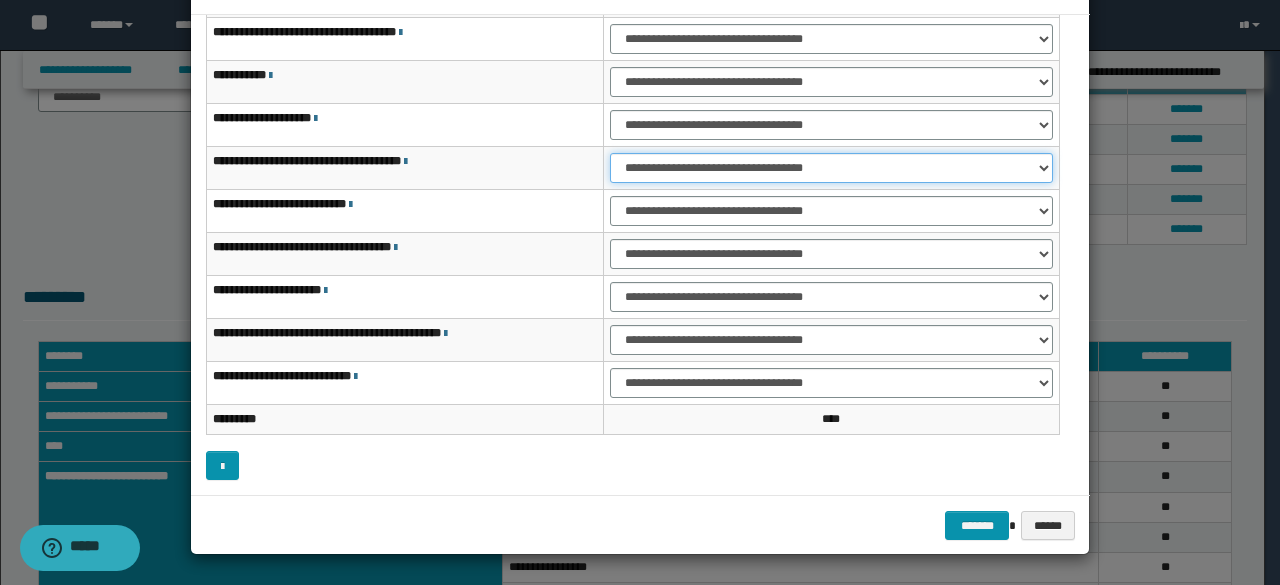 click on "**********" at bounding box center [831, 168] 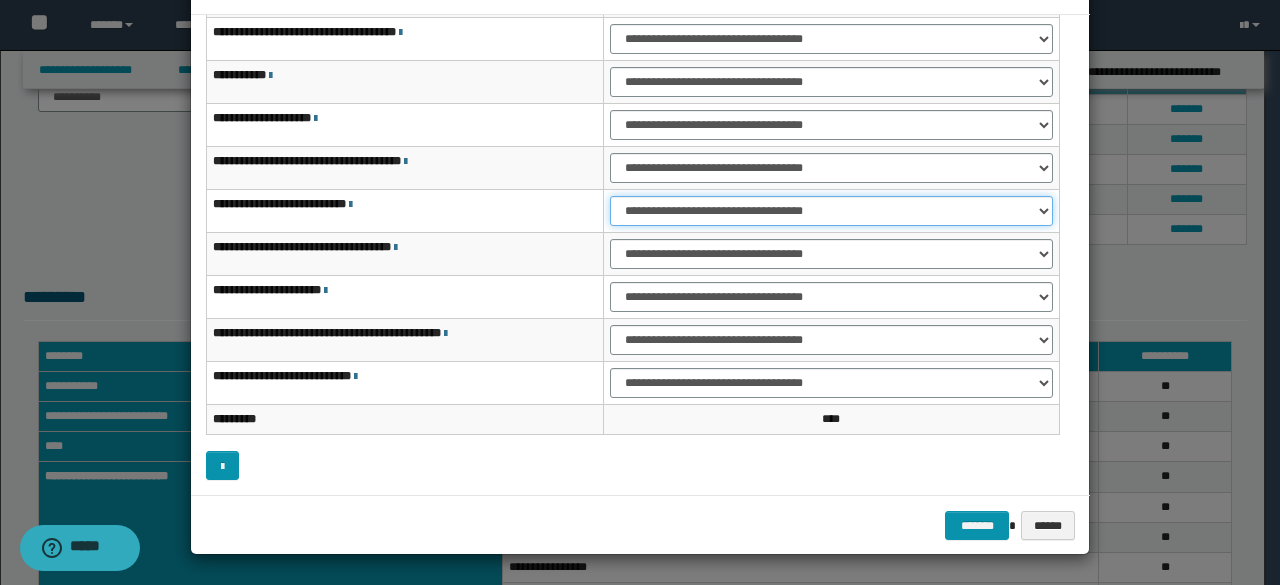 click on "**********" at bounding box center (831, 211) 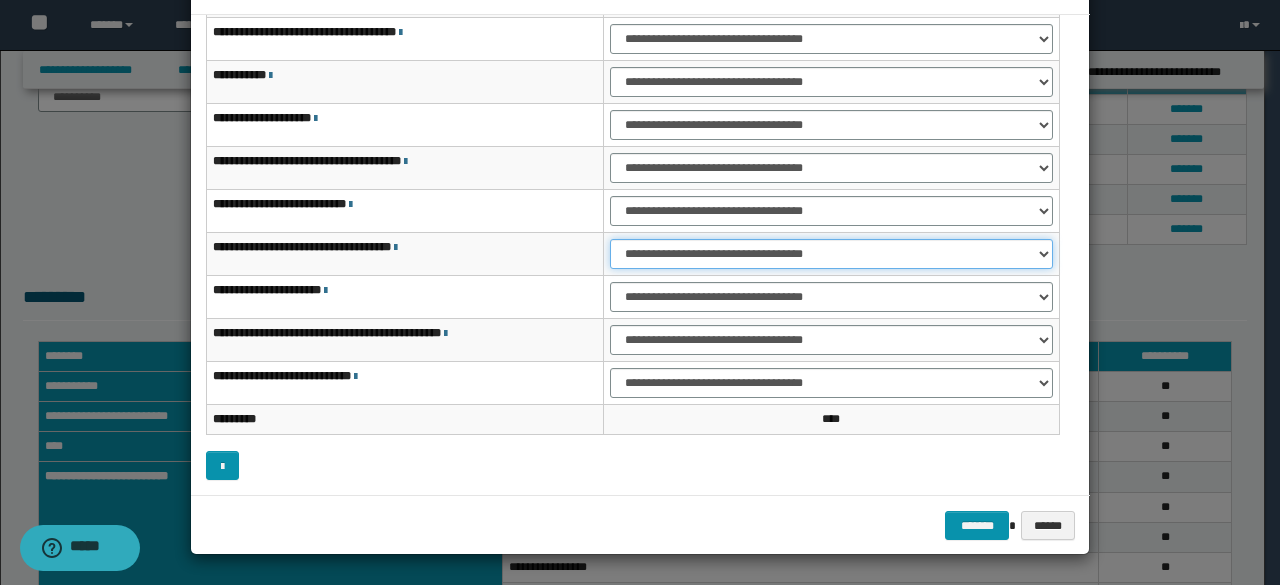 click on "**********" at bounding box center [831, 254] 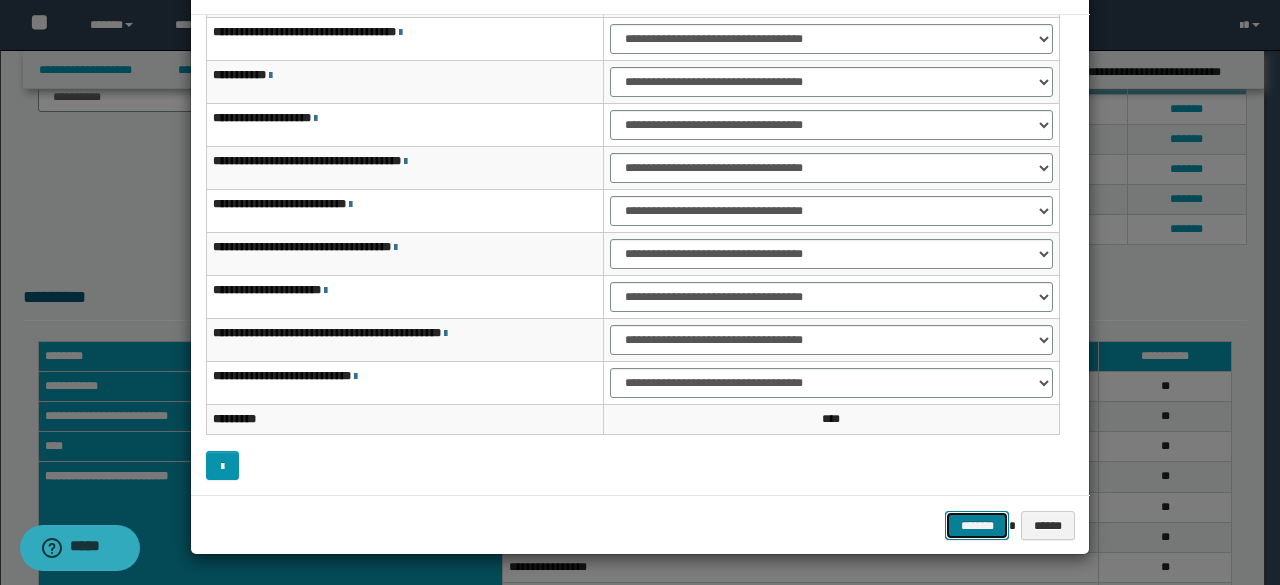 click on "*******" at bounding box center [977, 525] 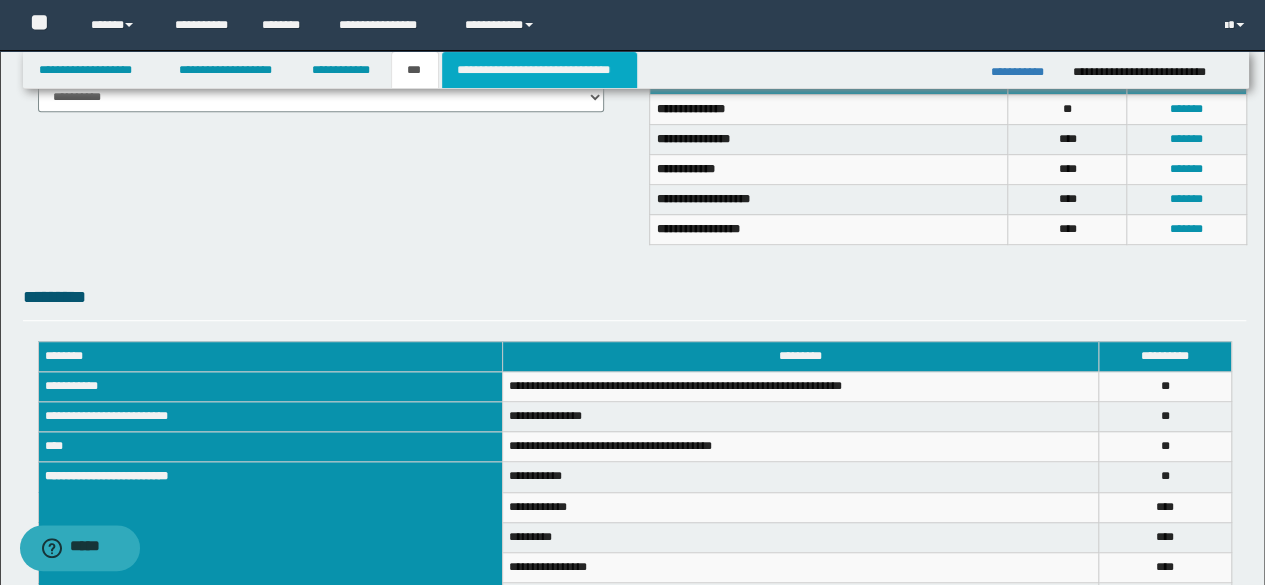click on "**********" at bounding box center [539, 70] 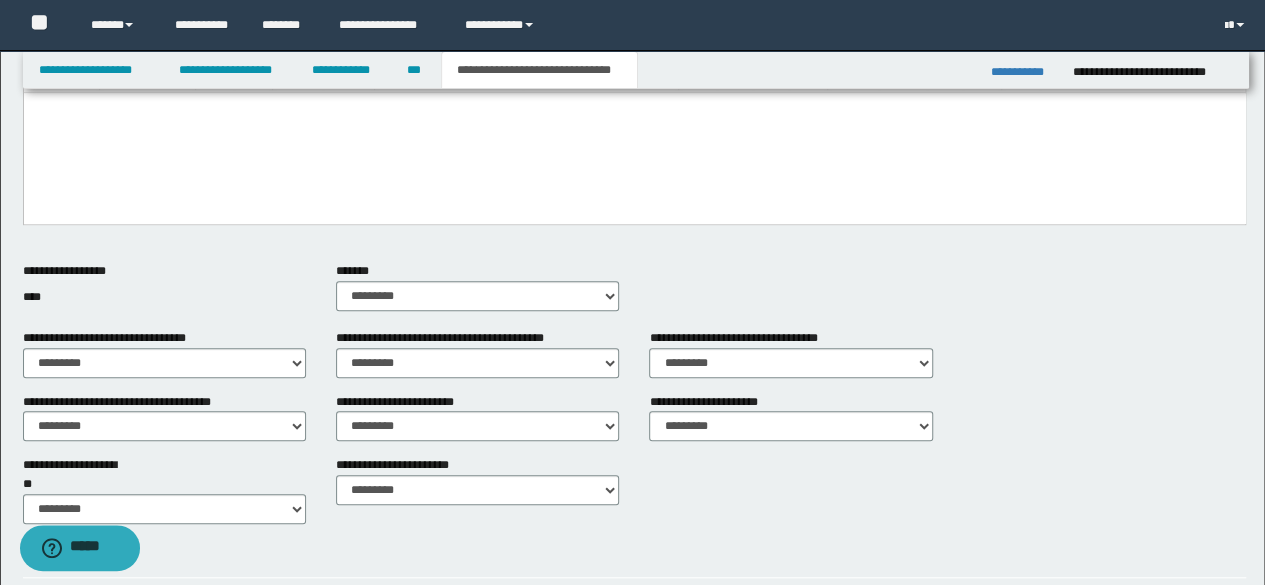 scroll, scrollTop: 0, scrollLeft: 0, axis: both 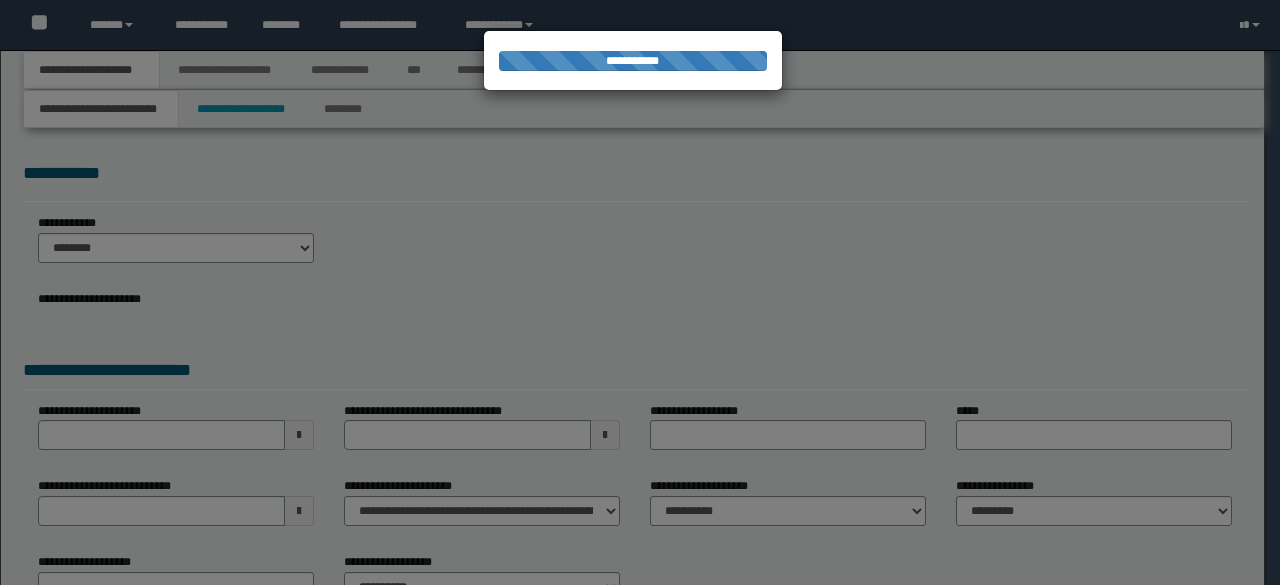 select on "*" 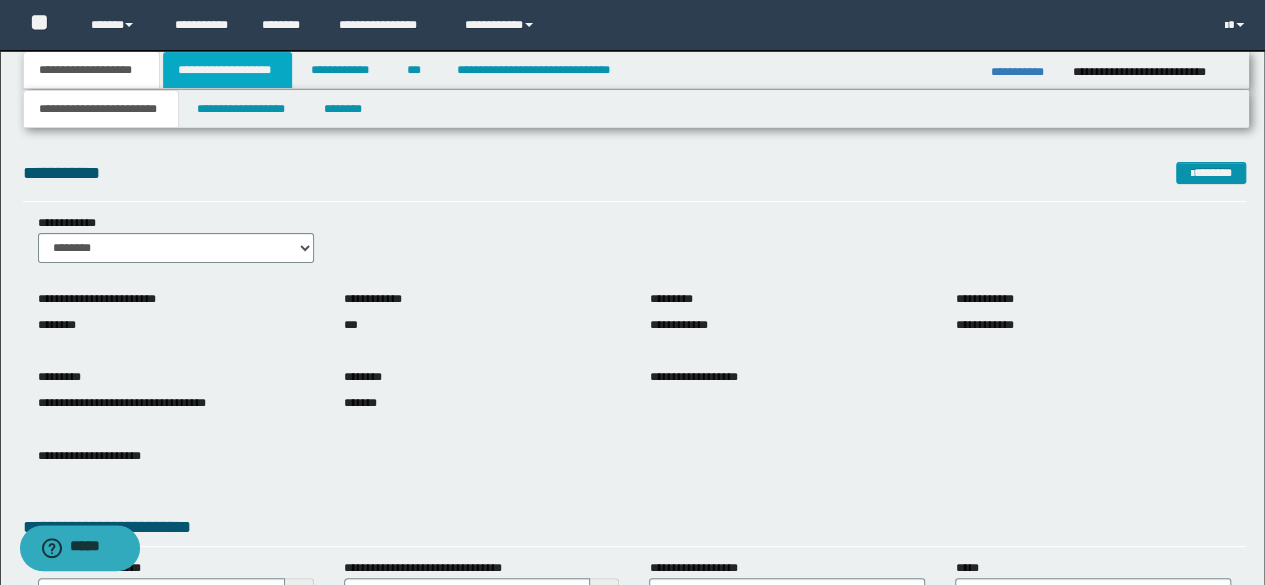 click on "**********" at bounding box center (227, 70) 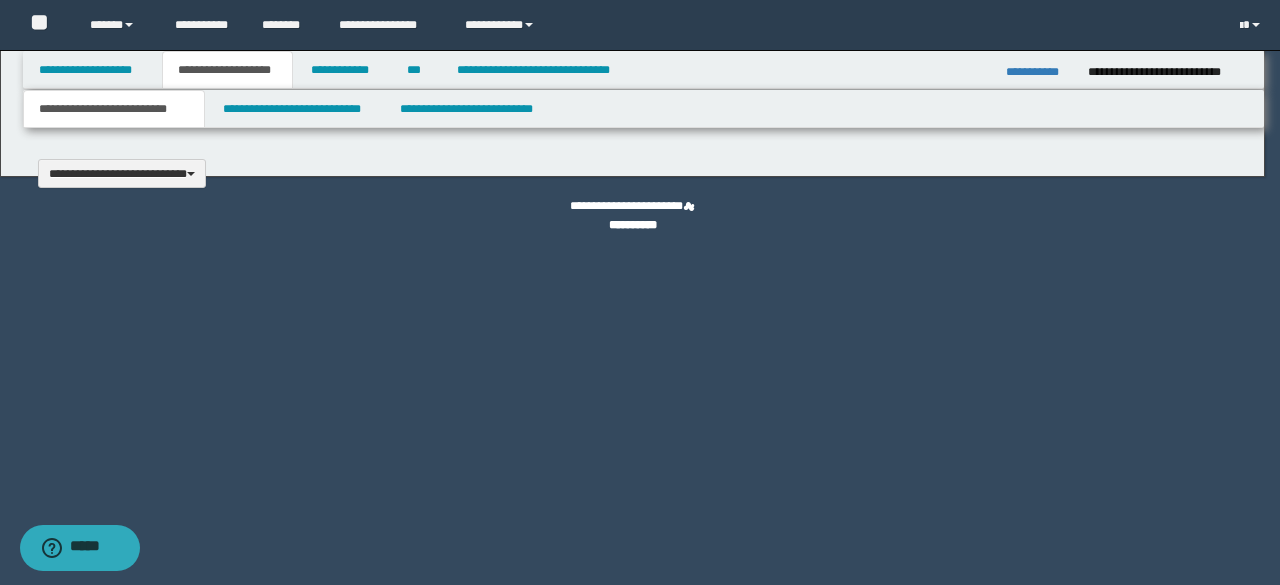 type 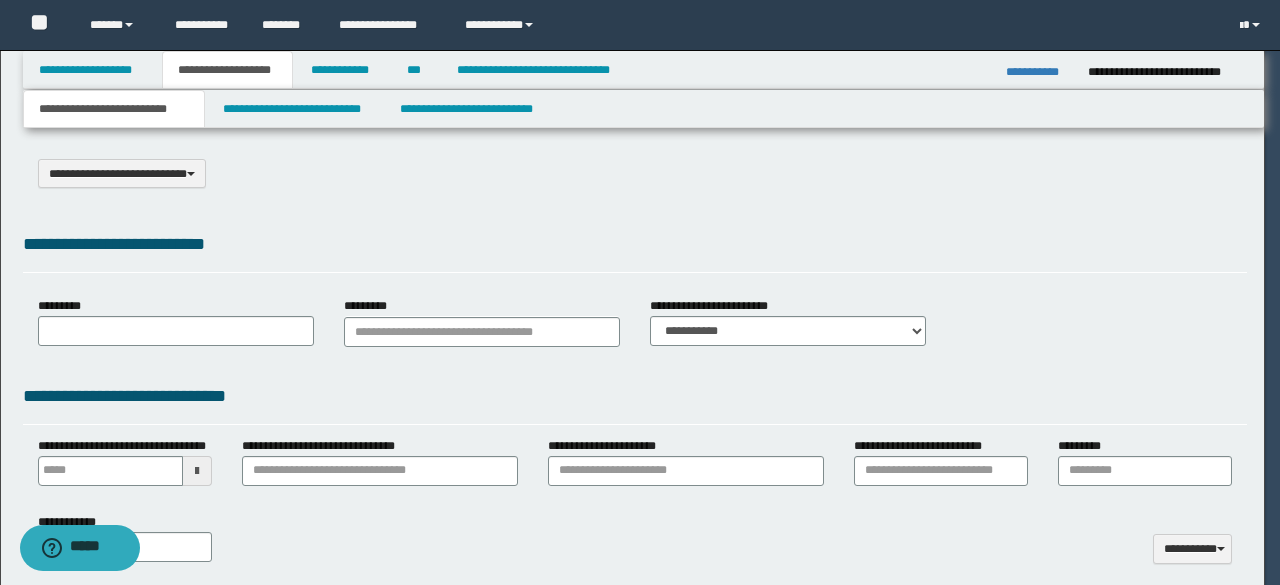 scroll, scrollTop: 0, scrollLeft: 0, axis: both 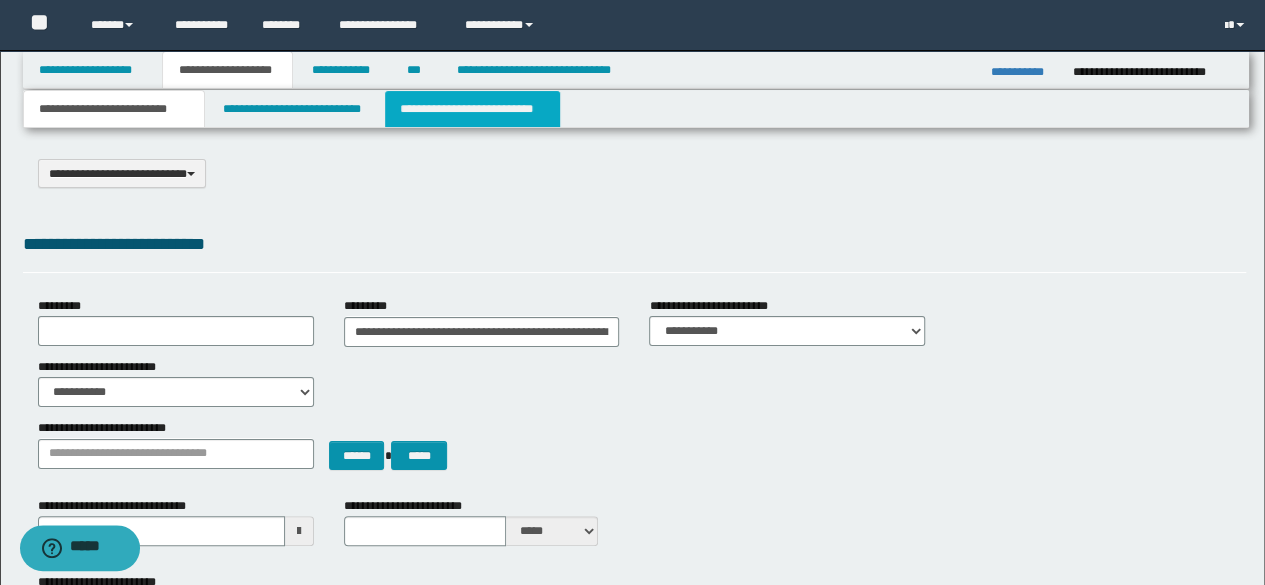 click on "**********" at bounding box center [472, 109] 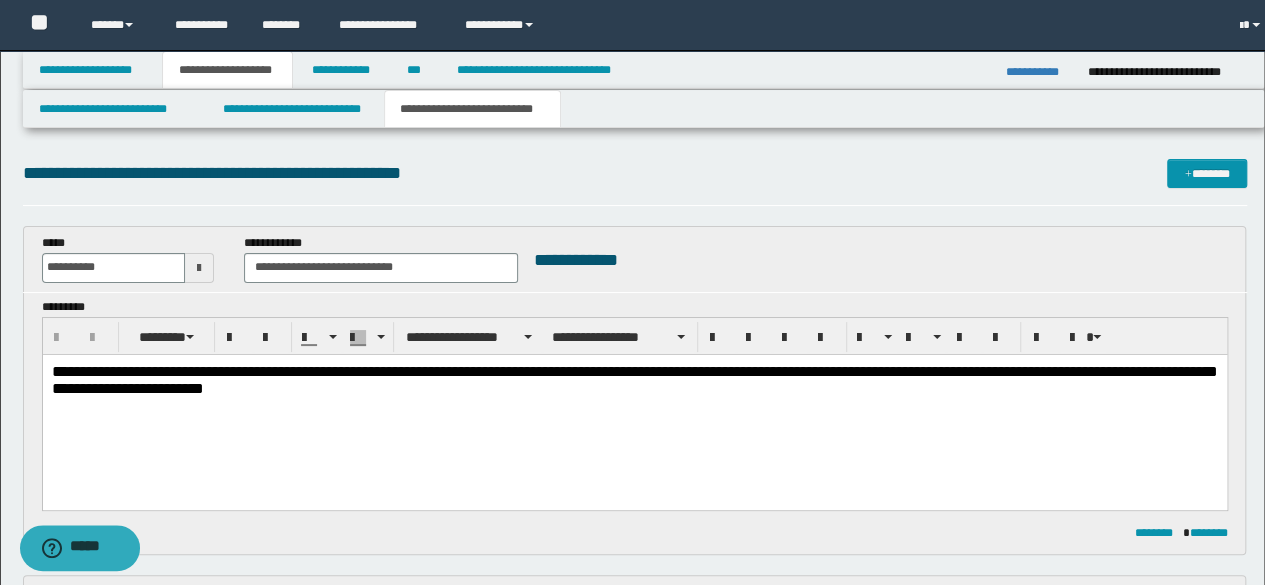 scroll, scrollTop: 0, scrollLeft: 0, axis: both 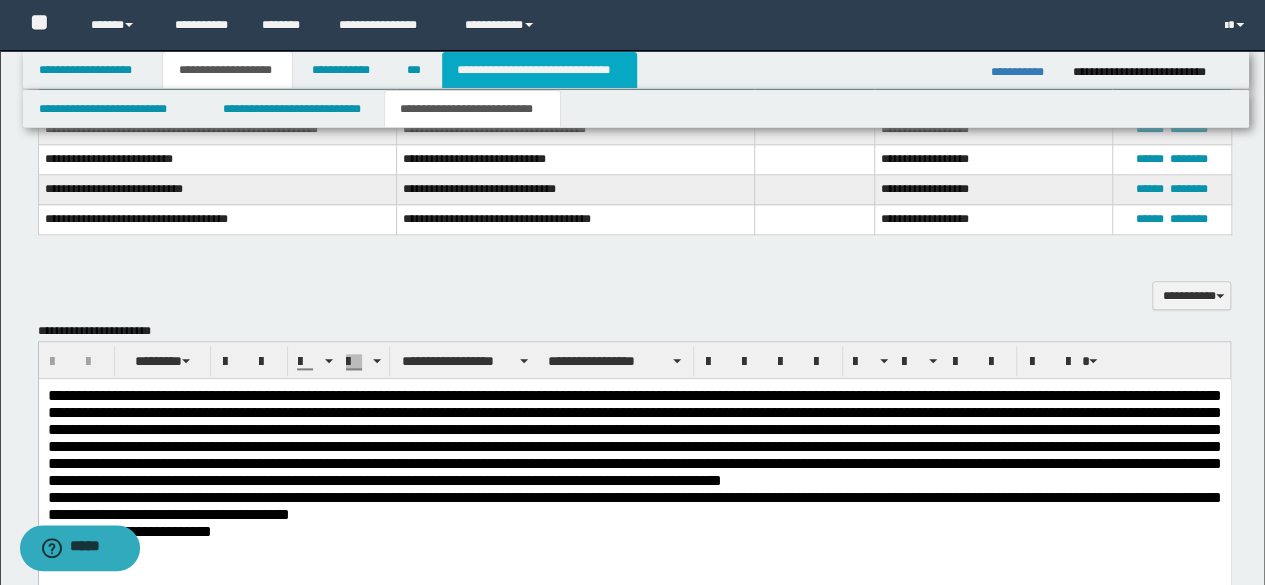 click on "**********" at bounding box center (539, 70) 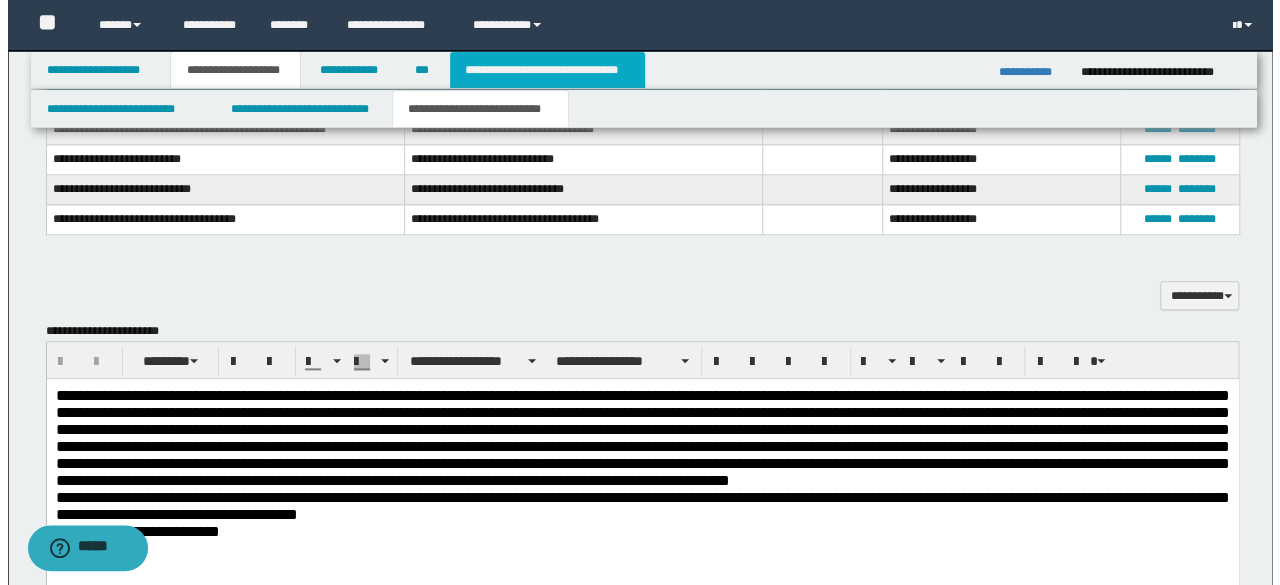 scroll, scrollTop: 0, scrollLeft: 0, axis: both 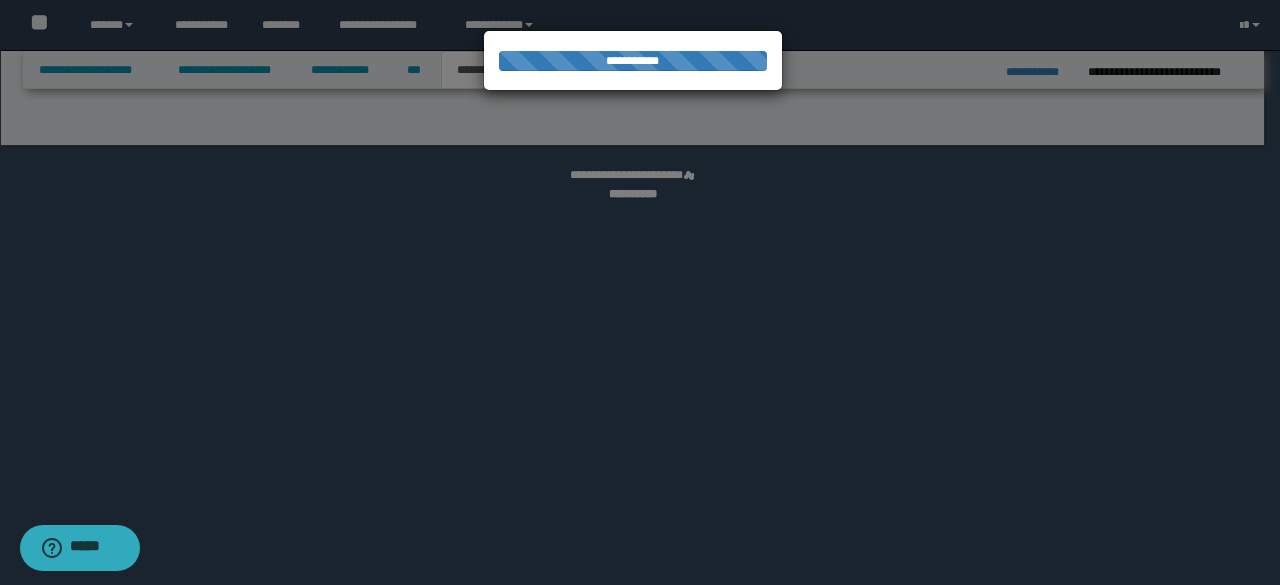 select on "*" 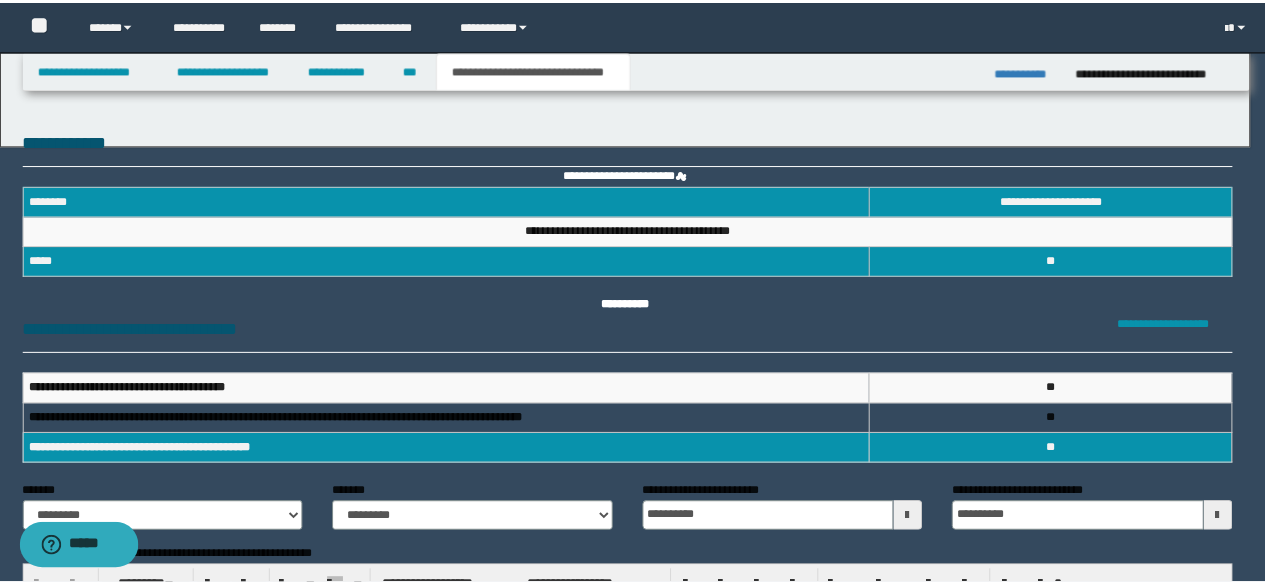 scroll, scrollTop: 0, scrollLeft: 0, axis: both 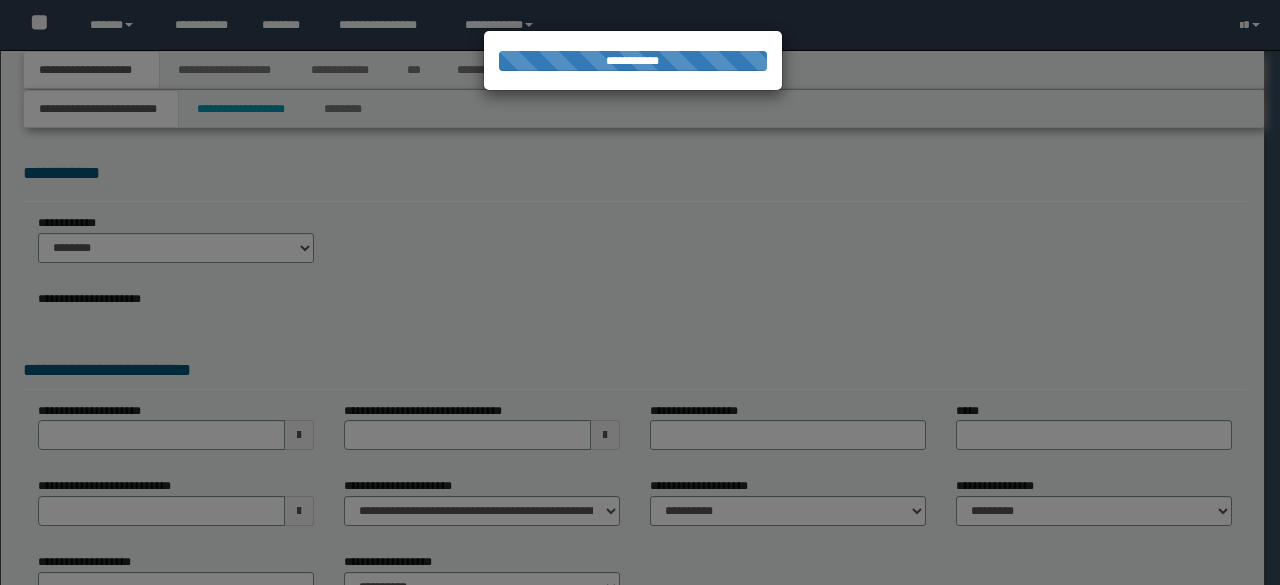 select on "*" 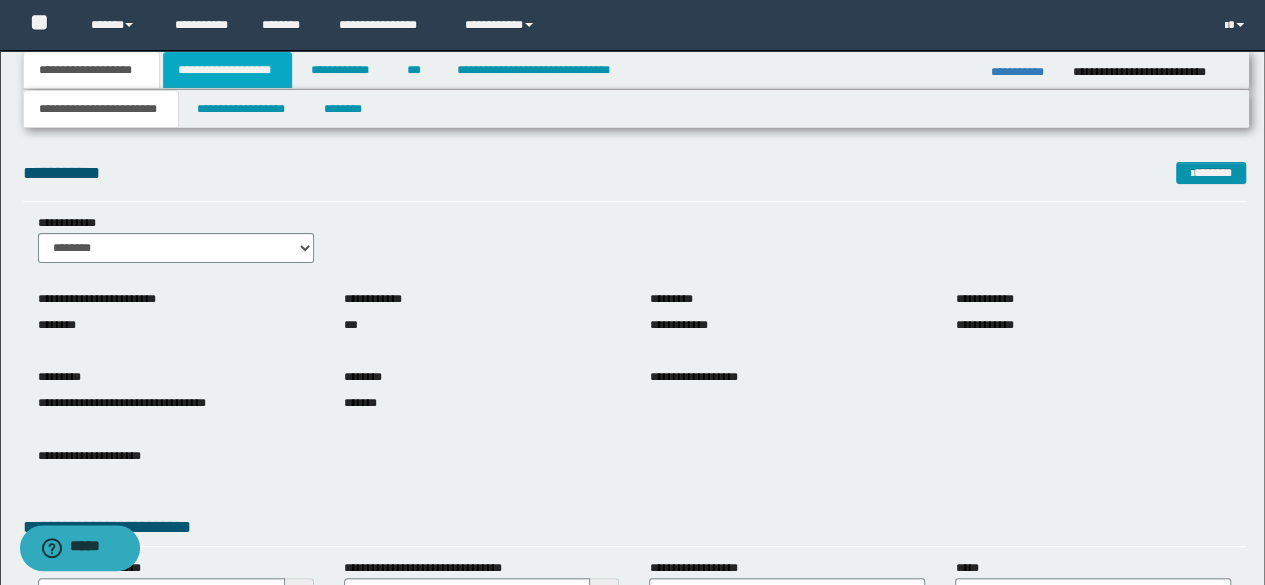 click on "**********" at bounding box center (227, 70) 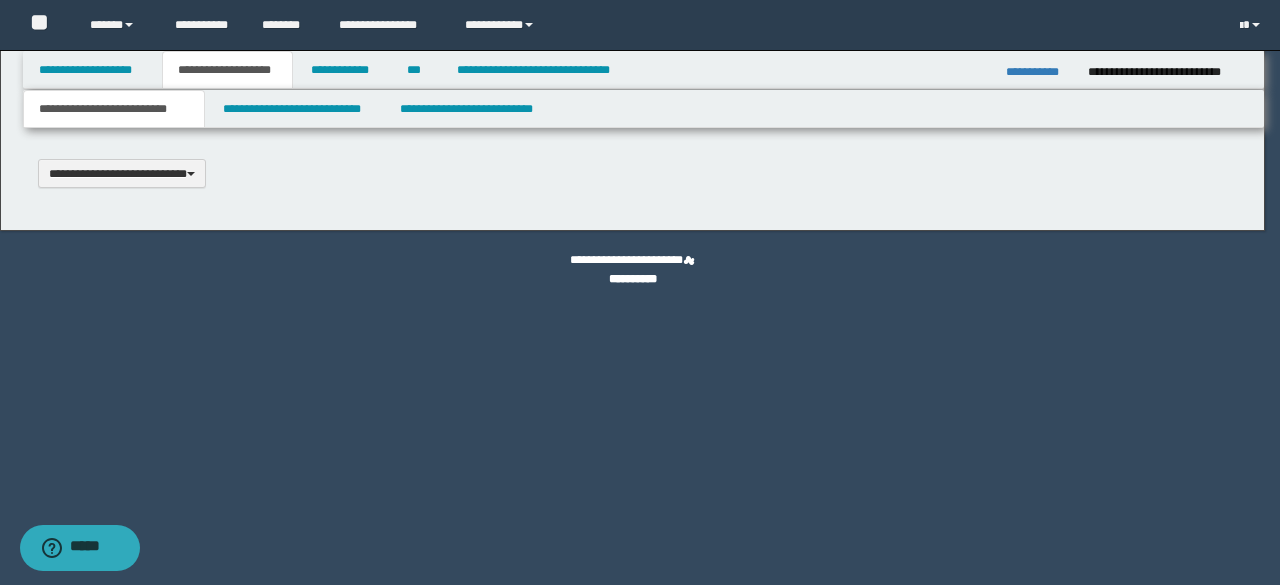 type 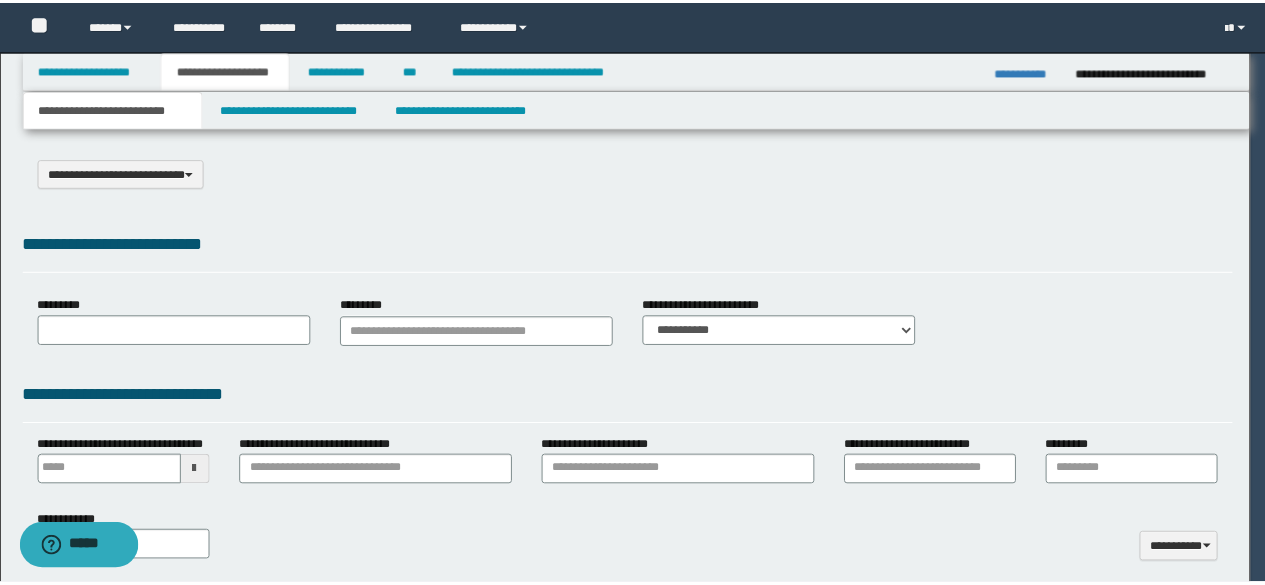 type on "**********" 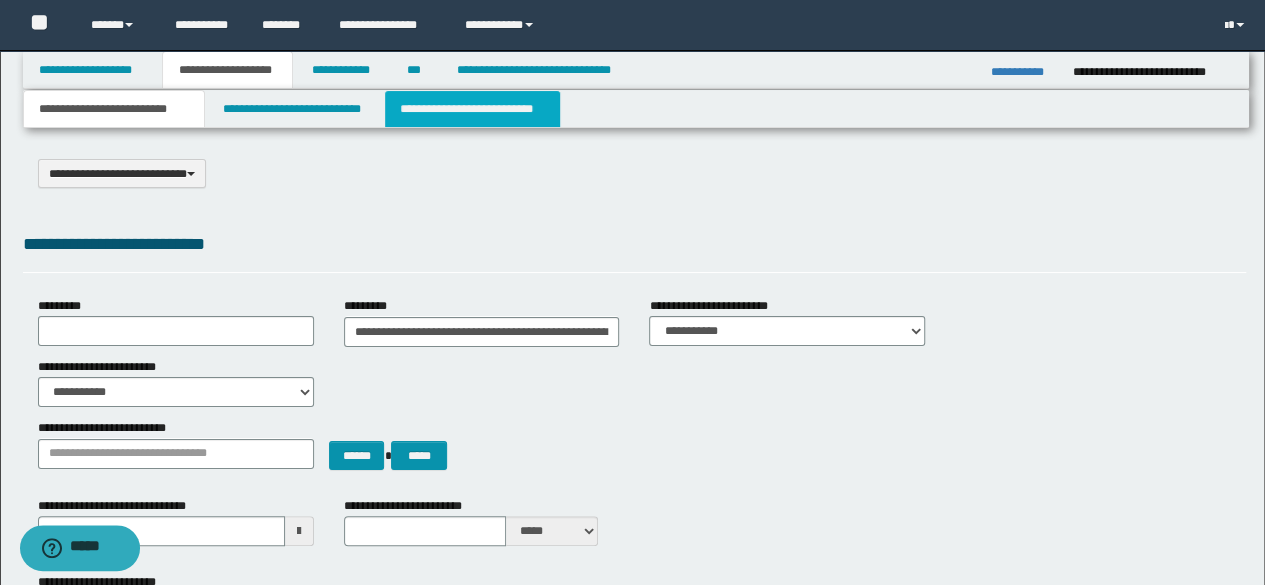 click on "**********" at bounding box center (472, 109) 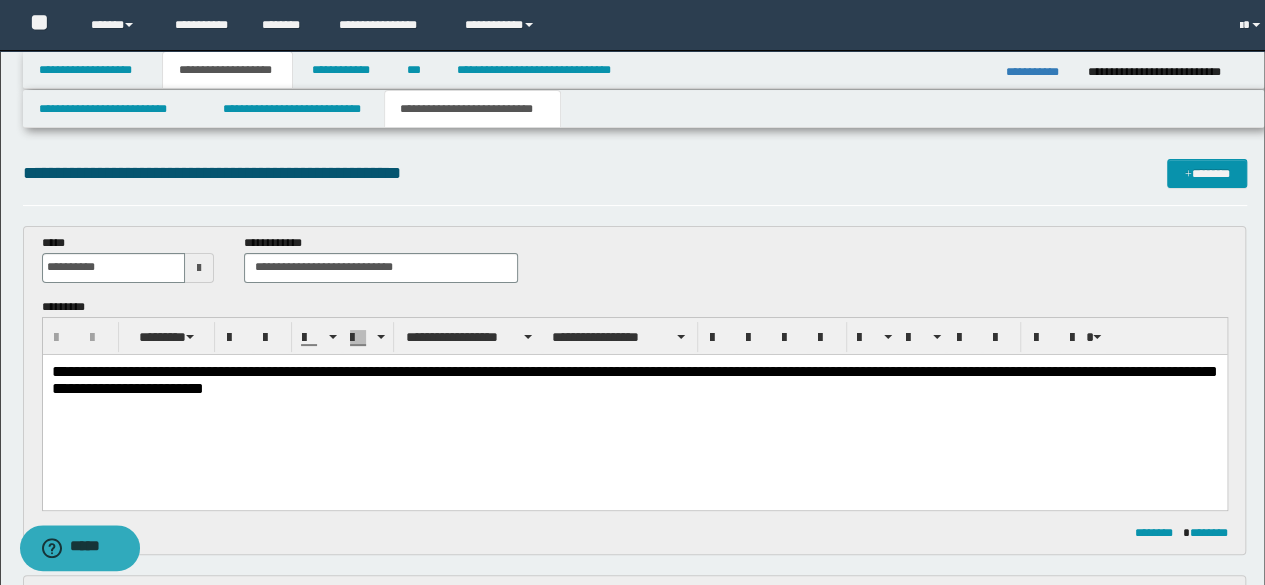 scroll, scrollTop: 0, scrollLeft: 0, axis: both 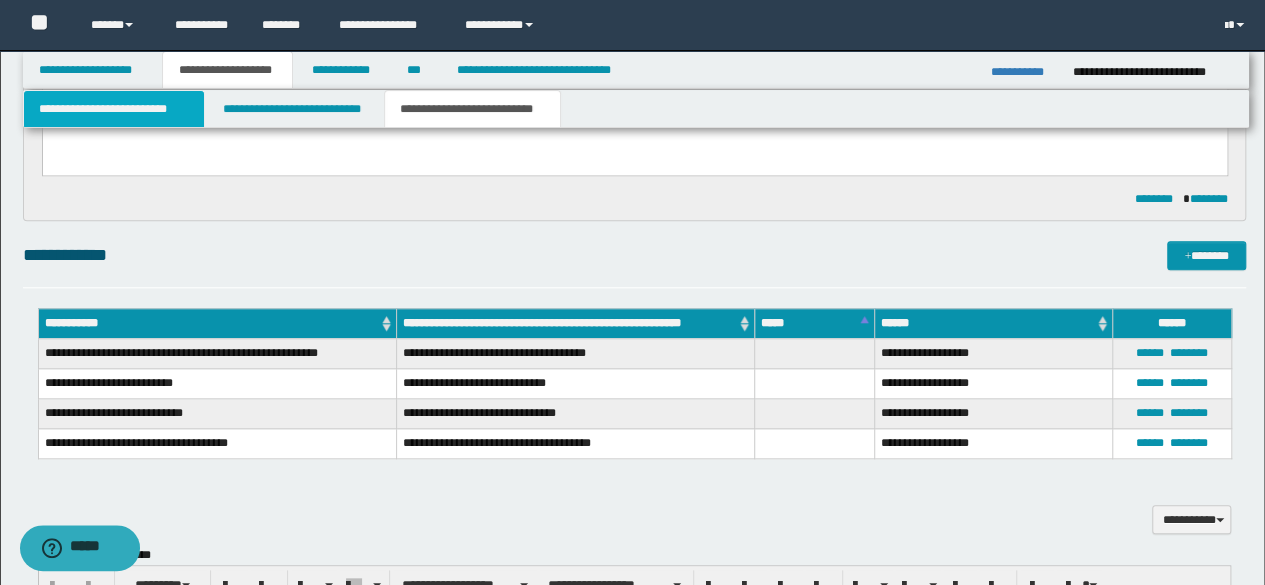 click on "**********" at bounding box center [114, 109] 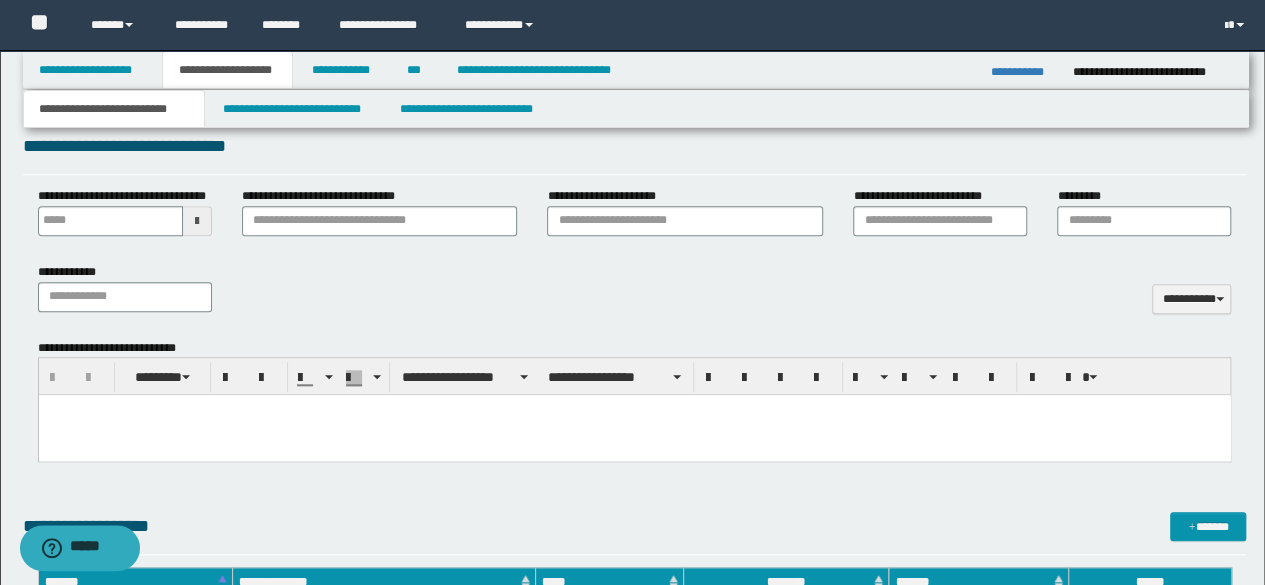 click on "**********" at bounding box center (227, 70) 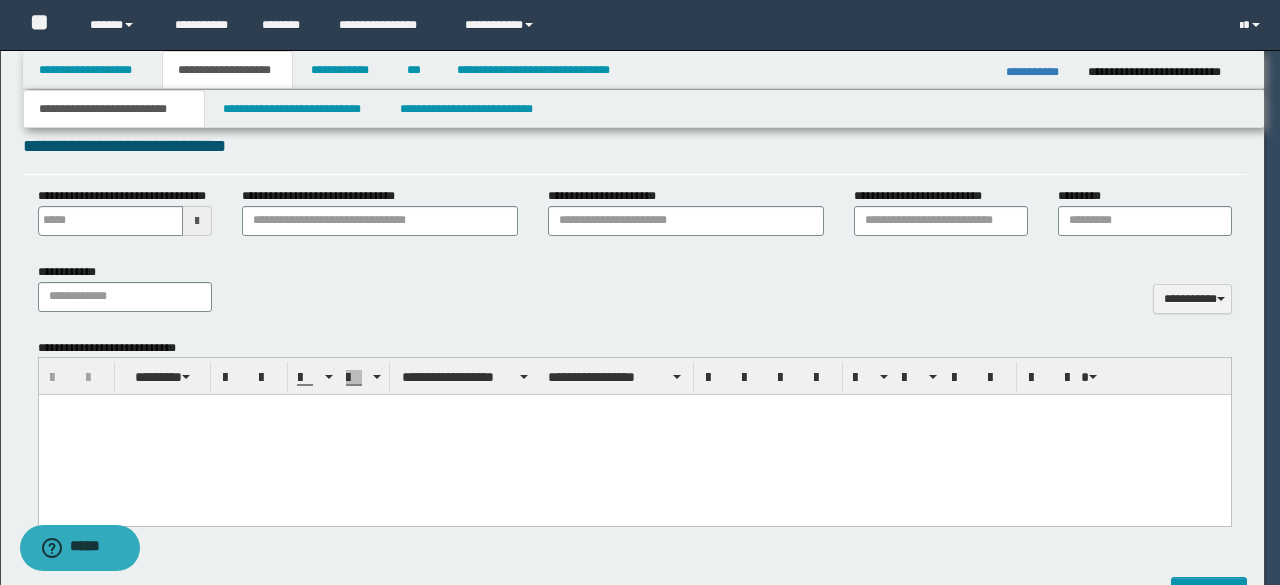type 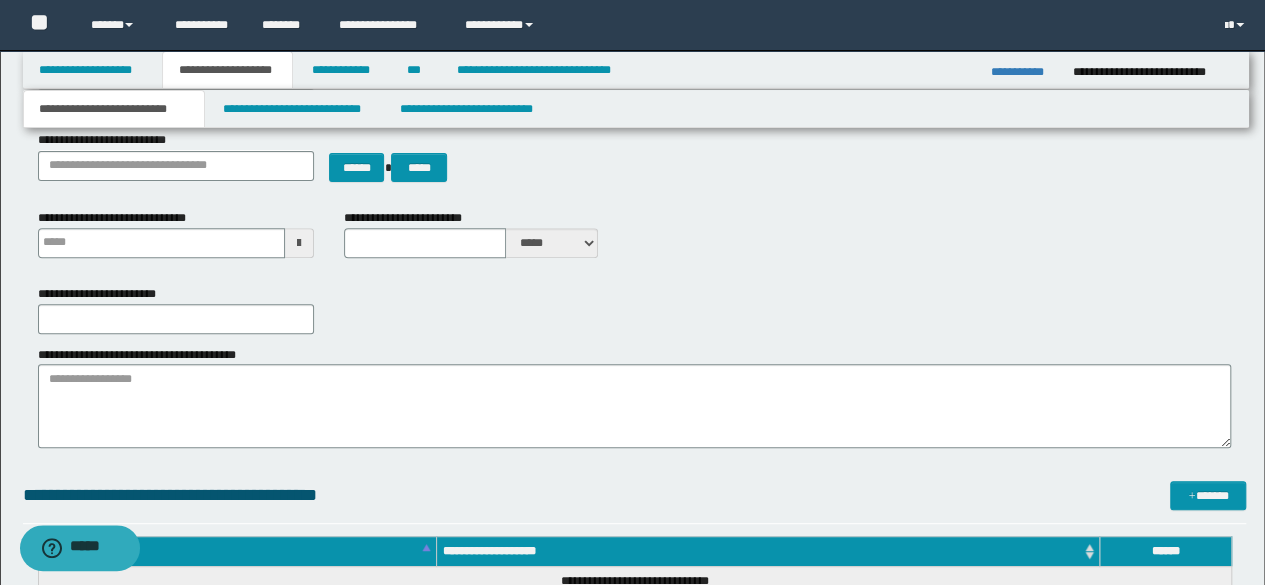 scroll, scrollTop: 0, scrollLeft: 0, axis: both 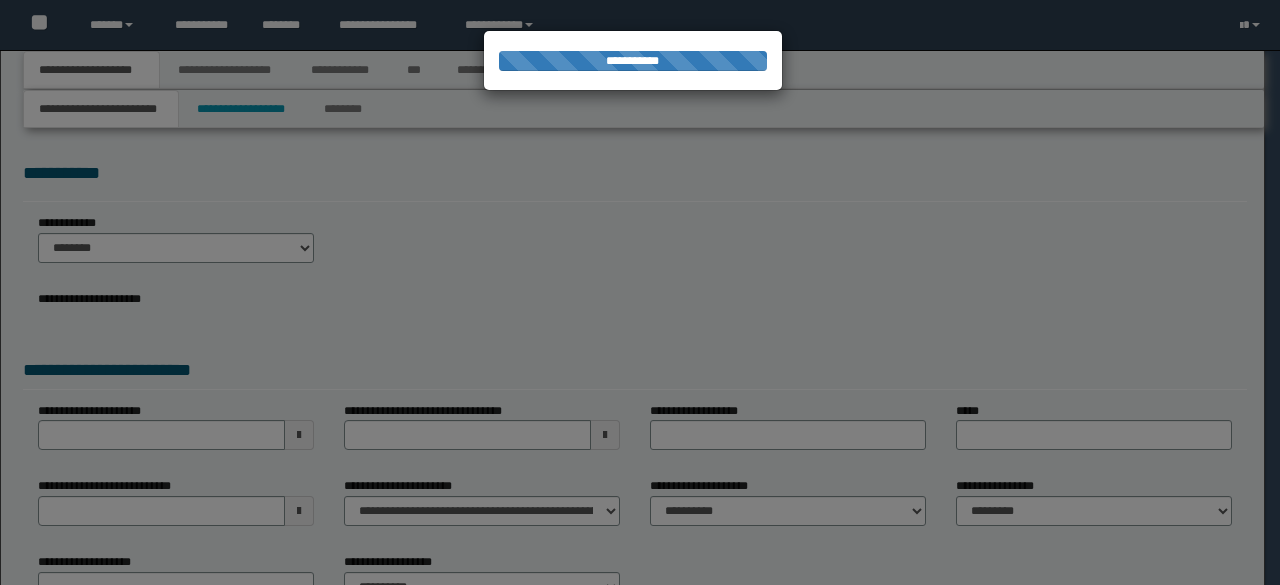select on "*" 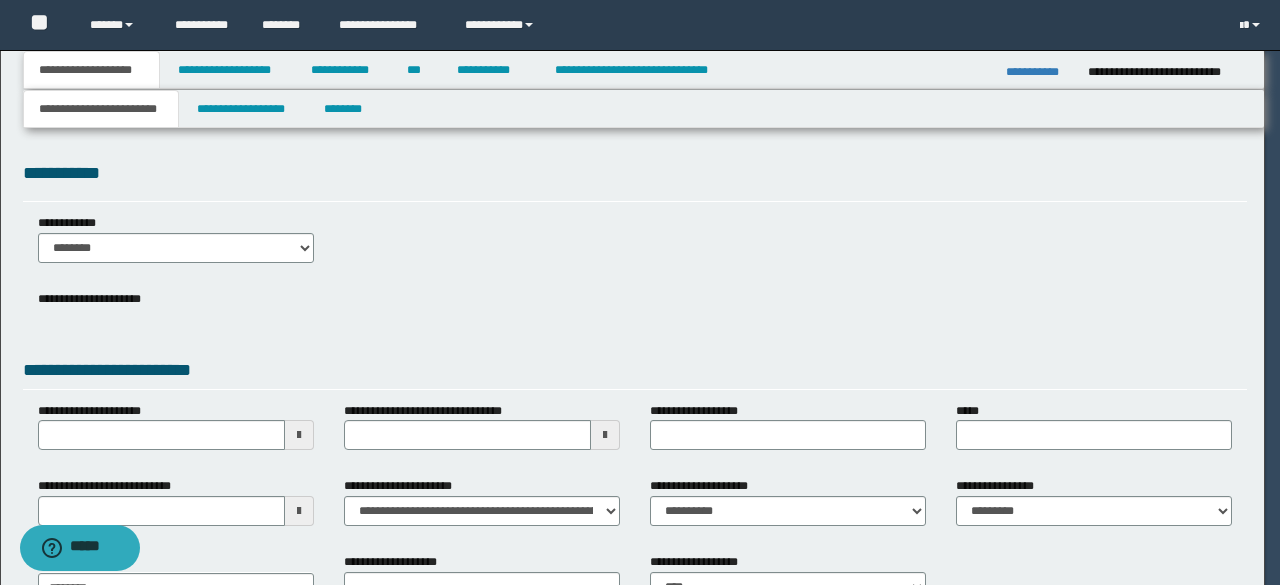 scroll, scrollTop: 0, scrollLeft: 0, axis: both 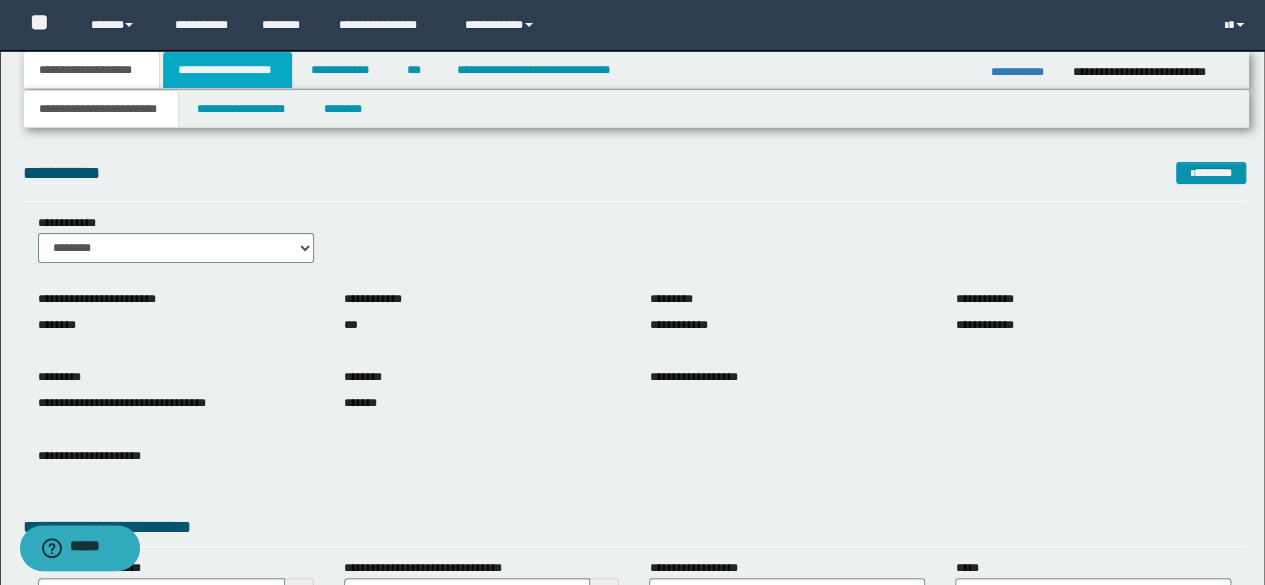 click on "**********" at bounding box center (227, 70) 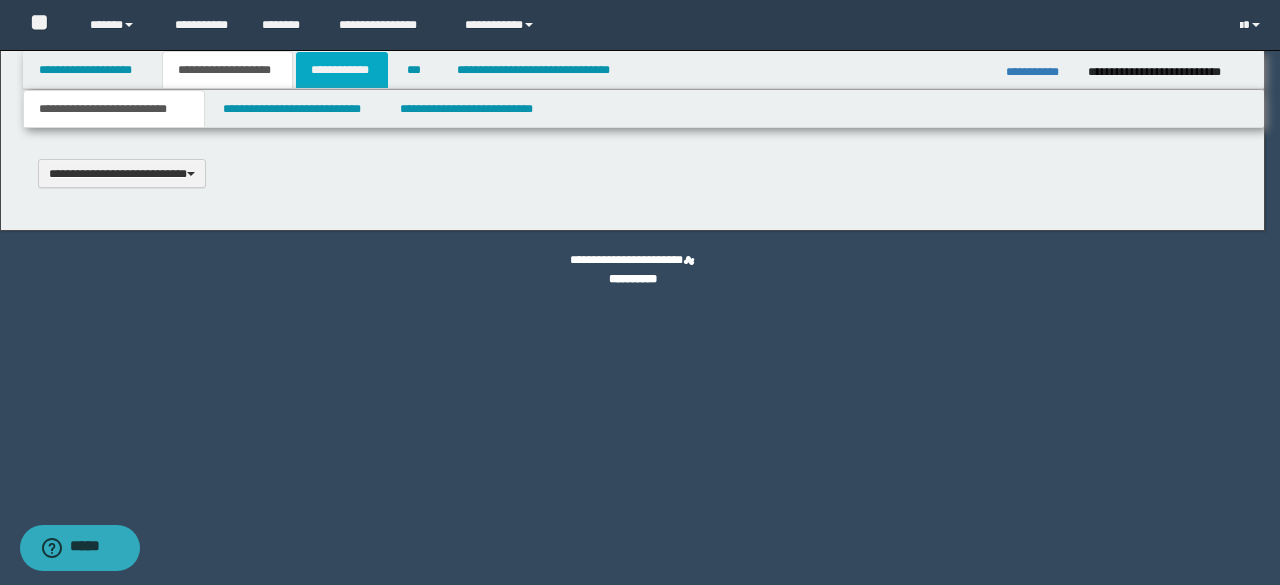 type 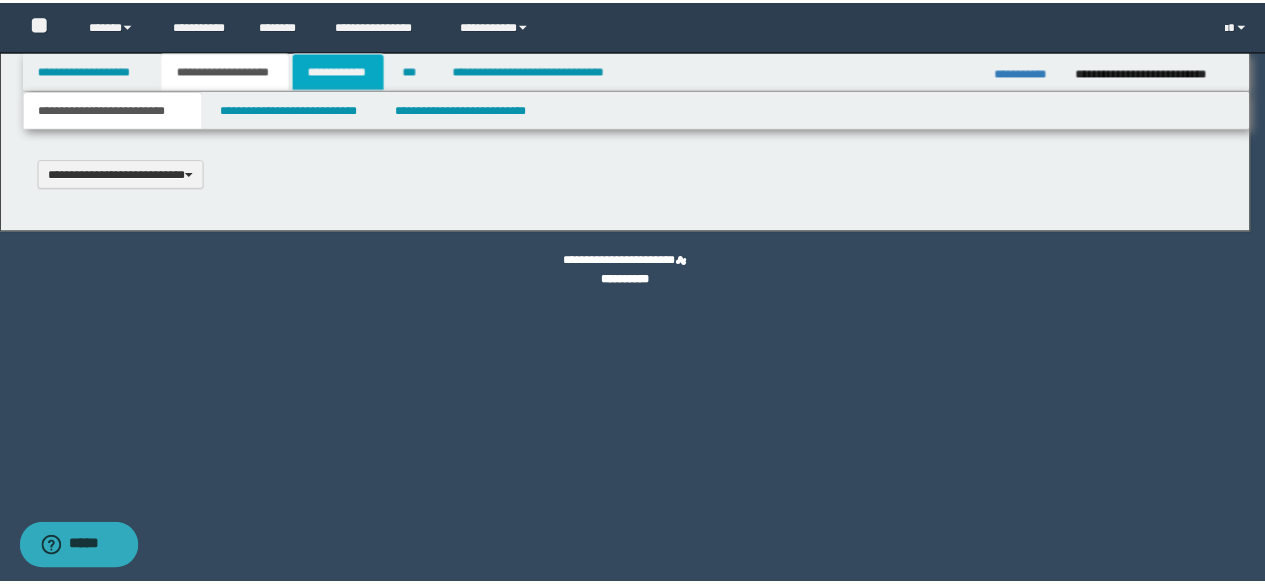 scroll, scrollTop: 0, scrollLeft: 0, axis: both 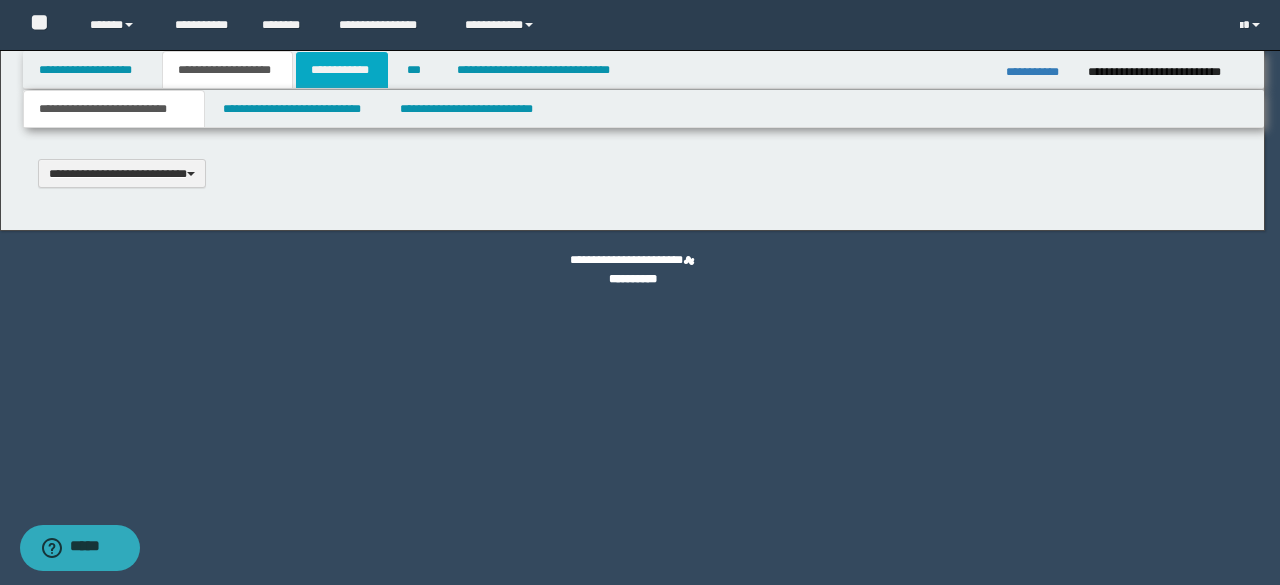 type on "**********" 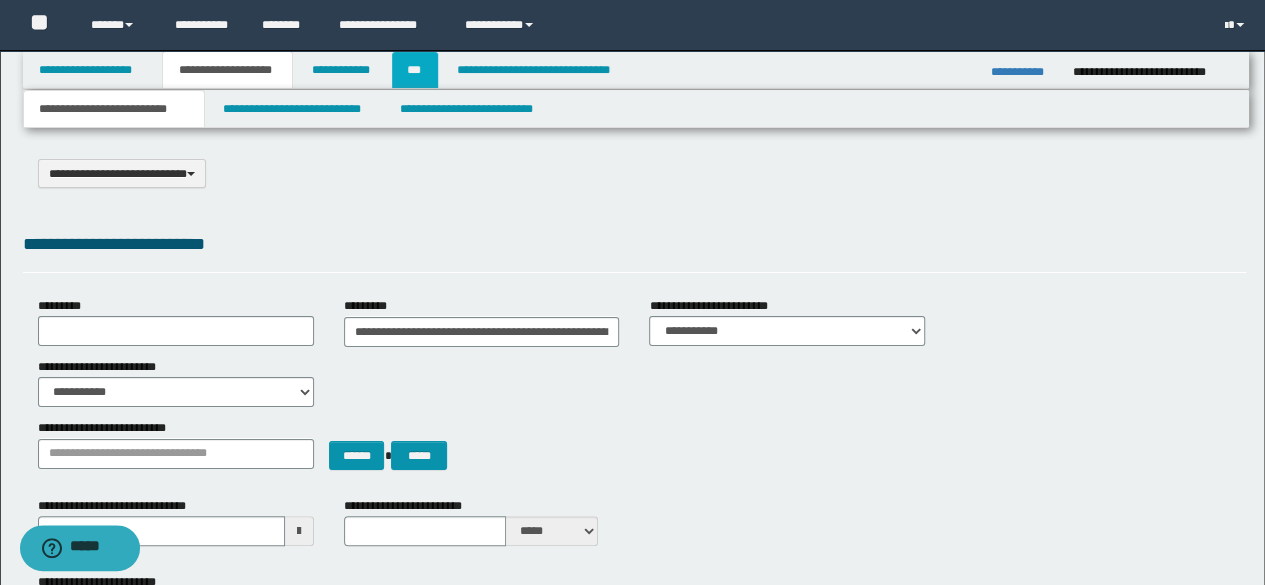 click on "***" at bounding box center [415, 70] 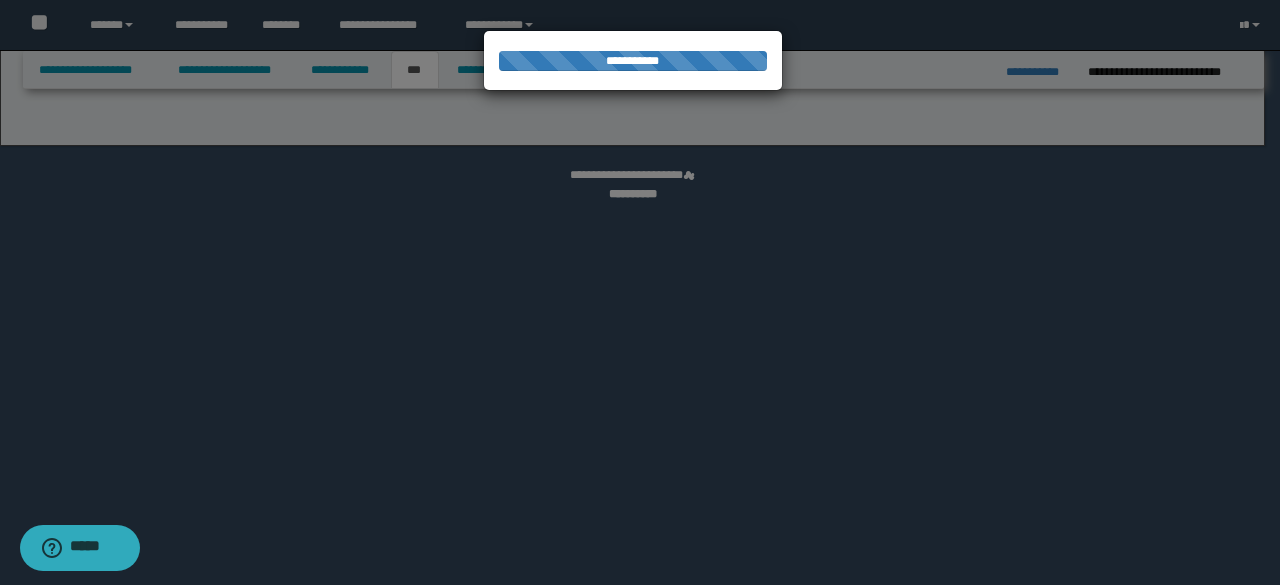 select on "*" 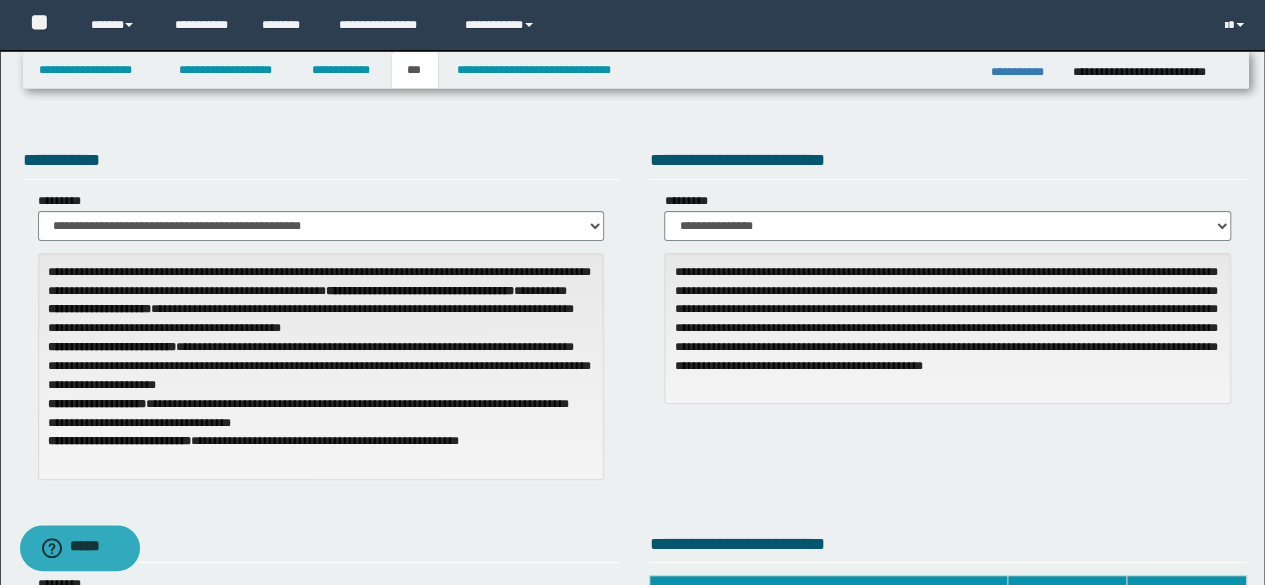 scroll, scrollTop: 512, scrollLeft: 0, axis: vertical 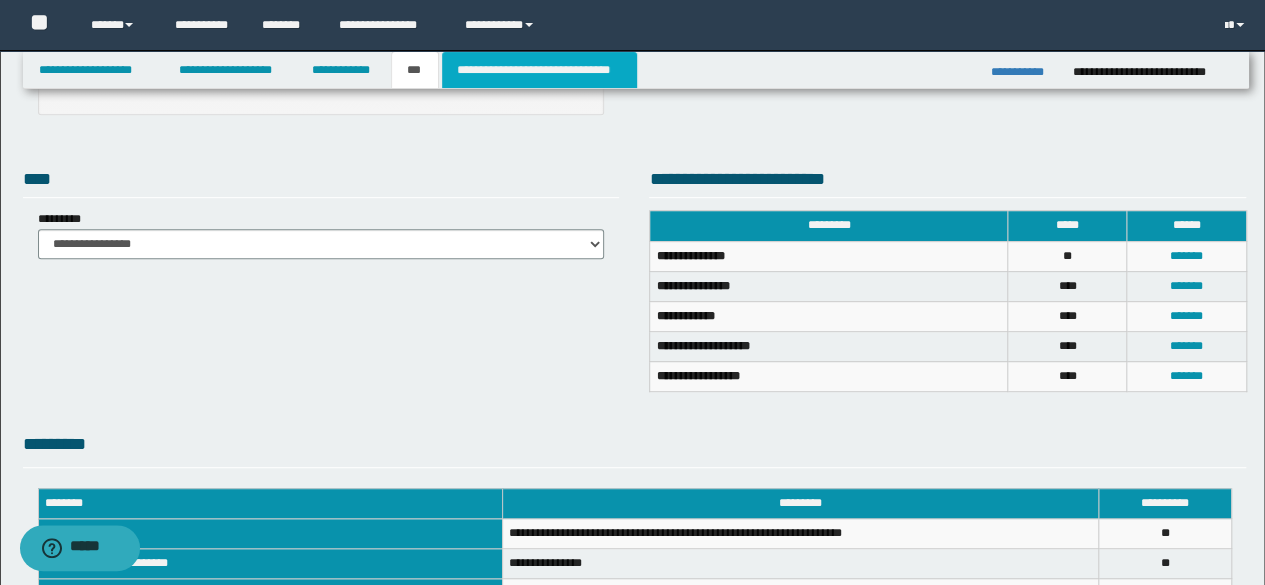 click on "**********" at bounding box center [539, 70] 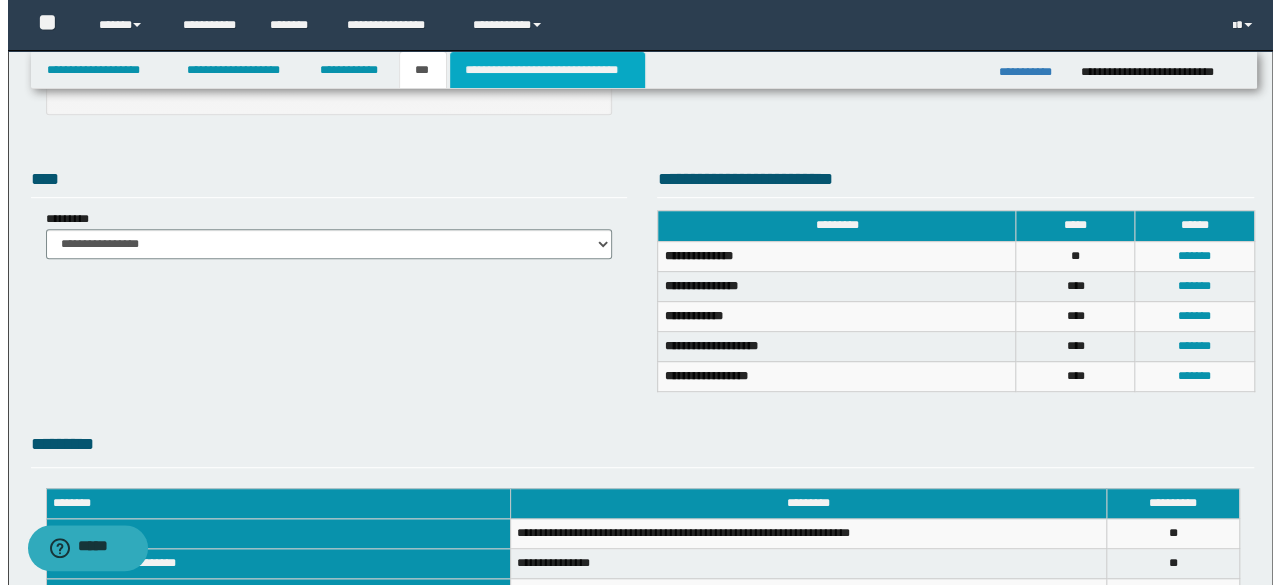 scroll, scrollTop: 0, scrollLeft: 0, axis: both 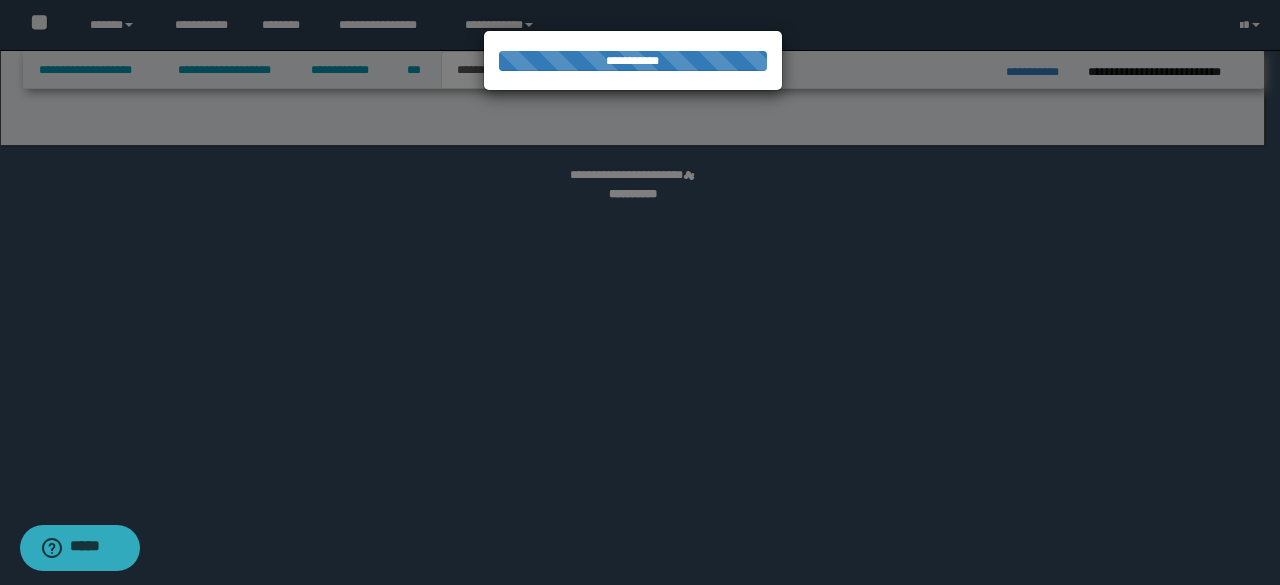 select on "*" 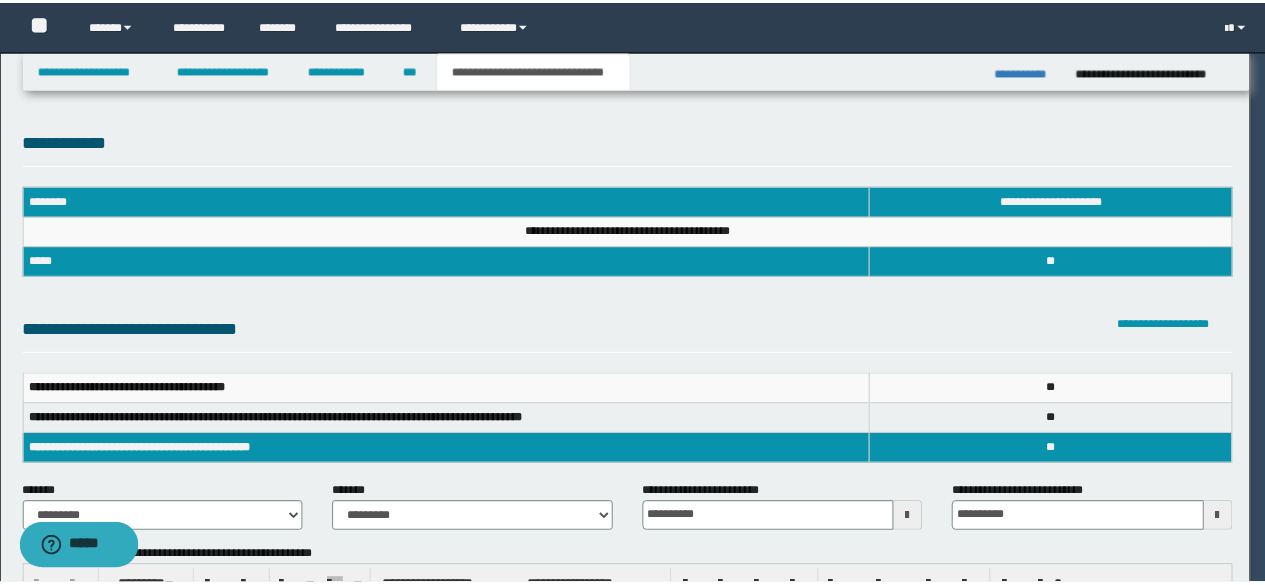 scroll, scrollTop: 0, scrollLeft: 0, axis: both 